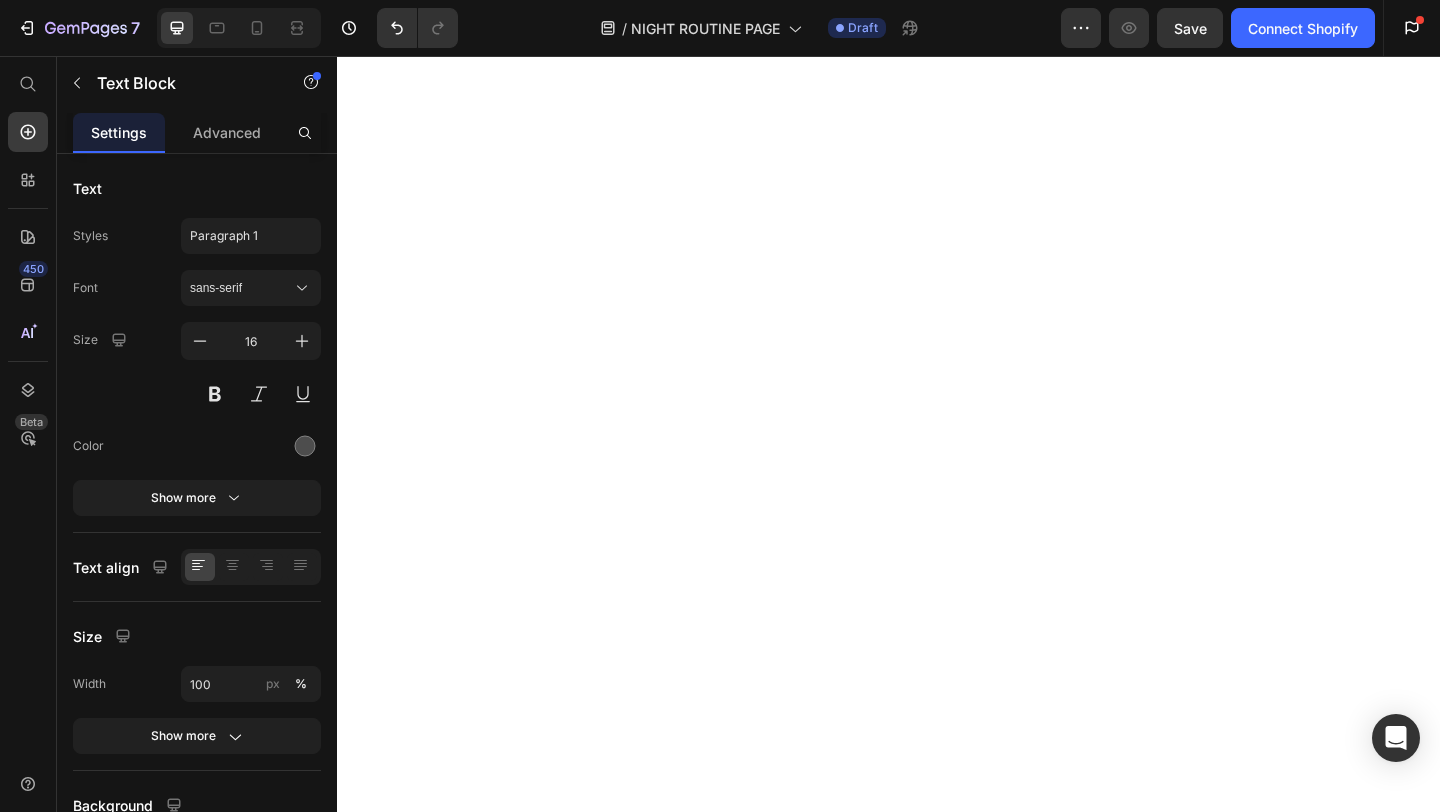 scroll, scrollTop: 0, scrollLeft: 0, axis: both 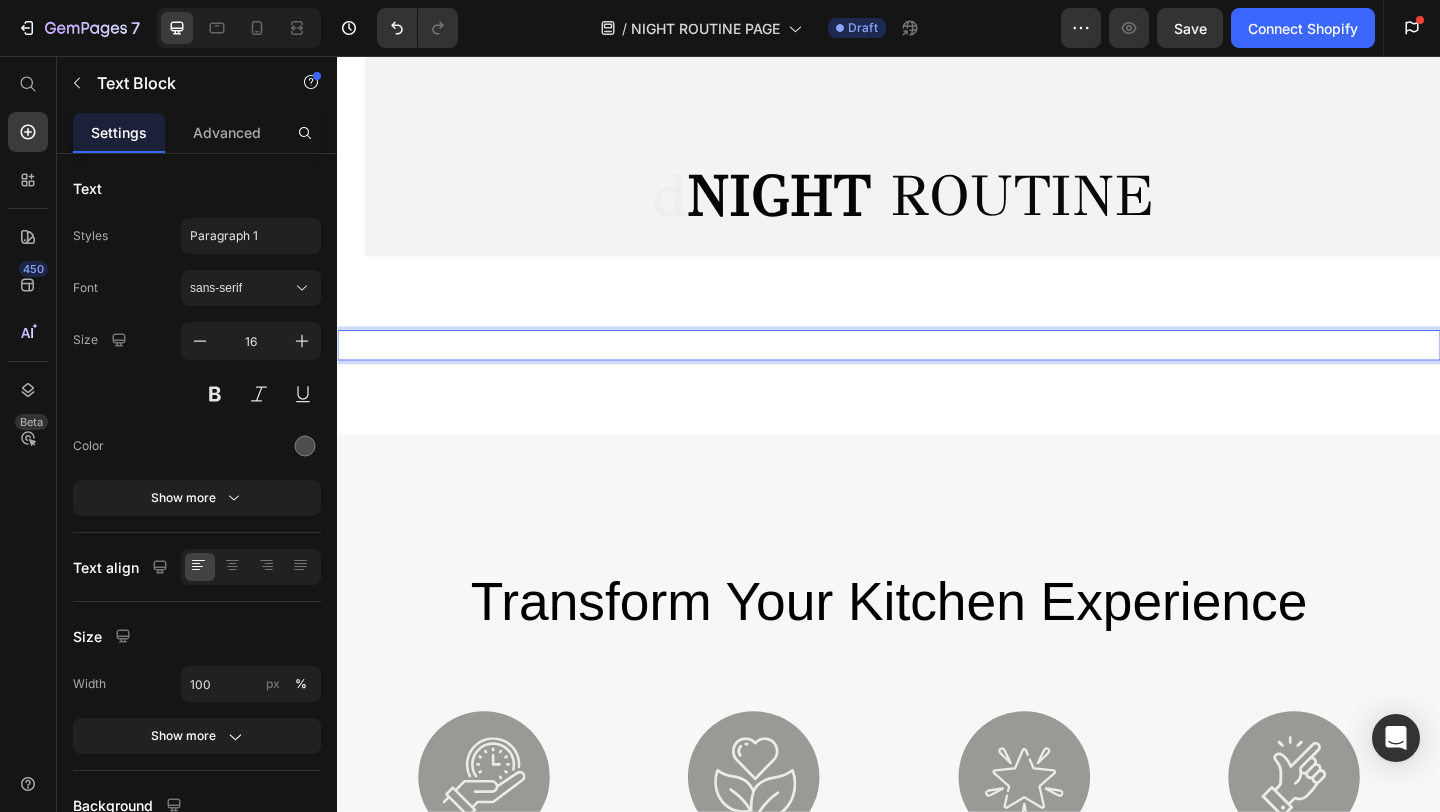 click at bounding box center (937, 370) 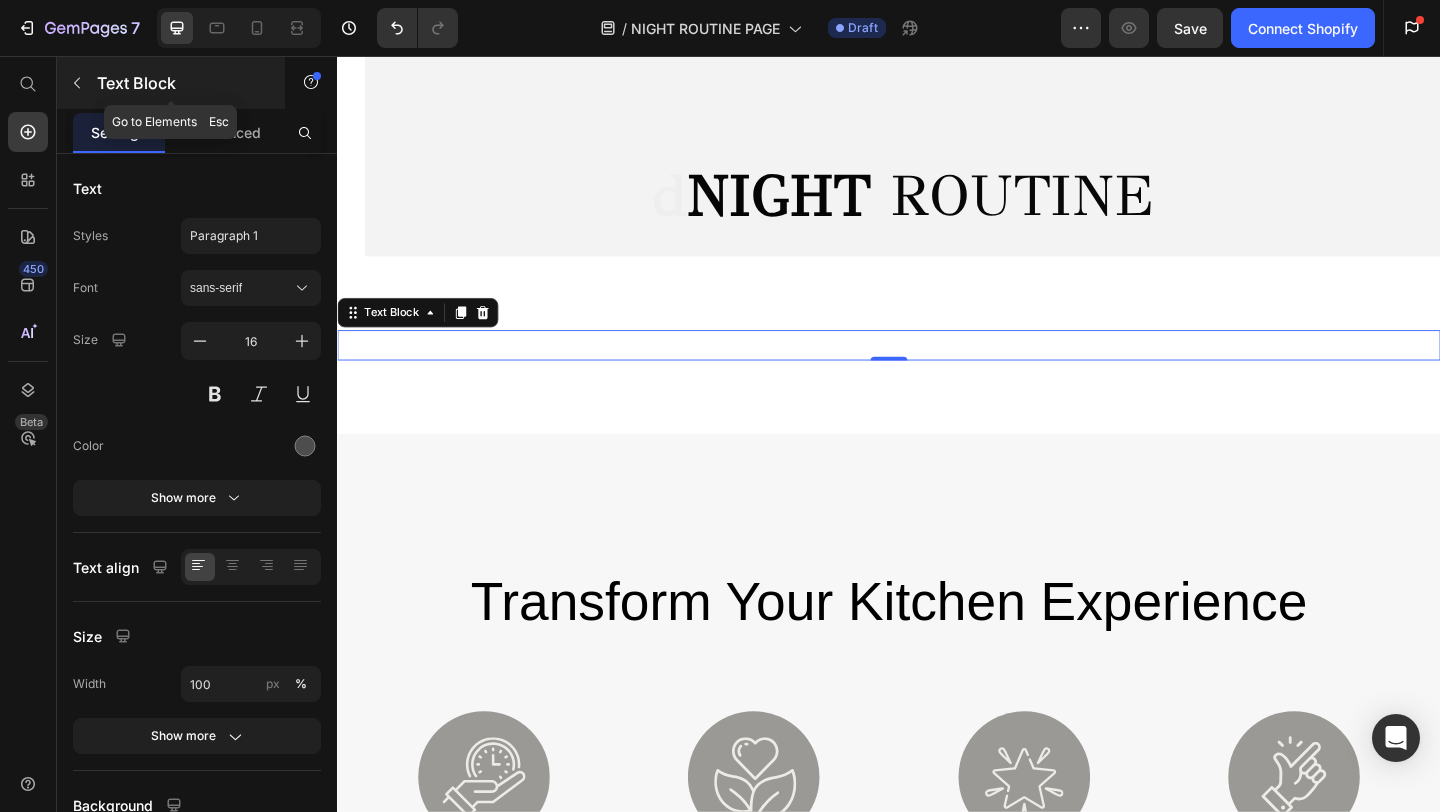 click 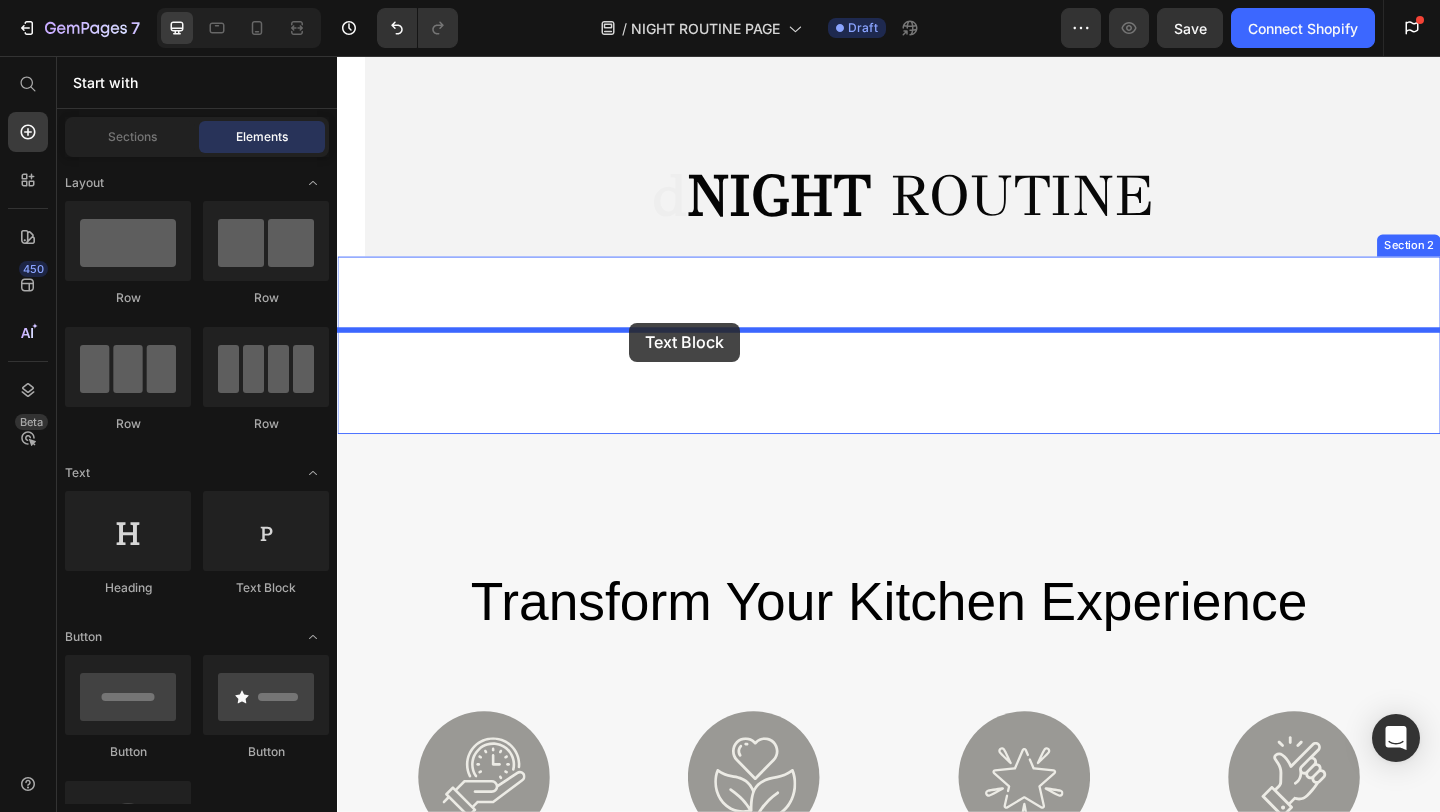 drag, startPoint x: 580, startPoint y: 588, endPoint x: 655, endPoint y: 346, distance: 253.35548 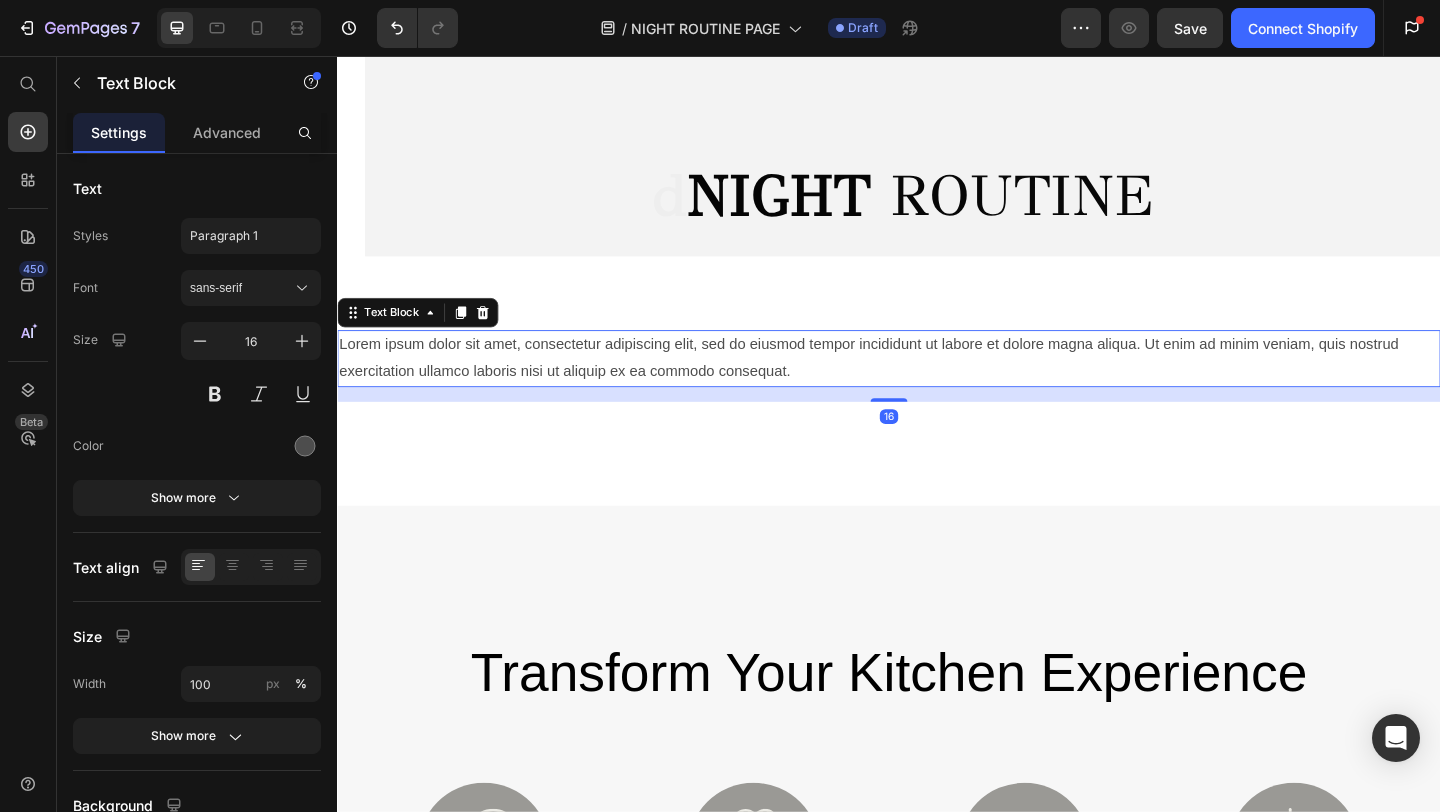 click on "Lorem ipsum dolor sit amet, consectetur adipiscing elit, sed do eiusmod tempor incididunt ut labore et dolore magna aliqua. Ut enim ad minim veniam, quis nostrud exercitation ullamco laboris nisi ut aliquip ex ea commodo consequat." at bounding box center [937, 385] 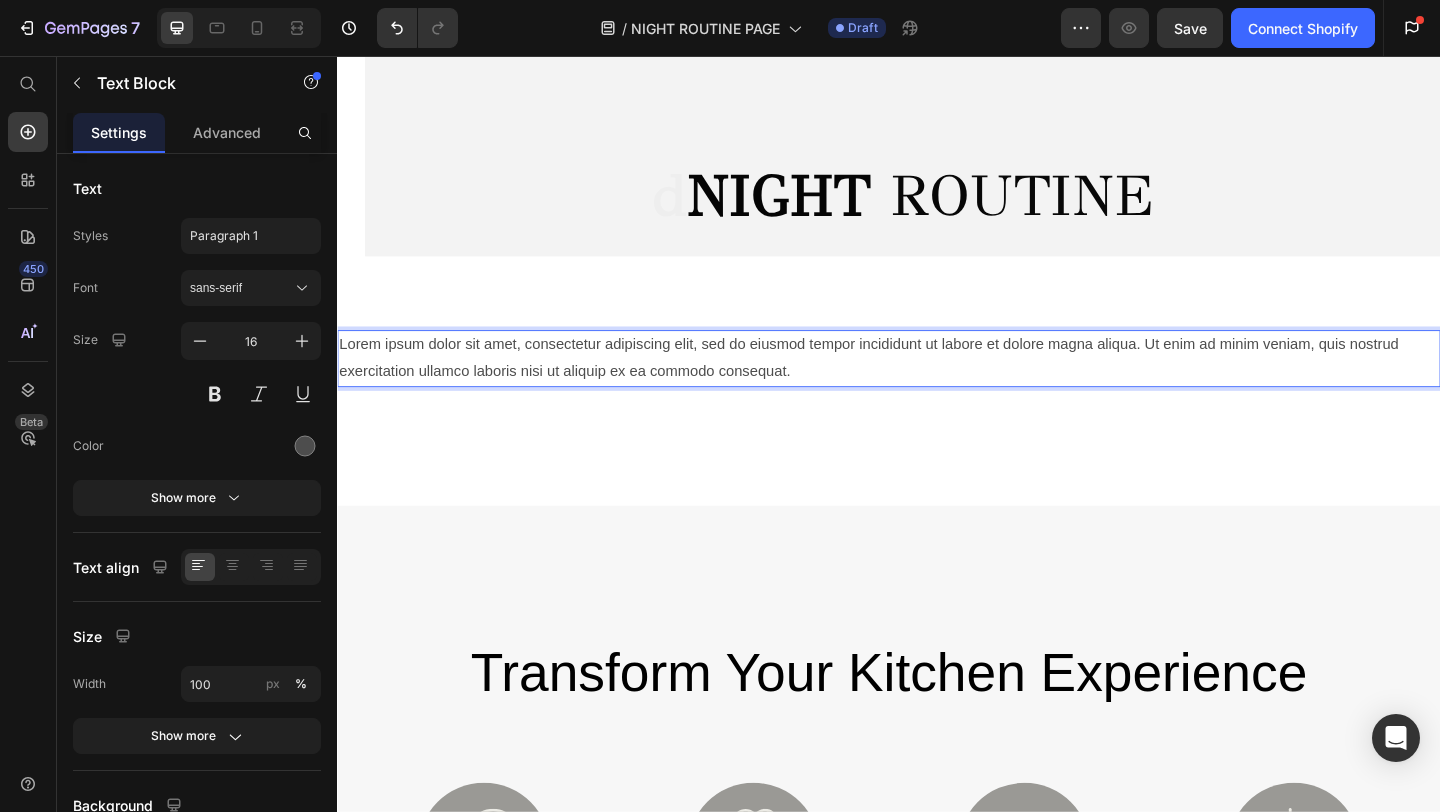 click on "Lorem ipsum dolor sit amet, consectetur adipiscing elit, sed do eiusmod tempor incididunt ut labore et dolore magna aliqua. Ut enim ad minim veniam, quis nostrud exercitation ullamco laboris nisi ut aliquip ex ea commodo consequat." at bounding box center [937, 385] 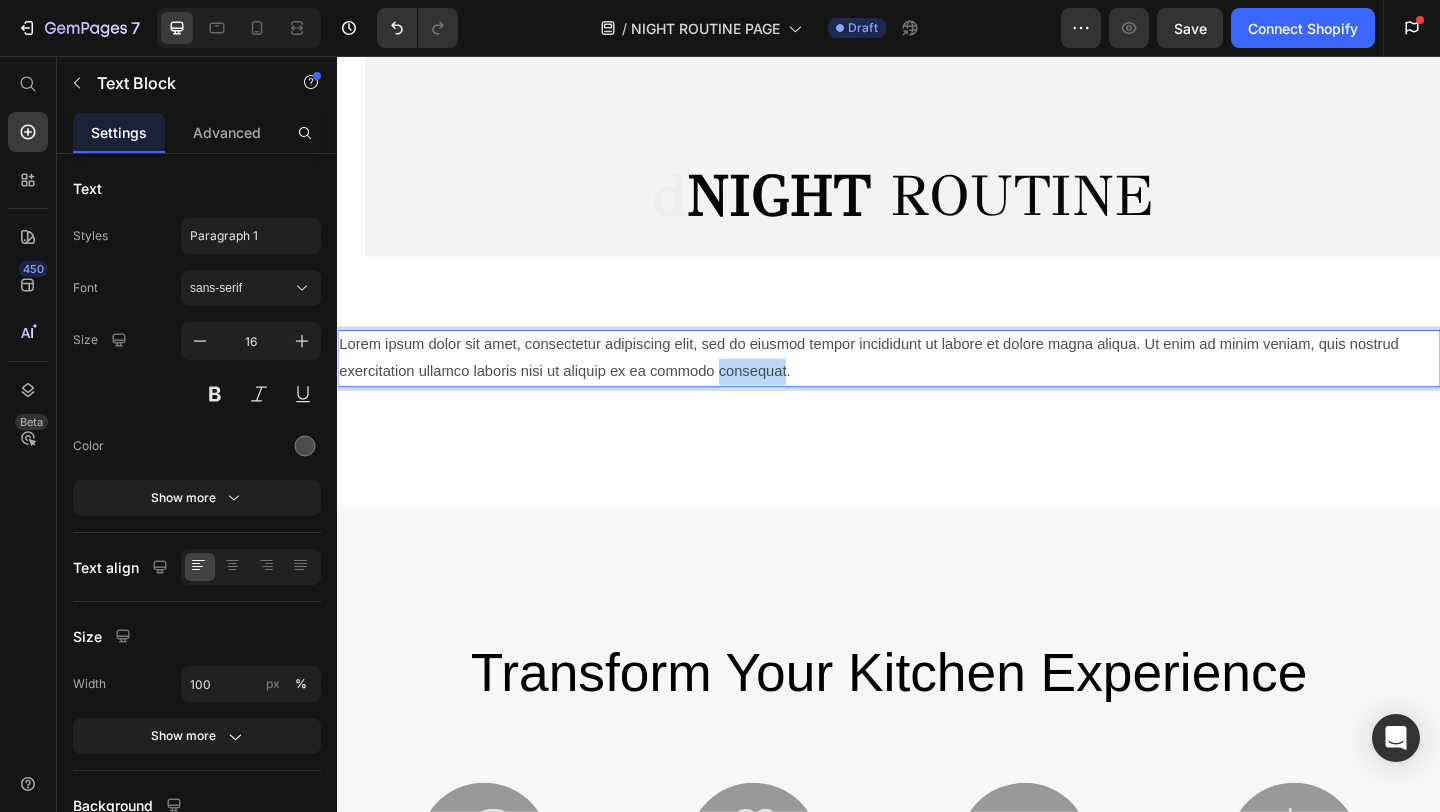 click on "Lorem ipsum dolor sit amet, consectetur adipiscing elit, sed do eiusmod tempor incididunt ut labore et dolore magna aliqua. Ut enim ad minim veniam, quis nostrud exercitation ullamco laboris nisi ut aliquip ex ea commodo consequat." at bounding box center [937, 385] 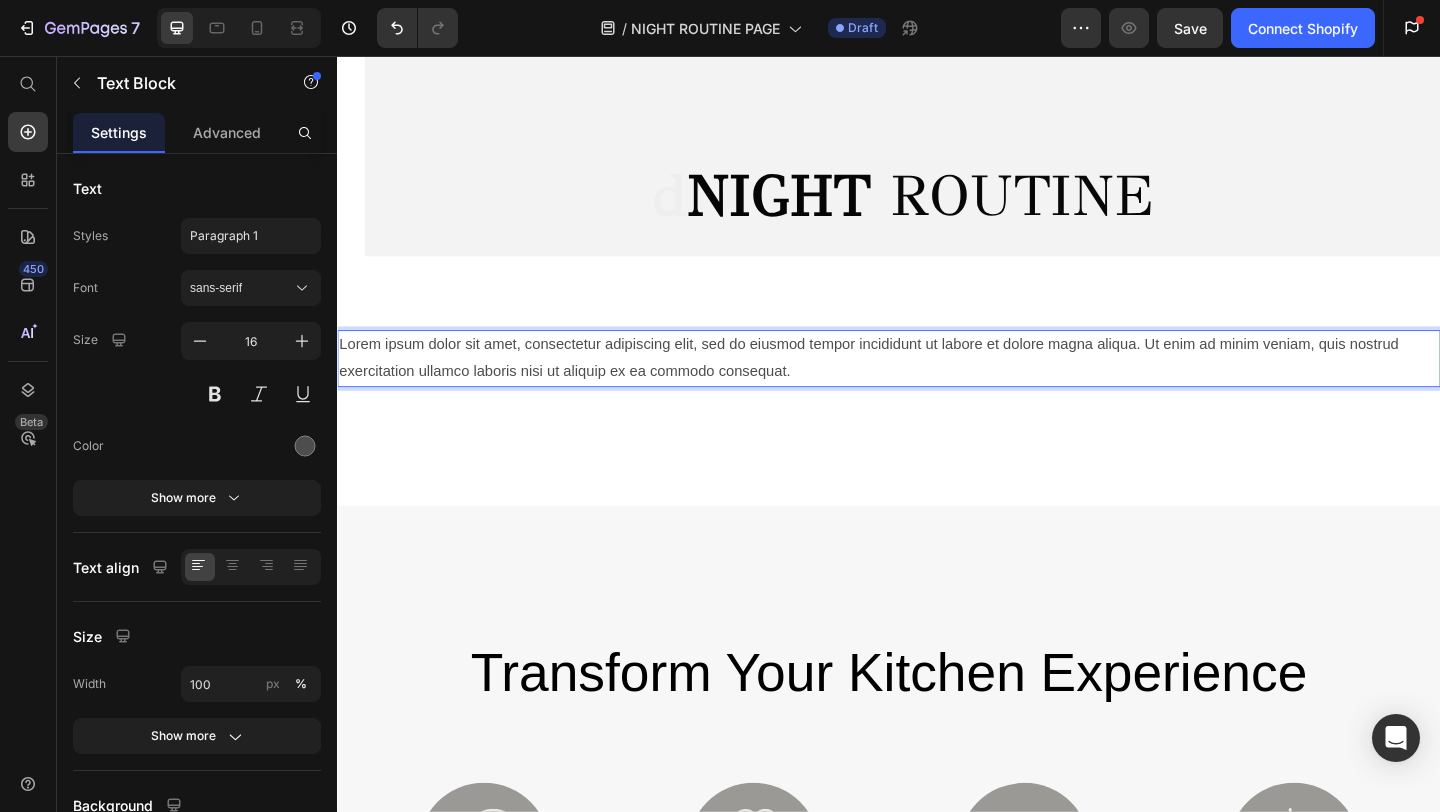 click on "Lorem ipsum dolor sit amet, consectetur adipiscing elit, sed do eiusmod tempor incididunt ut labore et dolore magna aliqua. Ut enim ad minim veniam, quis nostrud exercitation ullamco laboris nisi ut aliquip ex ea commodo consequat." at bounding box center (937, 385) 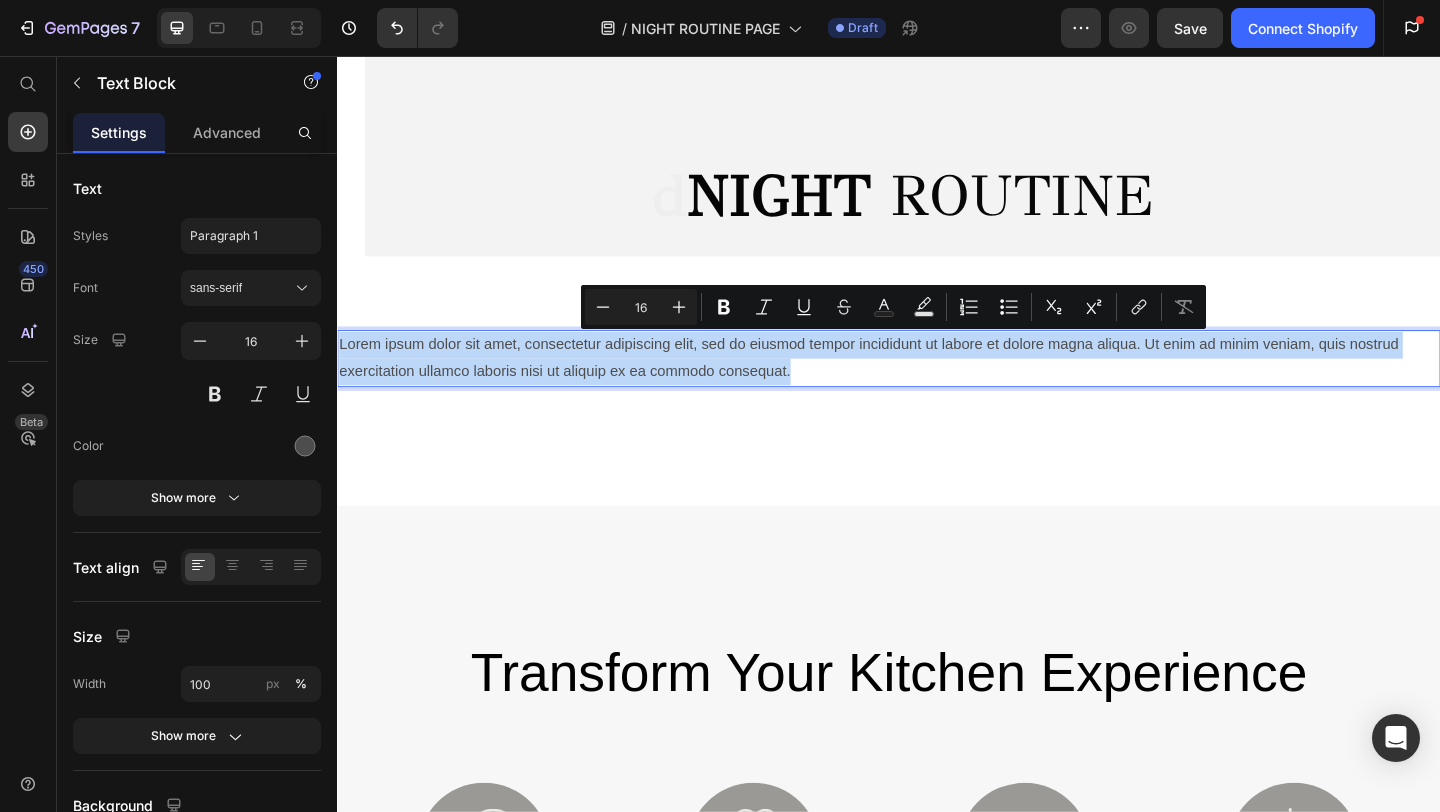 drag, startPoint x: 840, startPoint y: 398, endPoint x: 330, endPoint y: 365, distance: 511.06653 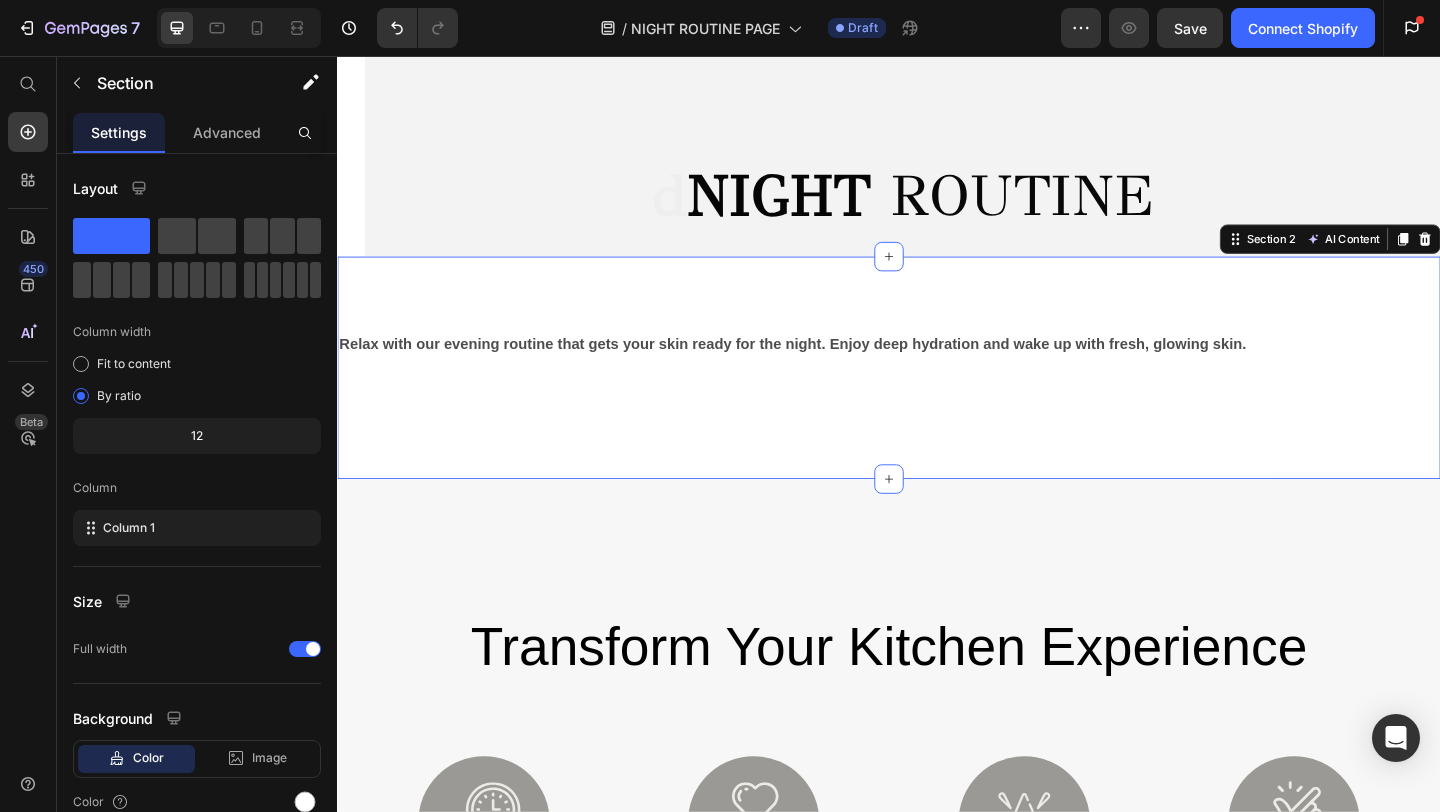 click on "Relax with our evening routine that gets your skin ready for the night. Enjoy deep hydration and wake up with fresh, glowing skin. Text Block Text Block Section 2   AI Content Write with GemAI What would you like to describe here? Tone and Voice Persuasive Product ROSEWATER TONER Show more Generate" at bounding box center [937, 395] 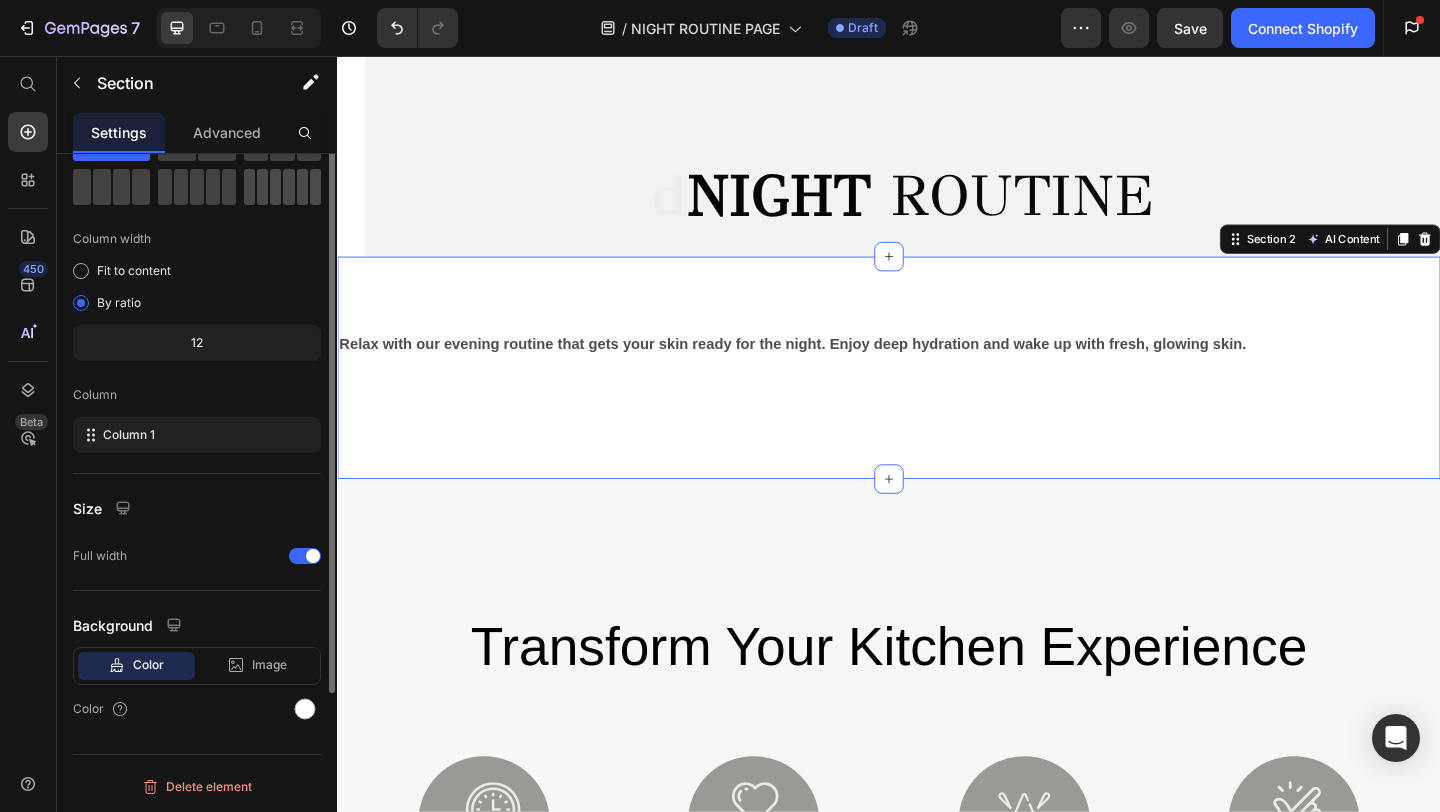 scroll, scrollTop: 0, scrollLeft: 0, axis: both 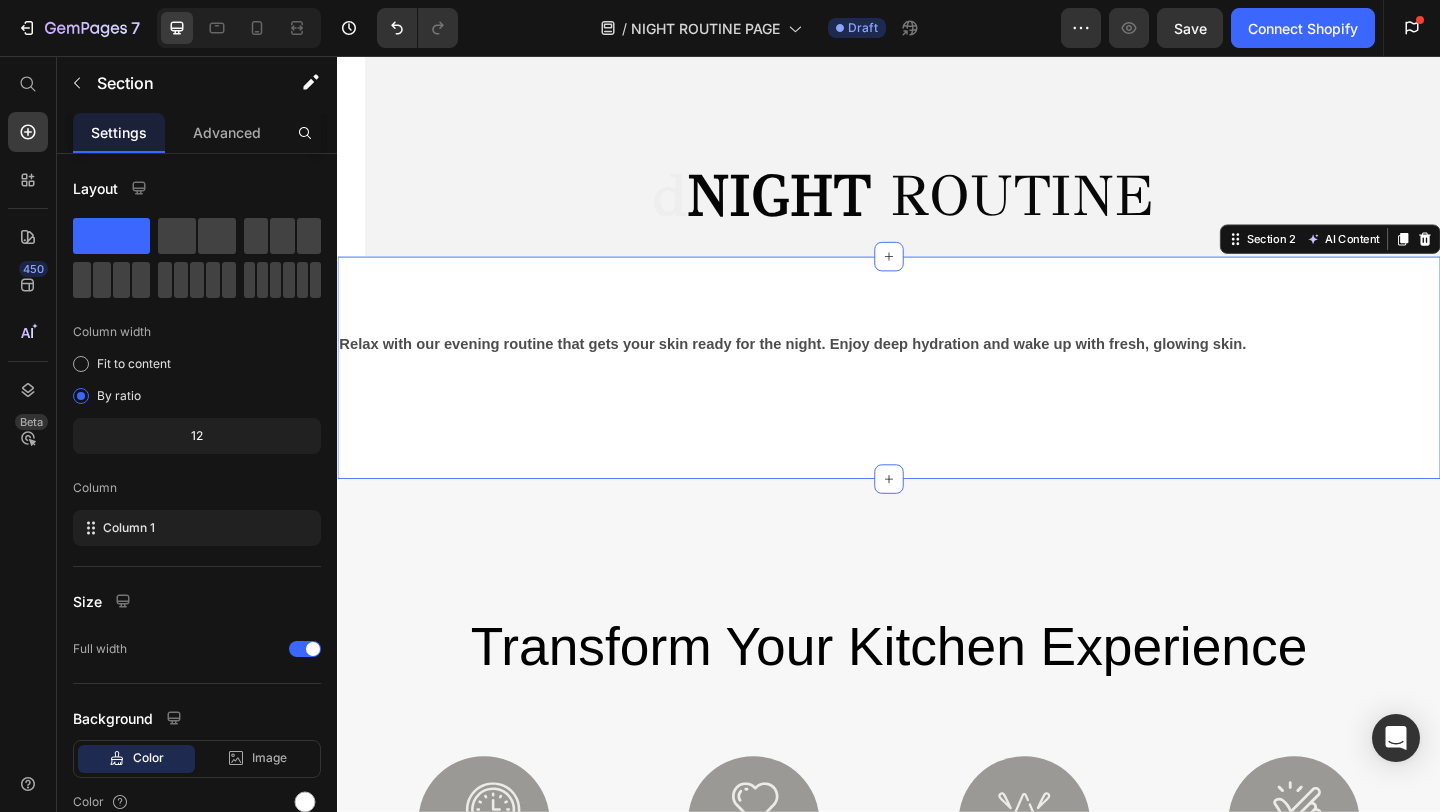 drag, startPoint x: 939, startPoint y: 506, endPoint x: 940, endPoint y: 450, distance: 56.008926 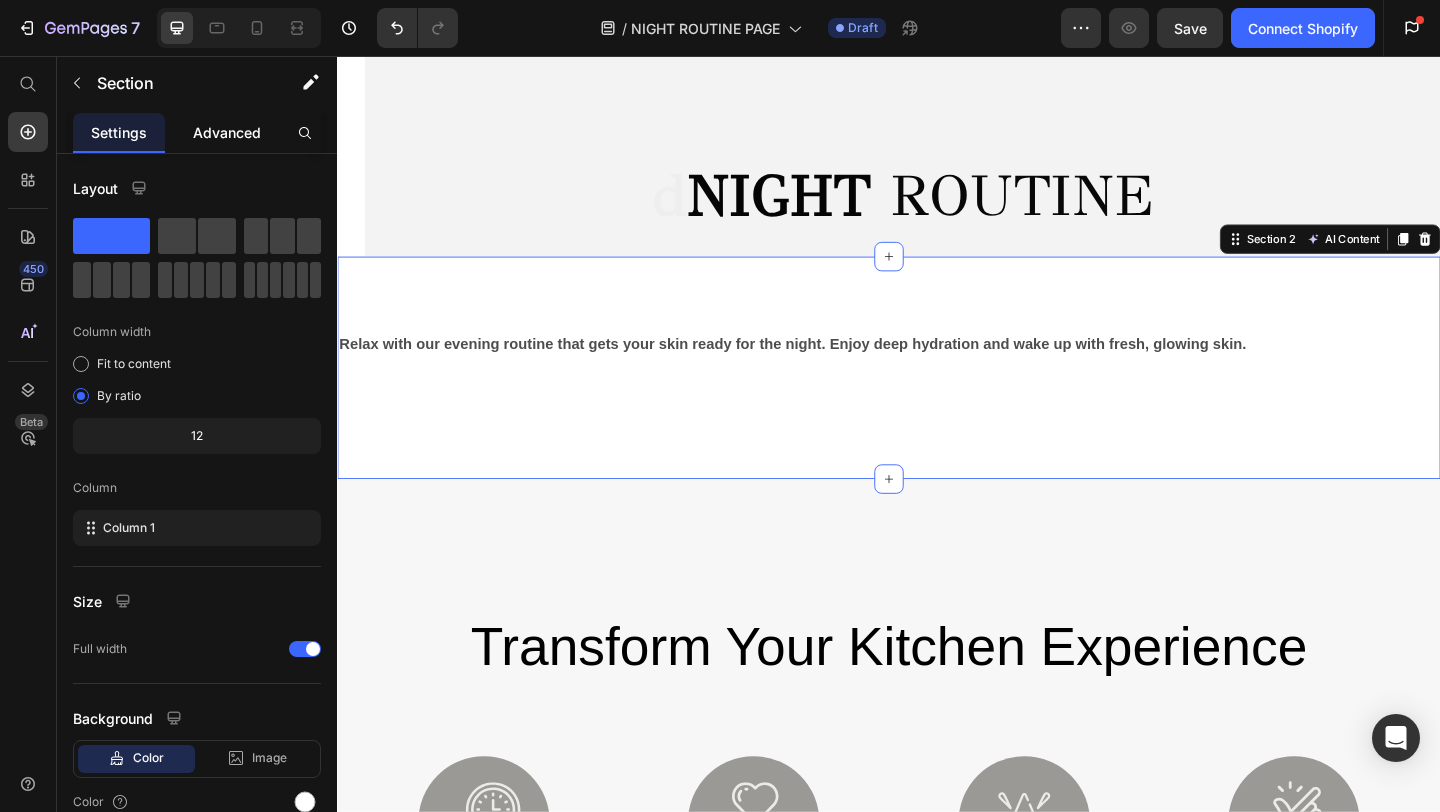 click on "Advanced" at bounding box center [227, 132] 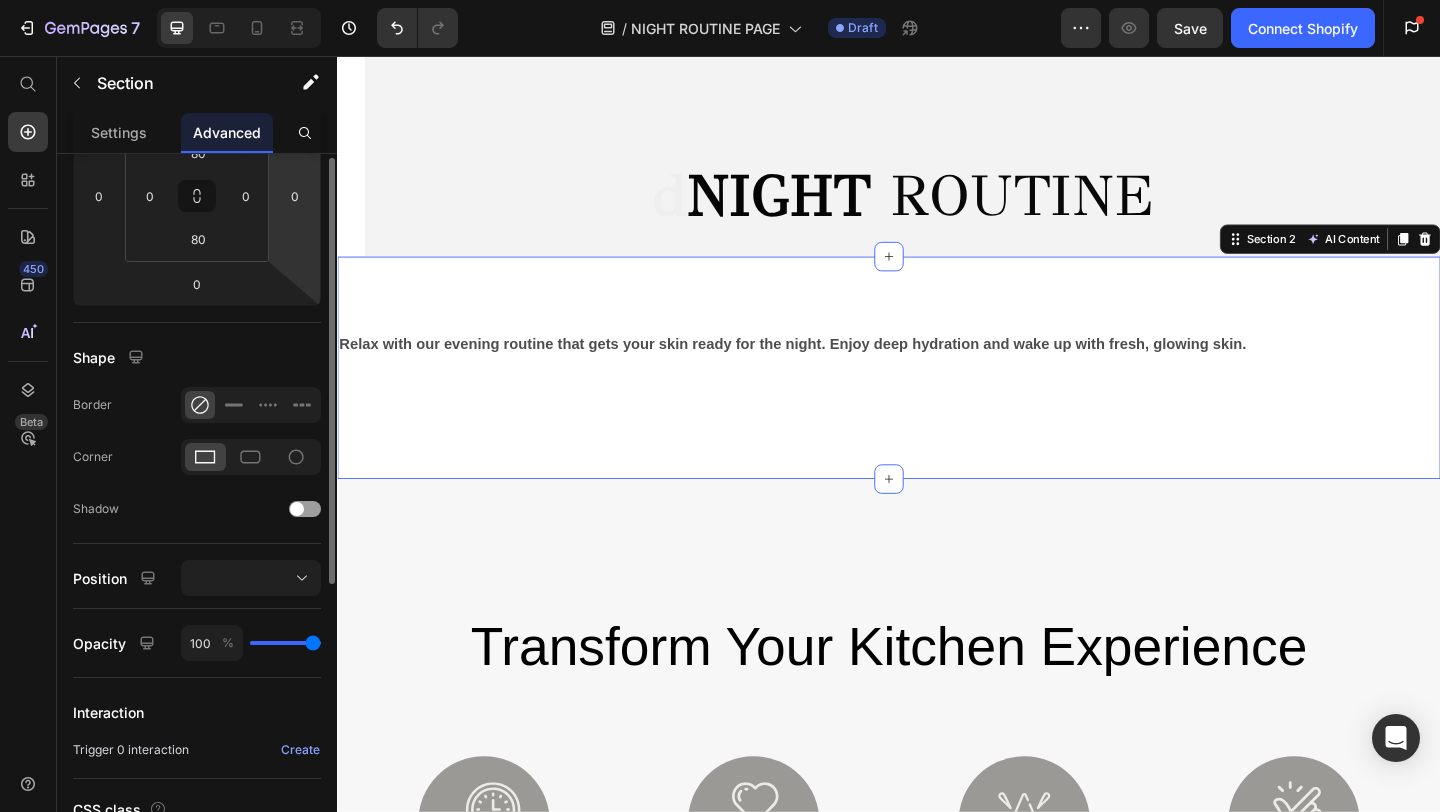scroll, scrollTop: 485, scrollLeft: 0, axis: vertical 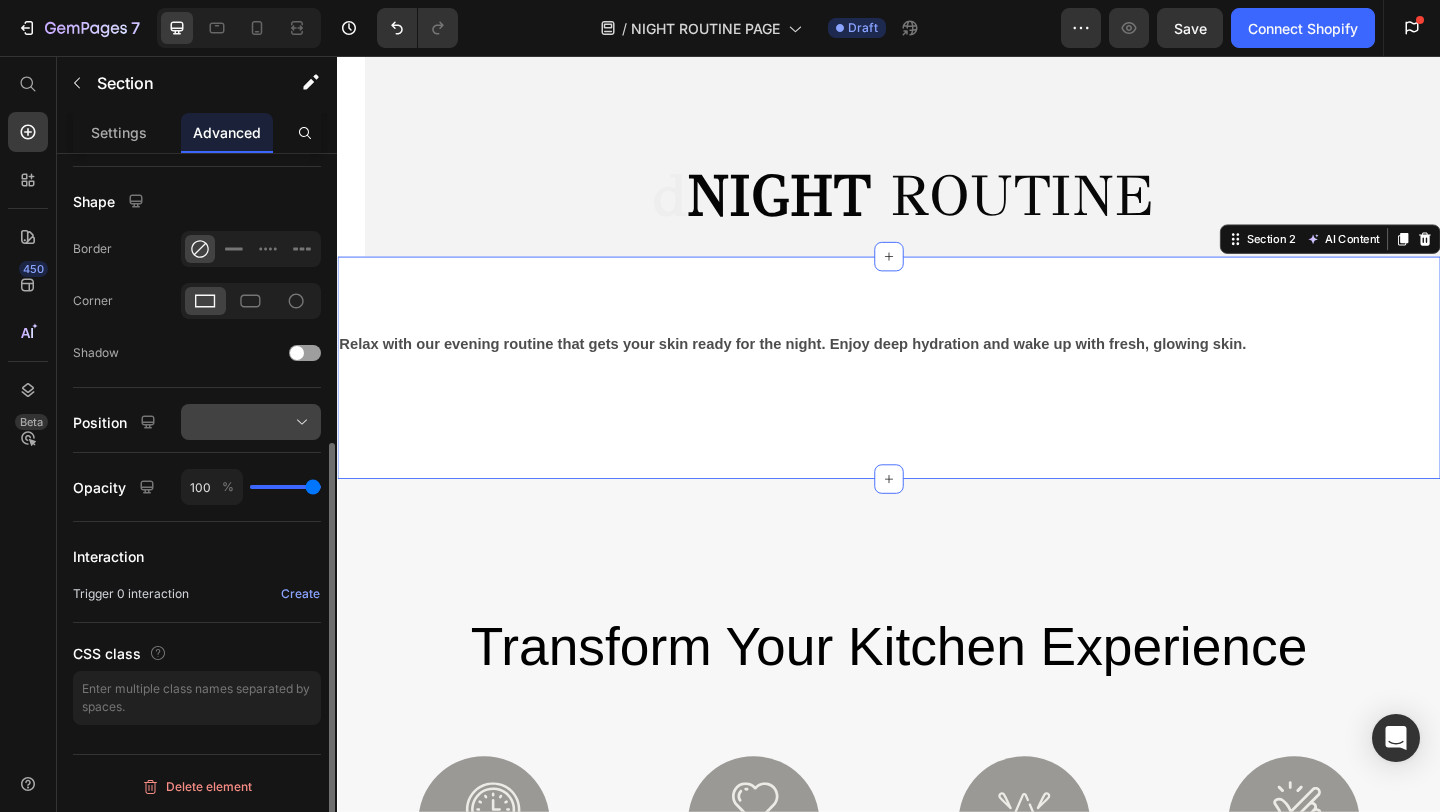click at bounding box center [251, 422] 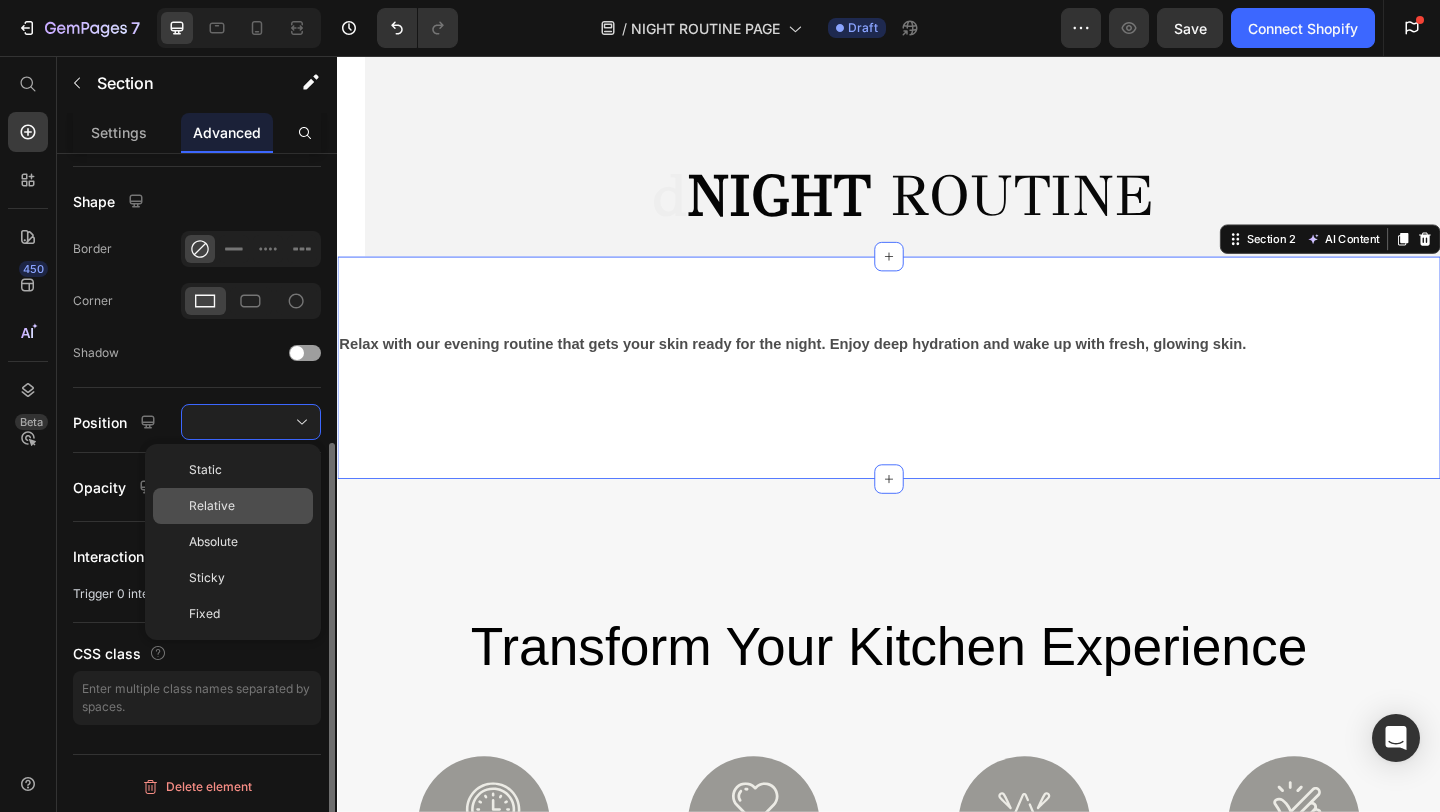 click on "Relative" at bounding box center [247, 506] 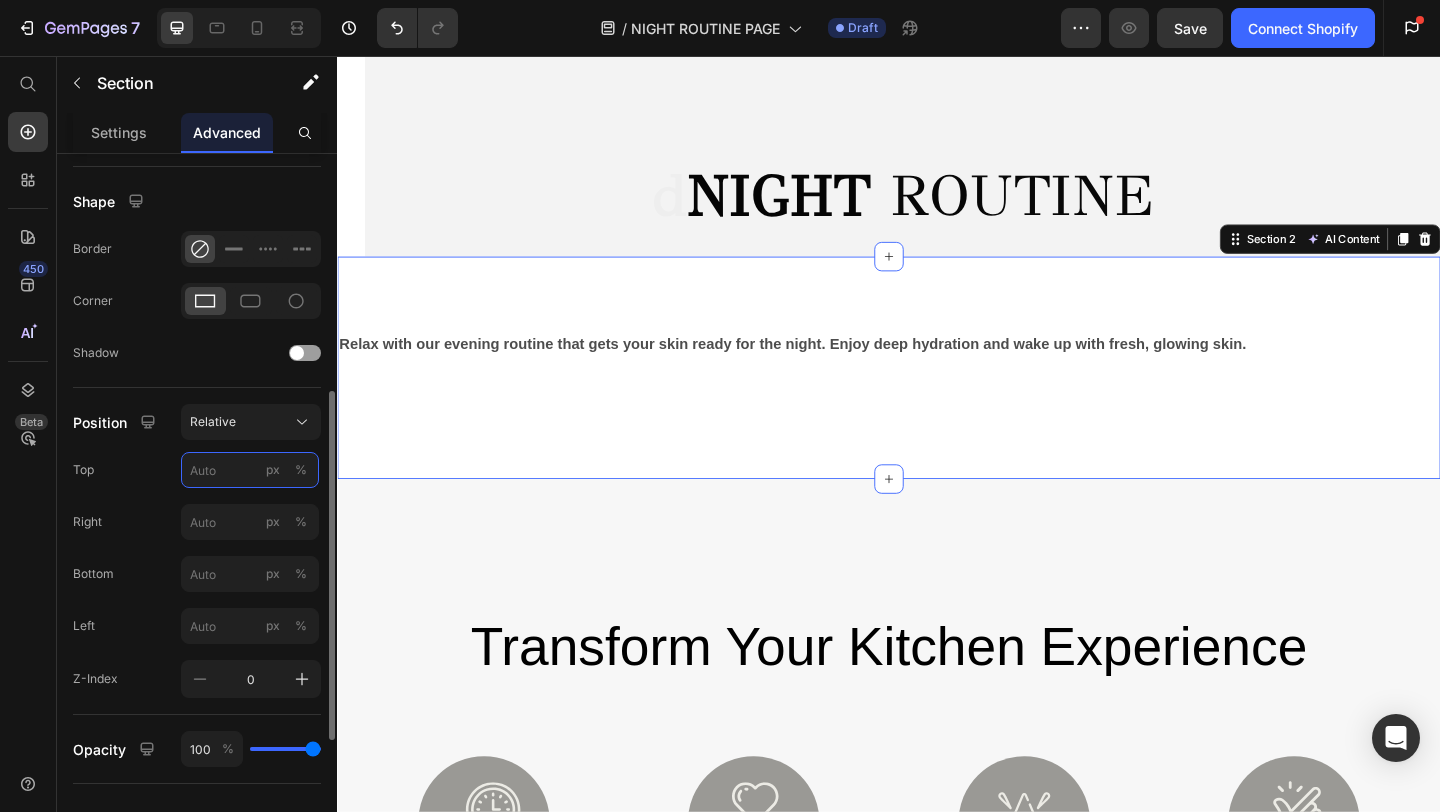 click on "px %" at bounding box center (250, 470) 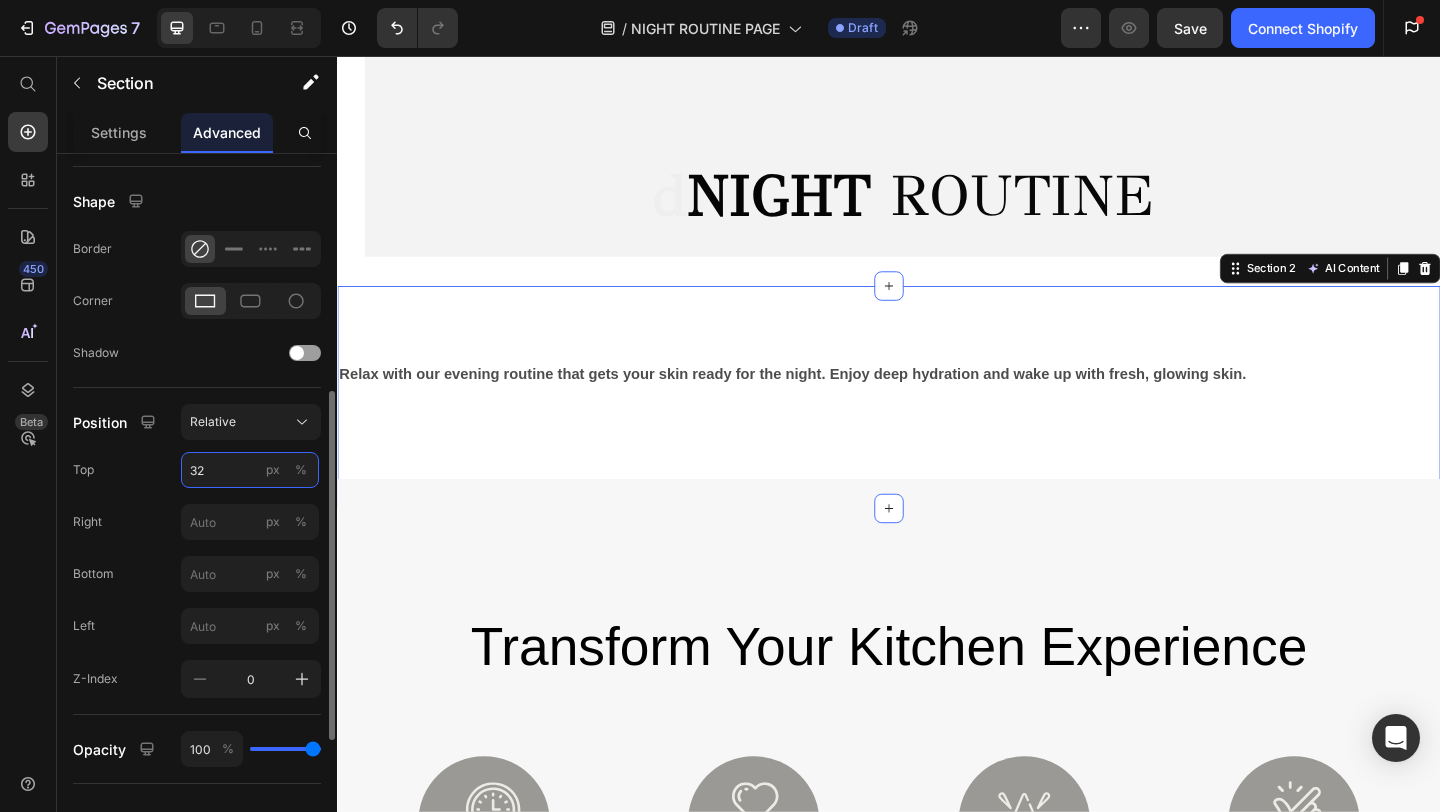 type on "3" 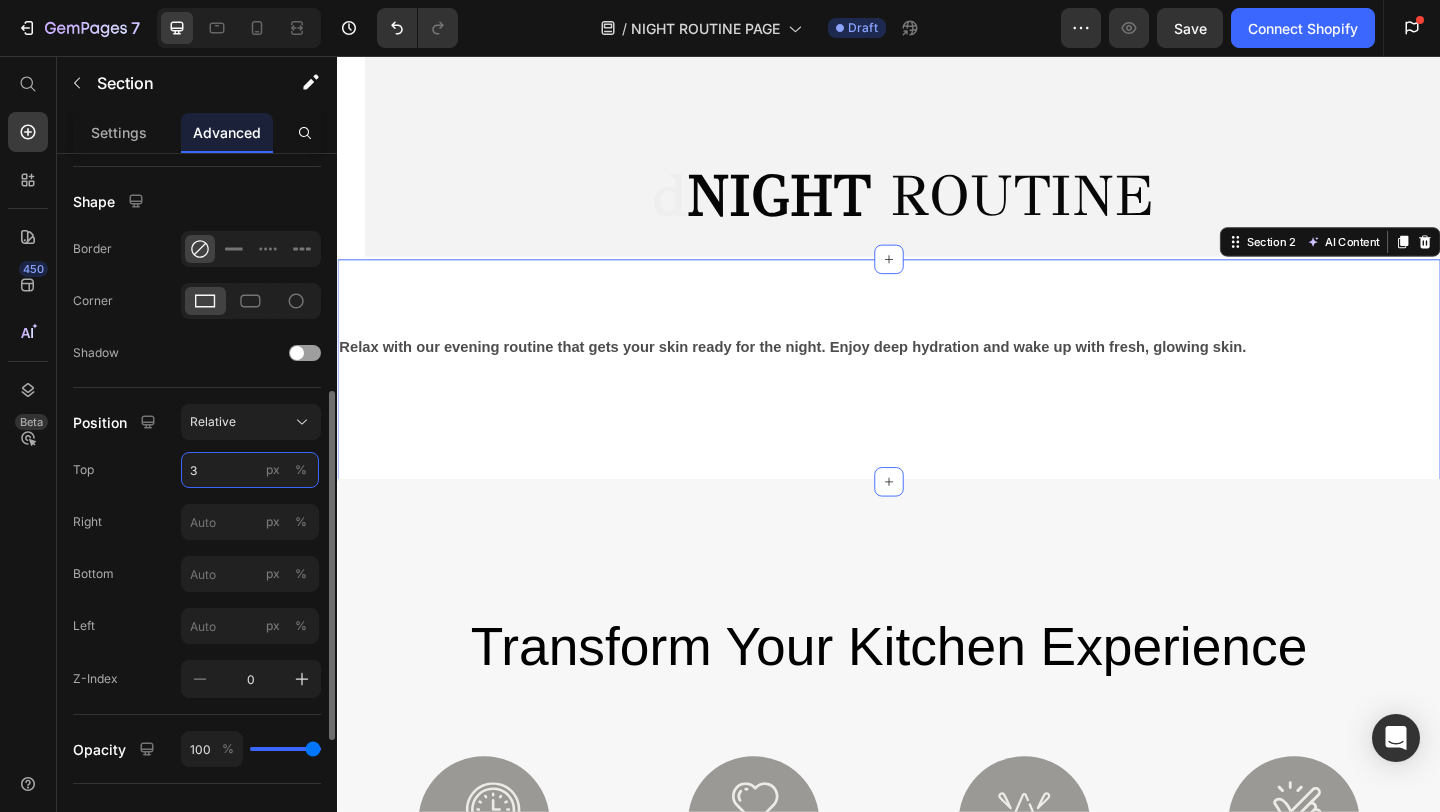 type 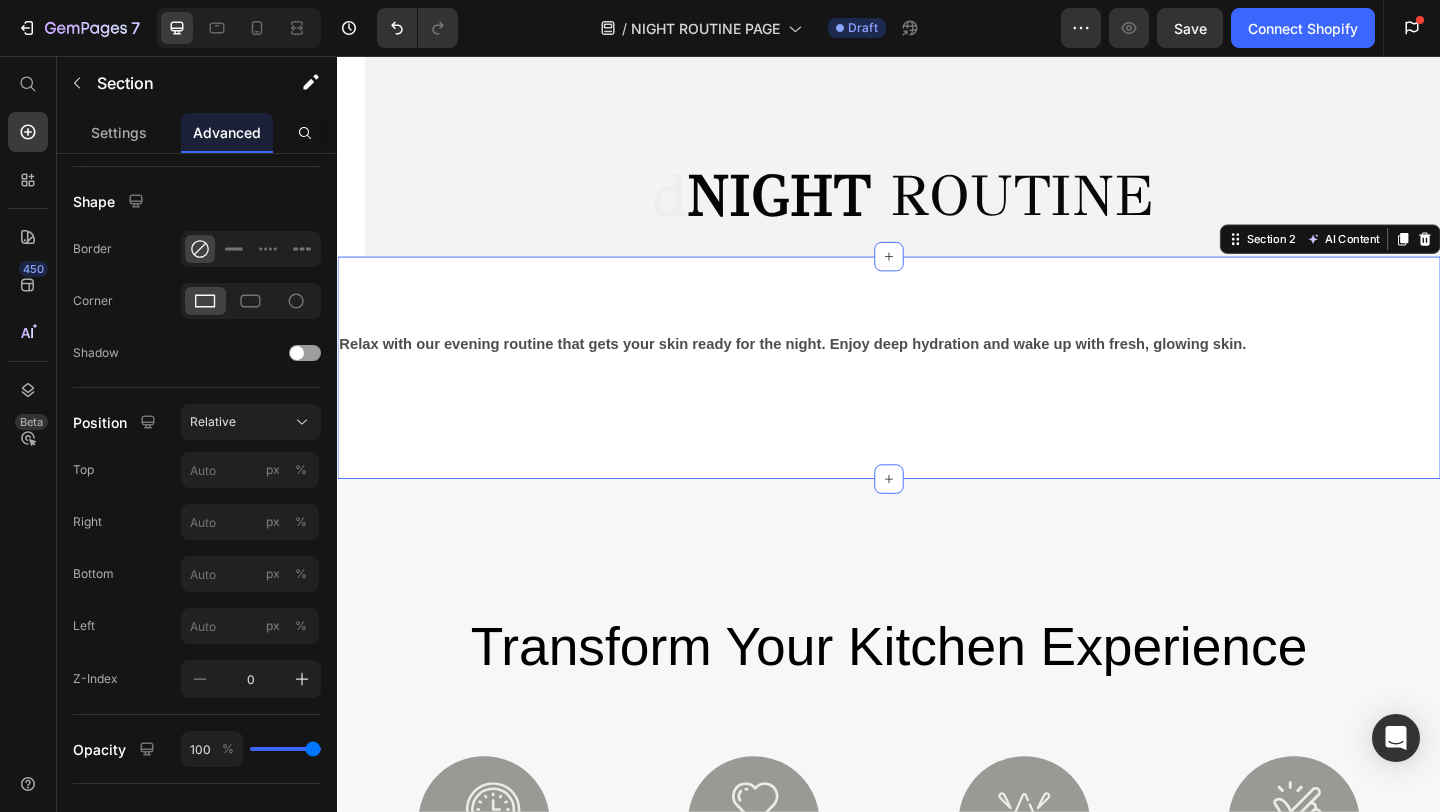 click on "Relax with our evening routine that gets your skin ready for the night. Enjoy deep hydration and wake up with fresh, glowing skin. Text Block Text Block Section 2   AI Content Write with GemAI What would you like to describe here? Tone and Voice Persuasive Product ROSEWATER TONER Show more Generate" at bounding box center (937, 395) 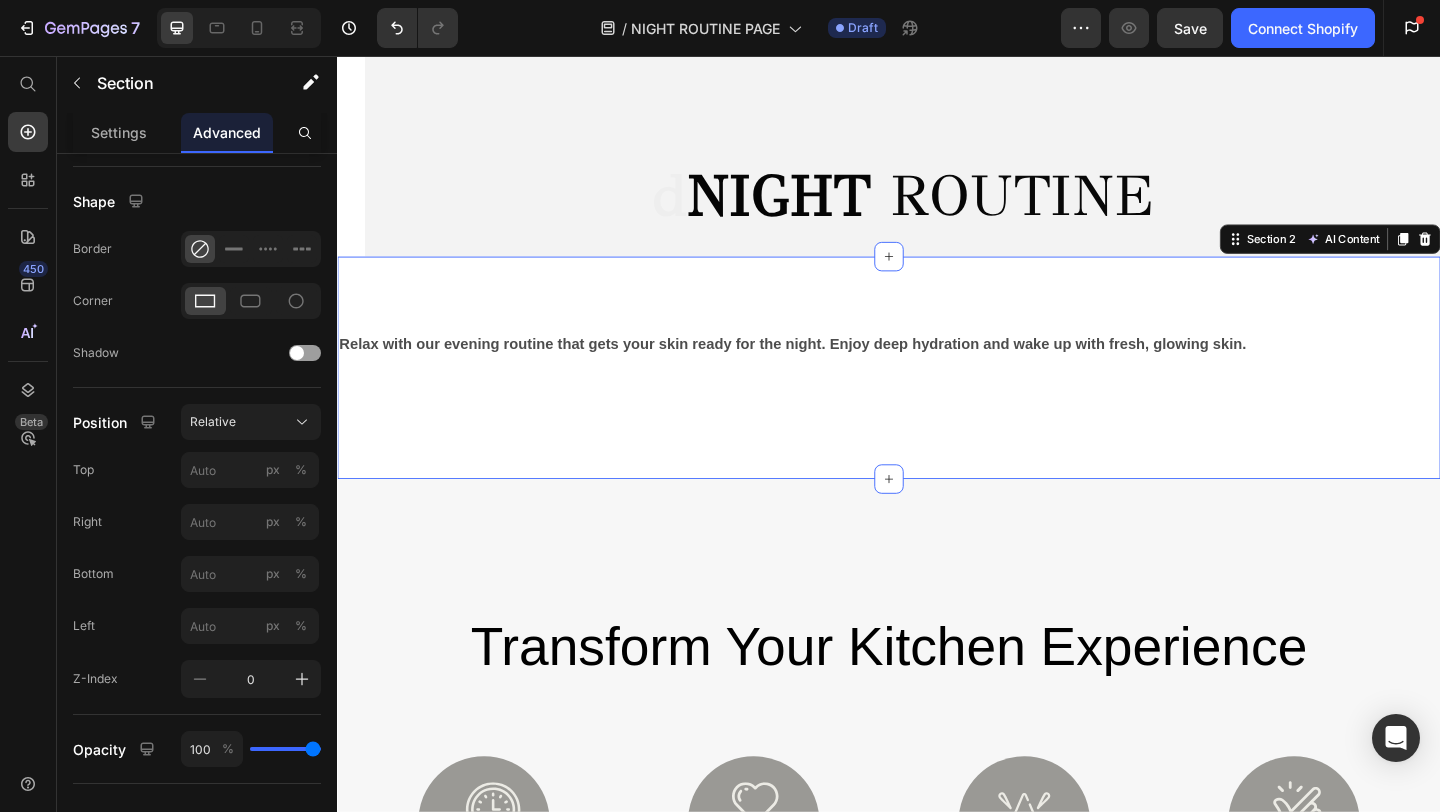 click on "Relax with our evening routine that gets your skin ready for the night. Enjoy deep hydration and wake up with fresh, glowing skin. Text Block Text Block Section 2   AI Content Write with GemAI What would you like to describe here? Tone and Voice Persuasive Product ROSEWATER TONER Show more Generate" at bounding box center (937, 395) 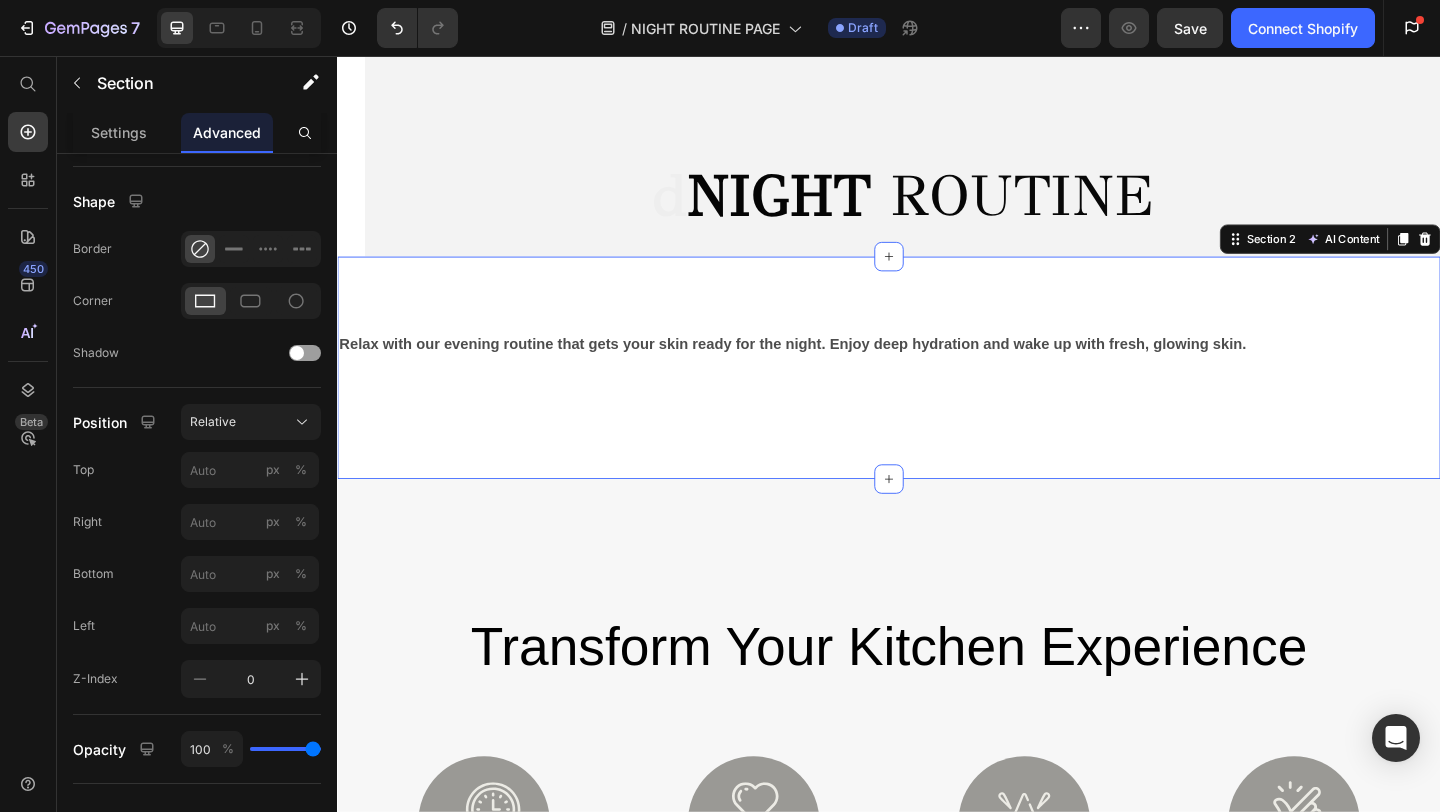 drag, startPoint x: 930, startPoint y: 278, endPoint x: 930, endPoint y: 336, distance: 58 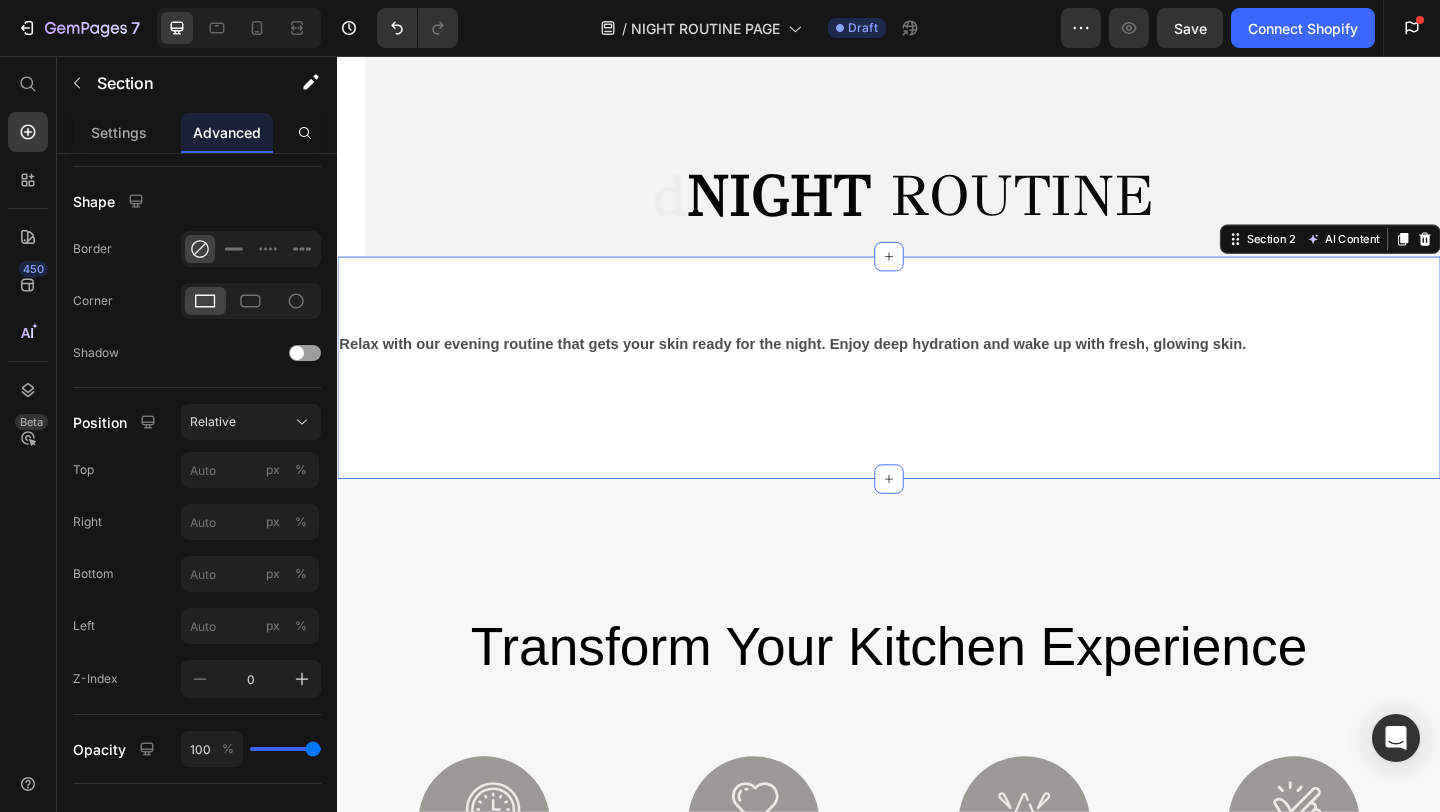 click on "Relax with our evening routine that gets your skin ready for the night. Enjoy deep hydration and wake up with fresh, glowing skin. Text Block Text Block Section 2   AI Content Write with GemAI What would you like to describe here? Tone and Voice Persuasive Product ROSEWATER TONER Show more Generate" at bounding box center [937, 395] 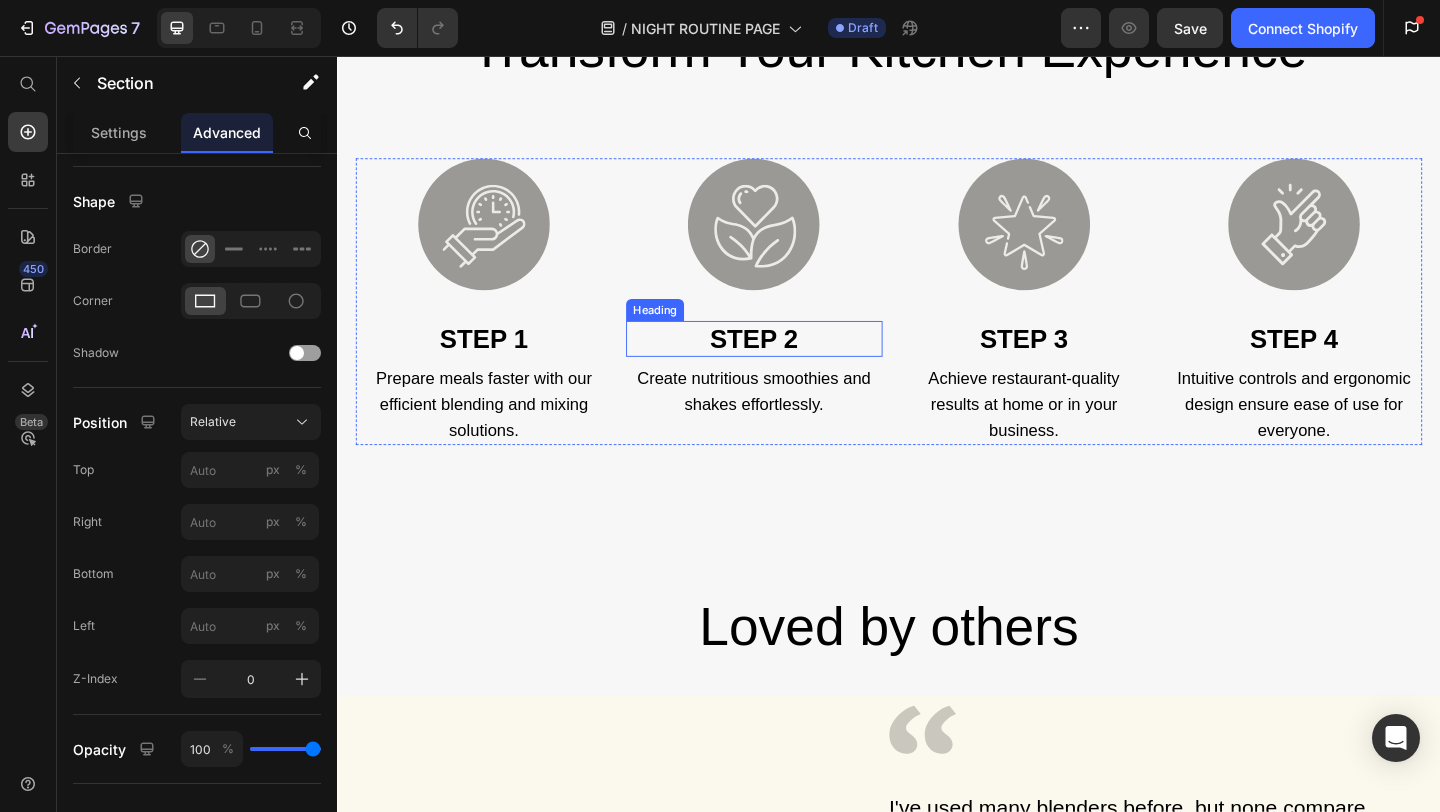scroll, scrollTop: 835, scrollLeft: 0, axis: vertical 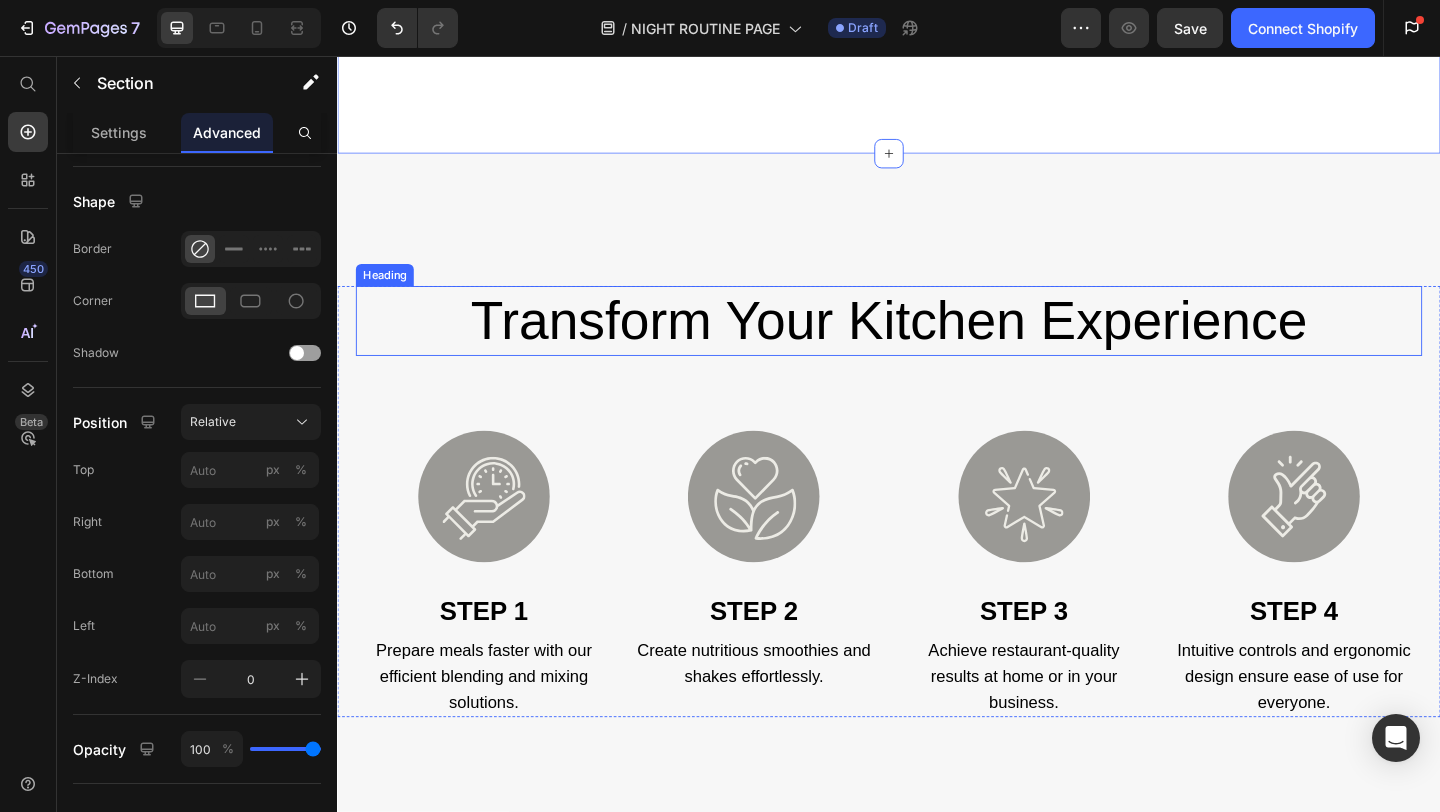 click on "transform your kitchen experience" at bounding box center (937, 344) 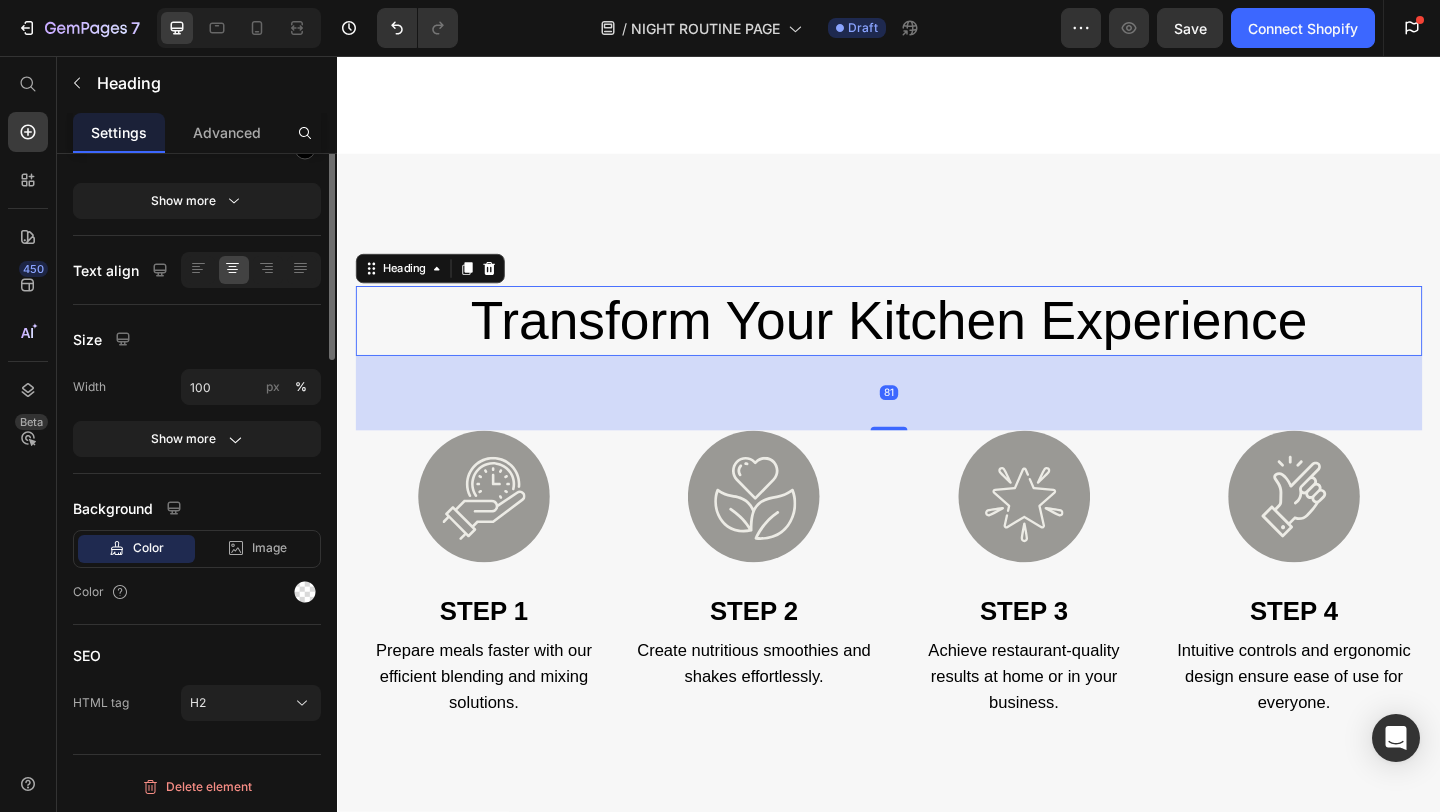 scroll, scrollTop: 0, scrollLeft: 0, axis: both 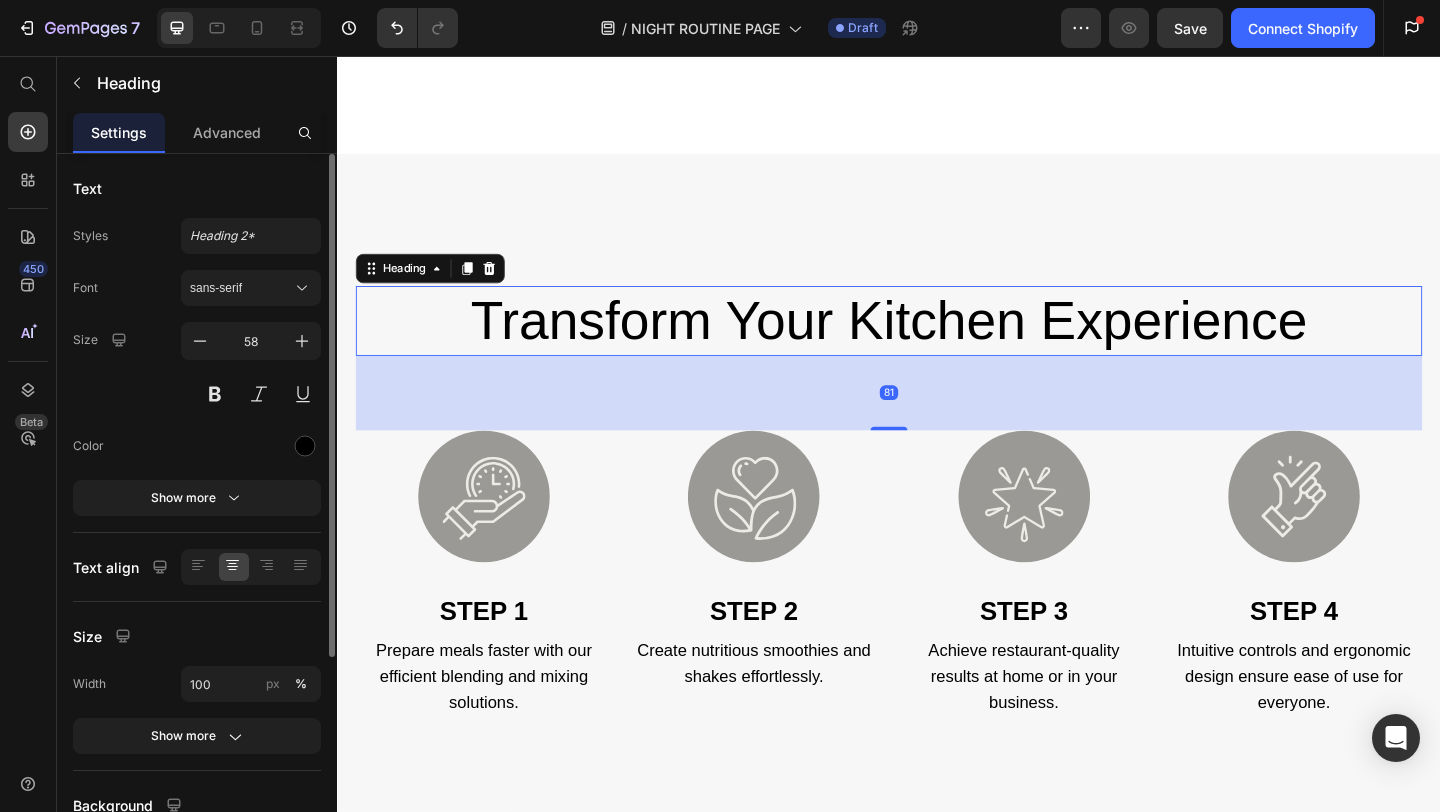 click on "transform your kitchen experience" at bounding box center (937, 344) 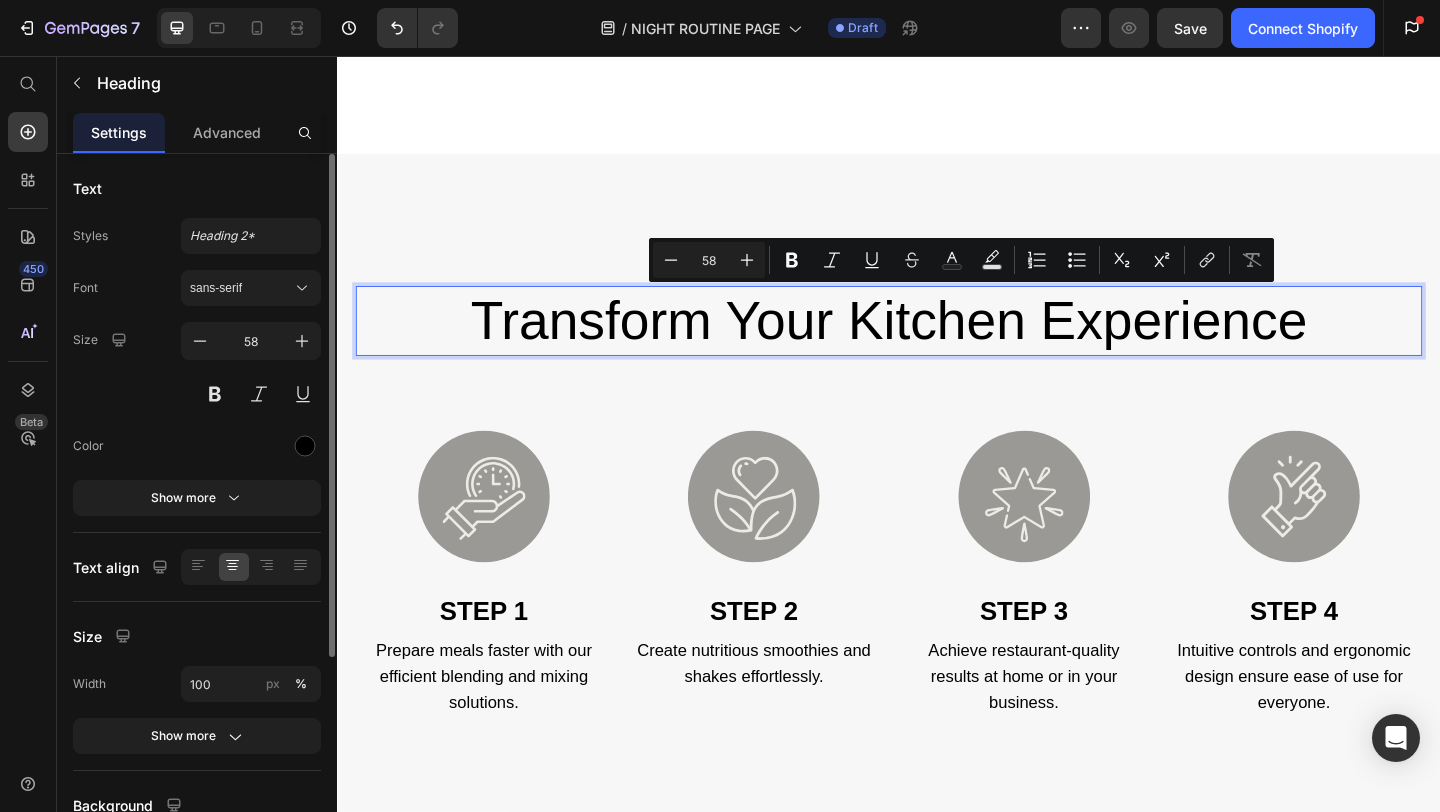 click on "transform your kitchen experience" at bounding box center [937, 344] 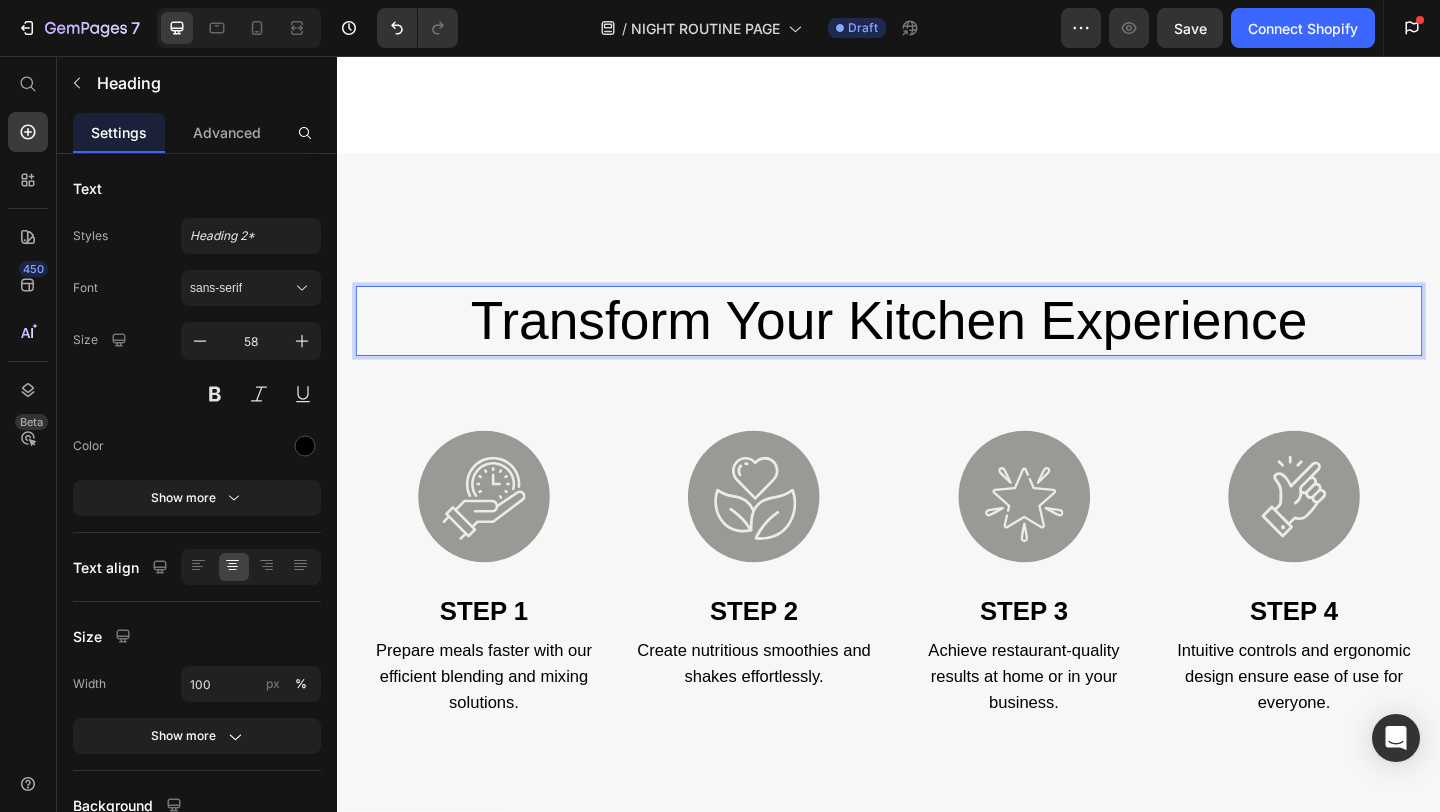 click on "transform your kitchen experience" at bounding box center [937, 344] 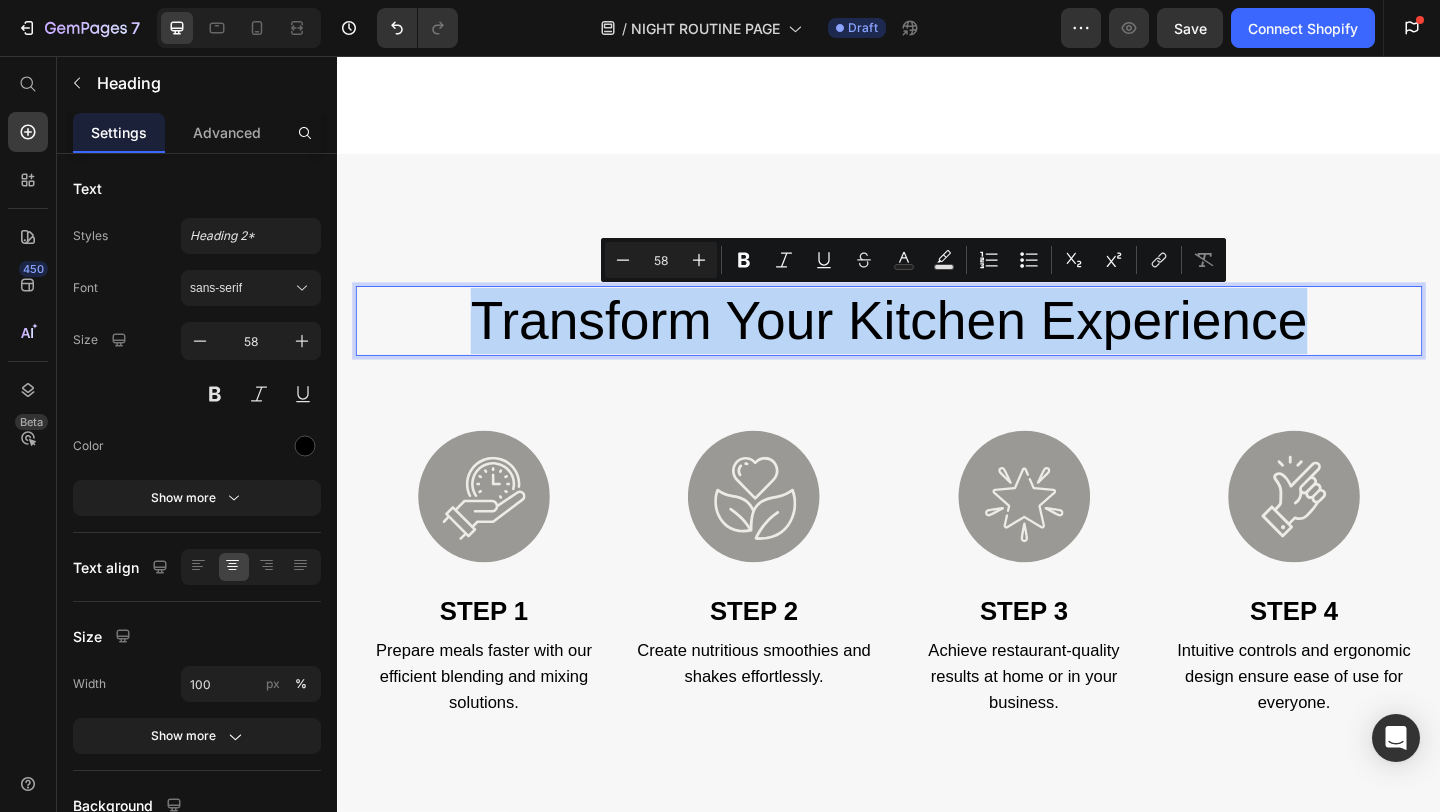 drag, startPoint x: 1391, startPoint y: 344, endPoint x: 466, endPoint y: 288, distance: 926.6936 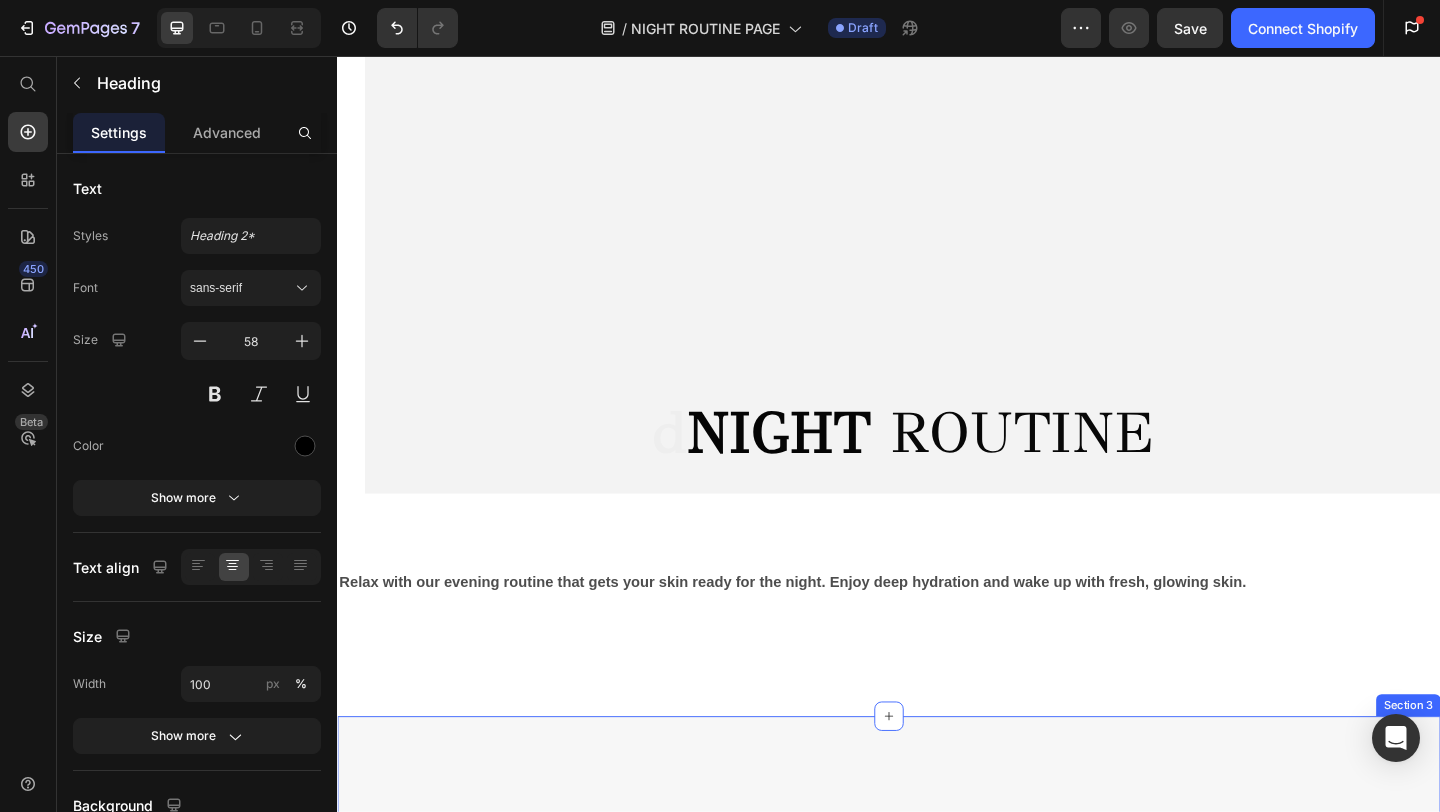 scroll, scrollTop: 347, scrollLeft: 0, axis: vertical 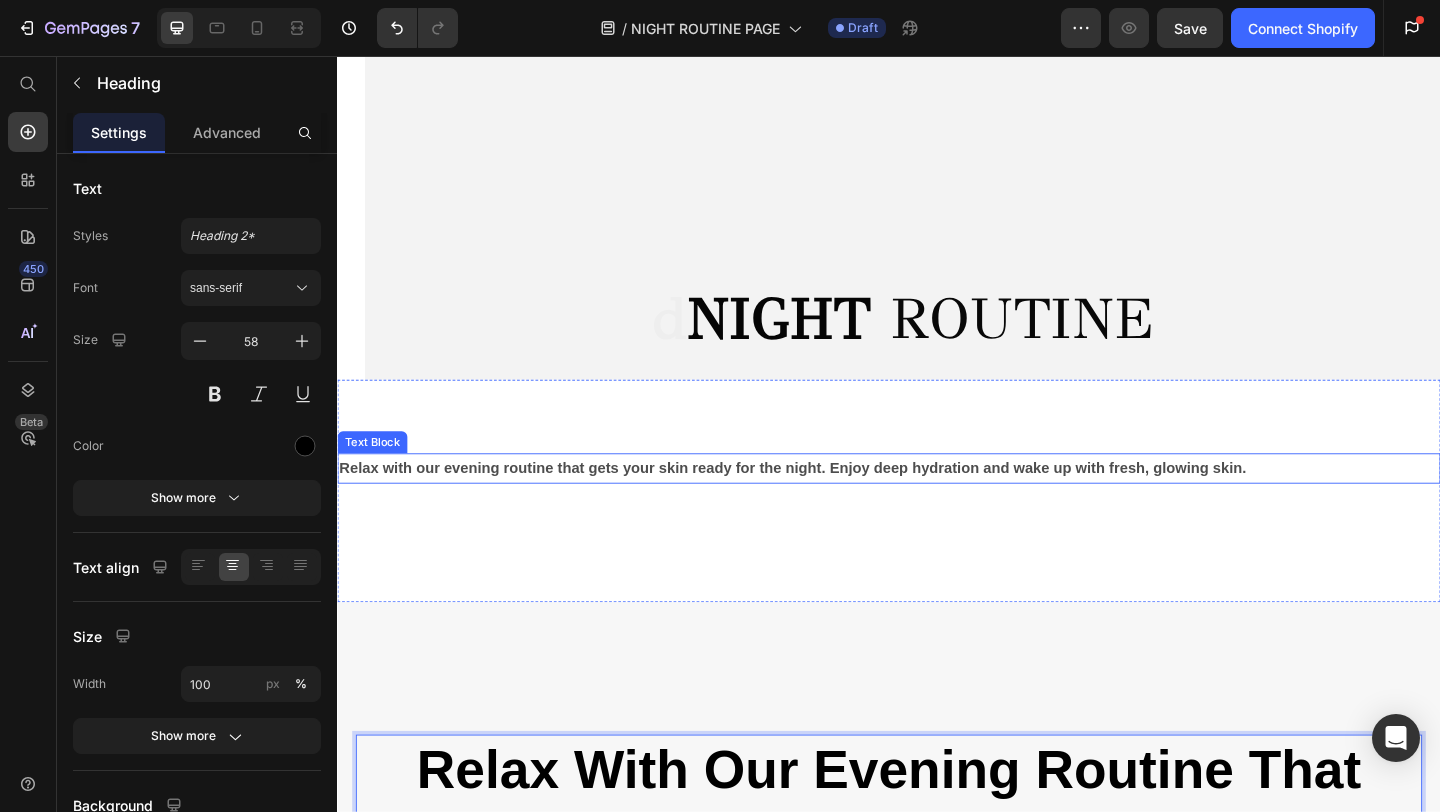 click on "Relax with our evening routine that gets your skin ready for the night. Enjoy deep hydration and wake up with fresh, glowing skin." at bounding box center (832, 503) 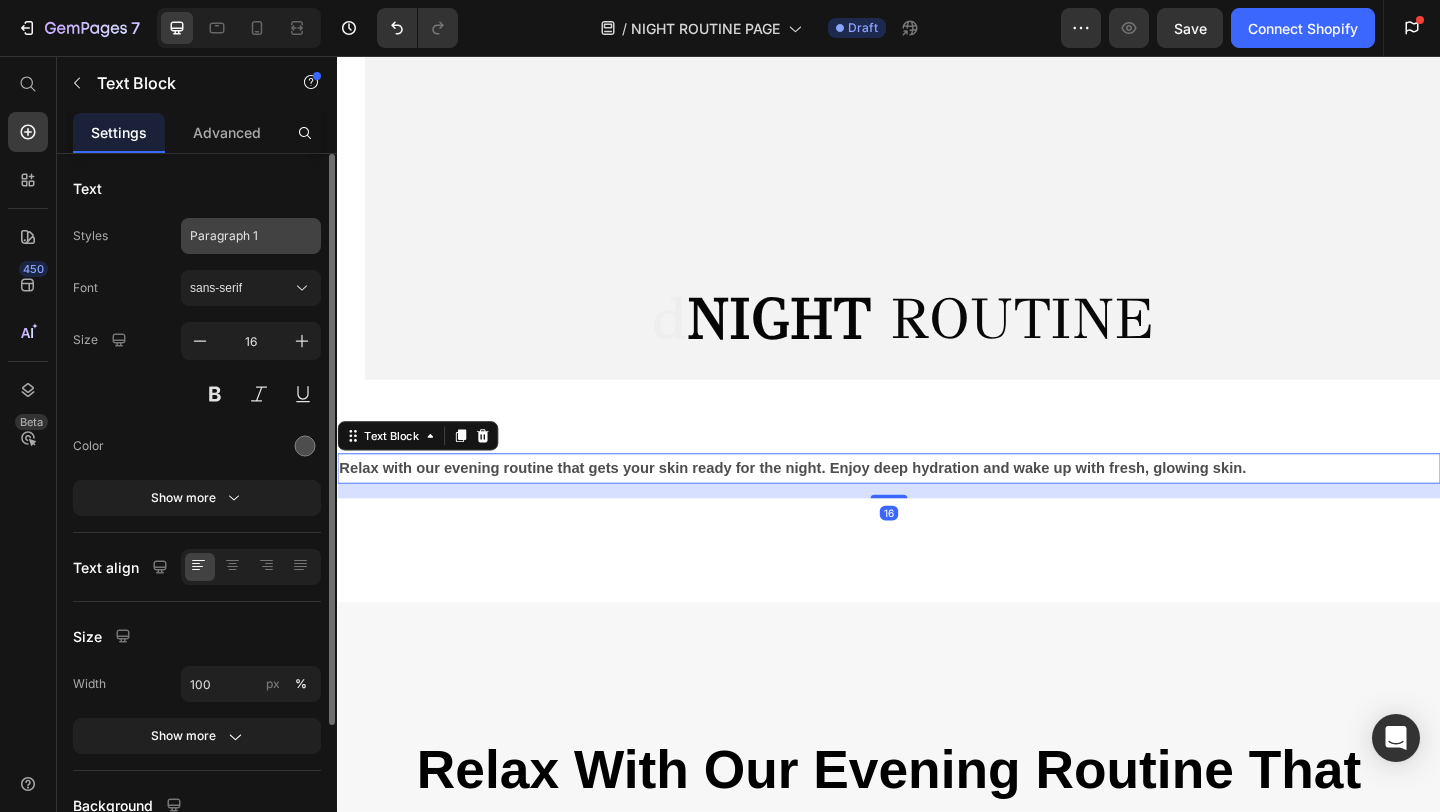click on "Paragraph 1" at bounding box center [239, 236] 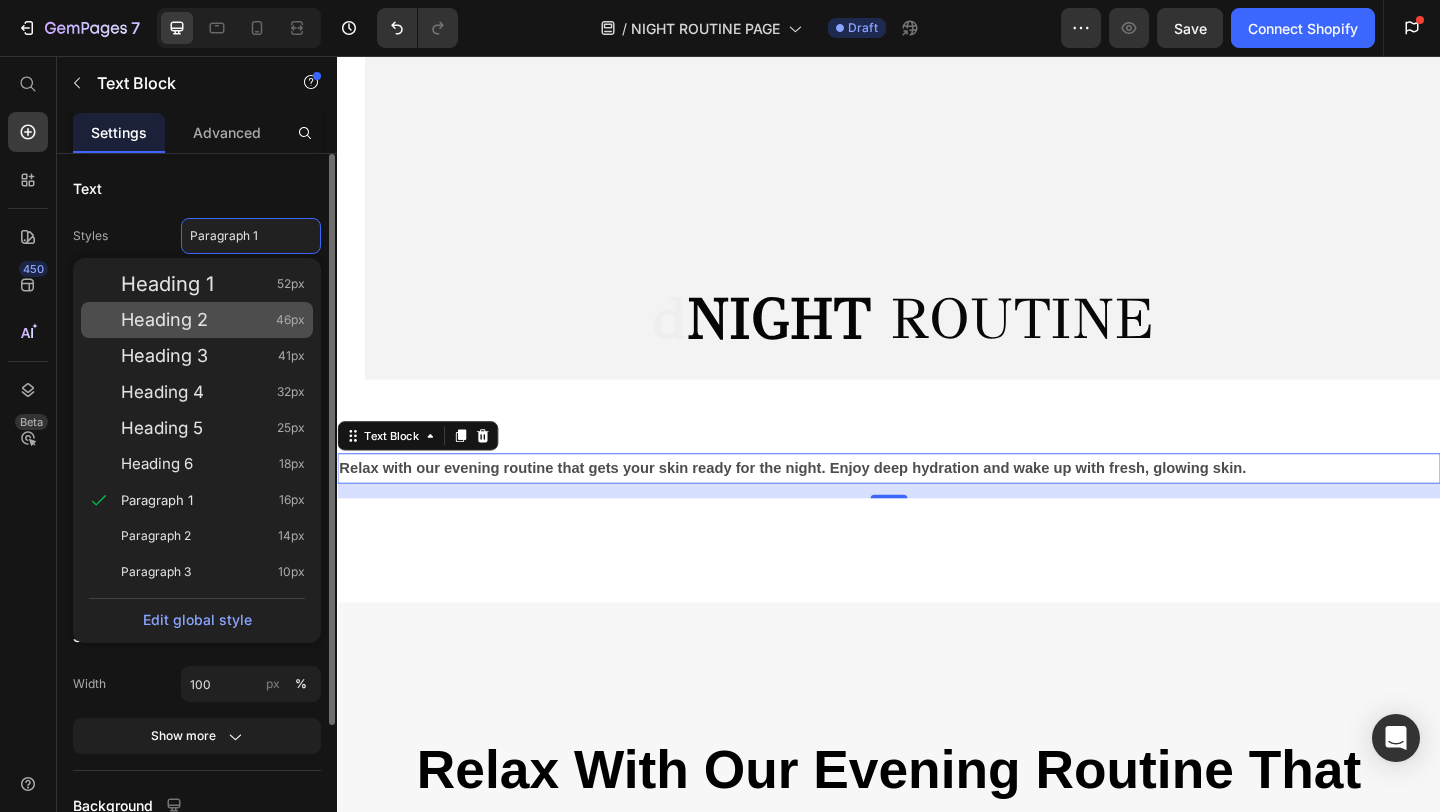 click on "Heading 2 46px" at bounding box center [213, 320] 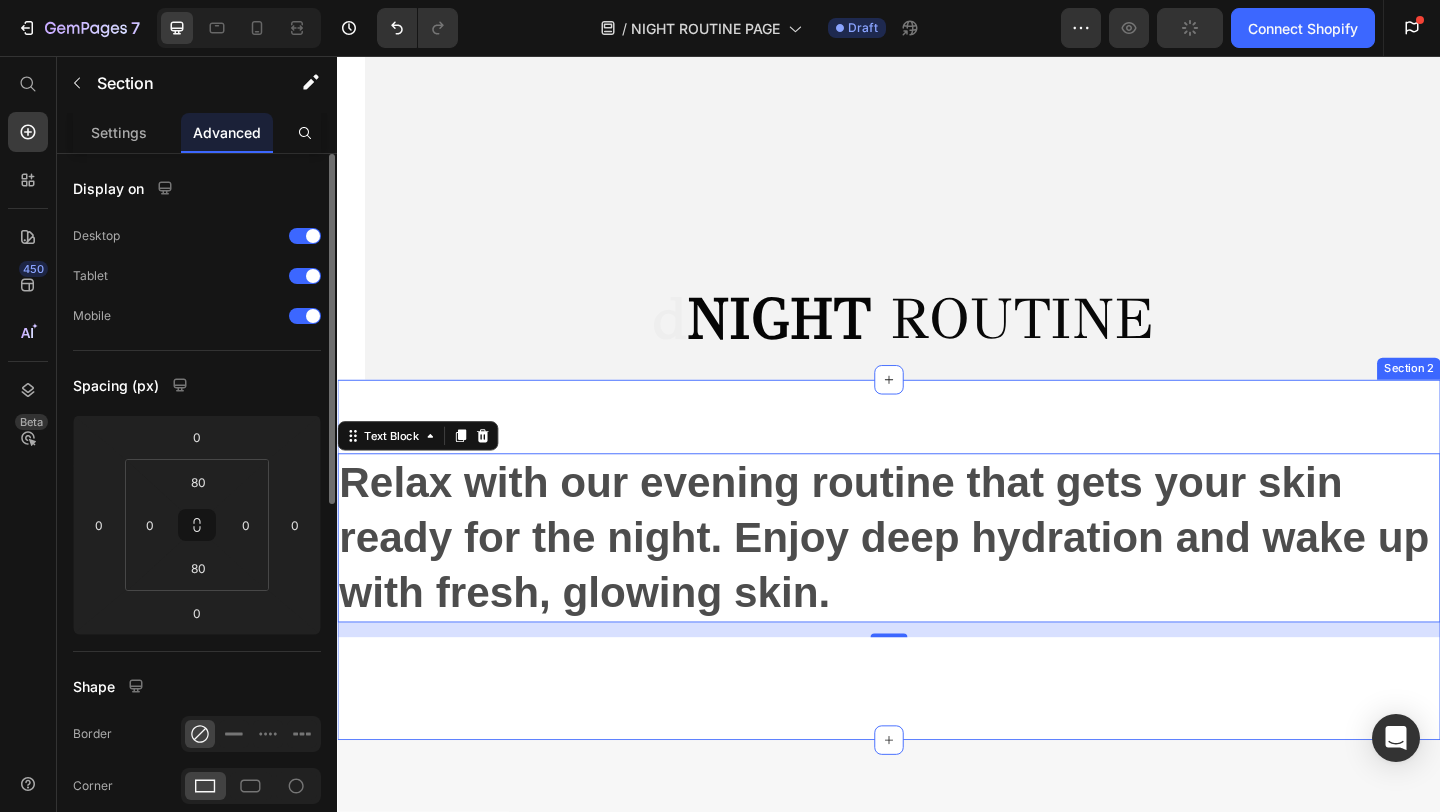 click on "Relax with our evening routine that gets your skin ready for the night. Enjoy deep hydration and wake up with fresh, glowing skin. Text Block   16 Text Block Section 2" at bounding box center [937, 604] 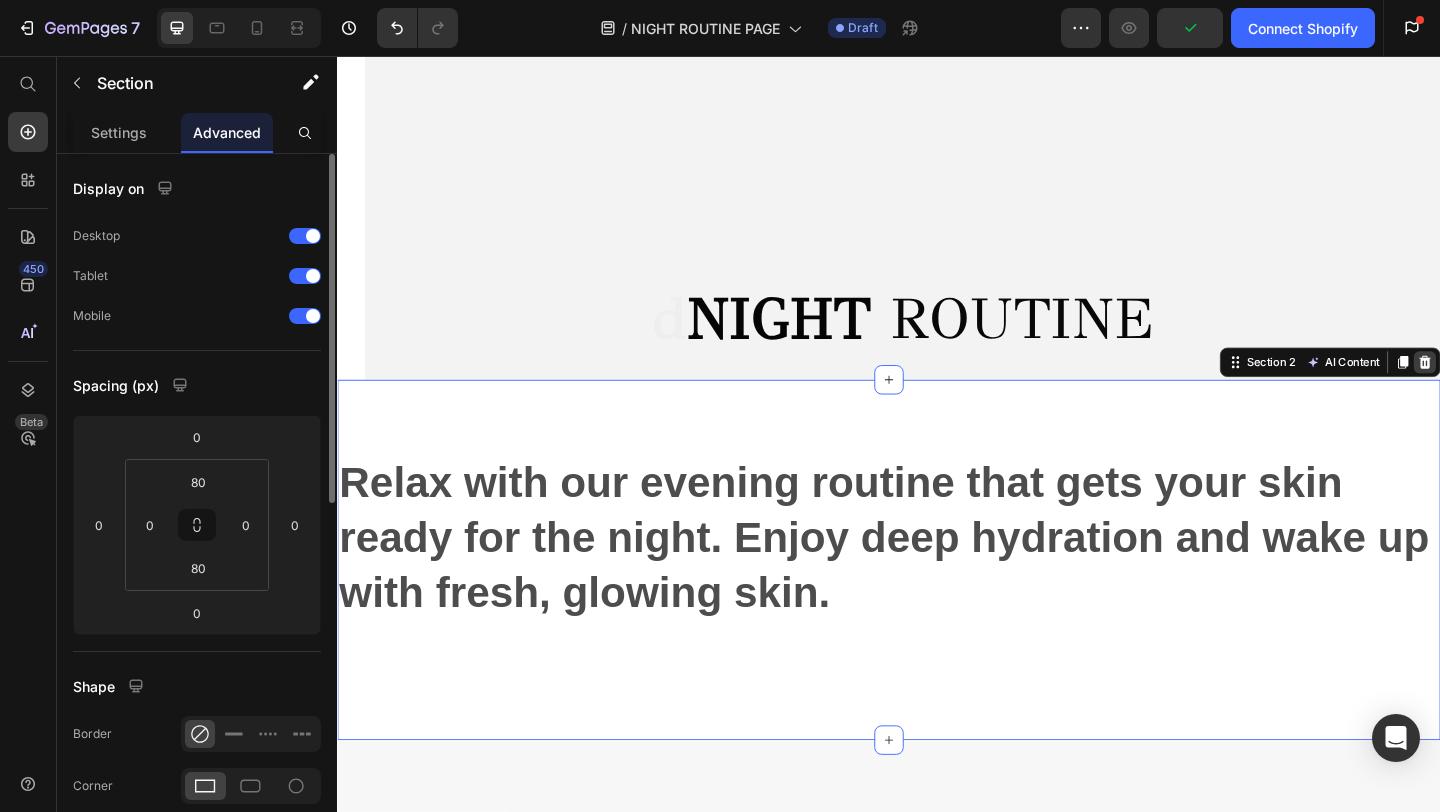 click 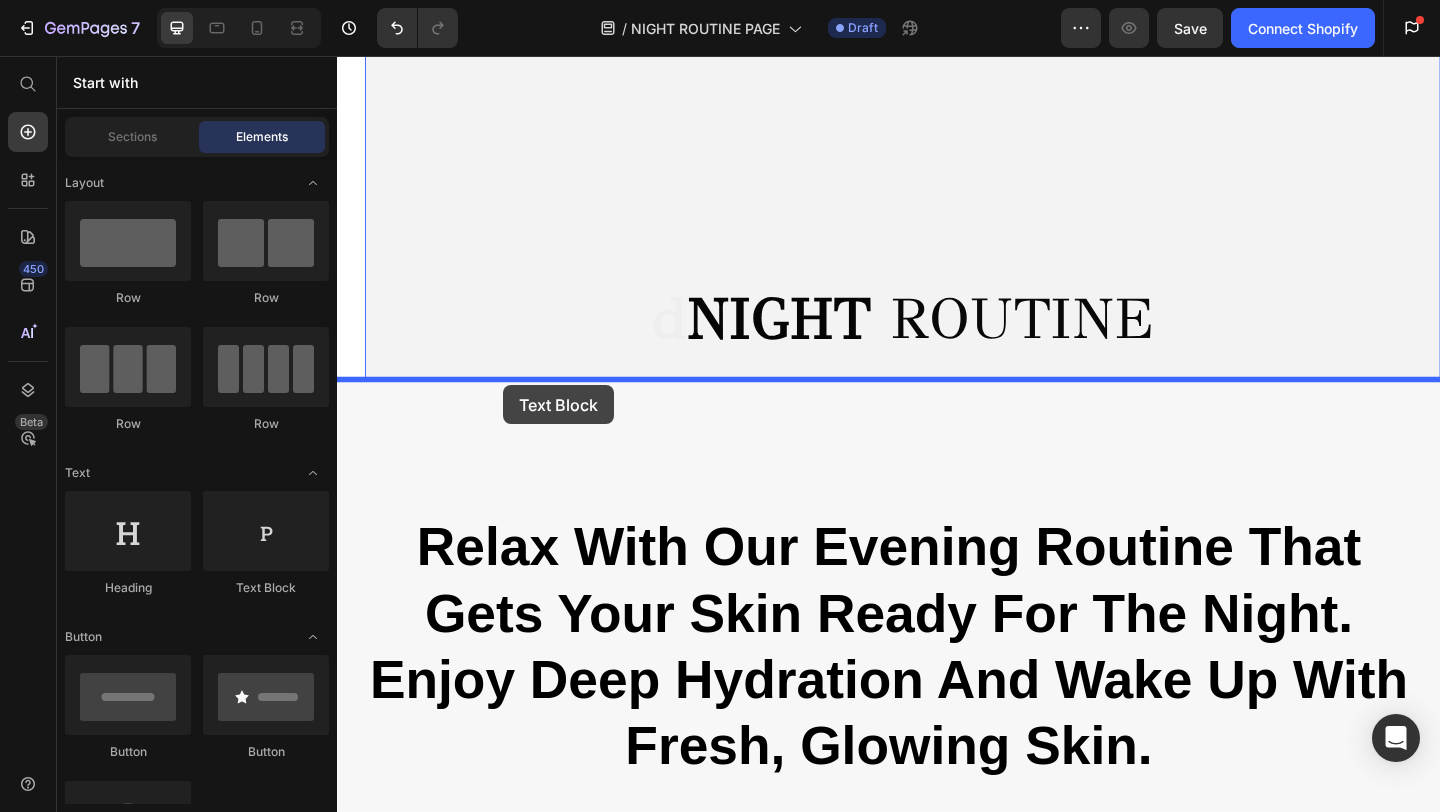 drag, startPoint x: 613, startPoint y: 597, endPoint x: 518, endPoint y: 414, distance: 206.18924 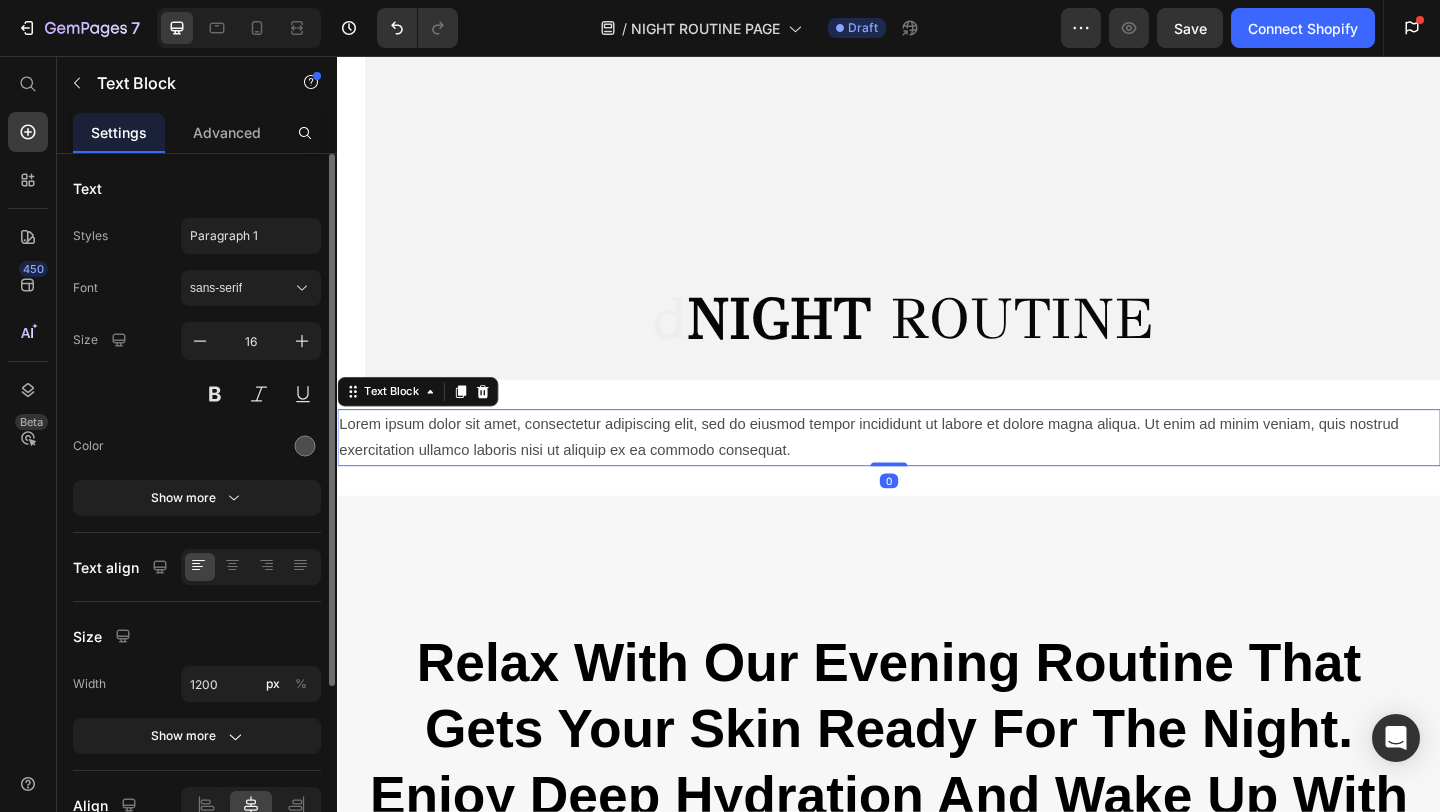 click on "Lorem ipsum dolor sit amet, consectetur adipiscing elit, sed do eiusmod tempor incididunt ut labore et dolore magna aliqua. Ut enim ad minim veniam, quis nostrud exercitation ullamco laboris nisi ut aliquip ex ea commodo consequat." at bounding box center (937, 471) 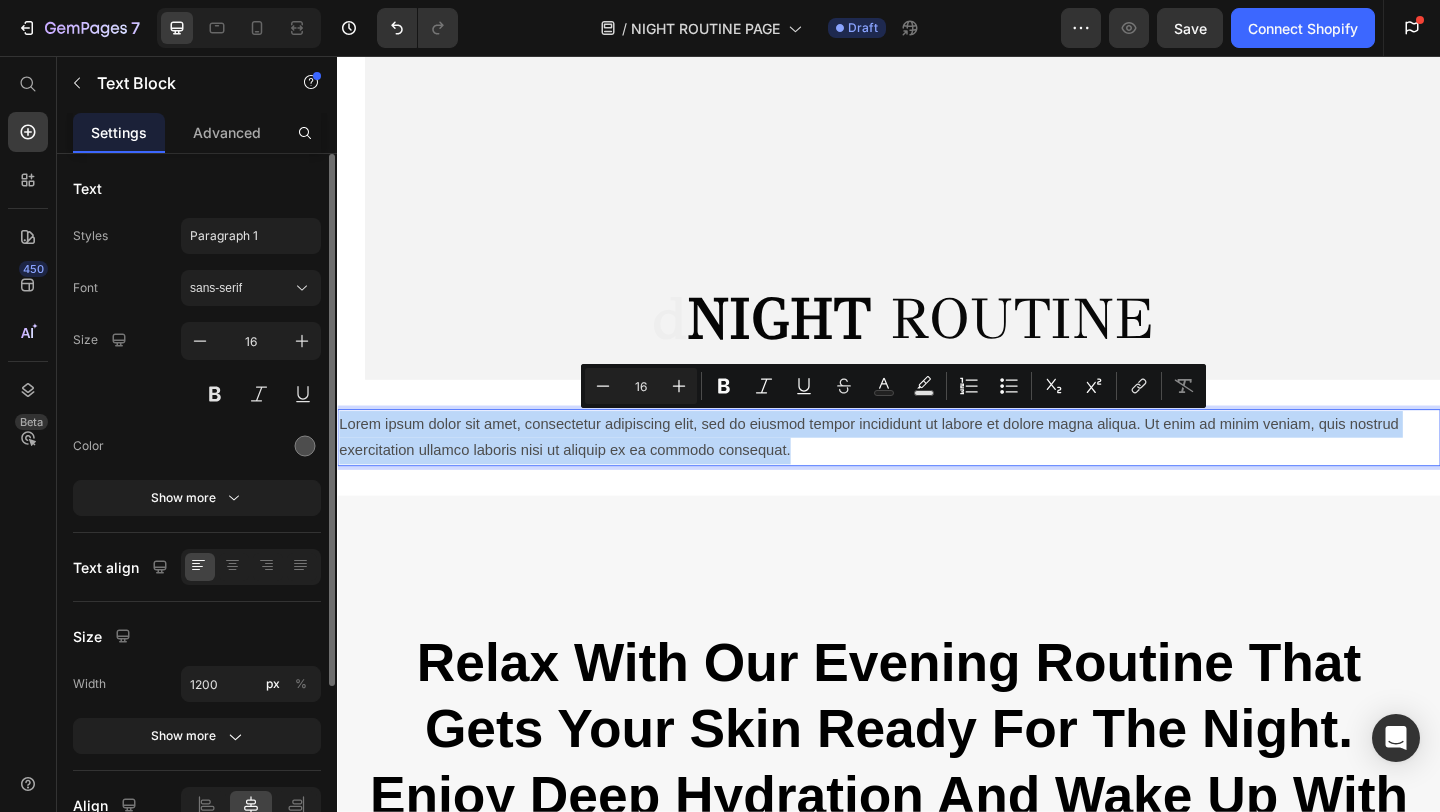 drag, startPoint x: 838, startPoint y: 480, endPoint x: 296, endPoint y: 452, distance: 542.7228 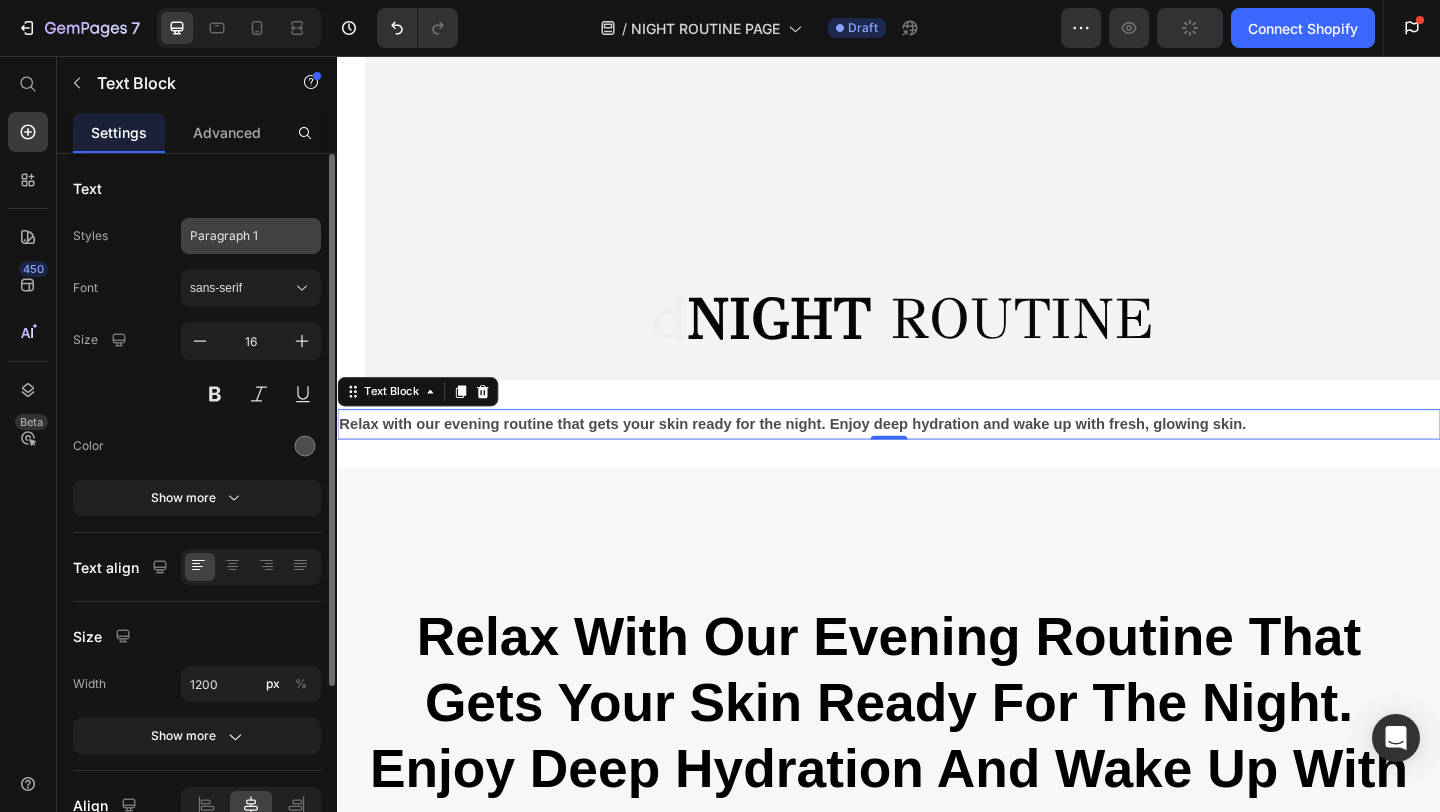 click on "Paragraph 1" at bounding box center (239, 236) 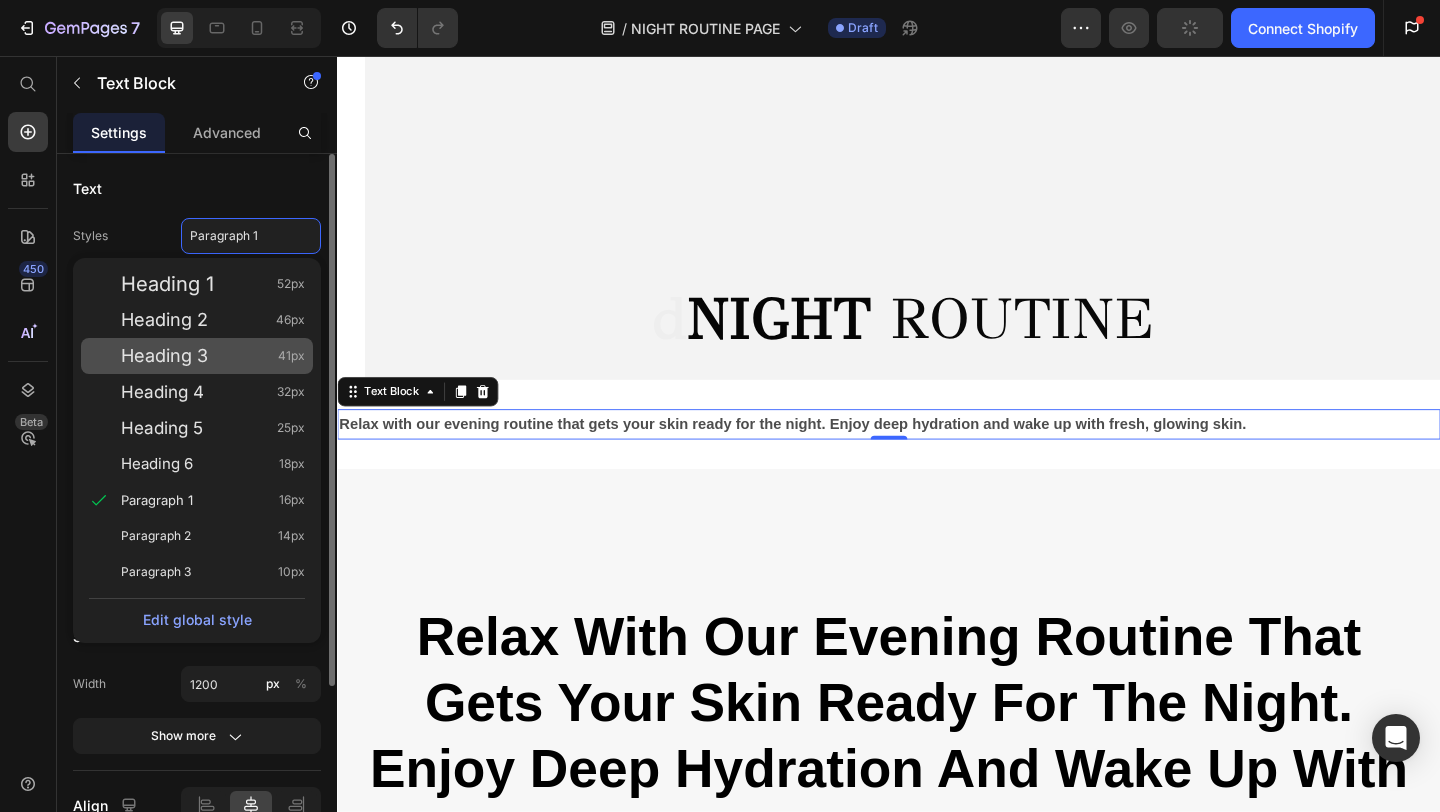 click on "Heading 3 41px" at bounding box center [213, 356] 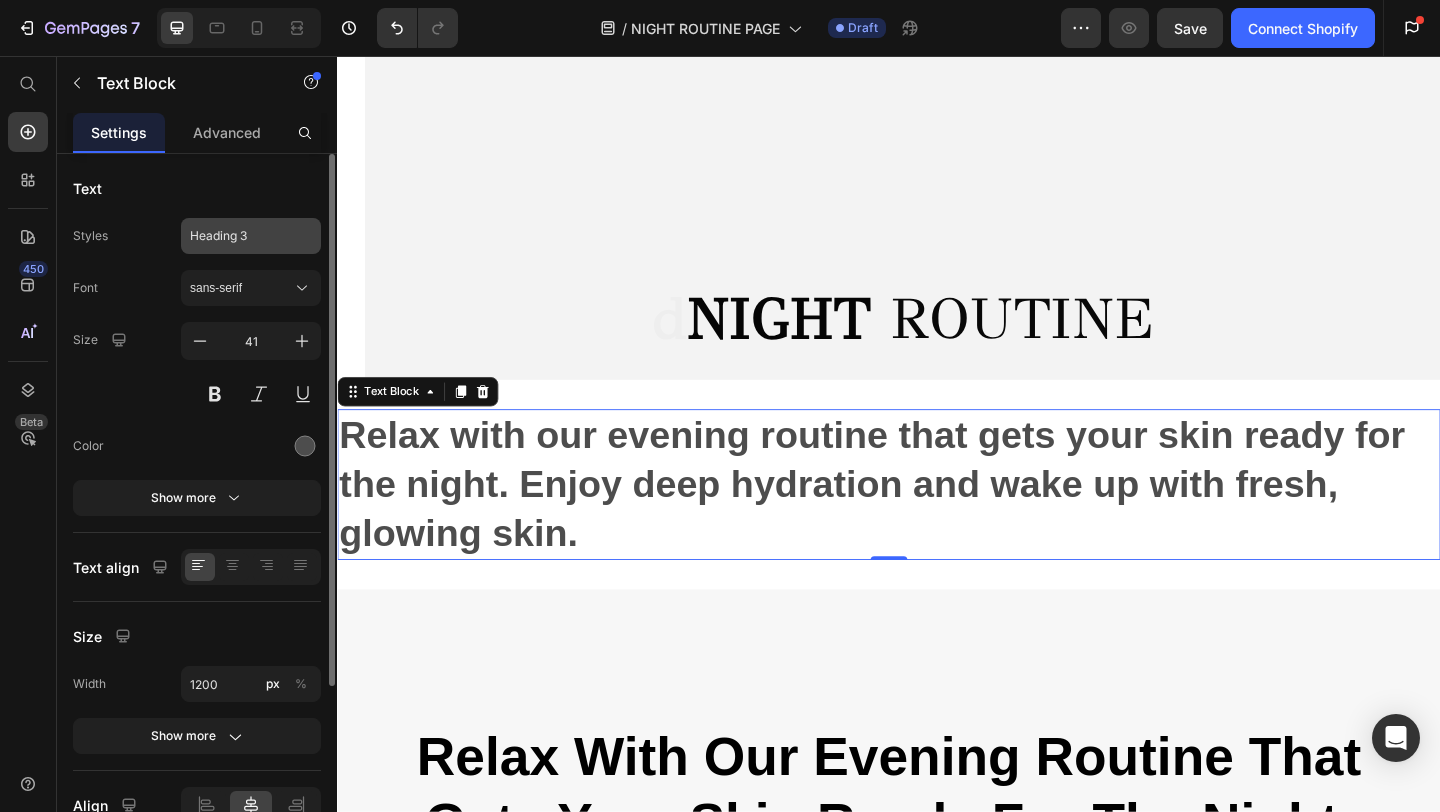 click on "Heading 3" at bounding box center [239, 236] 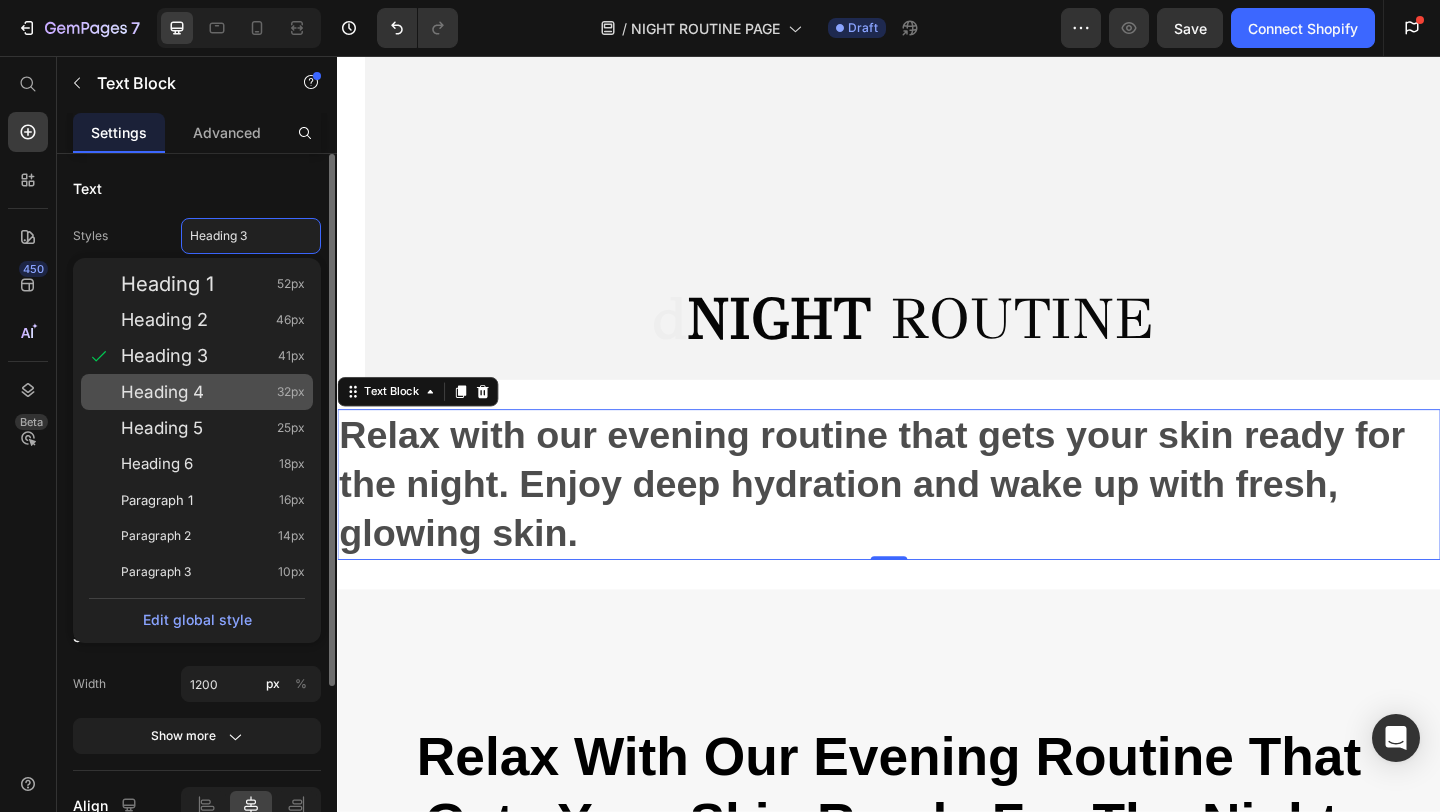click on "Heading 4 32px" 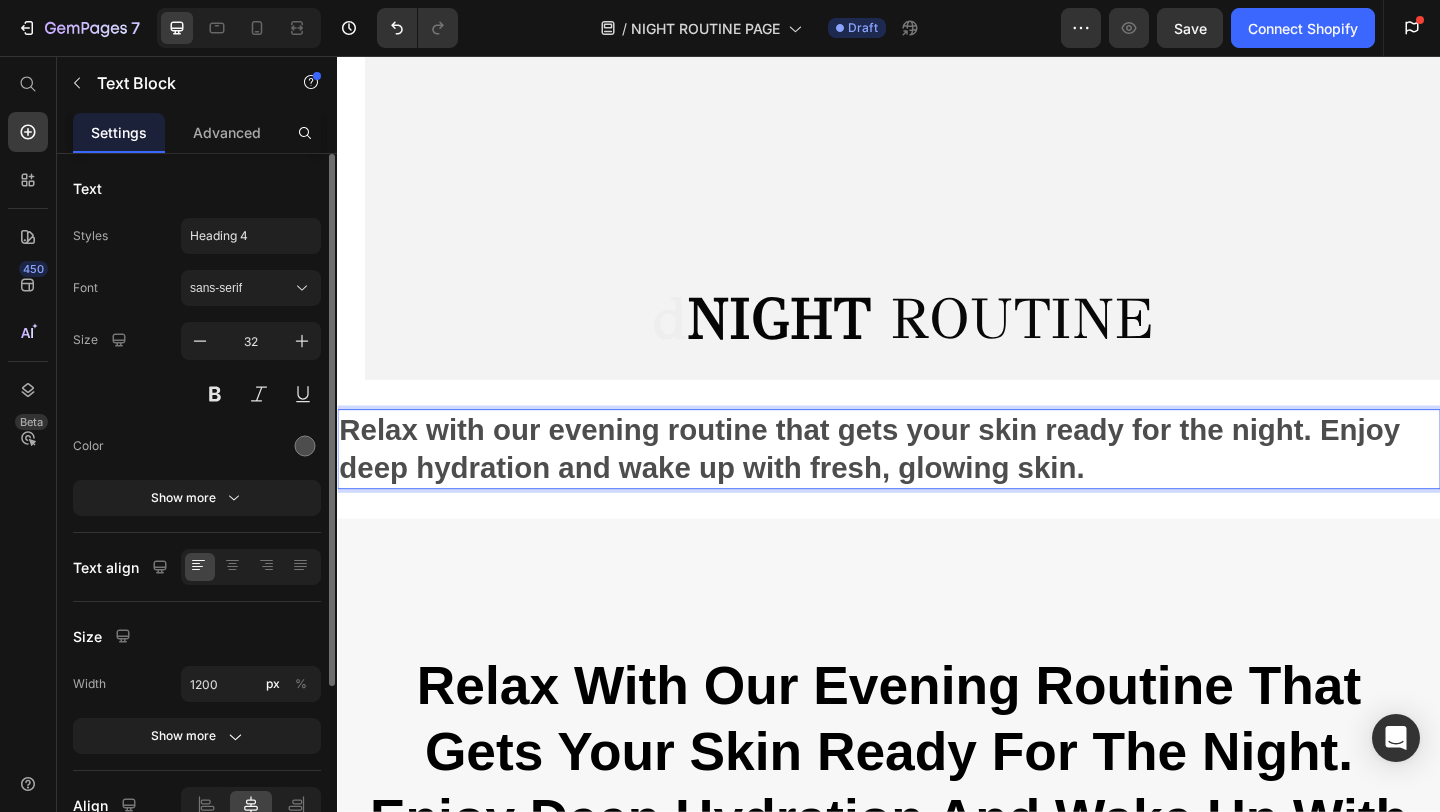 click on "Relax with our evening routine that gets your skin ready for the night. Enjoy deep hydration and wake up with fresh, glowing skin." at bounding box center [916, 483] 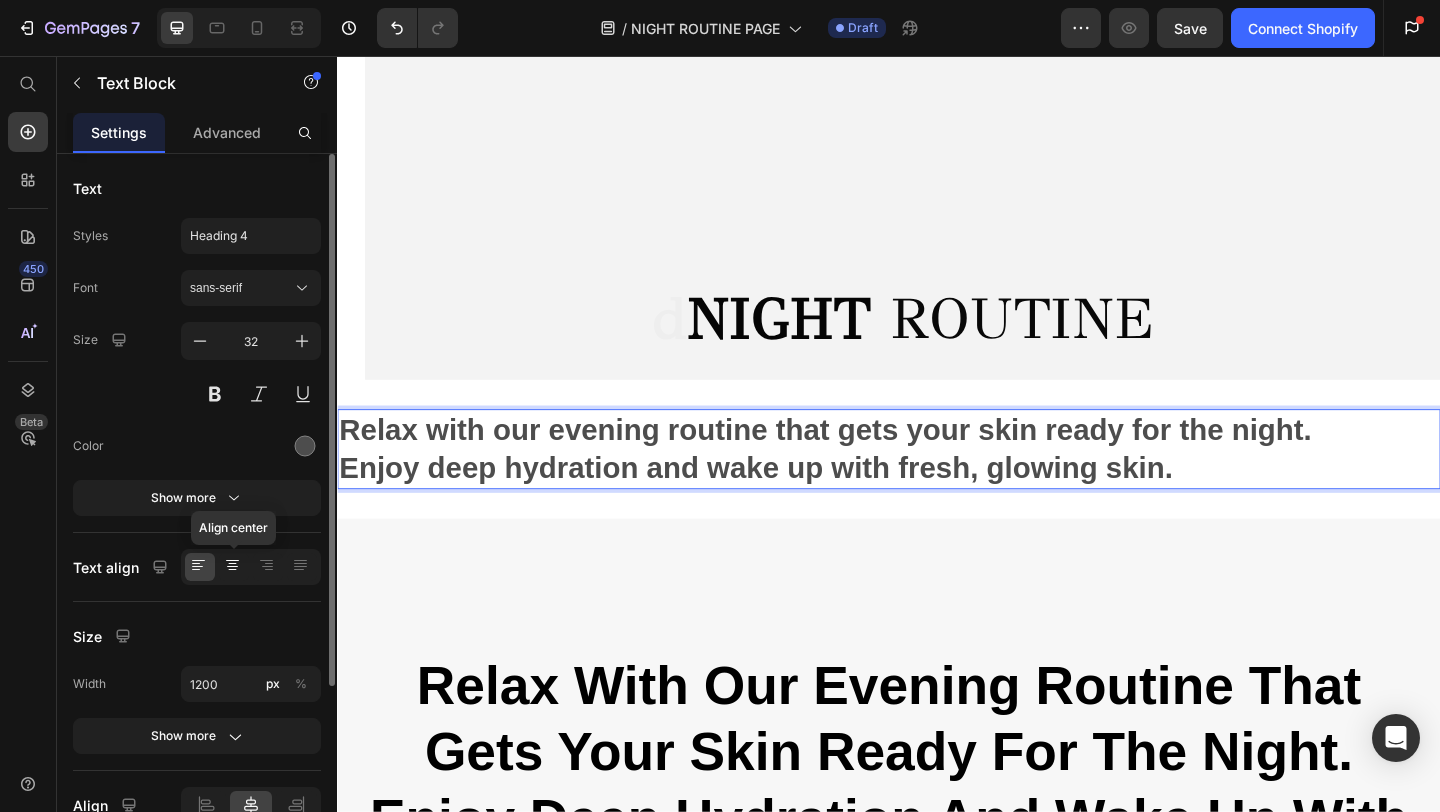click 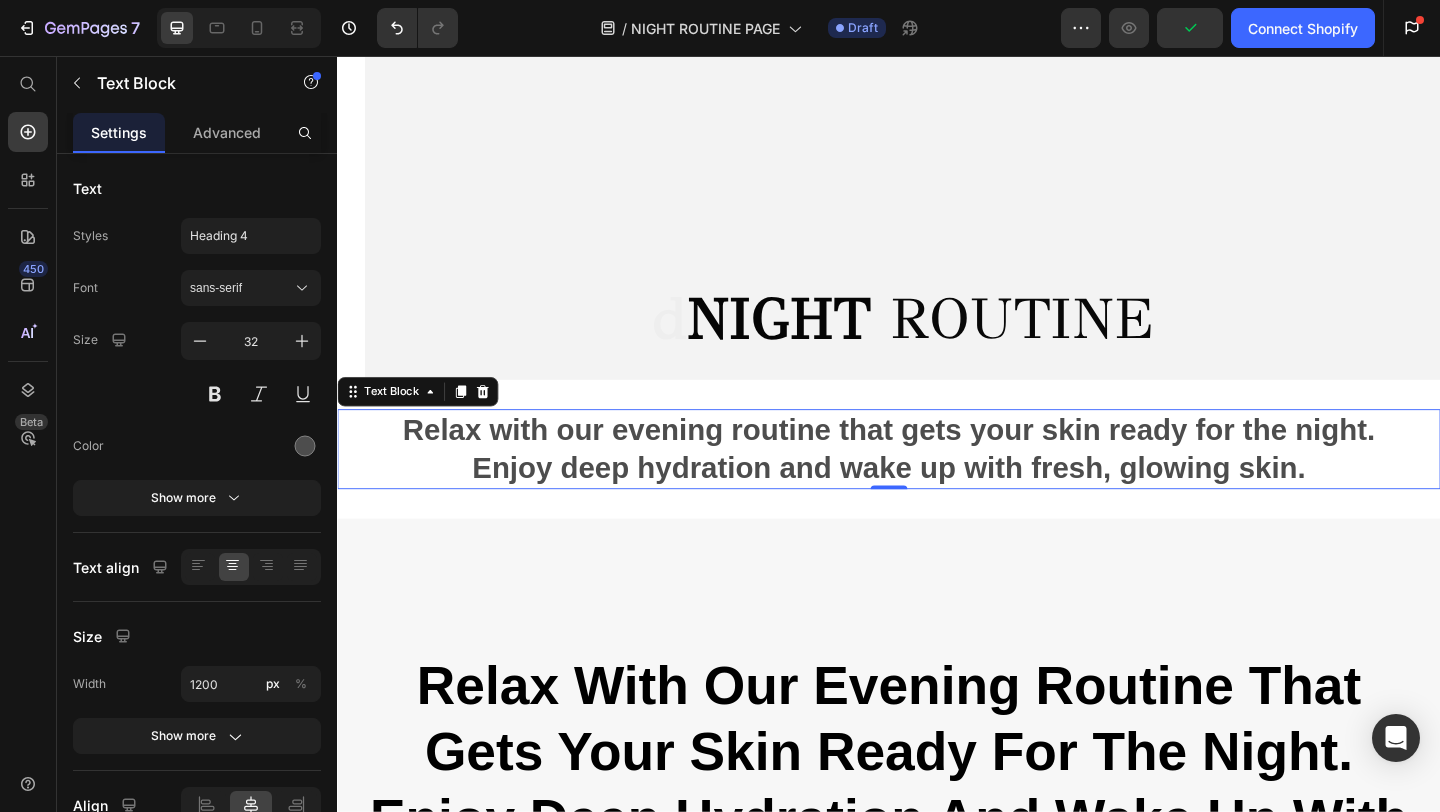click on "Enjoy deep hydration and wake up with fresh, glowing skin." at bounding box center (937, 505) 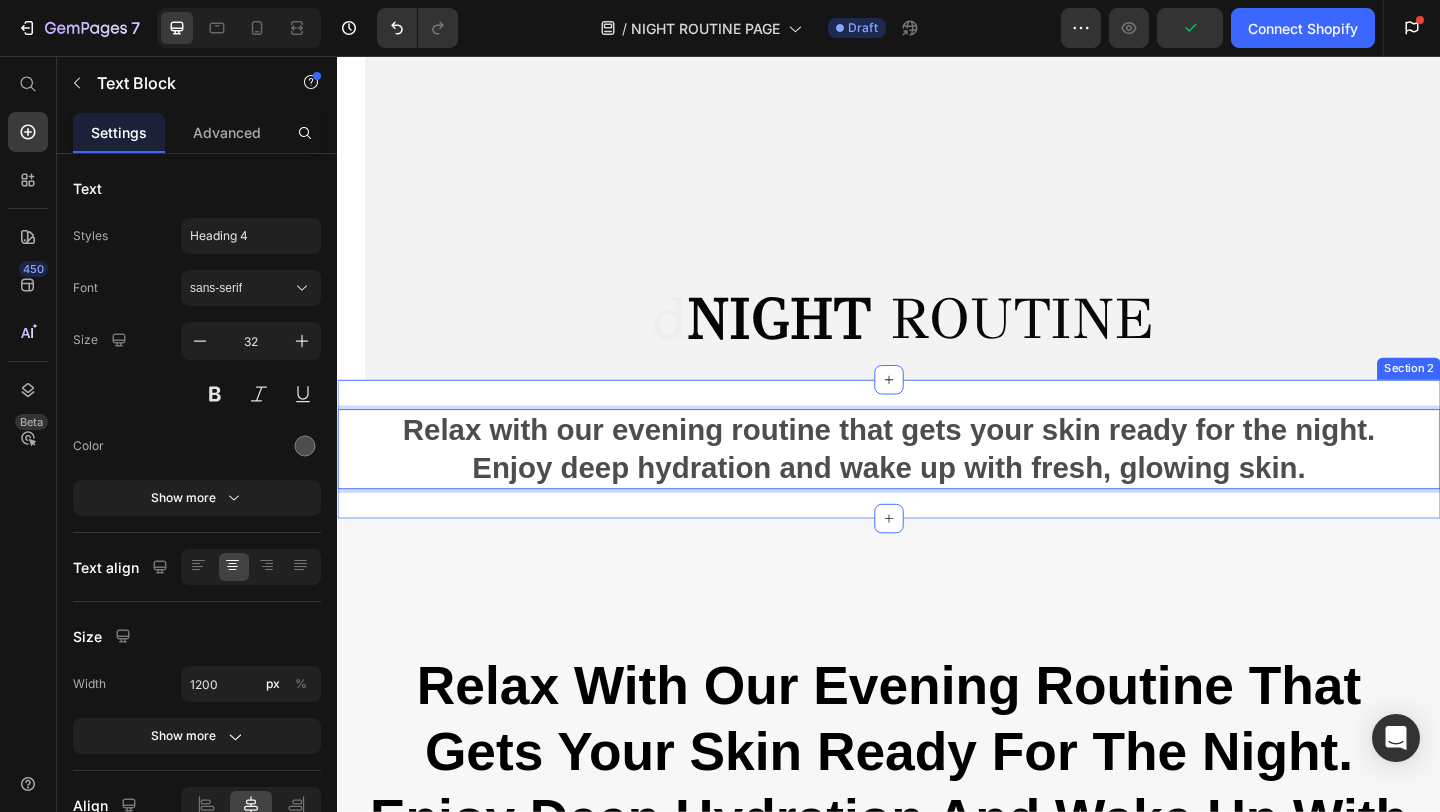 drag, startPoint x: 1391, startPoint y: 502, endPoint x: 433, endPoint y: 441, distance: 959.9401 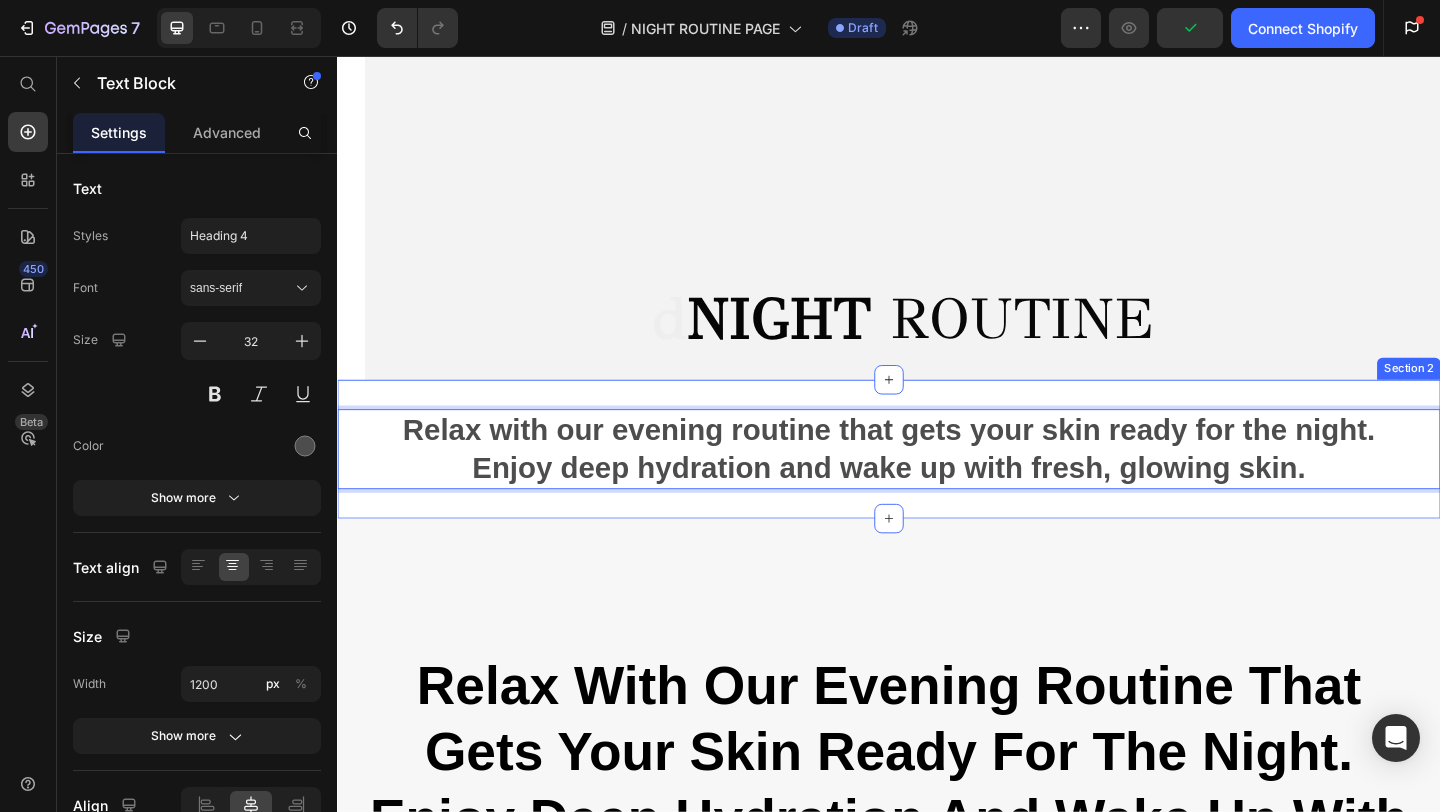 click on "Relax with our evening routine that gets your skin ready for the night.  Enjoy deep hydration and wake up with fresh, glowing skin." at bounding box center [937, 483] 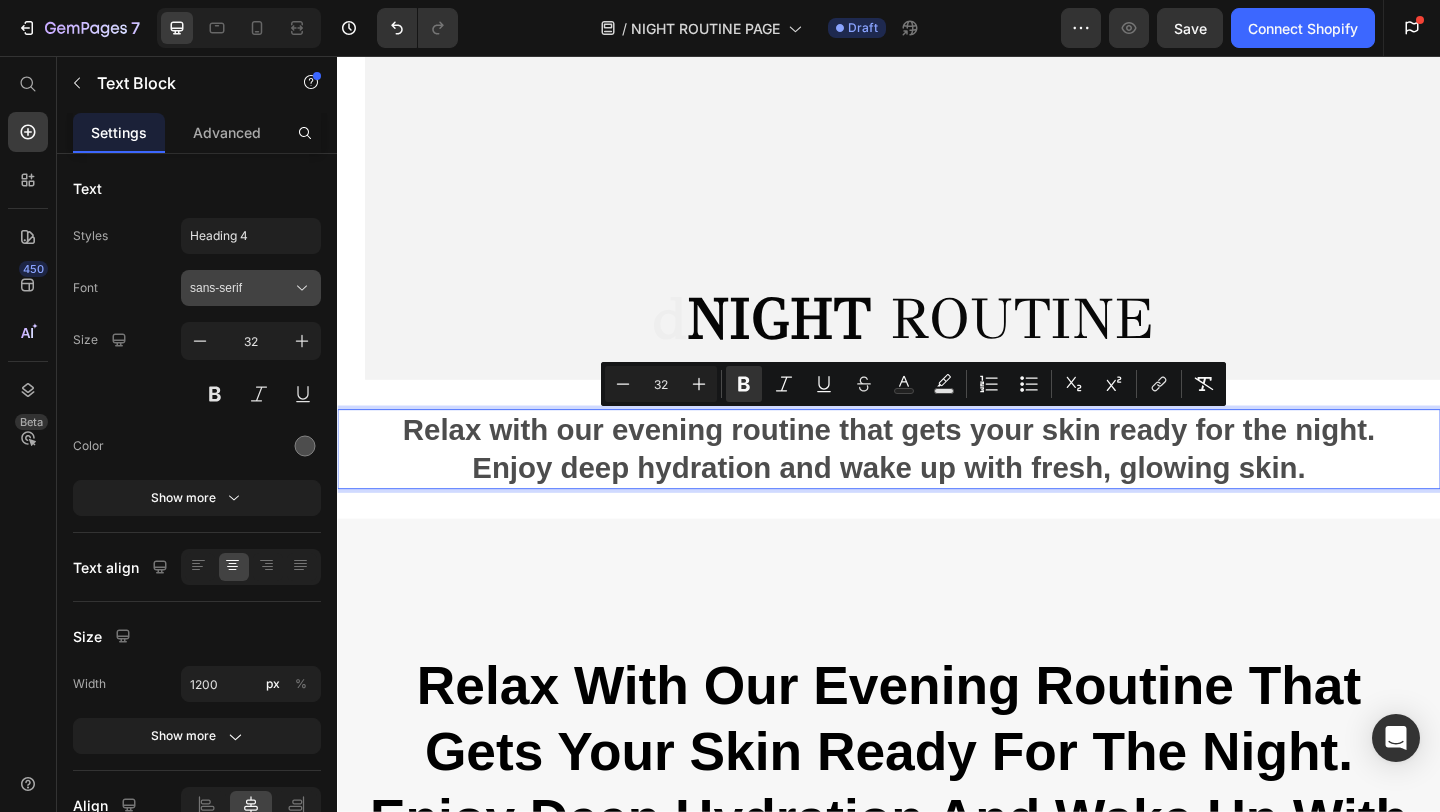 click on "sans-serif" at bounding box center [241, 288] 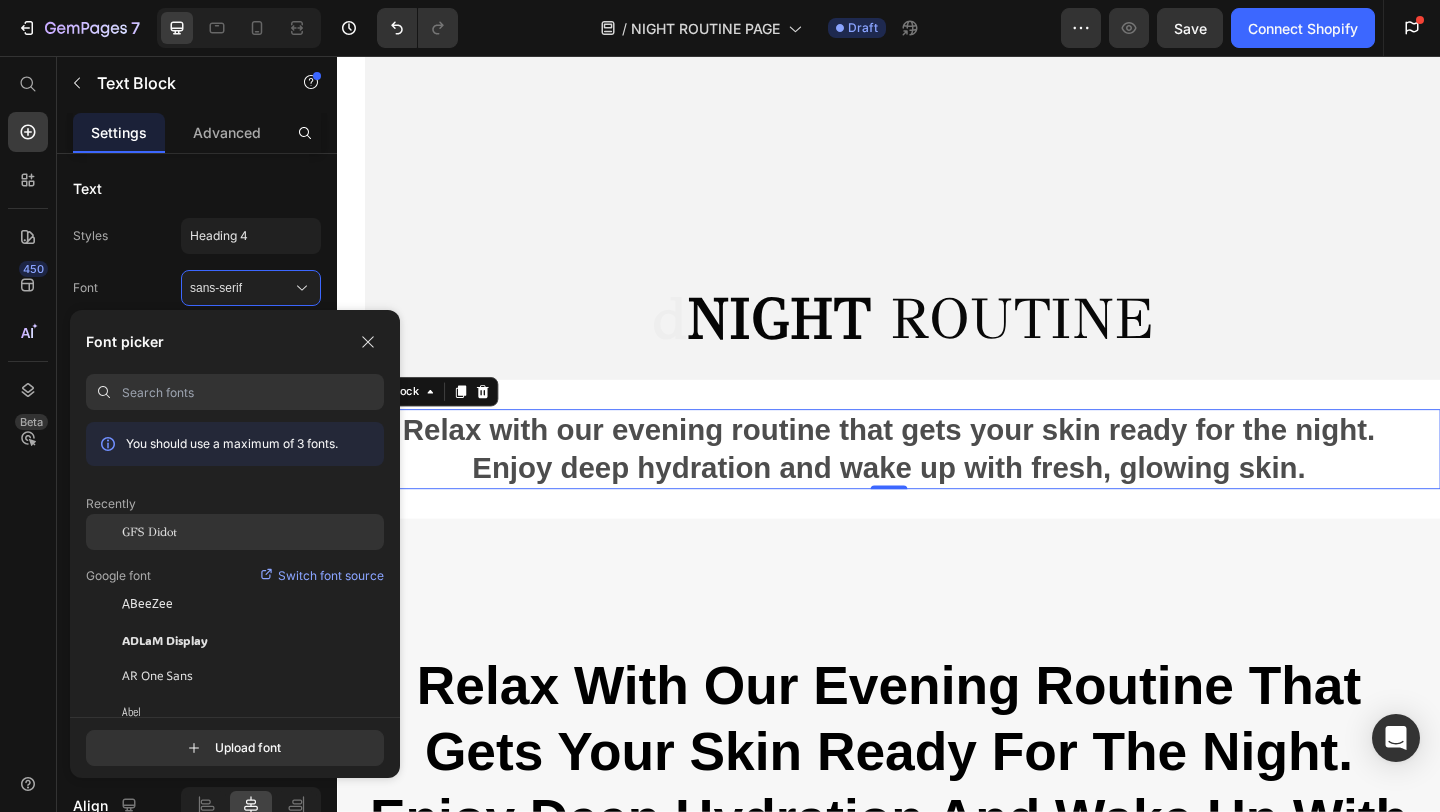 click on "GFS Didot" at bounding box center [149, 532] 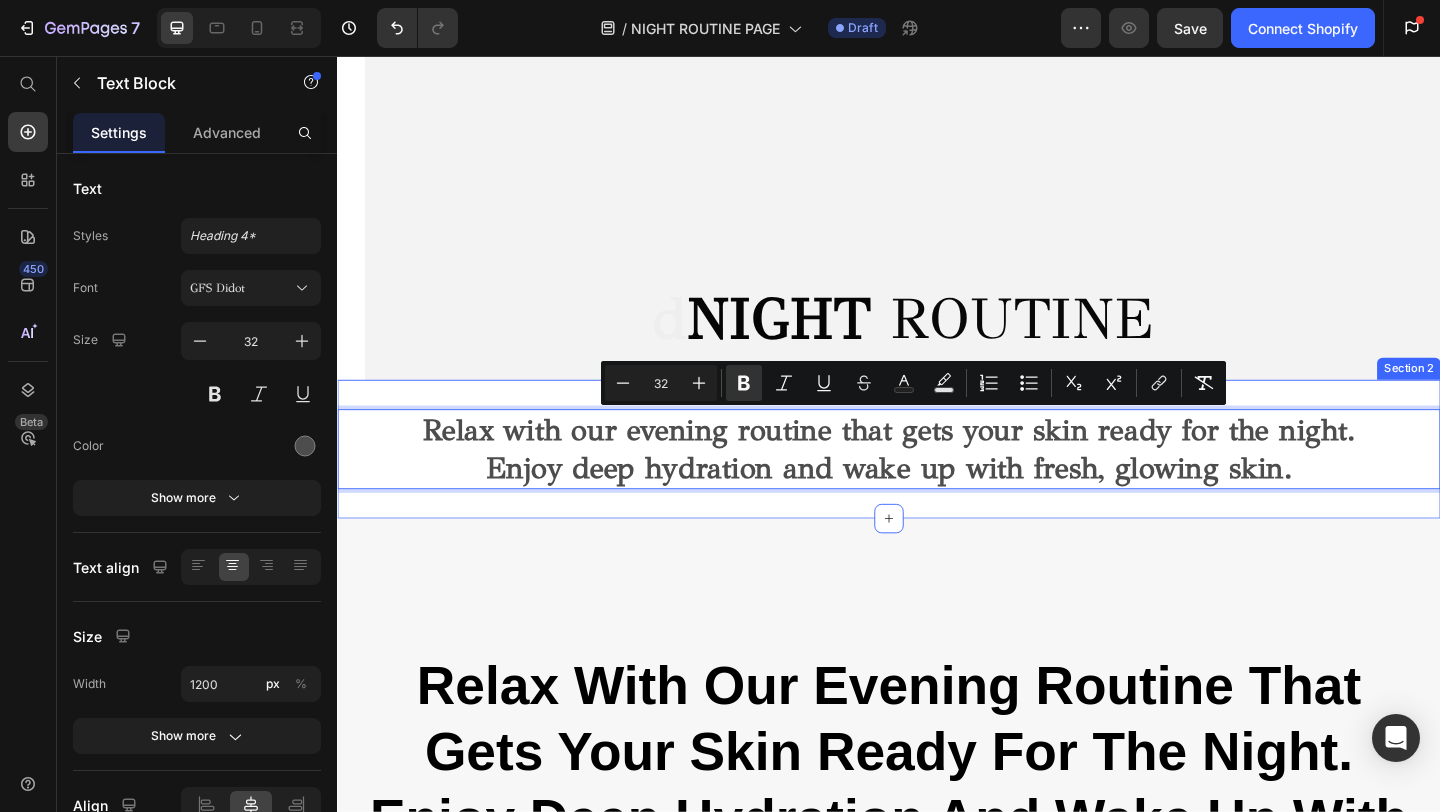 drag, startPoint x: 425, startPoint y: 458, endPoint x: 1433, endPoint y: 551, distance: 1012.28107 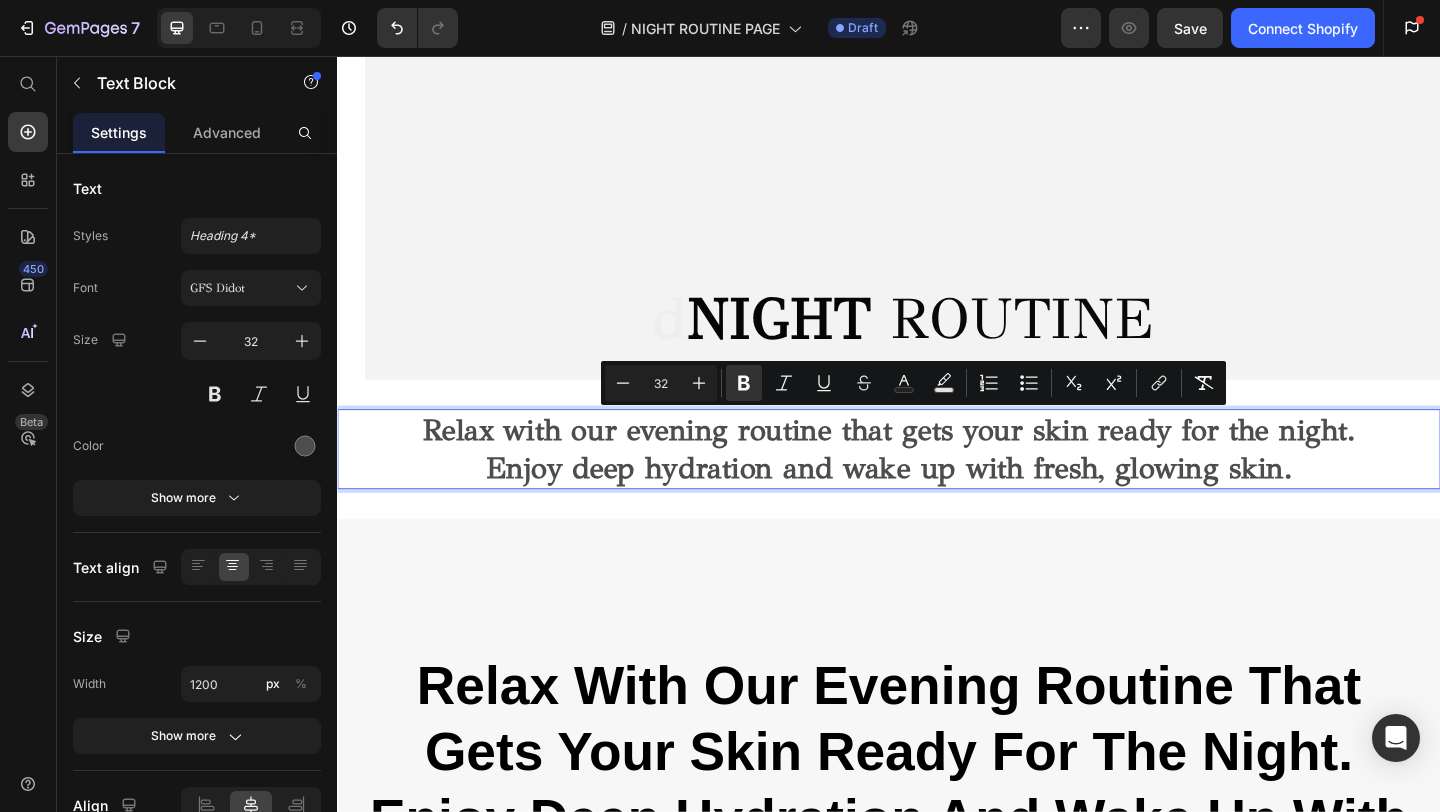 click on "Minus 32 Plus Bold Italic Underline       Strikethrough
Text Color
Text Background Color Numbered List Bulleted List Subscript Superscript       link Remove Format" at bounding box center [913, 383] 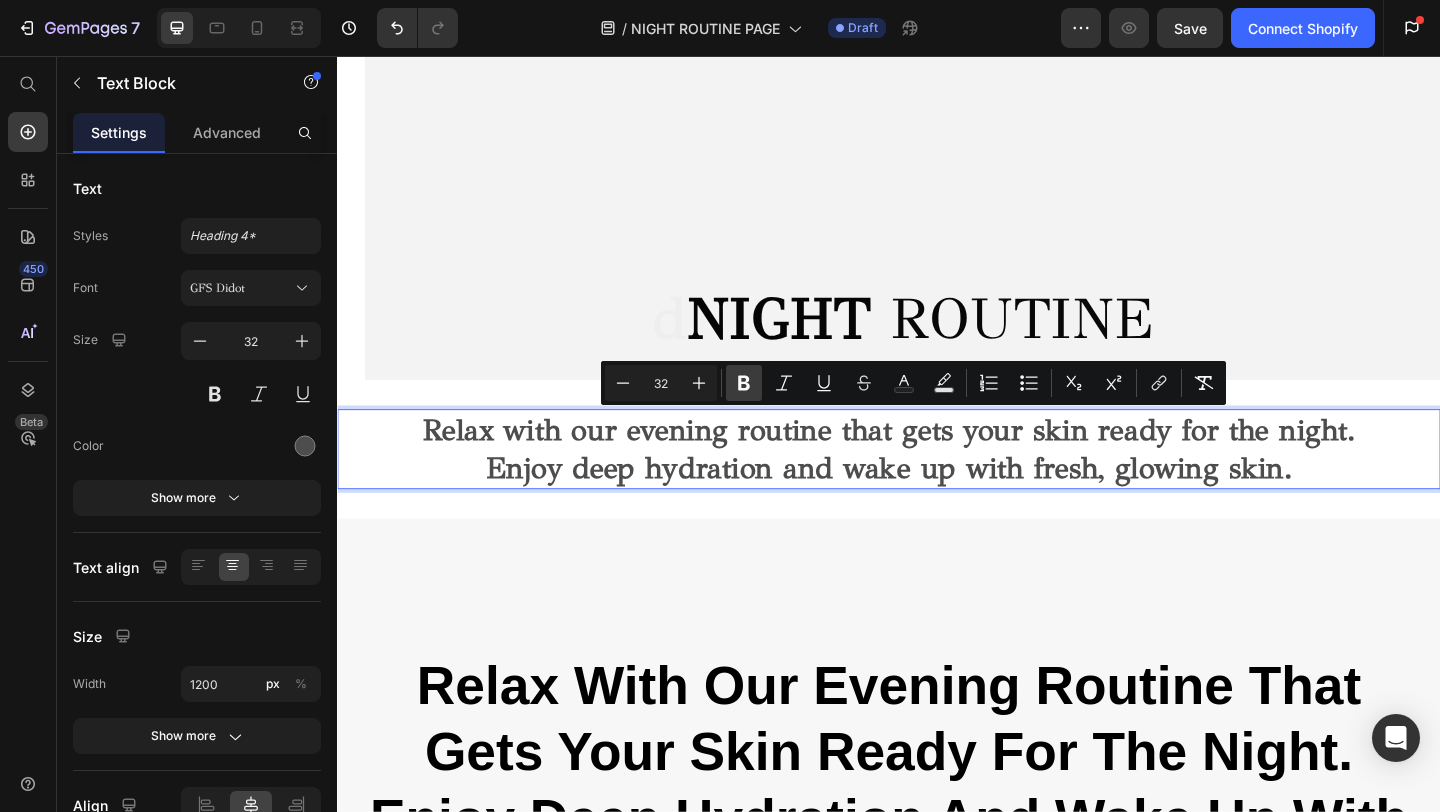 click 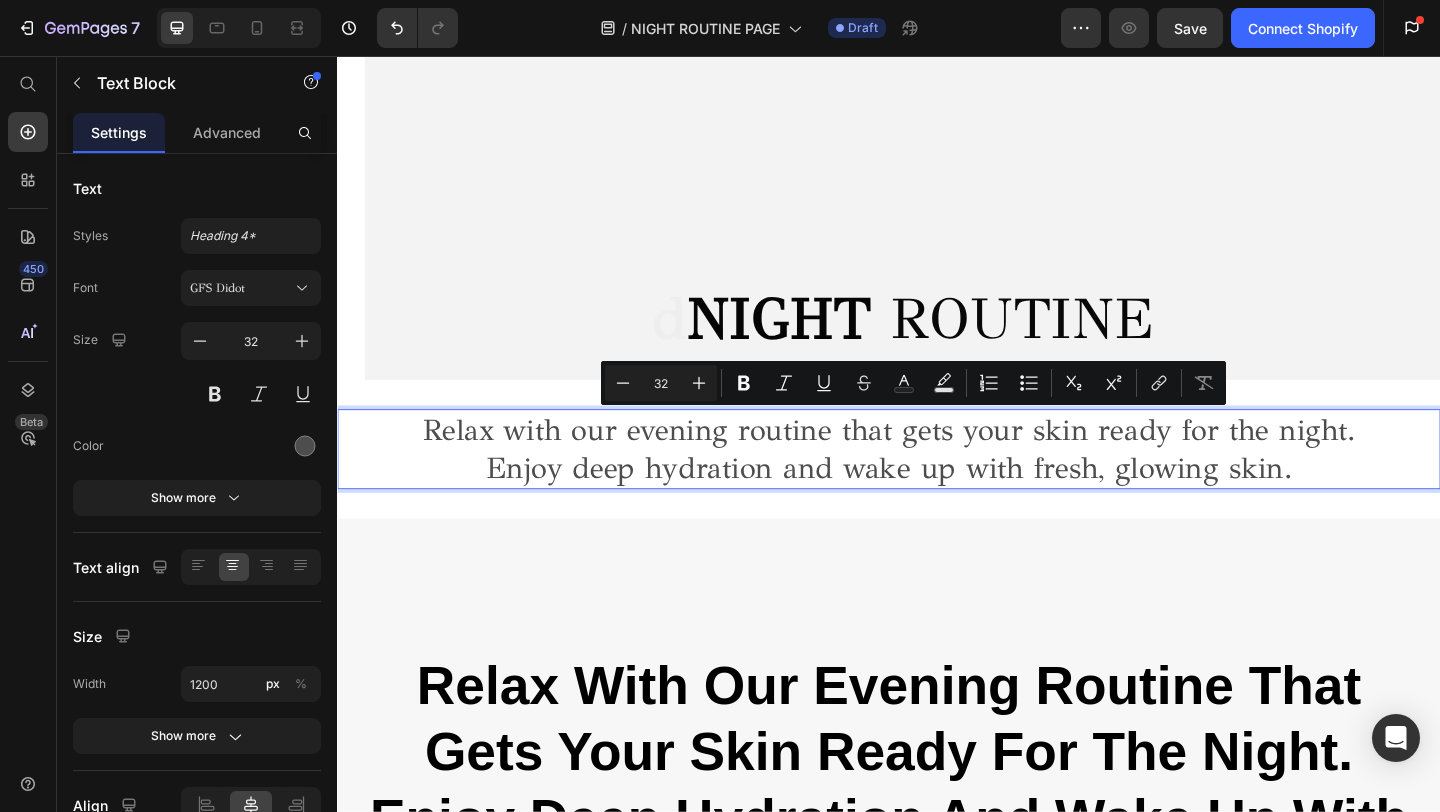 click on "Relax with our evening routine that gets your skin ready for the night." at bounding box center [937, 463] 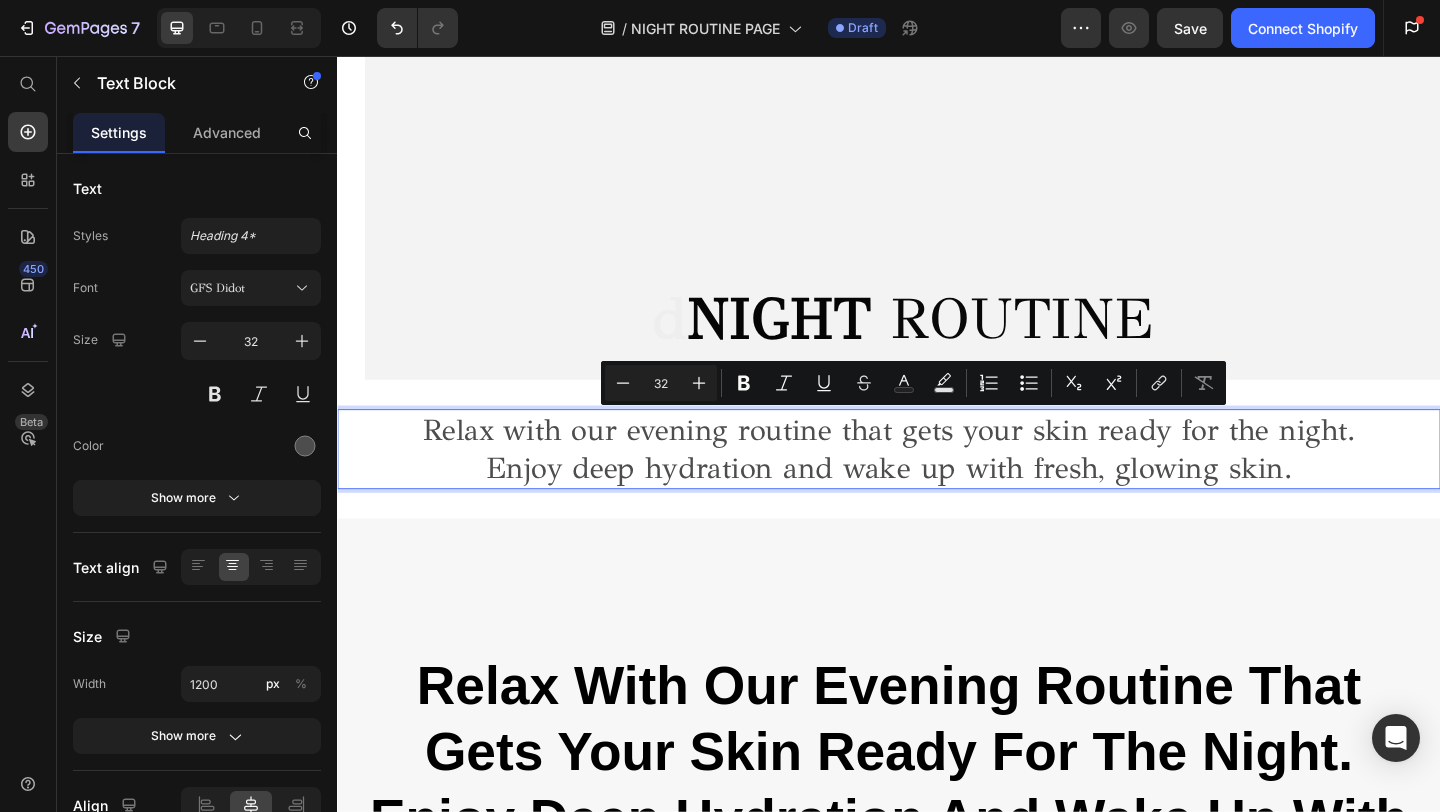 click on "Relax with our evening routine that gets your skin ready for the night." at bounding box center [937, 463] 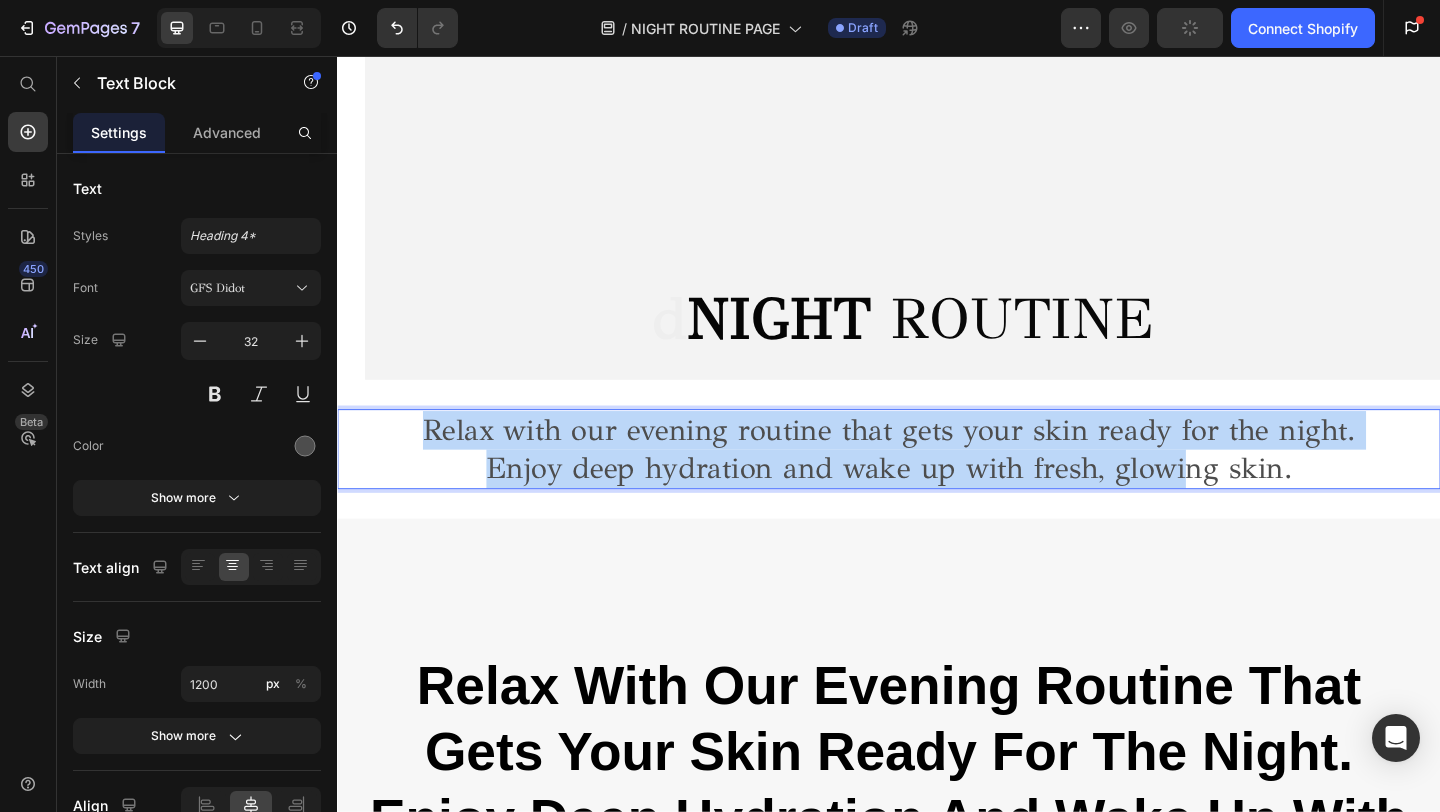 drag, startPoint x: 426, startPoint y: 462, endPoint x: 1248, endPoint y: 512, distance: 823.5193 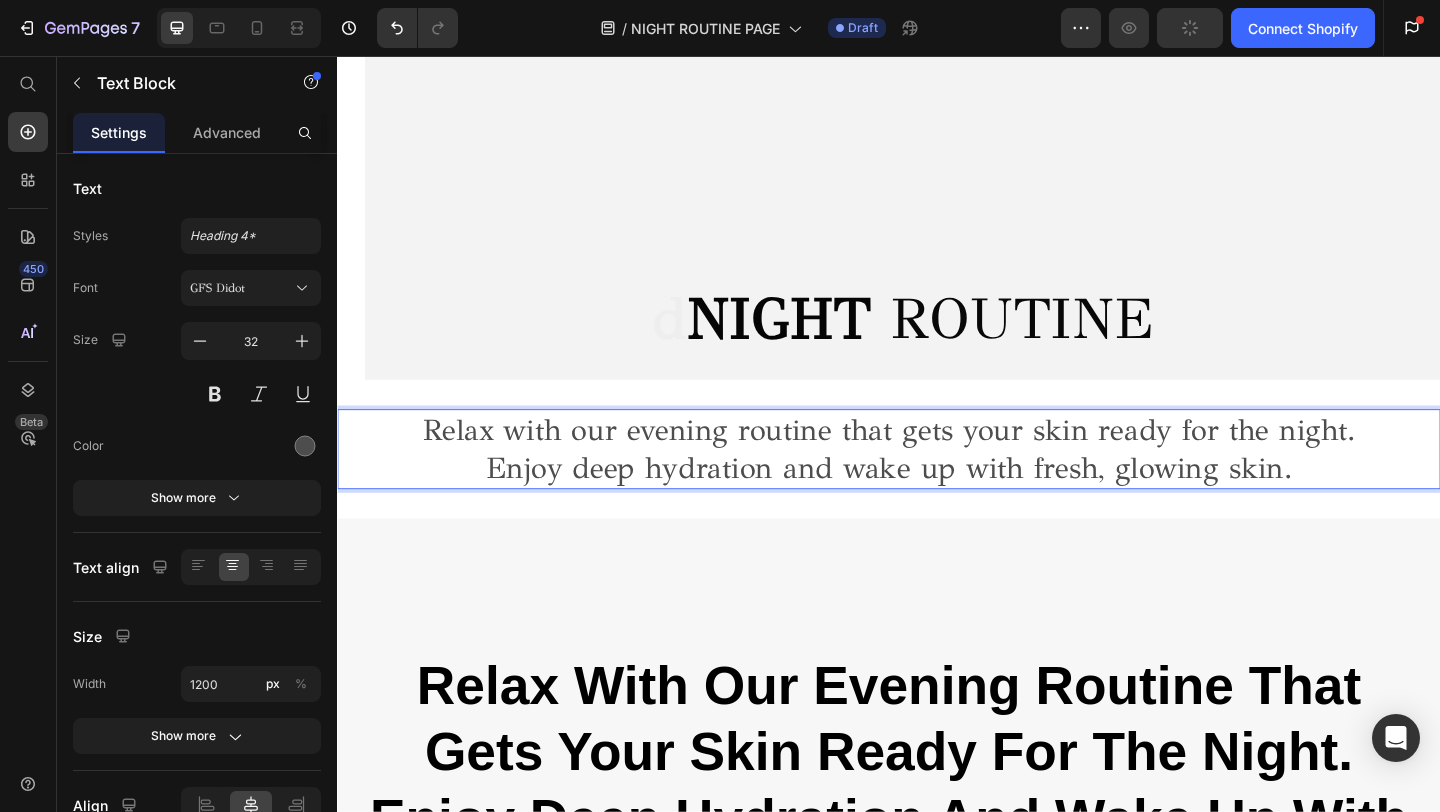 click on "Enjoy deep hydration and wake up with fresh, glowing skin." at bounding box center [937, 505] 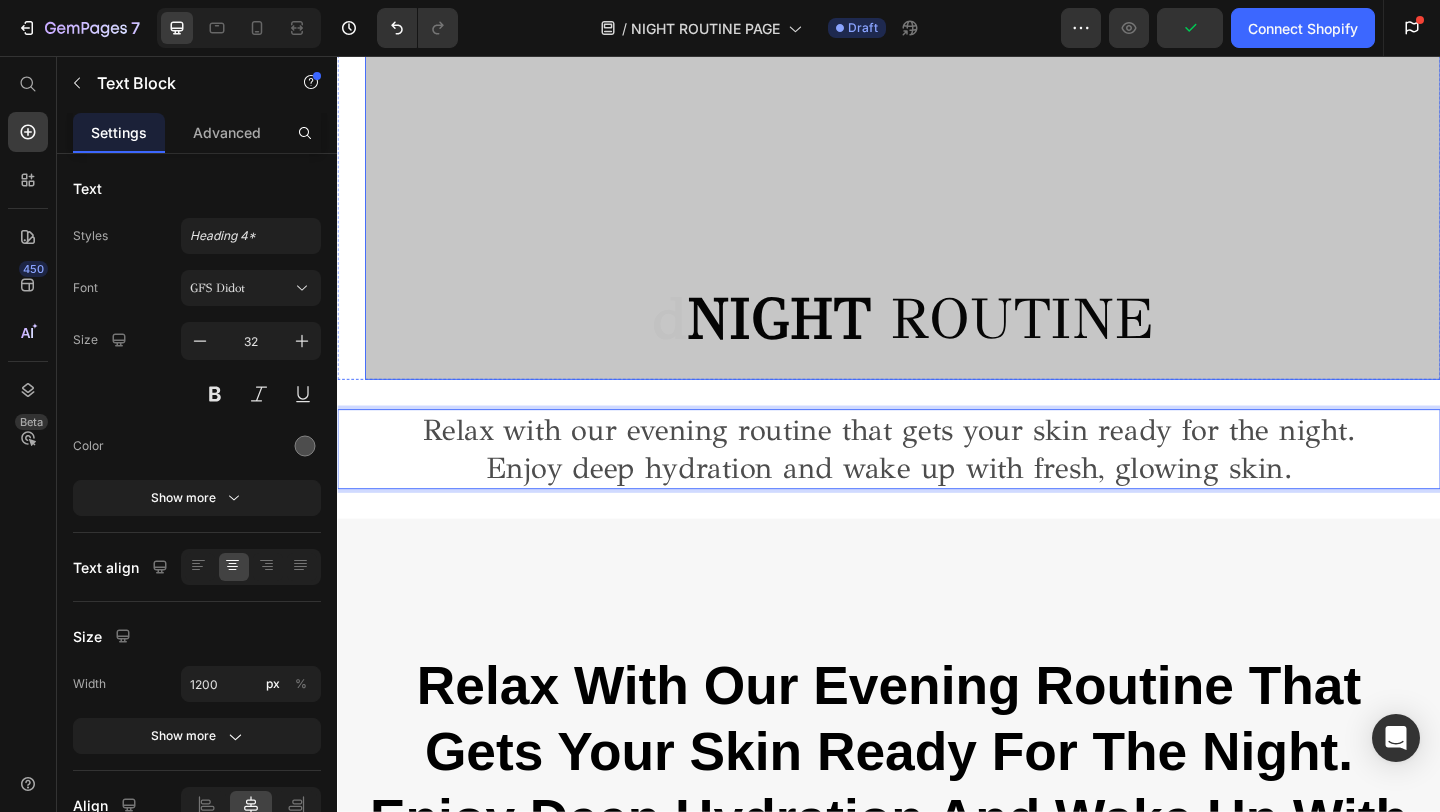 drag, startPoint x: 1403, startPoint y: 508, endPoint x: 469, endPoint y: 399, distance: 940.33875 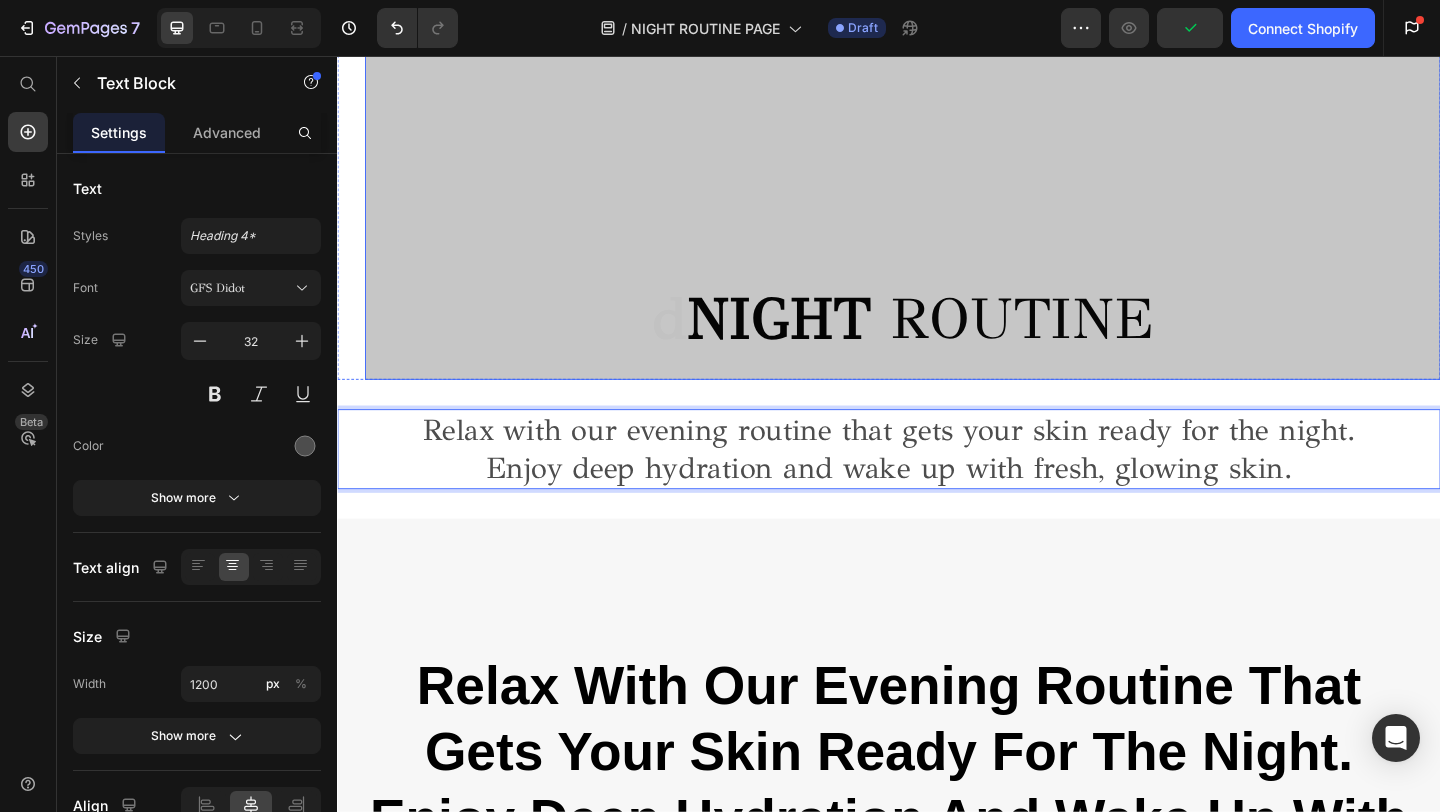 click on "d NIGHT   ROUTINE Heading Hero Banner Section 1 Relax with our evening routine that gets your skin ready for the night.  Enjoy deep hydration and wake up with fresh, glowing skin. Text Block   0 Section 2 ⁠⁠⁠⁠⁠⁠⁠ Relax with our evening routine that gets your skin ready for the night. Enjoy deep hydration and wake up with fresh, glowing skin. Heading Image STEP 1  Heading Prepare meals faster with our efficient blending and mixing solutions. Text Block Image STEP 2 Heading Create nutritious smoothies and shakes effortlessly. Text Block Image STEP 3 Heading Achieve restaurant-quality results at home or in your business. Text Block Image STEP 4 Heading Intuitive controls and ergonomic design ensure ease of use for everyone. Text Block Row Row Loved by others Heading Image
Icon I've used many blenders before, but none compare to the power and versatility of Gem Blend Blender Mixer. It handles everything from smoothies to sauces effortlessly! Text Block Image Marrira Heading Row Row Row Row" at bounding box center (937, 5207) 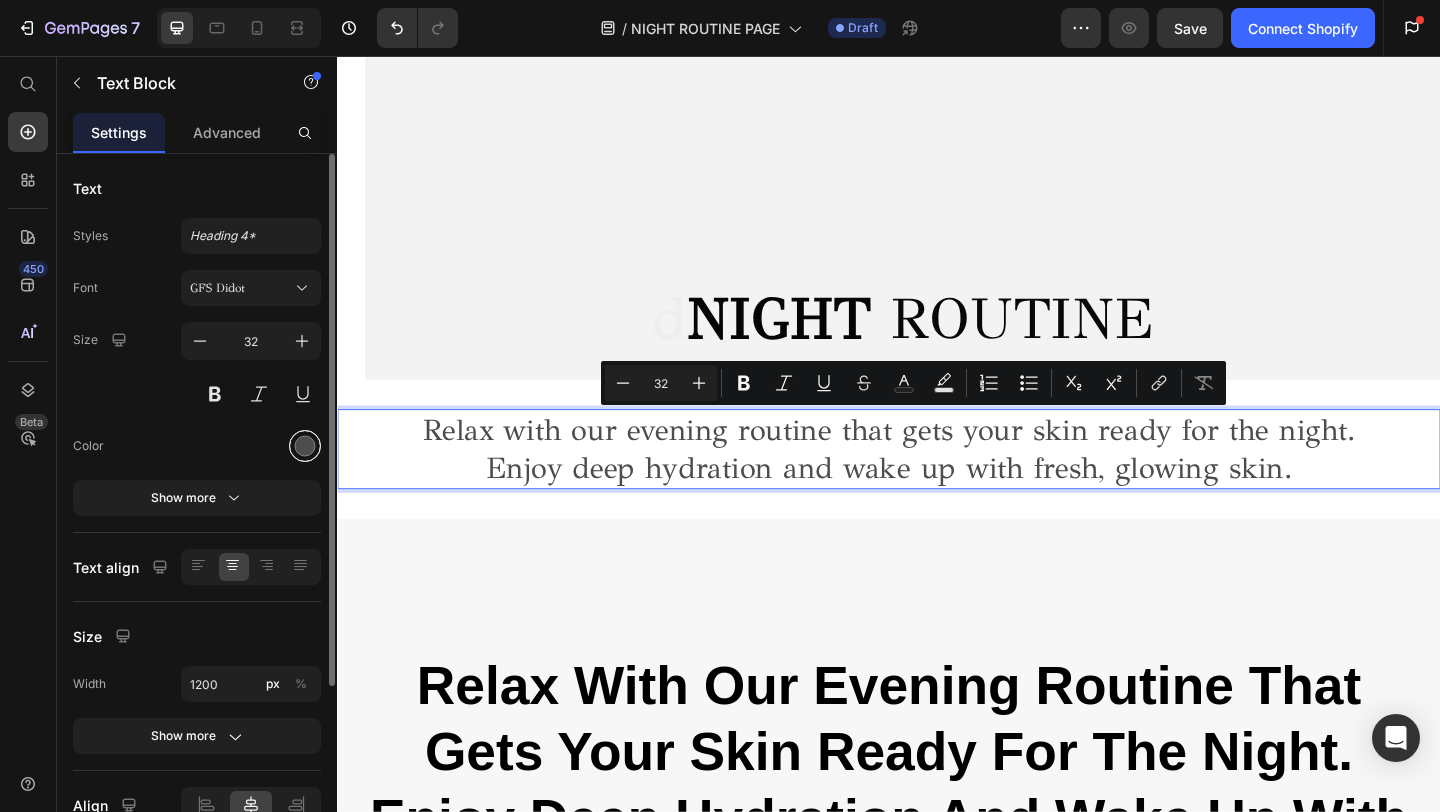 click at bounding box center (305, 446) 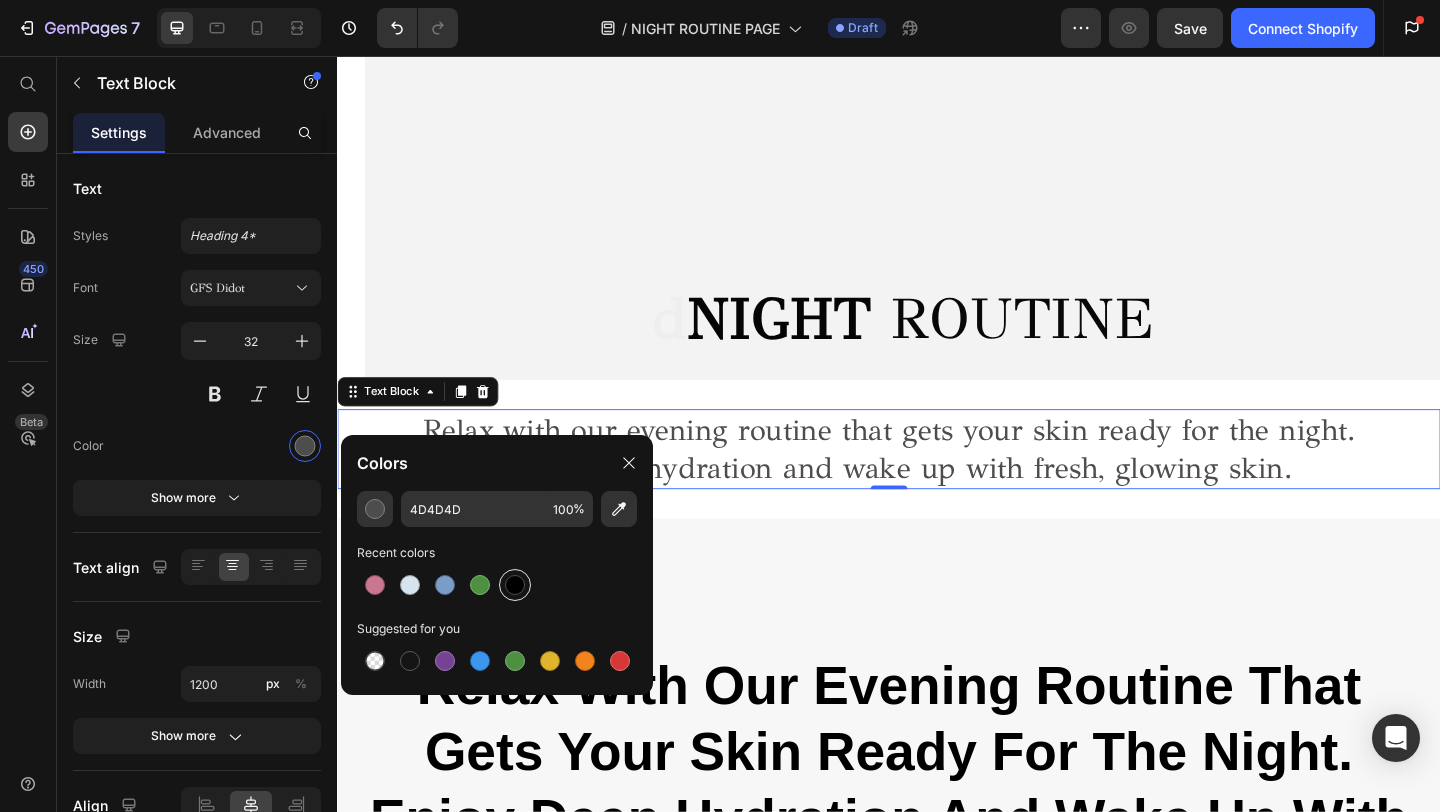 click at bounding box center [515, 585] 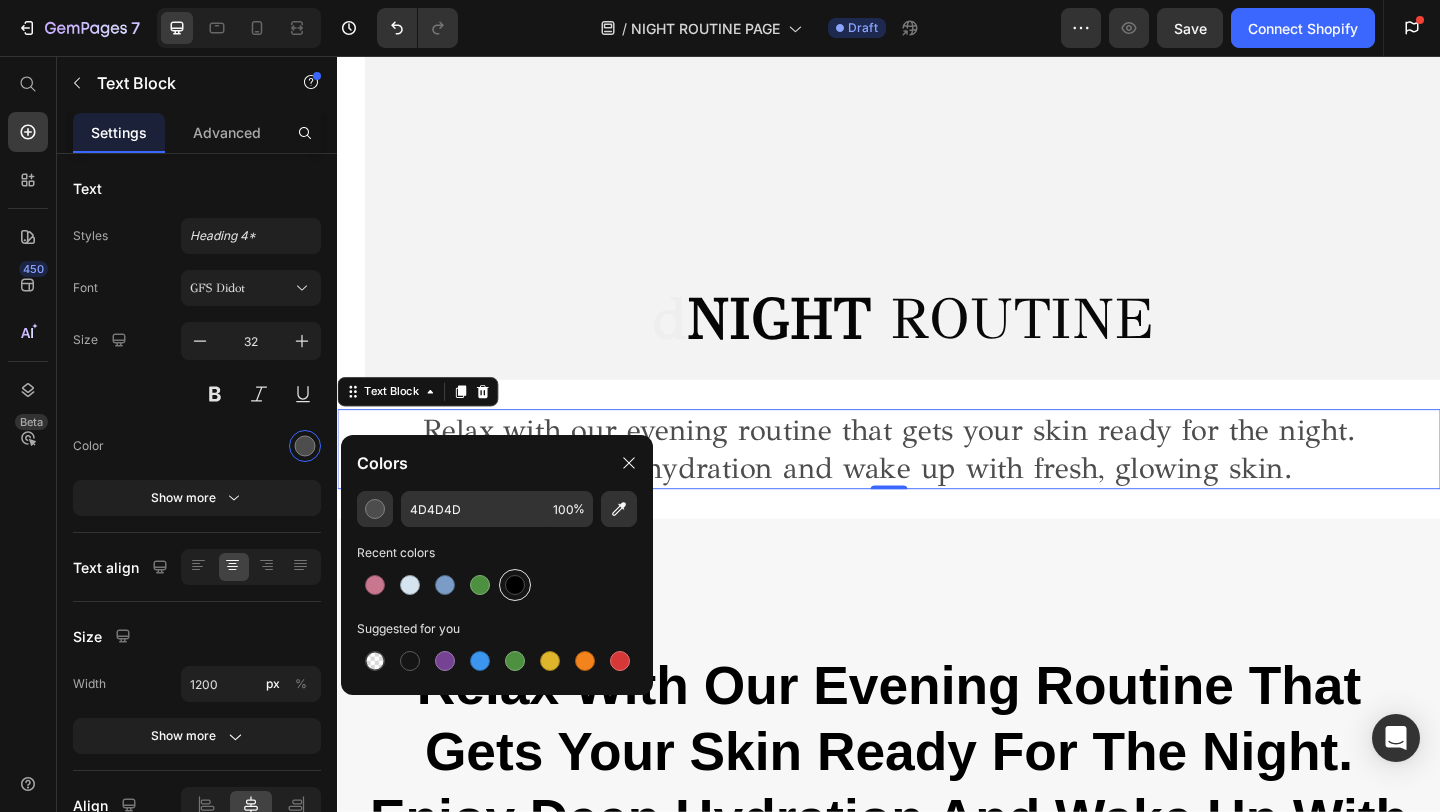 type on "000000" 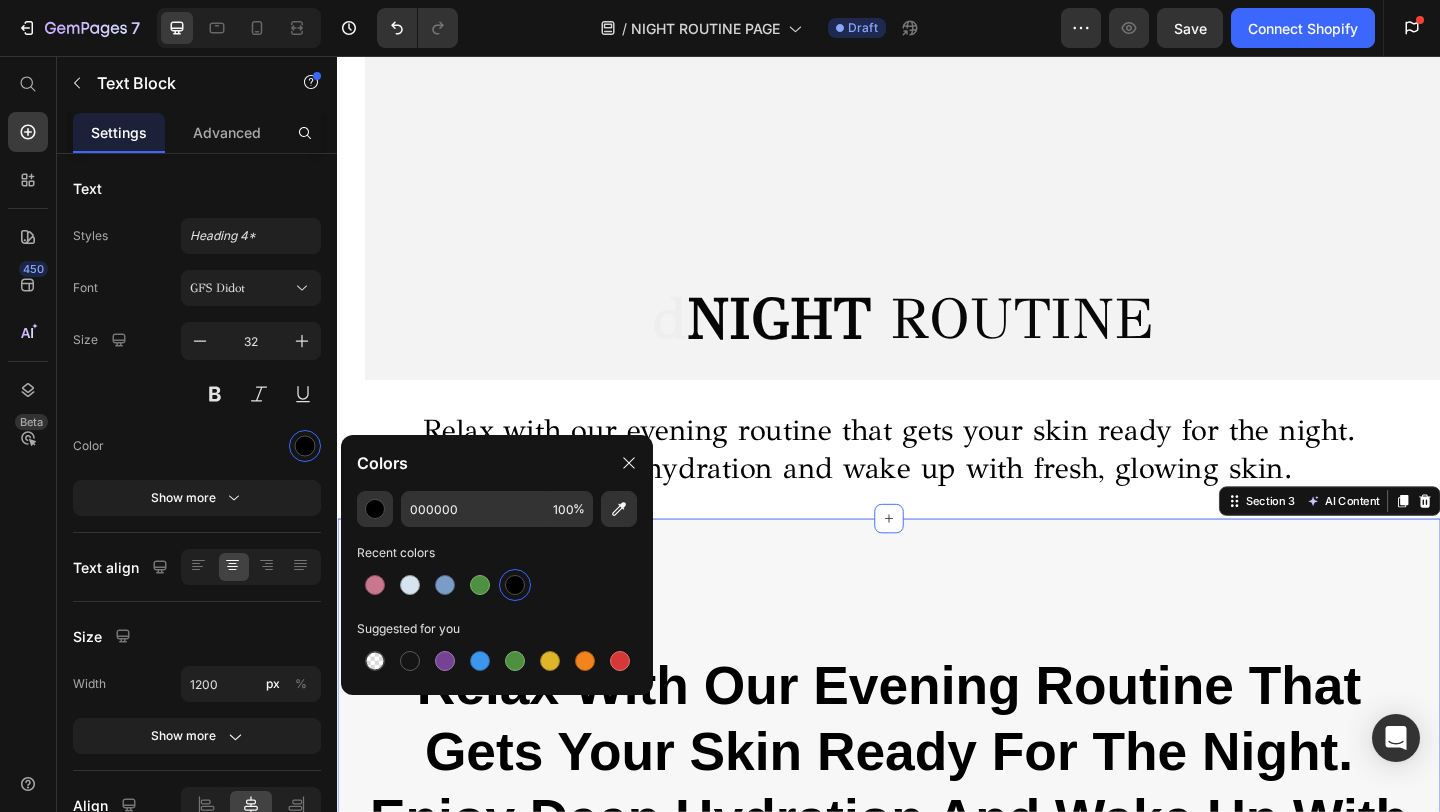 click on "⁠⁠⁠⁠⁠⁠⁠ Relax with our evening routine that gets your skin ready for the night. Enjoy deep hydration and wake up with fresh, glowing skin. Heading Image STEP 1  Heading Prepare meals faster with our efficient blending and mixing solutions. Text Block Image STEP 2 Heading Create nutritious smoothies and shakes effortlessly. Text Block Image STEP 3 Heading Achieve restaurant-quality results at home or in your business. Text Block Image STEP 4 Heading Intuitive controls and ergonomic design ensure ease of use for everyone. Text Block Row Row Loved by others Heading Image
Icon I've used many blenders before, but none compare to the power and versatility of Gem Blend Blender Mixer. It handles everything from smoothies to sauces effortlessly! Text Block Image Marrira Heading Row Row Row Row Section 3   AI Content Write with GemAI What would you like to describe here? Tone and Voice Persuasive Product ROSEWATER TONER Show more Generate" at bounding box center [937, 1261] 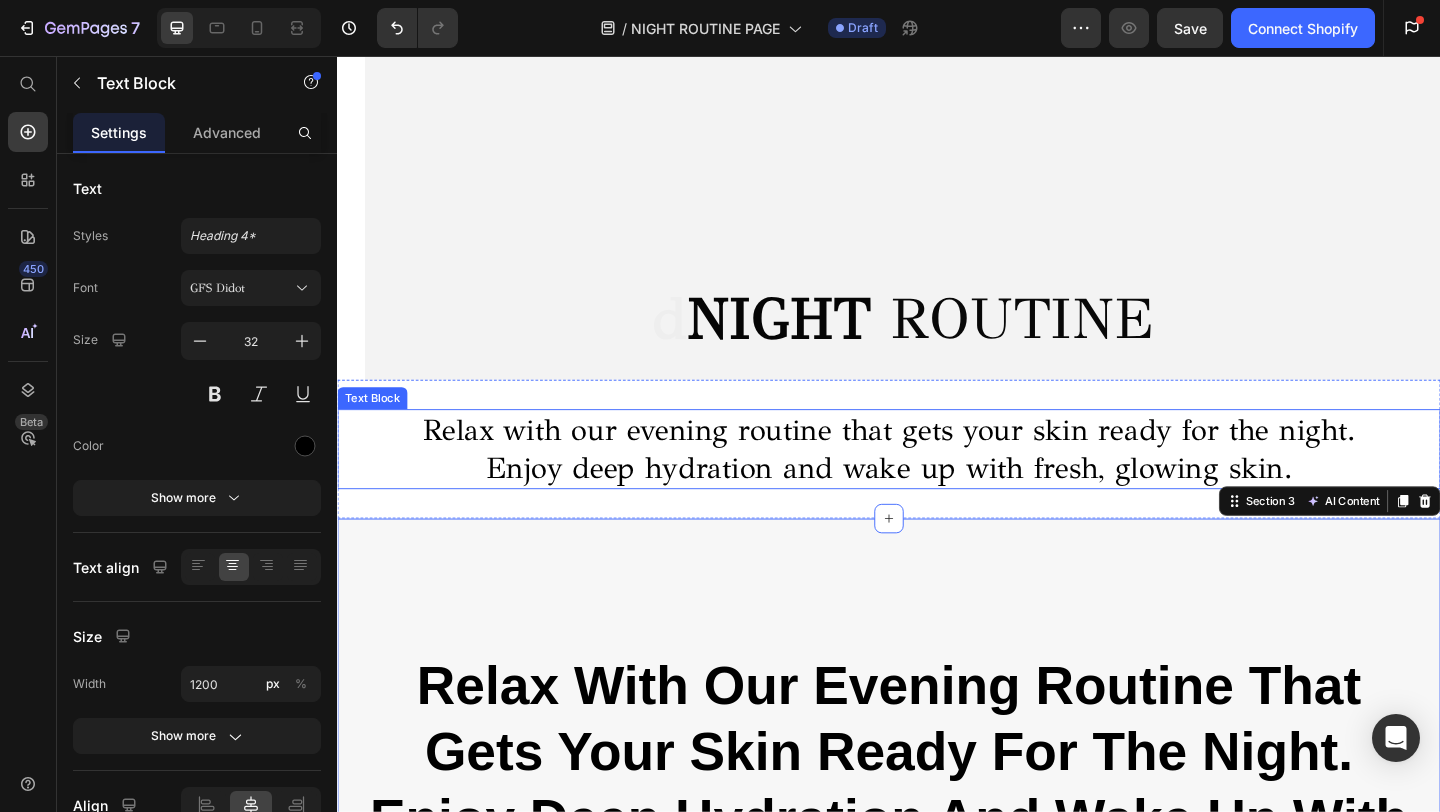 click on "Relax with our evening routine that gets your skin ready for the night." at bounding box center (937, 463) 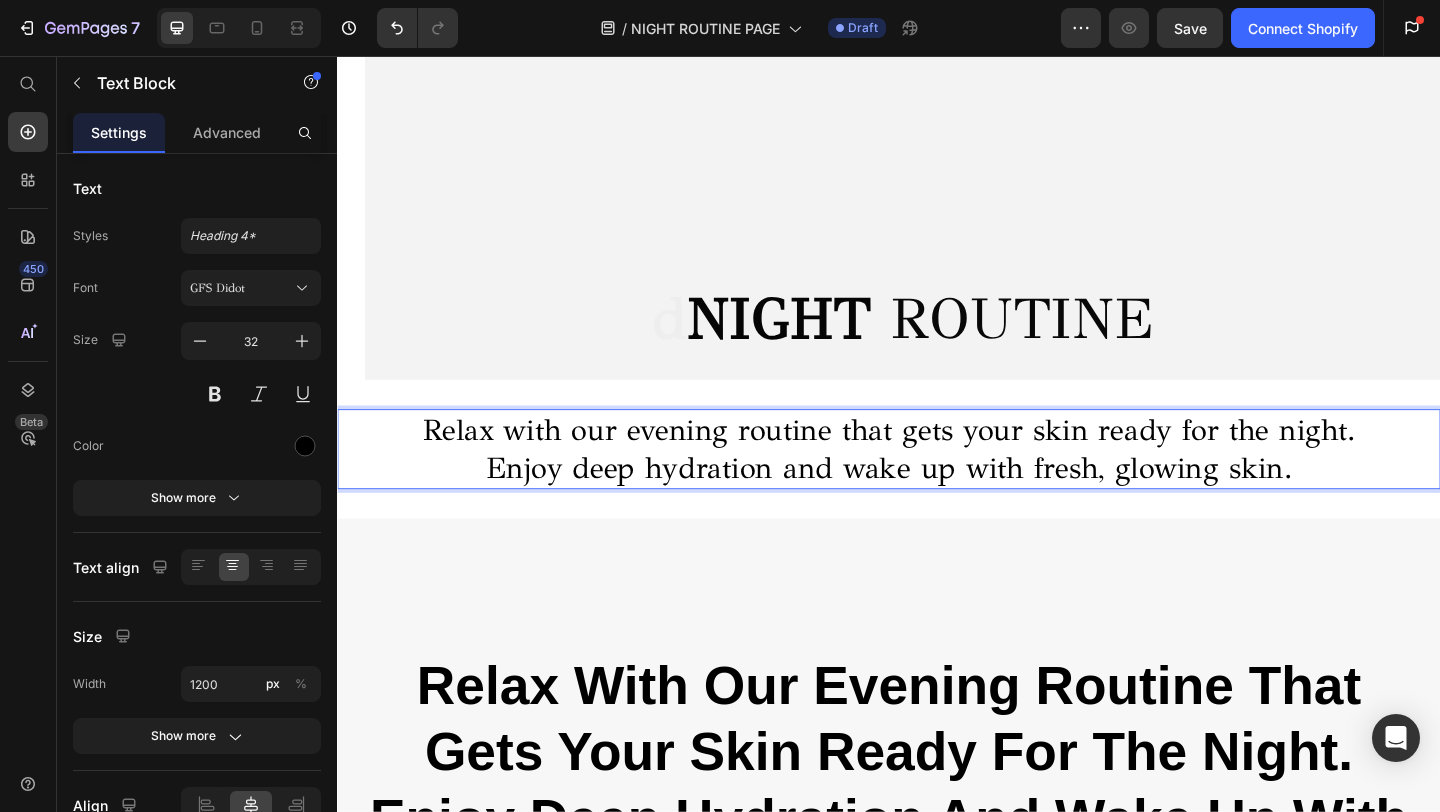 click on "Relax with our evening routine that gets your skin ready for the night." at bounding box center (937, 463) 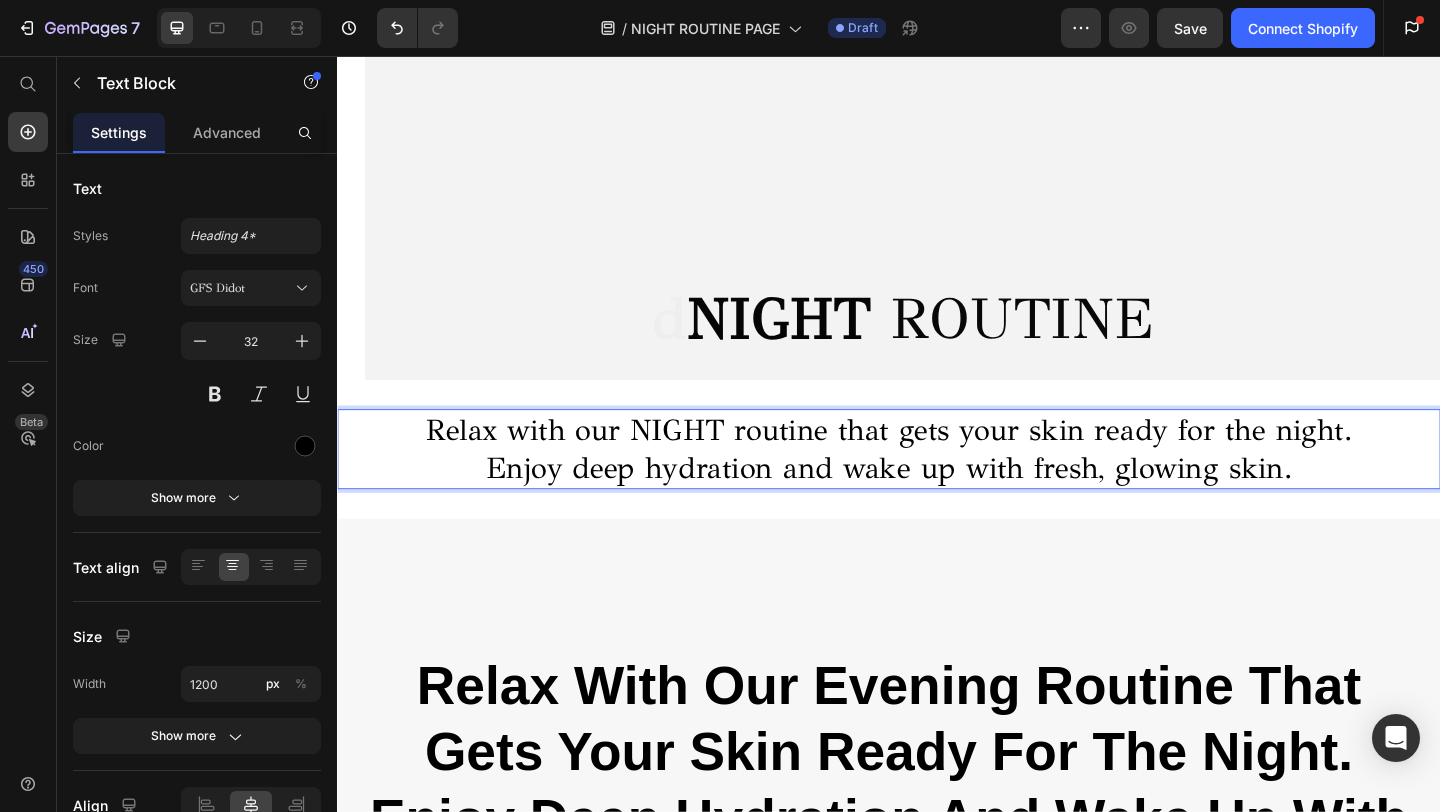 click on "Relax with our NIGHT routine that gets your skin ready for the night." at bounding box center [937, 463] 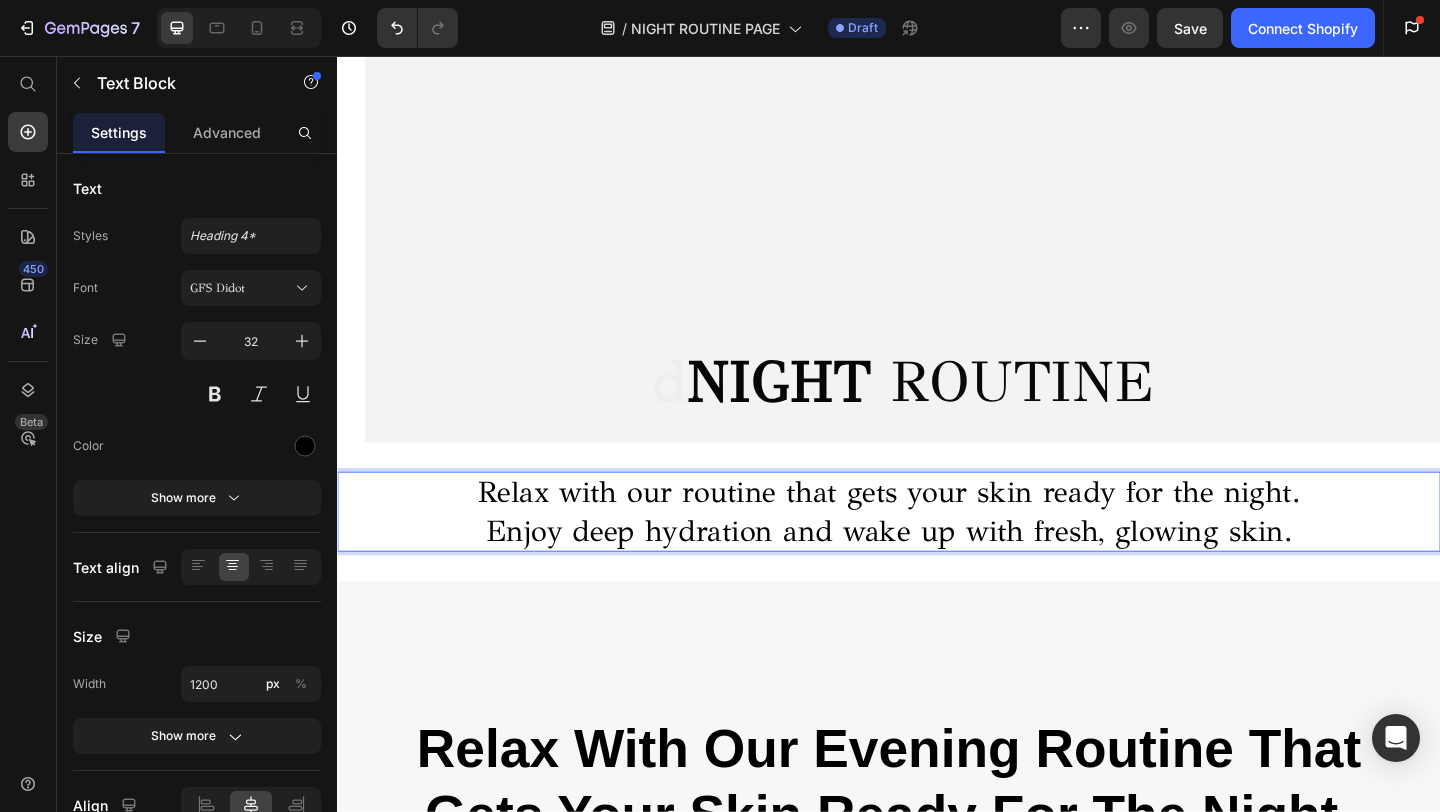 scroll, scrollTop: 268, scrollLeft: 0, axis: vertical 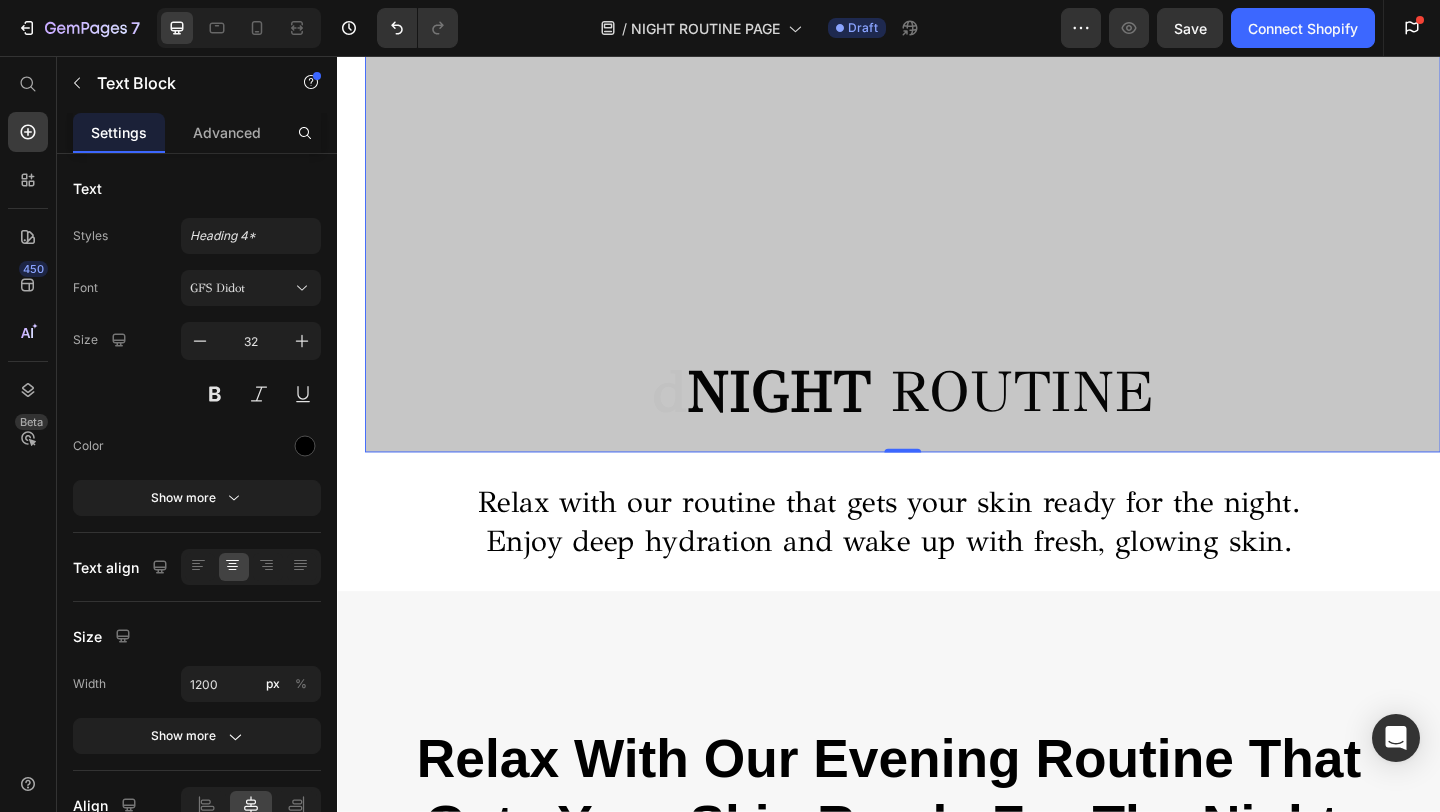 click at bounding box center [952, 158] 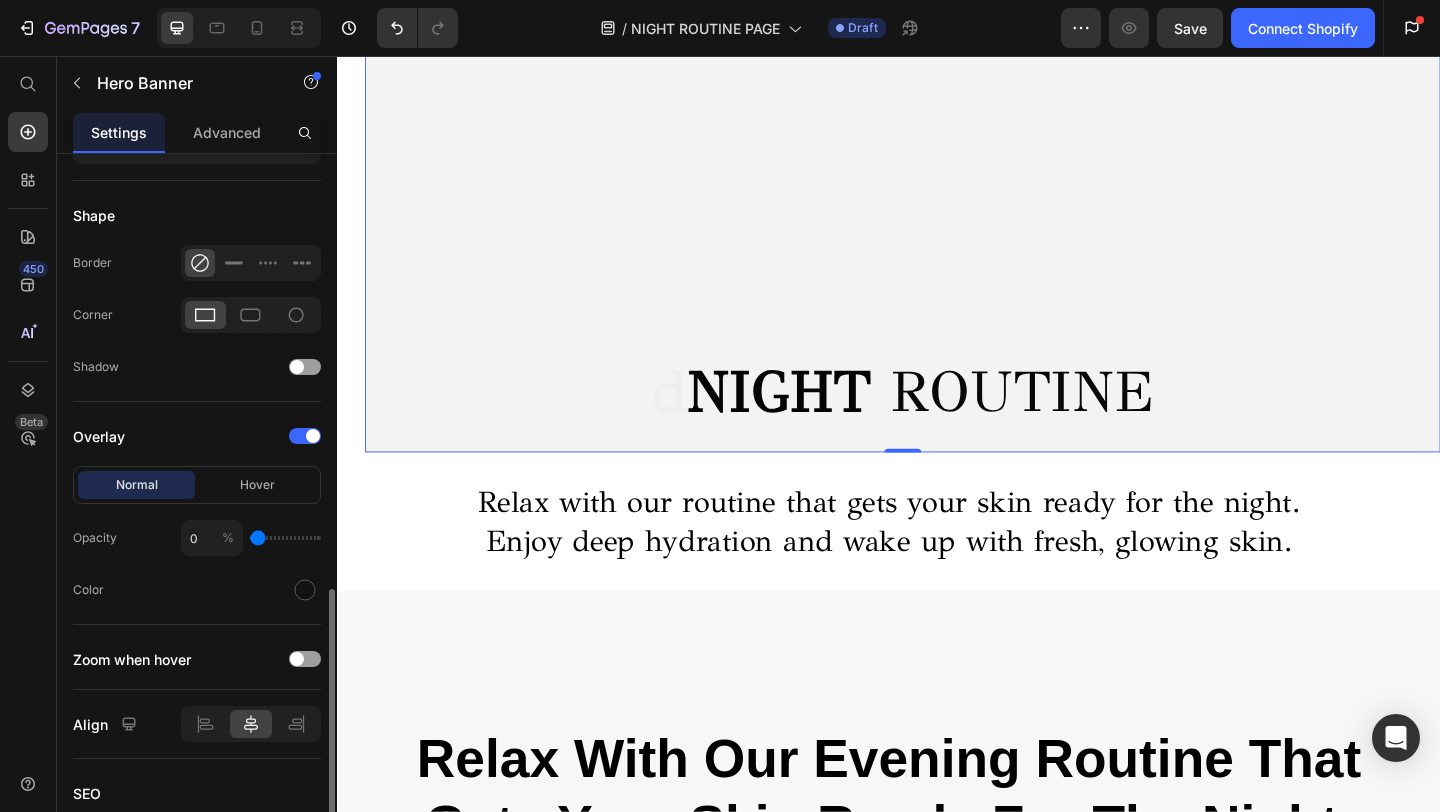scroll, scrollTop: 1081, scrollLeft: 0, axis: vertical 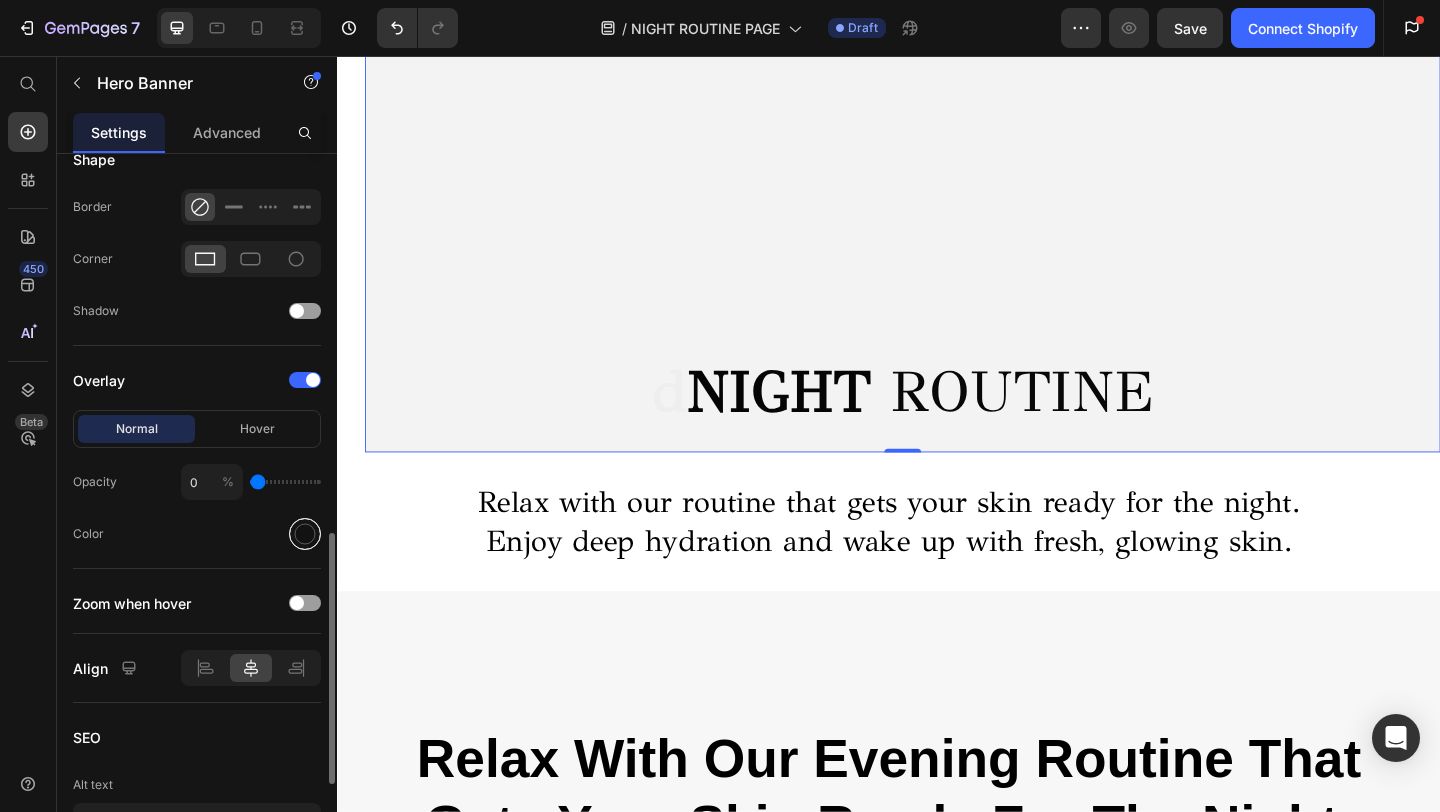 click at bounding box center [305, 534] 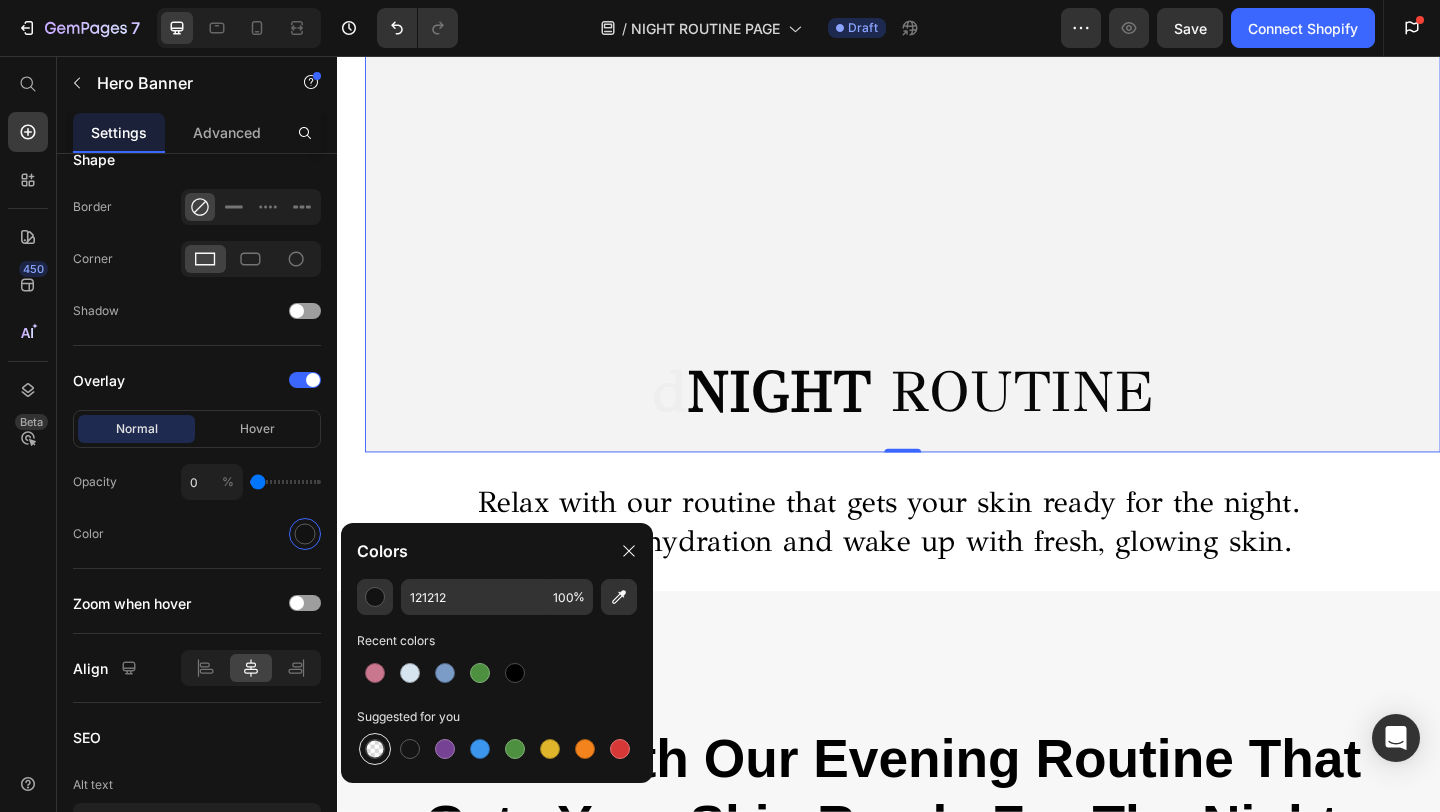 click at bounding box center (375, 749) 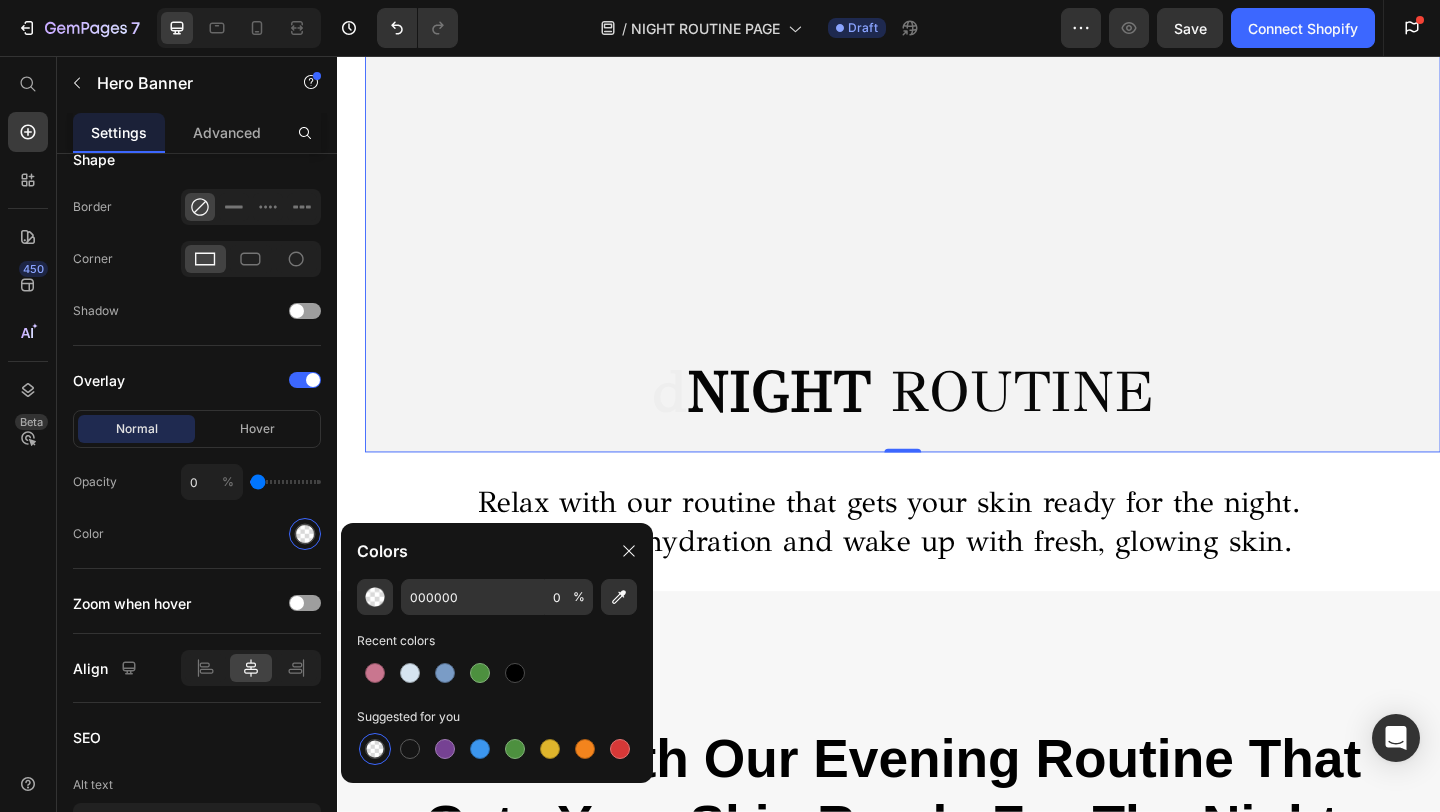 click at bounding box center [375, 749] 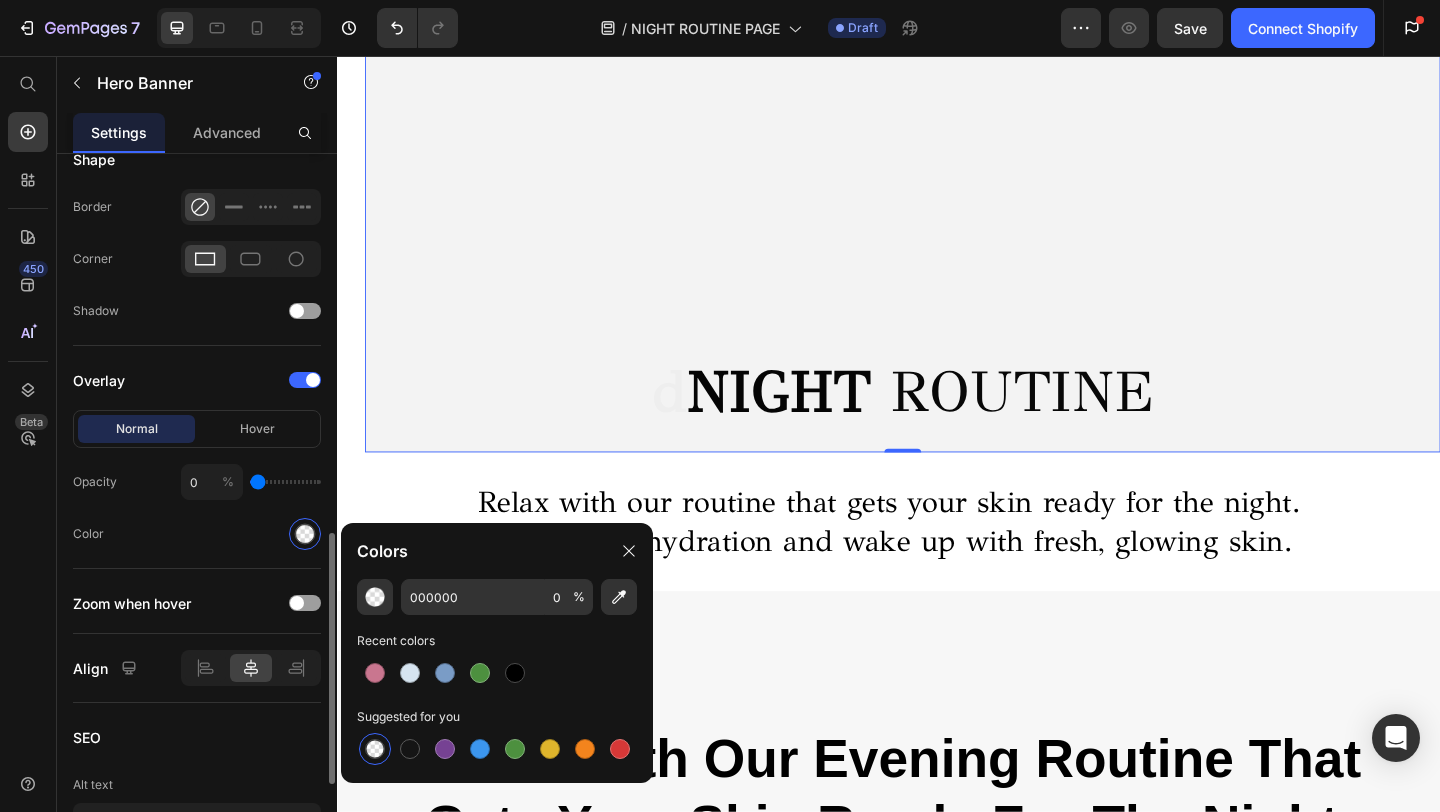click on "Color" 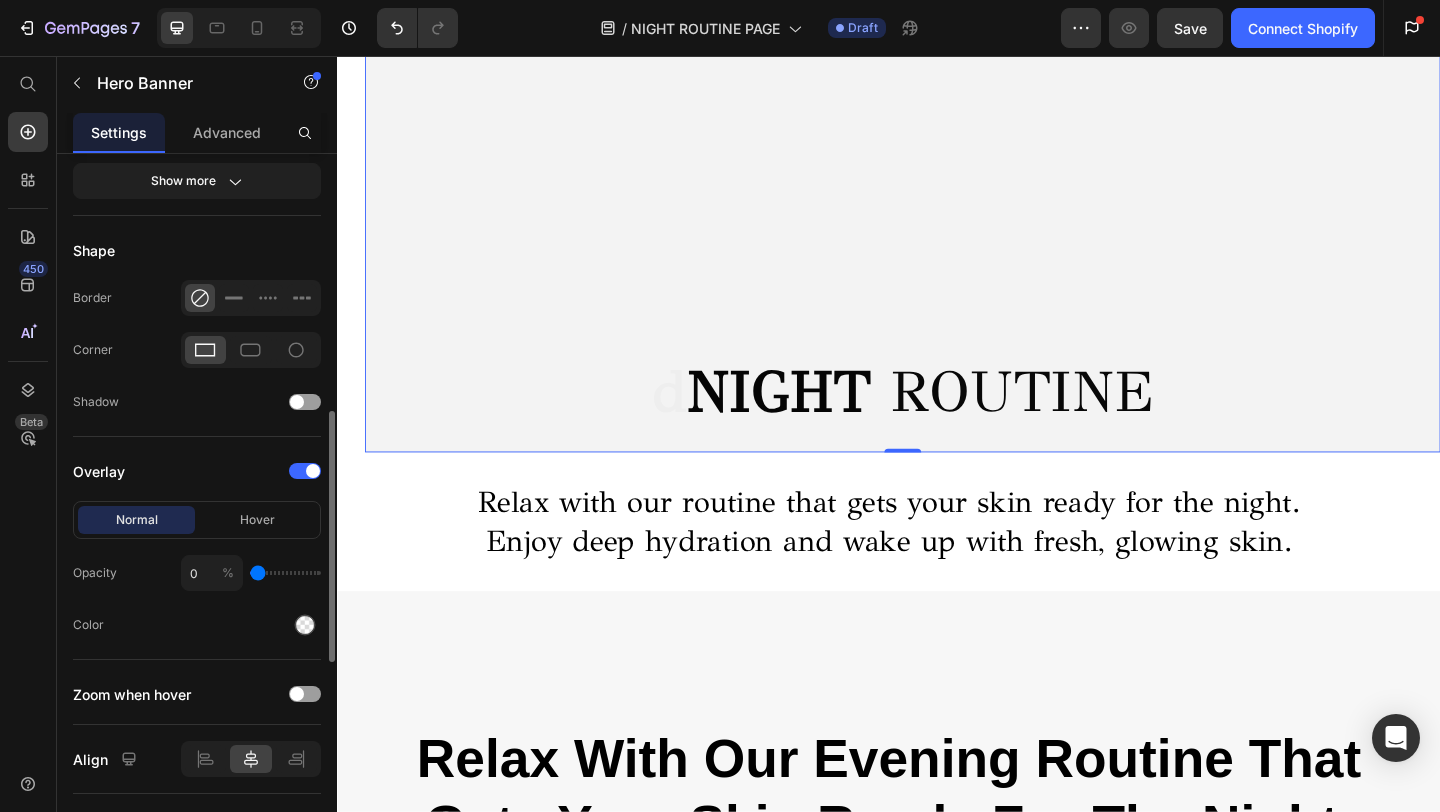 scroll, scrollTop: 923, scrollLeft: 0, axis: vertical 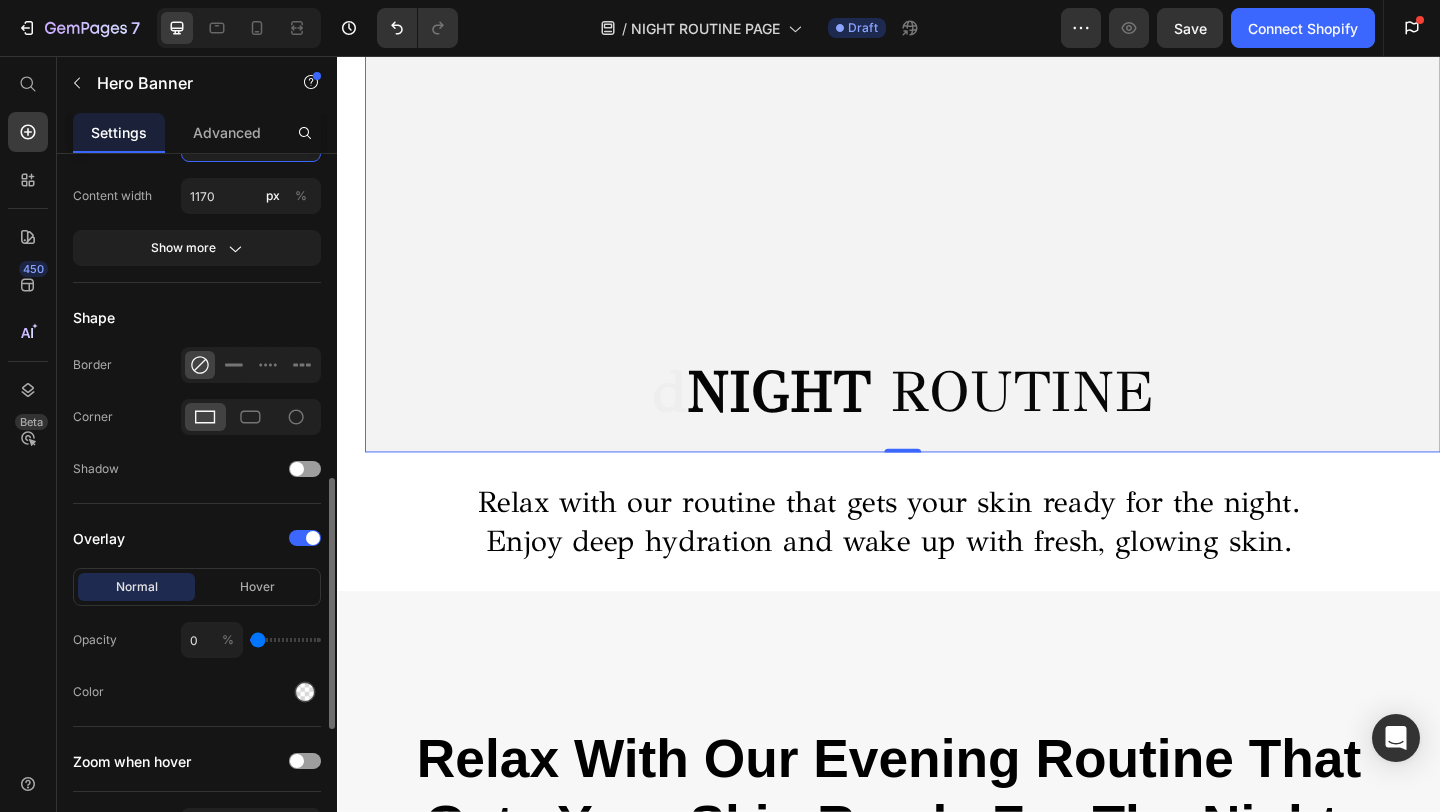 click on "px" at bounding box center (251, 144) 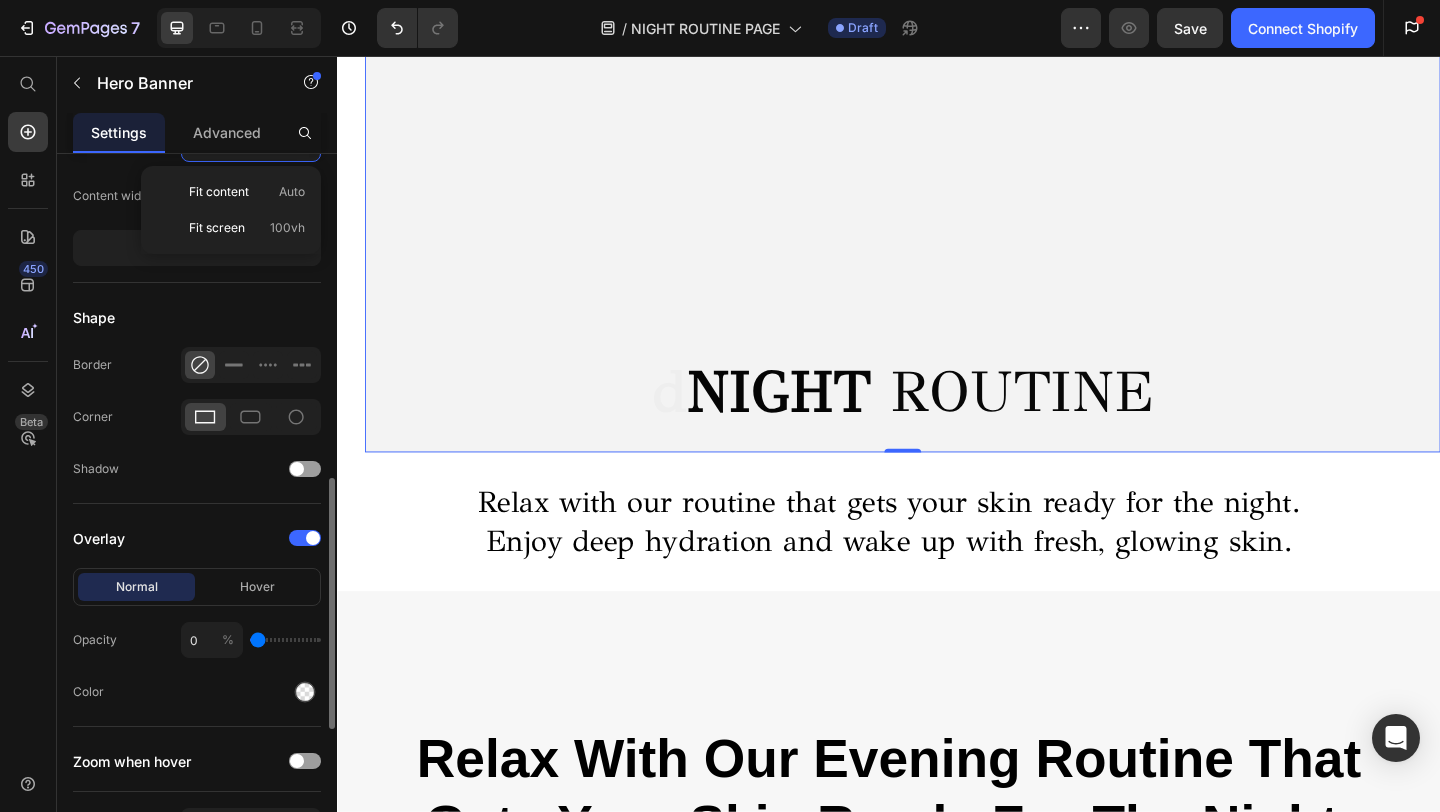 click on "px" at bounding box center [251, 144] 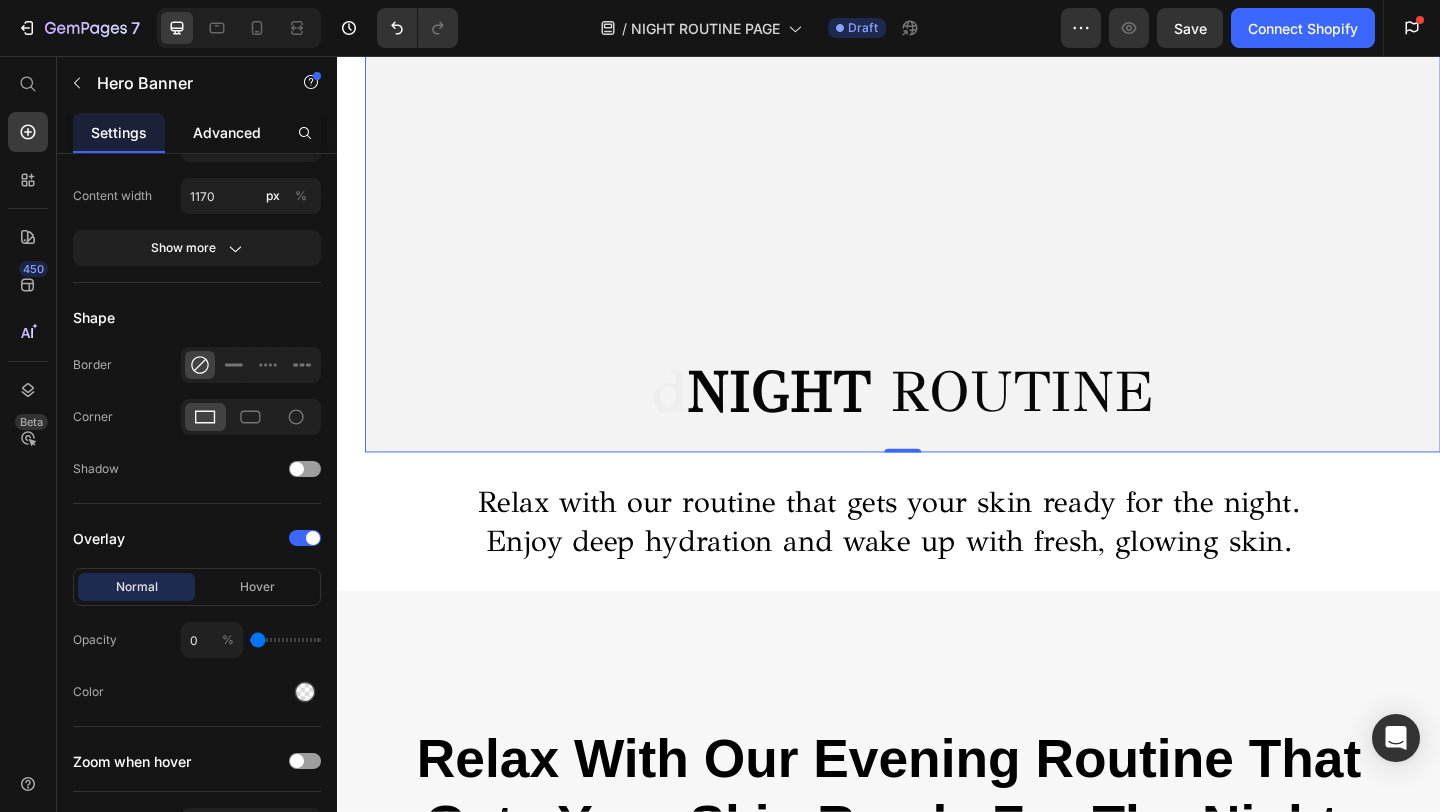 click on "Advanced" at bounding box center [227, 132] 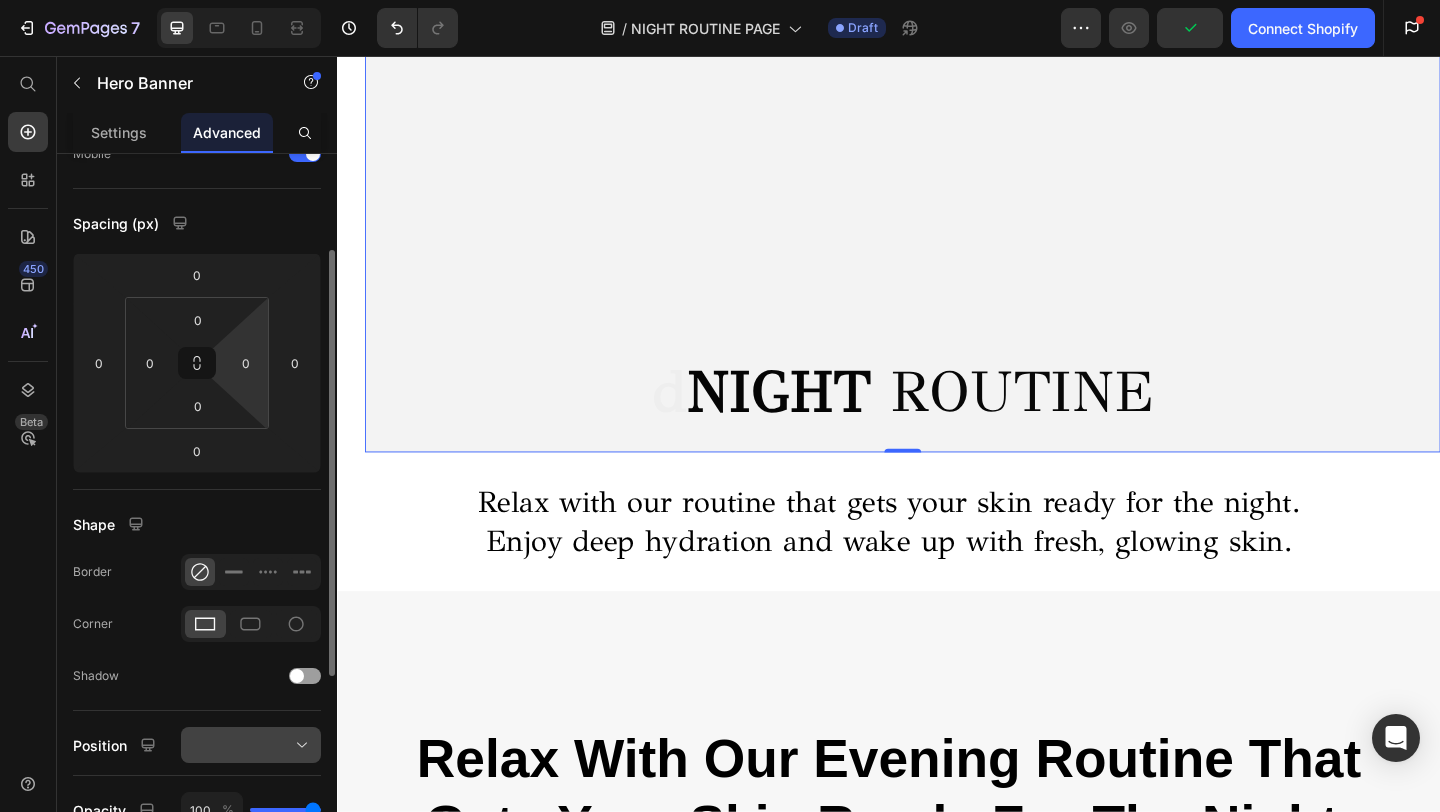 scroll, scrollTop: 0, scrollLeft: 0, axis: both 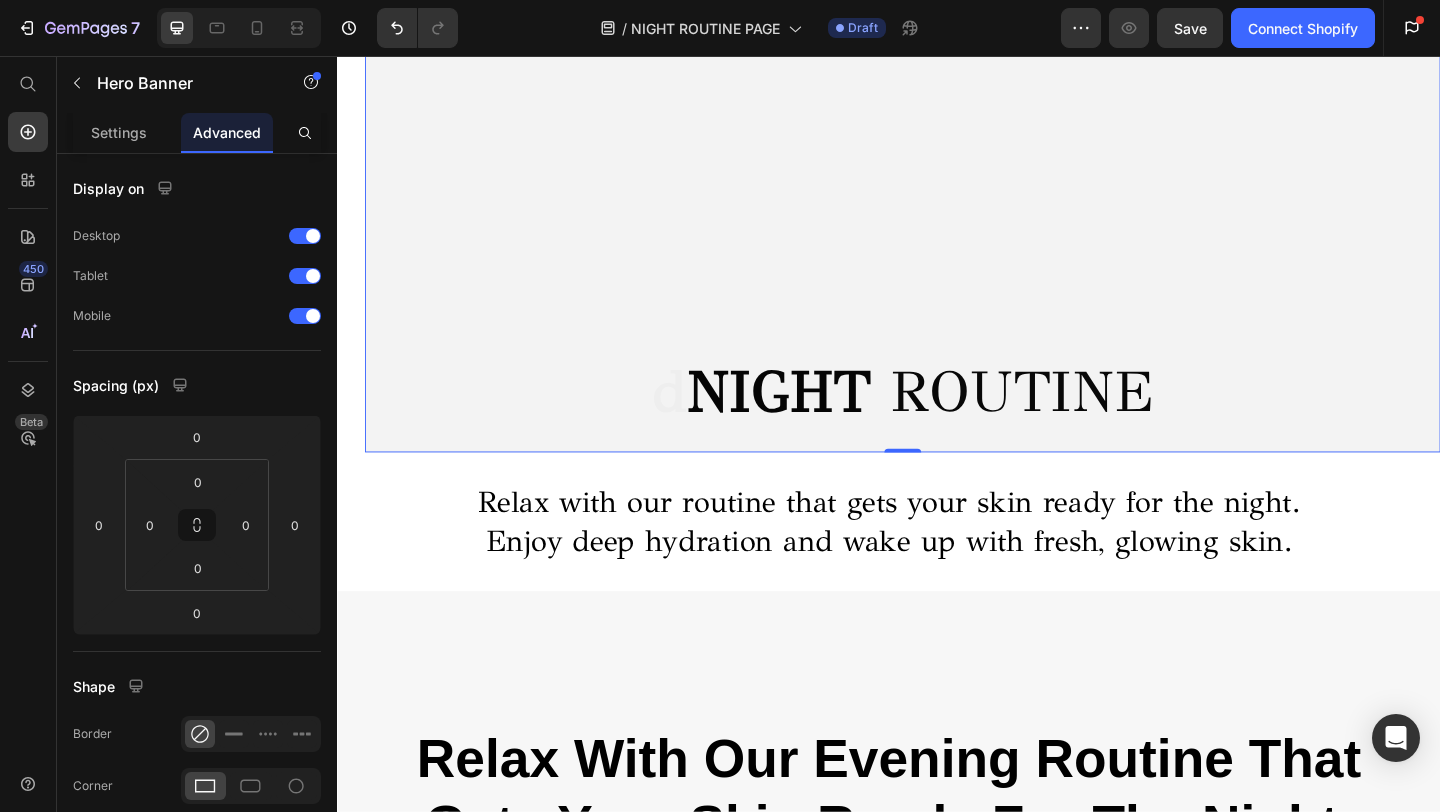 click at bounding box center (952, 158) 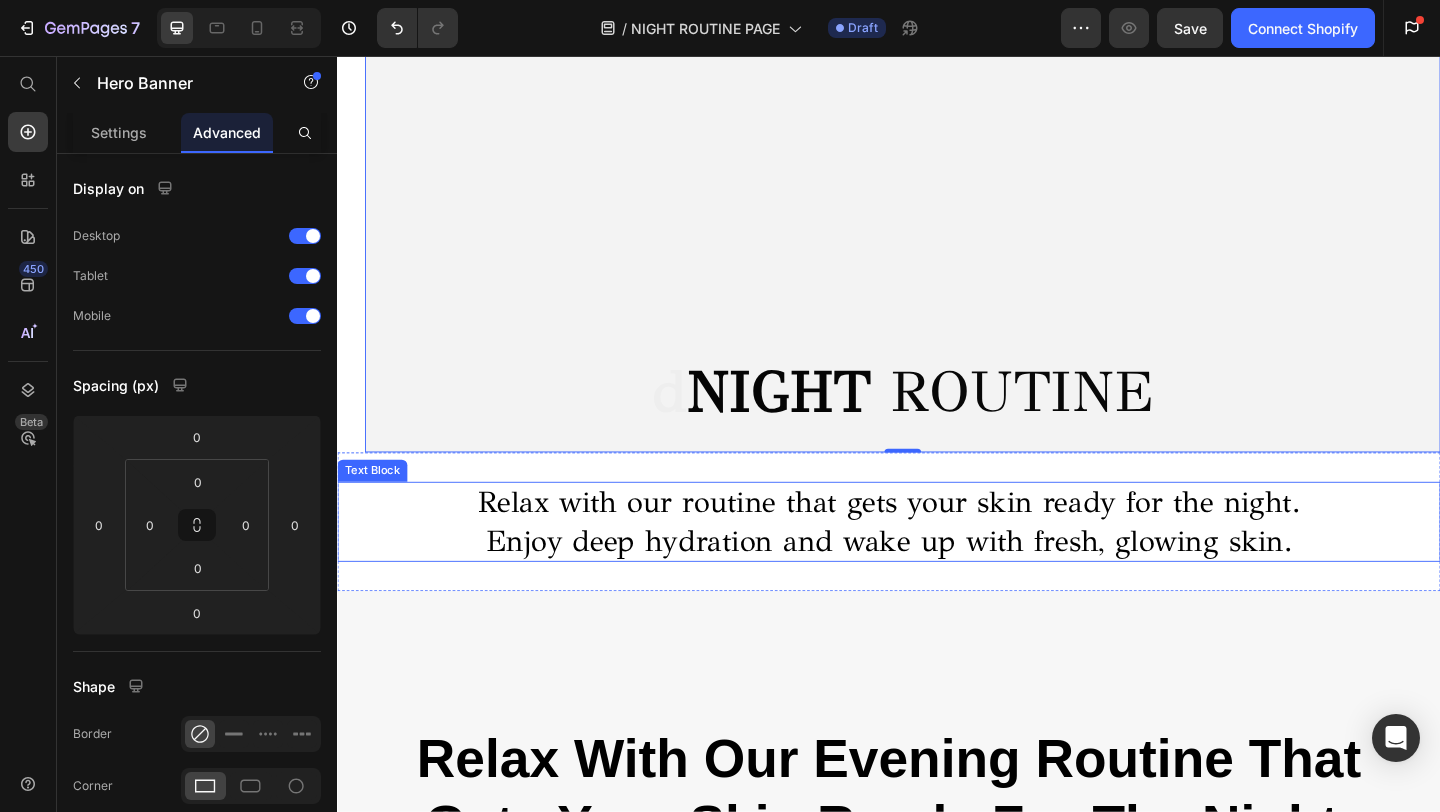 click on "Relax with our routine that gets your skin ready for the night." at bounding box center [937, 542] 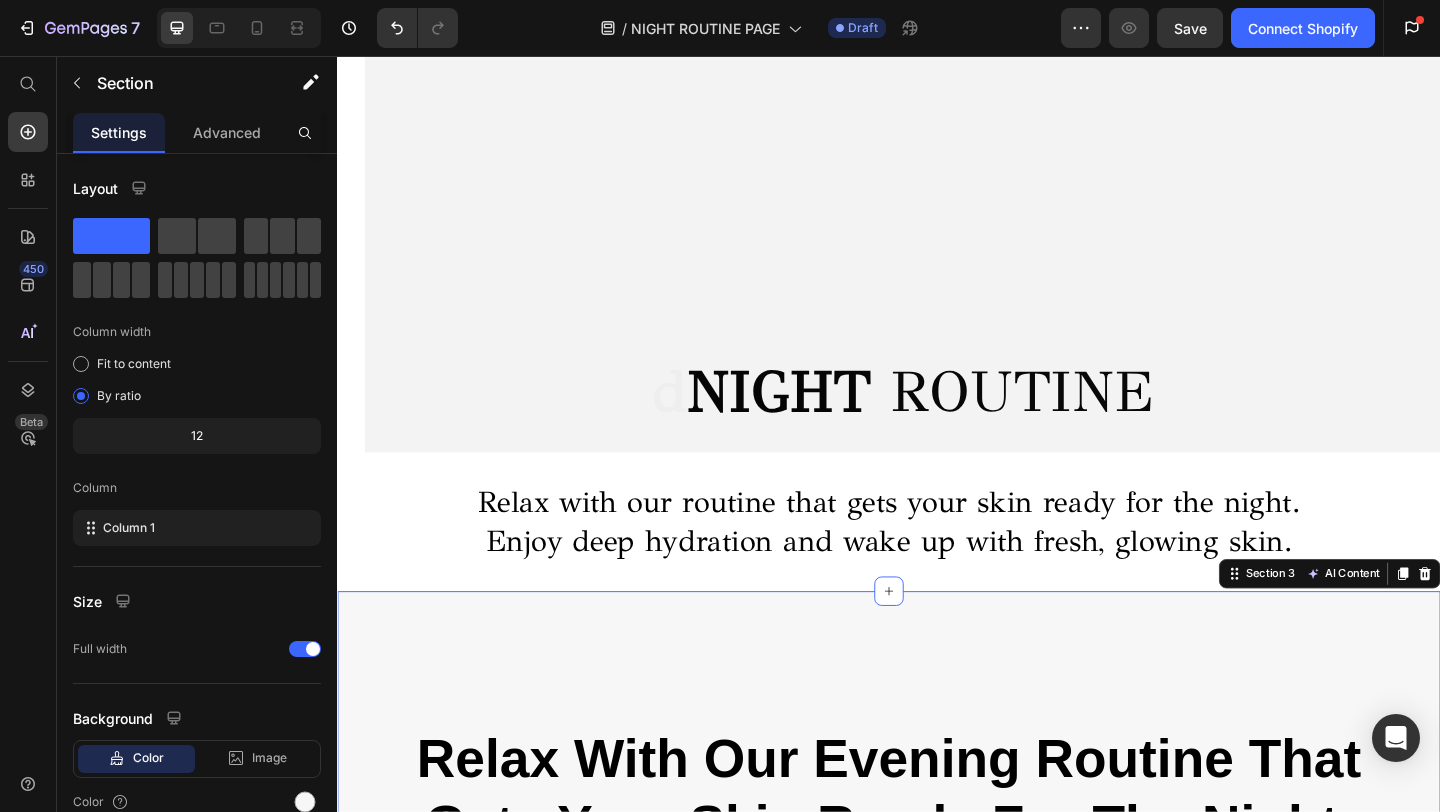 click on "⁠⁠⁠⁠⁠⁠⁠ Relax with our evening routine that gets your skin ready for the night. Enjoy deep hydration and wake up with fresh, glowing skin. Heading Image STEP 1  Heading Prepare meals faster with our efficient blending and mixing solutions. Text Block Image STEP 2 Heading Create nutritious smoothies and shakes effortlessly. Text Block Image STEP 3 Heading Achieve restaurant-quality results at home or in your business. Text Block Image STEP 4 Heading Intuitive controls and ergonomic design ensure ease of use for everyone. Text Block Row Row Loved by others Heading Image
Icon I've used many blenders before, but none compare to the power and versatility of Gem Blend Blender Mixer. It handles everything from smoothies to sauces effortlessly! Text Block Image Marrira Heading Row Row Row Row Section 3   AI Content Write with GemAI What would you like to describe here? Tone and Voice Persuasive Product ROSEWATER TONER Show more Generate" at bounding box center [937, 1340] 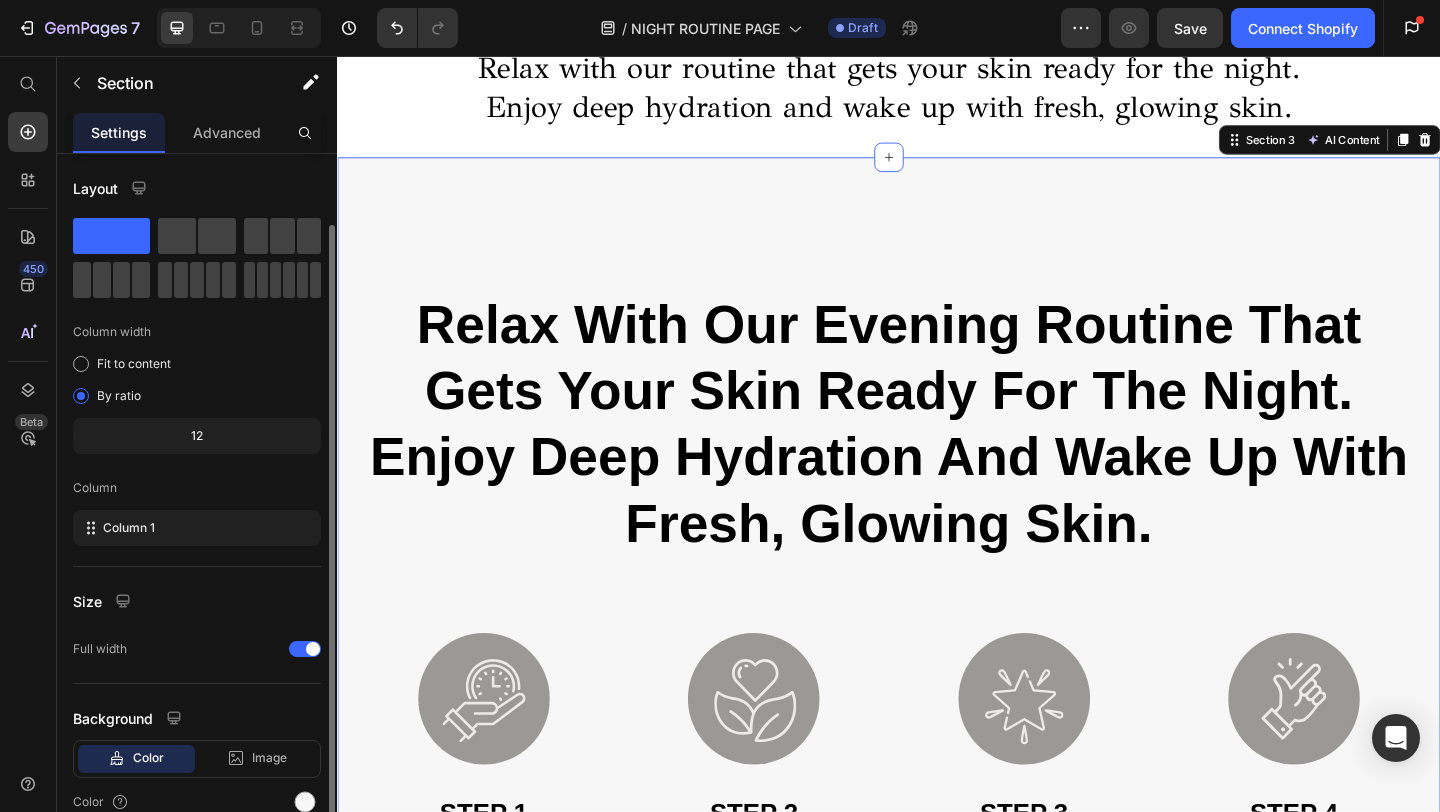 scroll, scrollTop: 93, scrollLeft: 0, axis: vertical 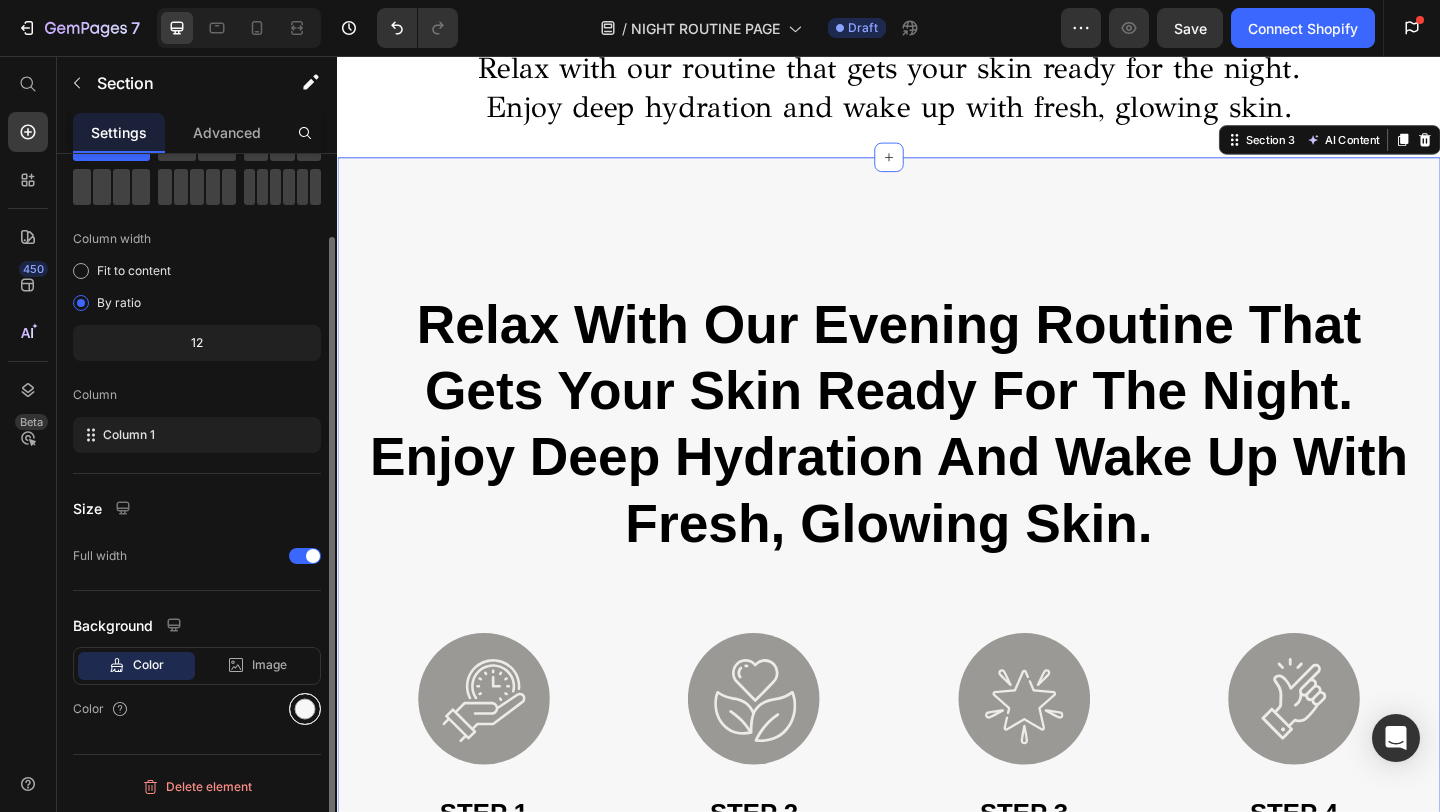 click at bounding box center (305, 709) 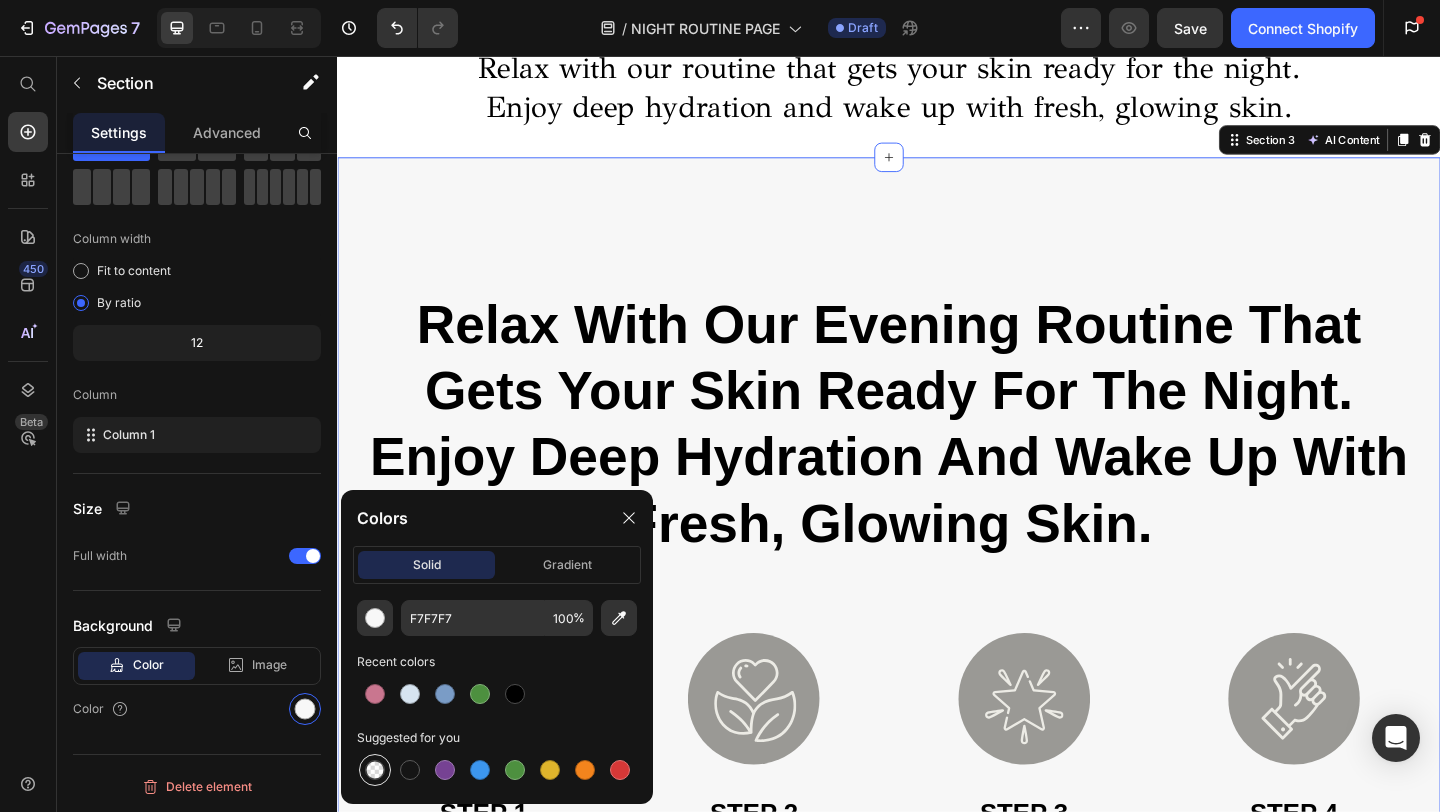 click at bounding box center [375, 770] 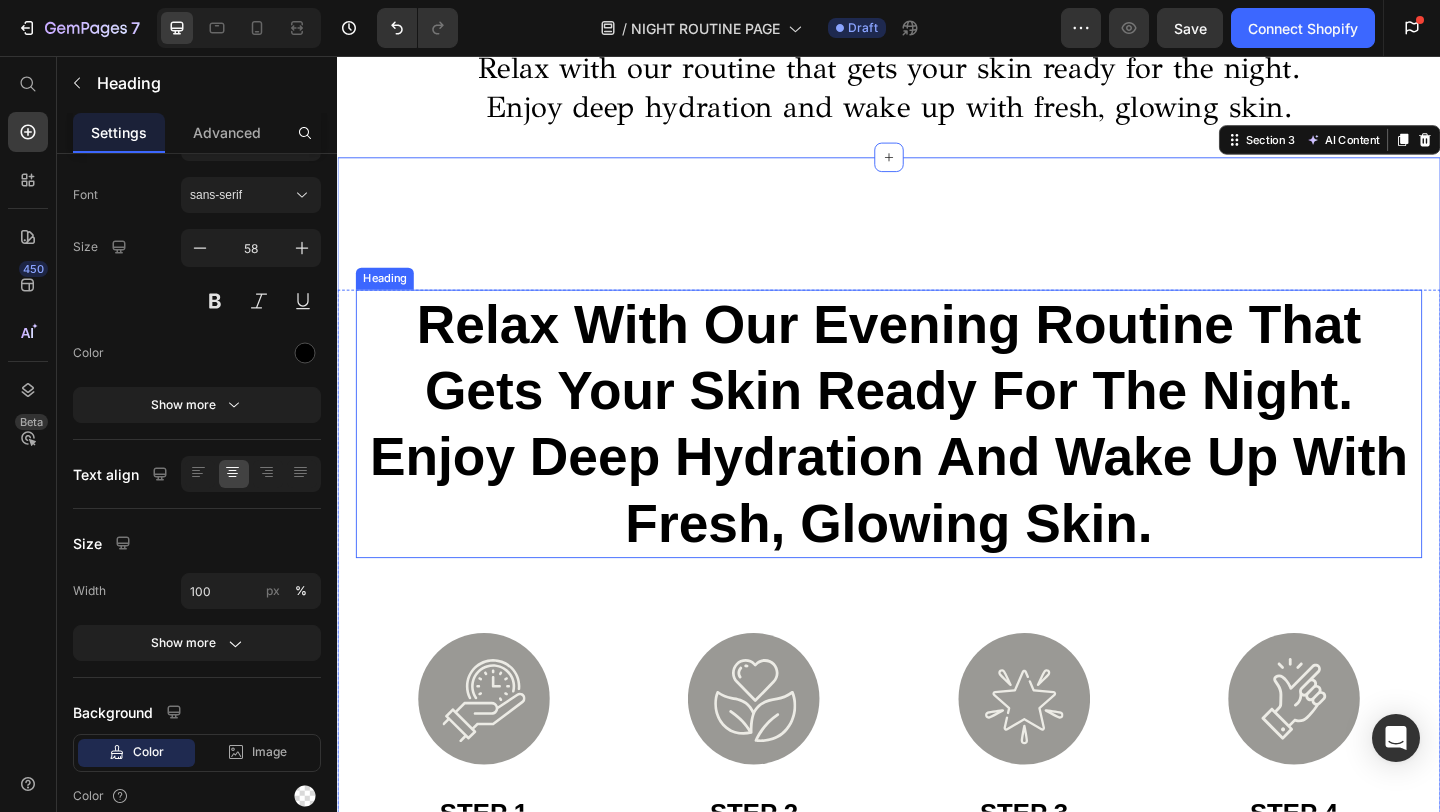 click on "⁠⁠⁠⁠⁠⁠⁠ Relax with our evening routine that gets your skin ready for the night. Enjoy deep hydration and wake up with fresh, glowing skin." at bounding box center (937, 456) 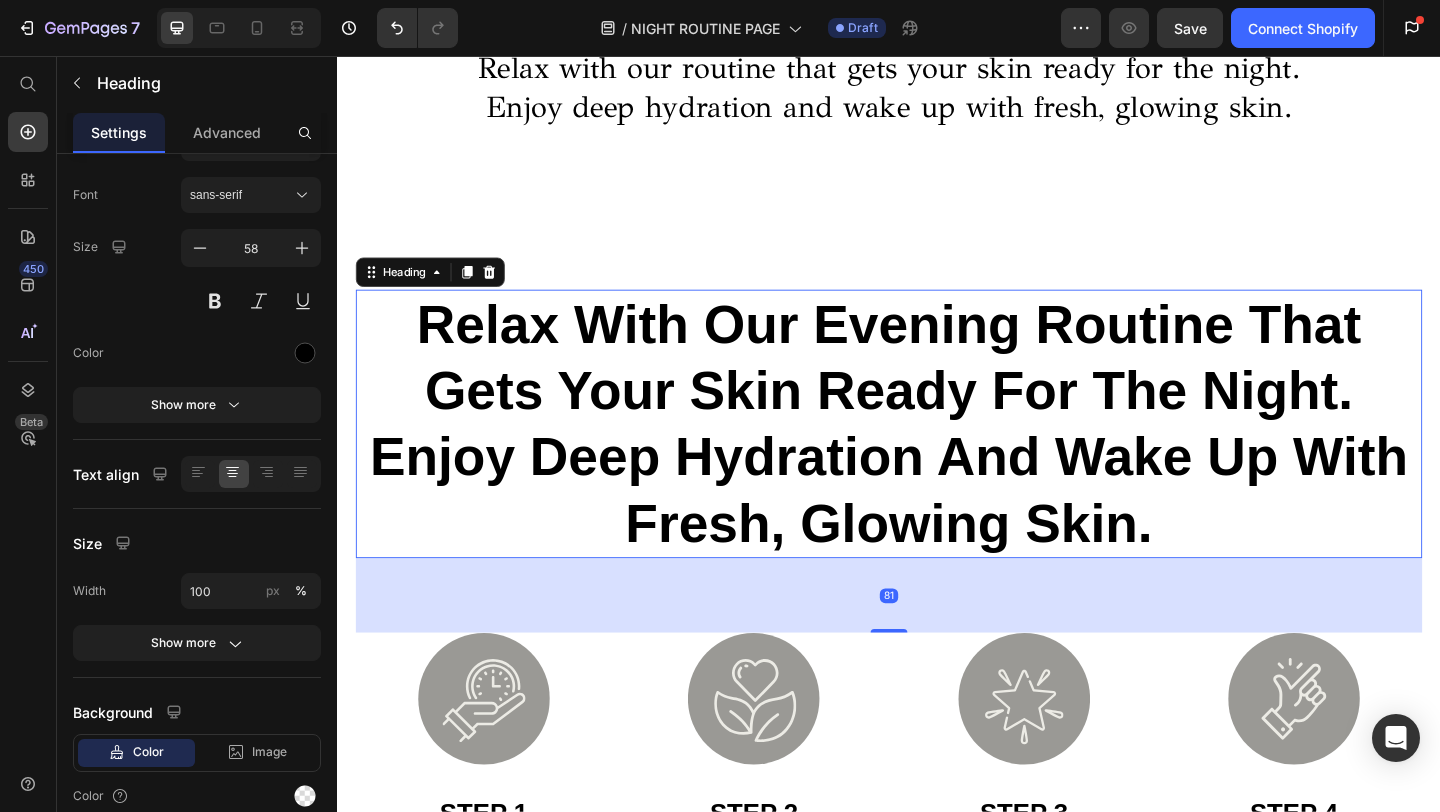 scroll, scrollTop: 0, scrollLeft: 0, axis: both 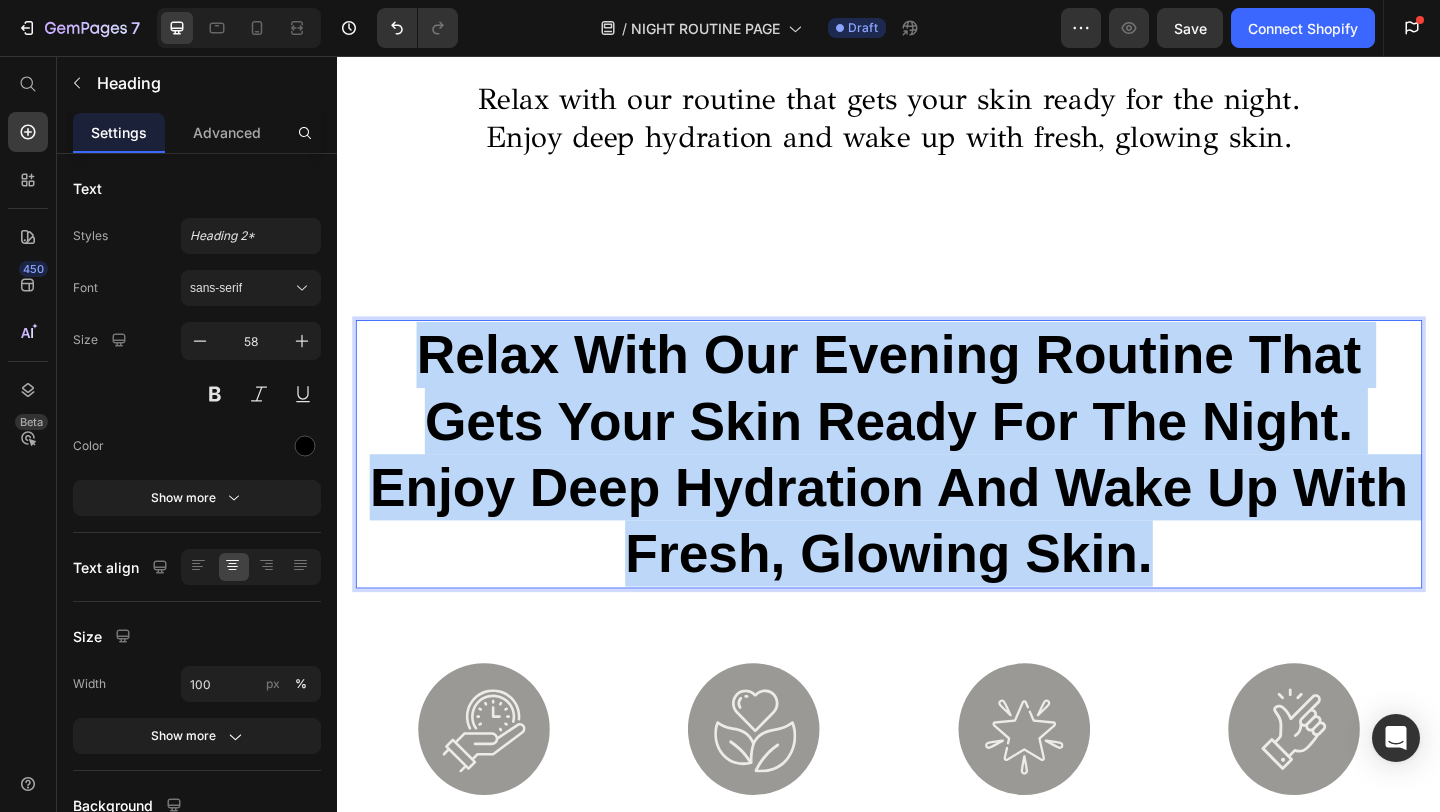 drag, startPoint x: 1229, startPoint y: 603, endPoint x: 399, endPoint y: 363, distance: 864.0023 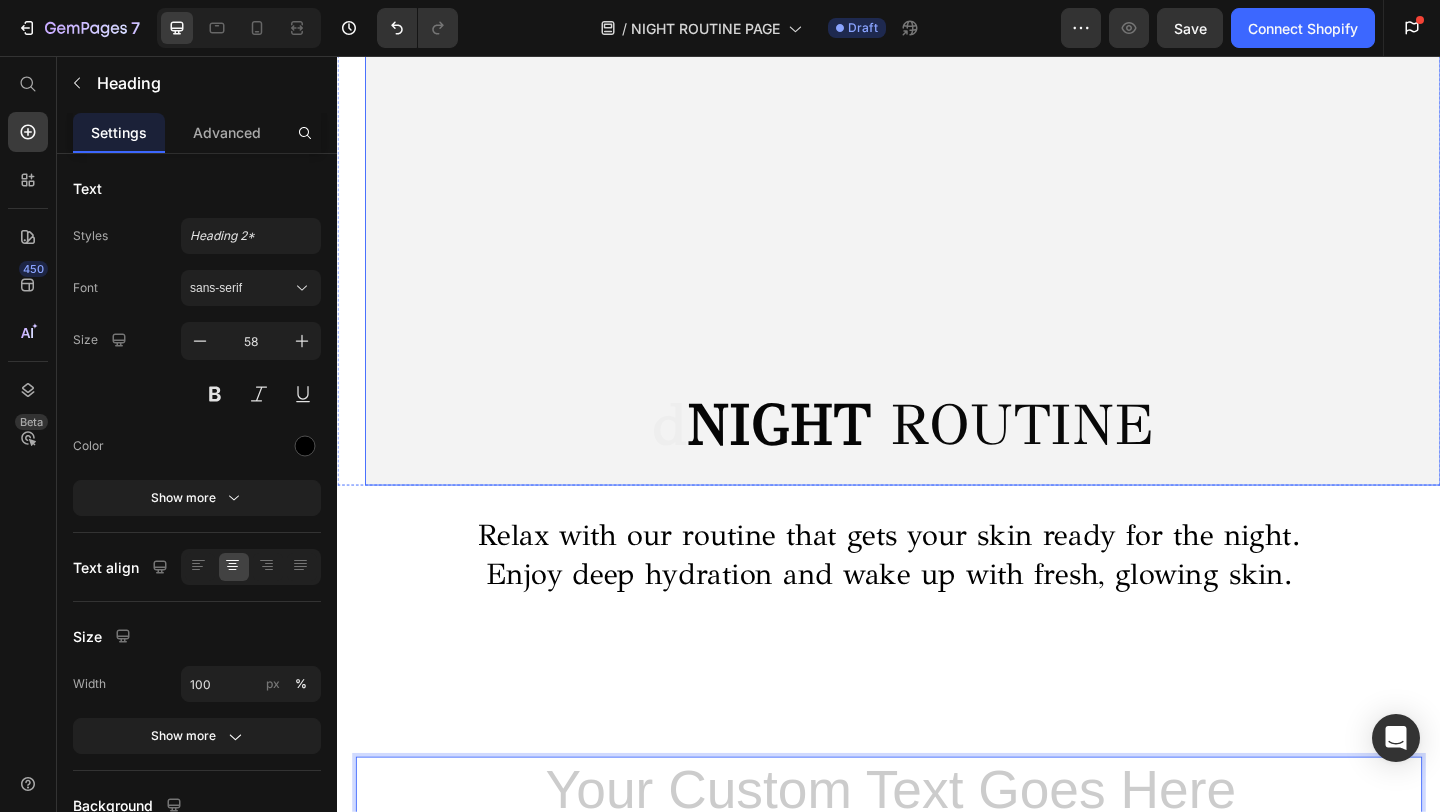 scroll, scrollTop: 225, scrollLeft: 0, axis: vertical 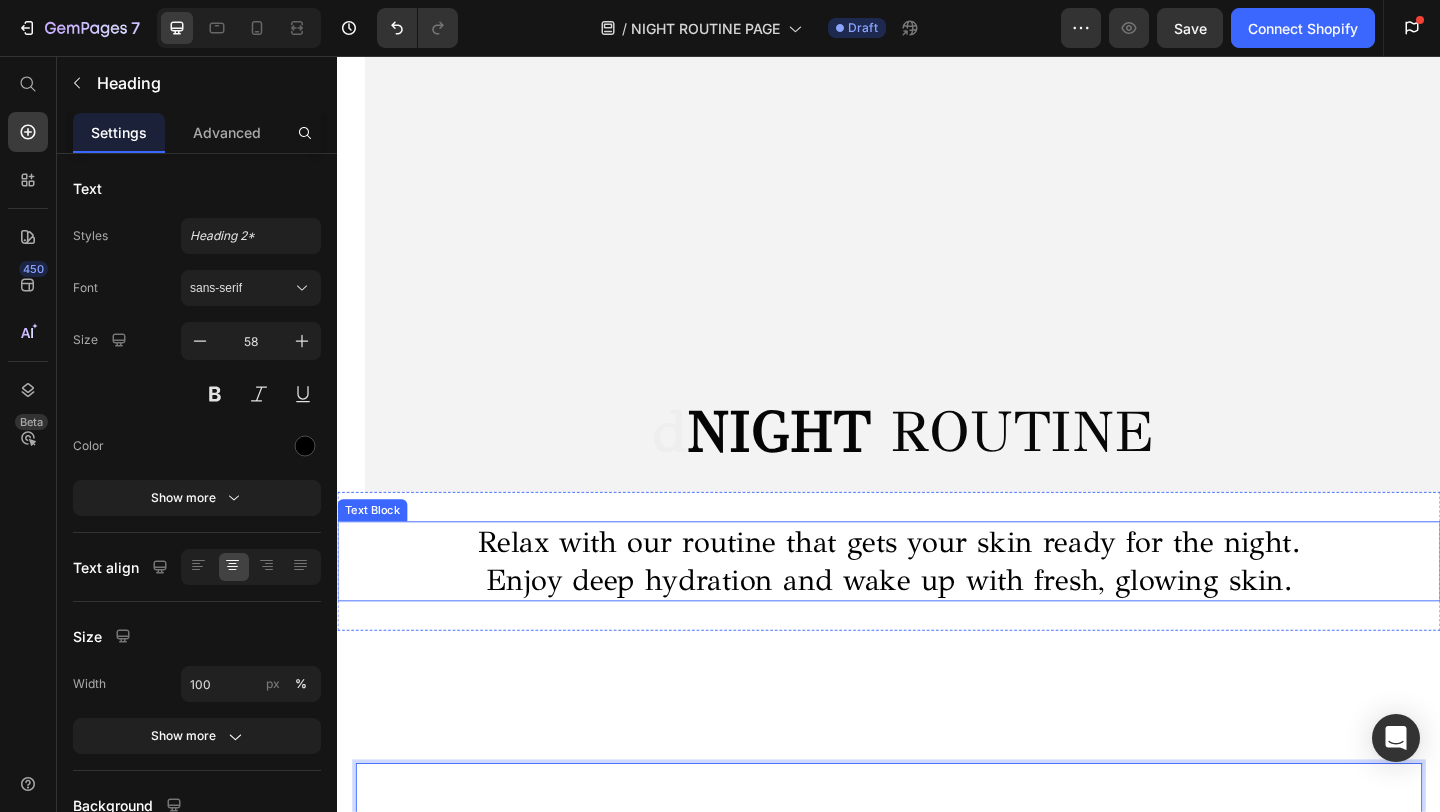 click on "Relax with our routine that gets your skin ready for the night." at bounding box center [937, 585] 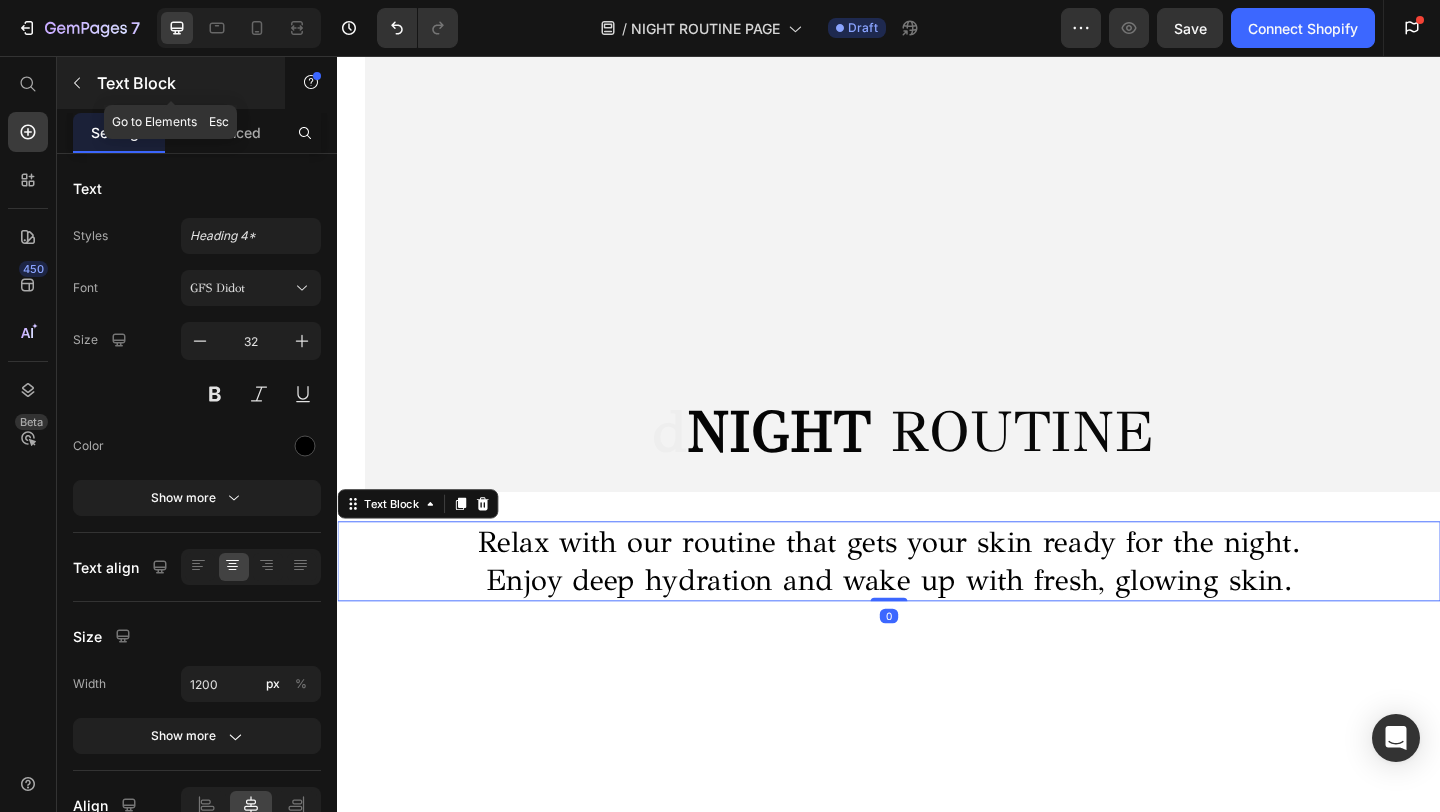 click at bounding box center [77, 83] 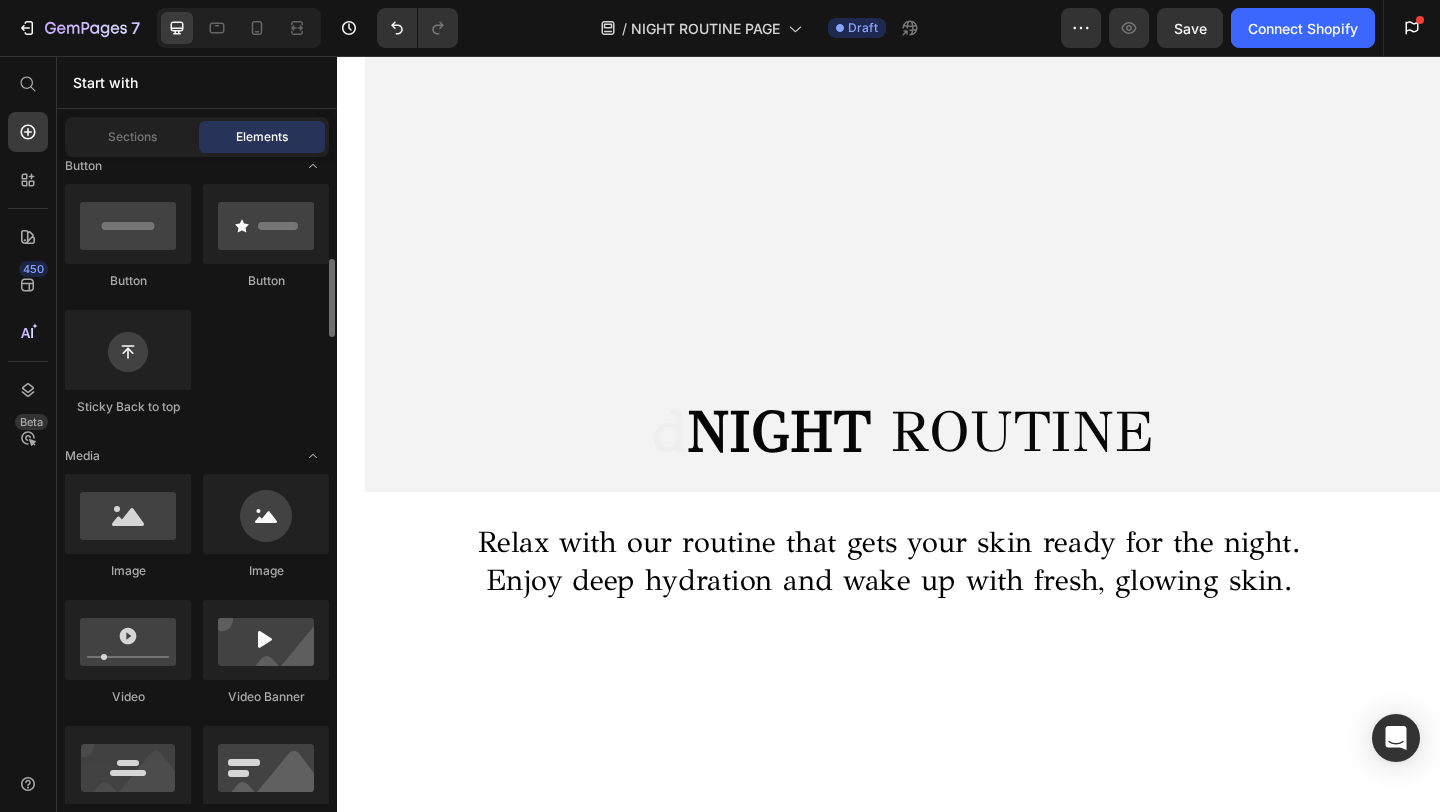 scroll, scrollTop: 512, scrollLeft: 0, axis: vertical 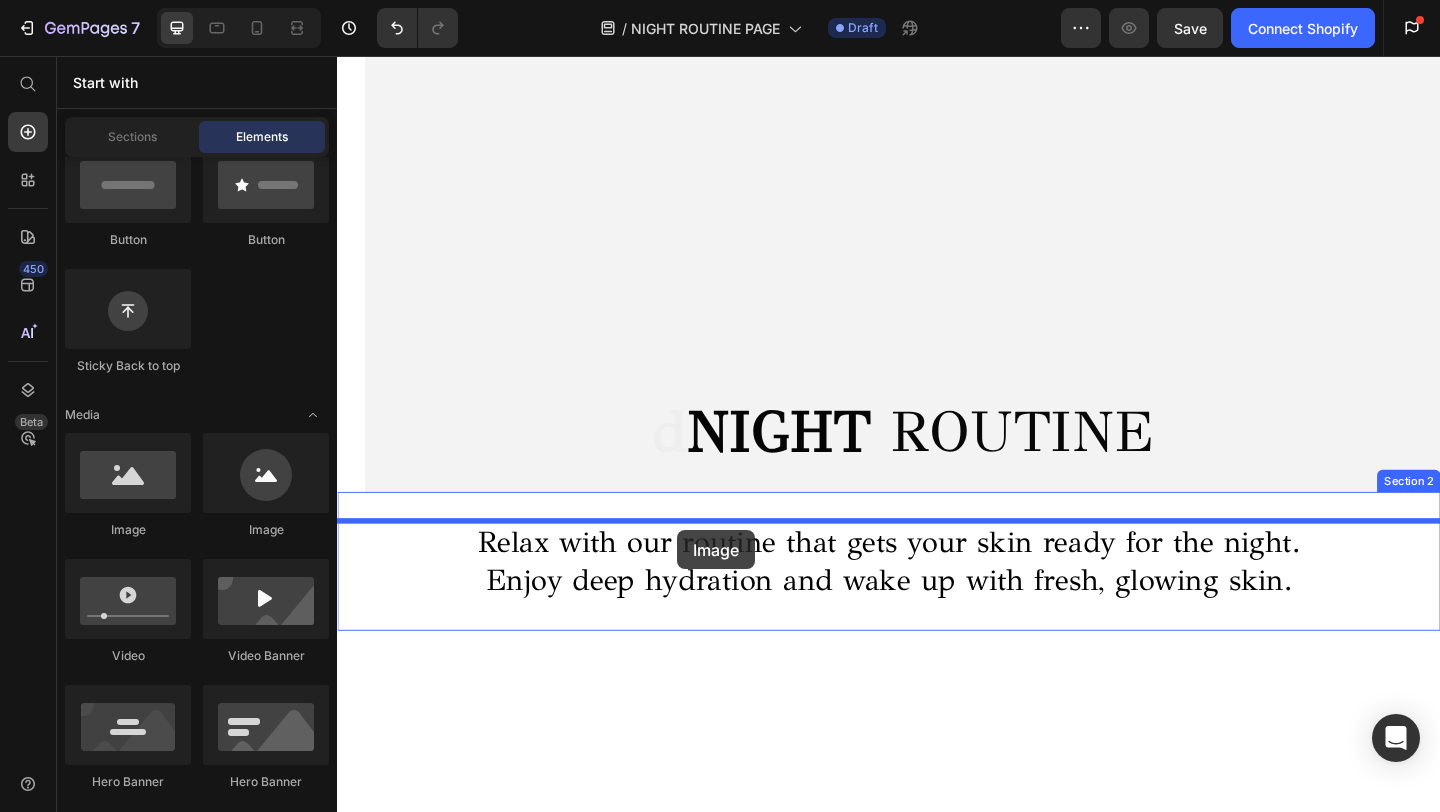 drag, startPoint x: 498, startPoint y: 561, endPoint x: 707, endPoint y: 572, distance: 209.28928 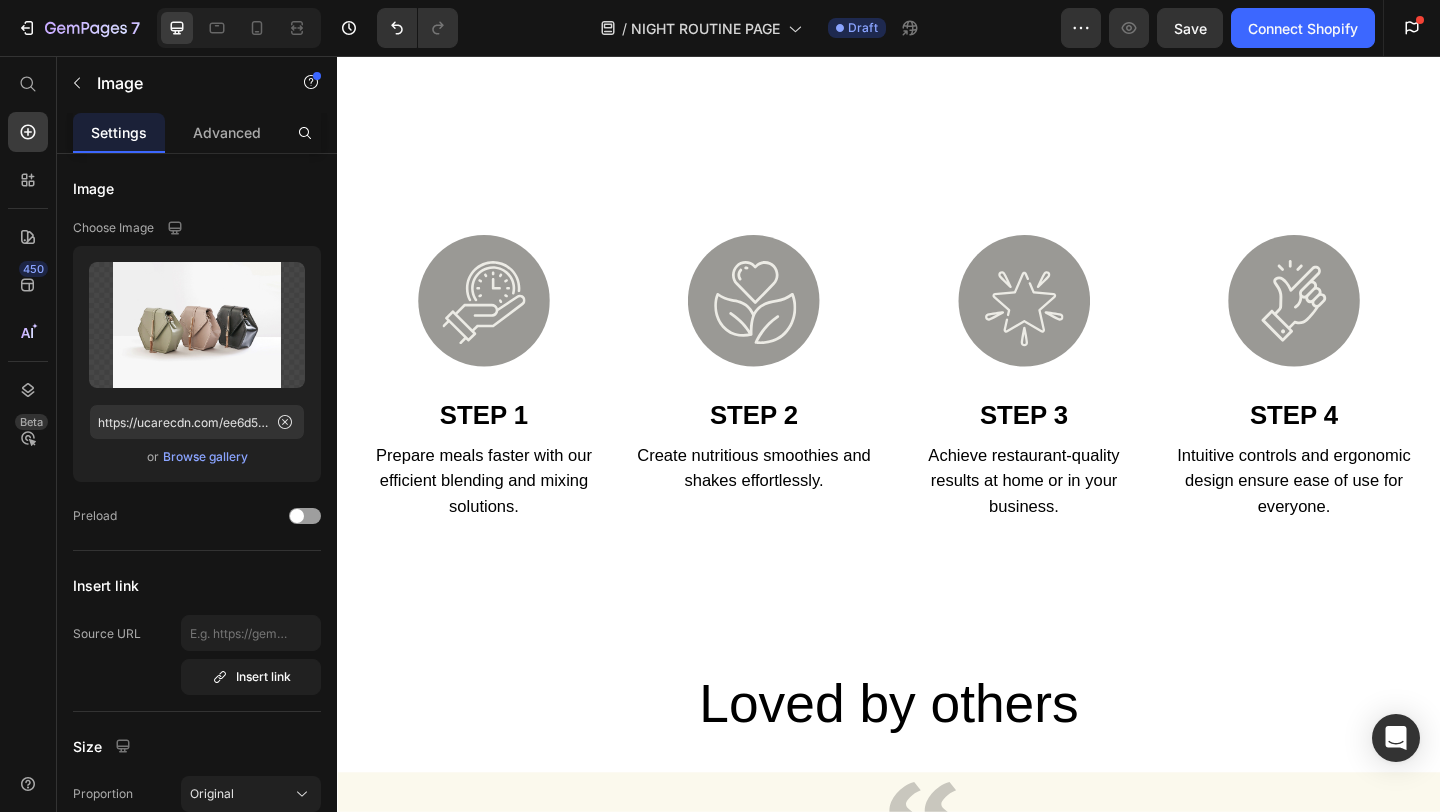 scroll, scrollTop: 824, scrollLeft: 0, axis: vertical 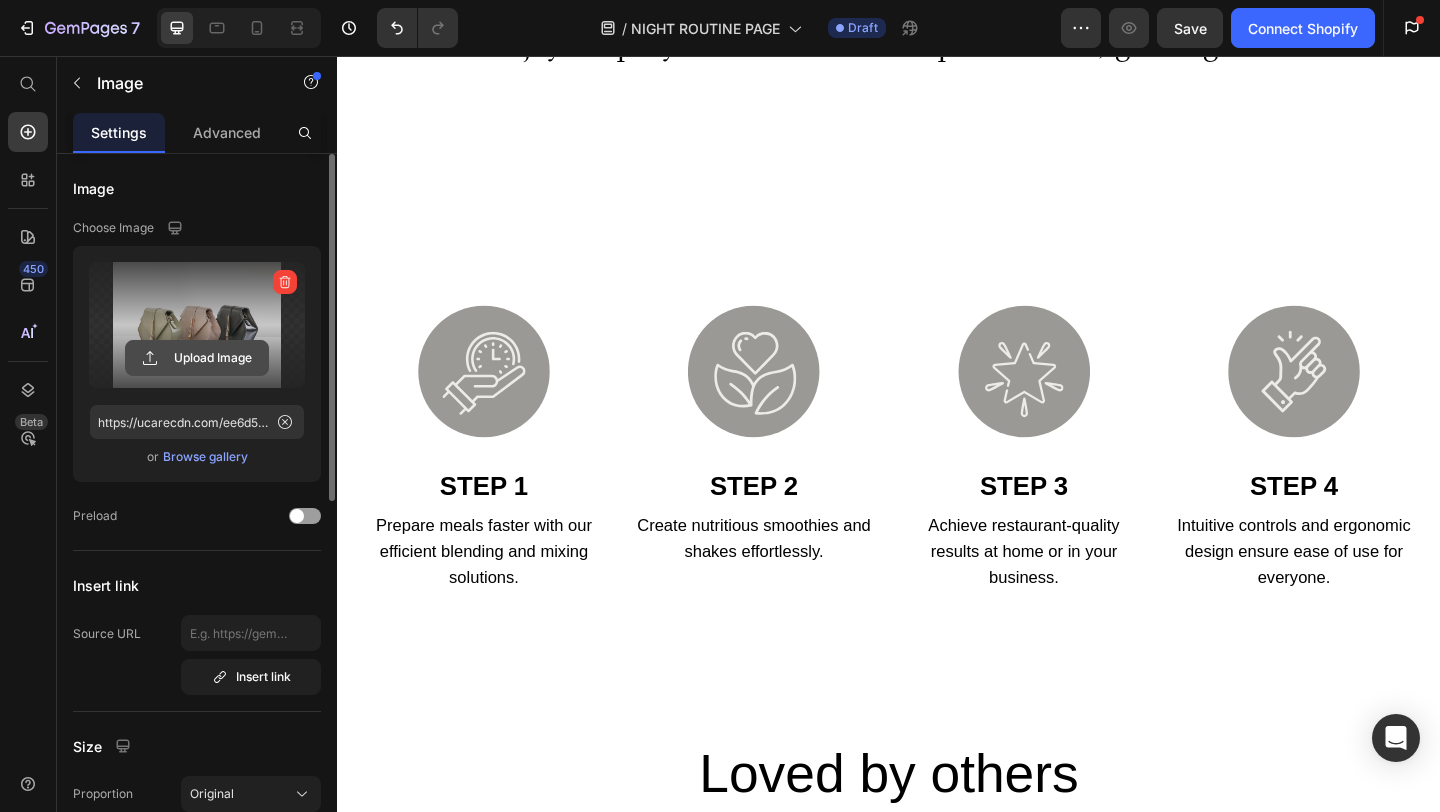 click 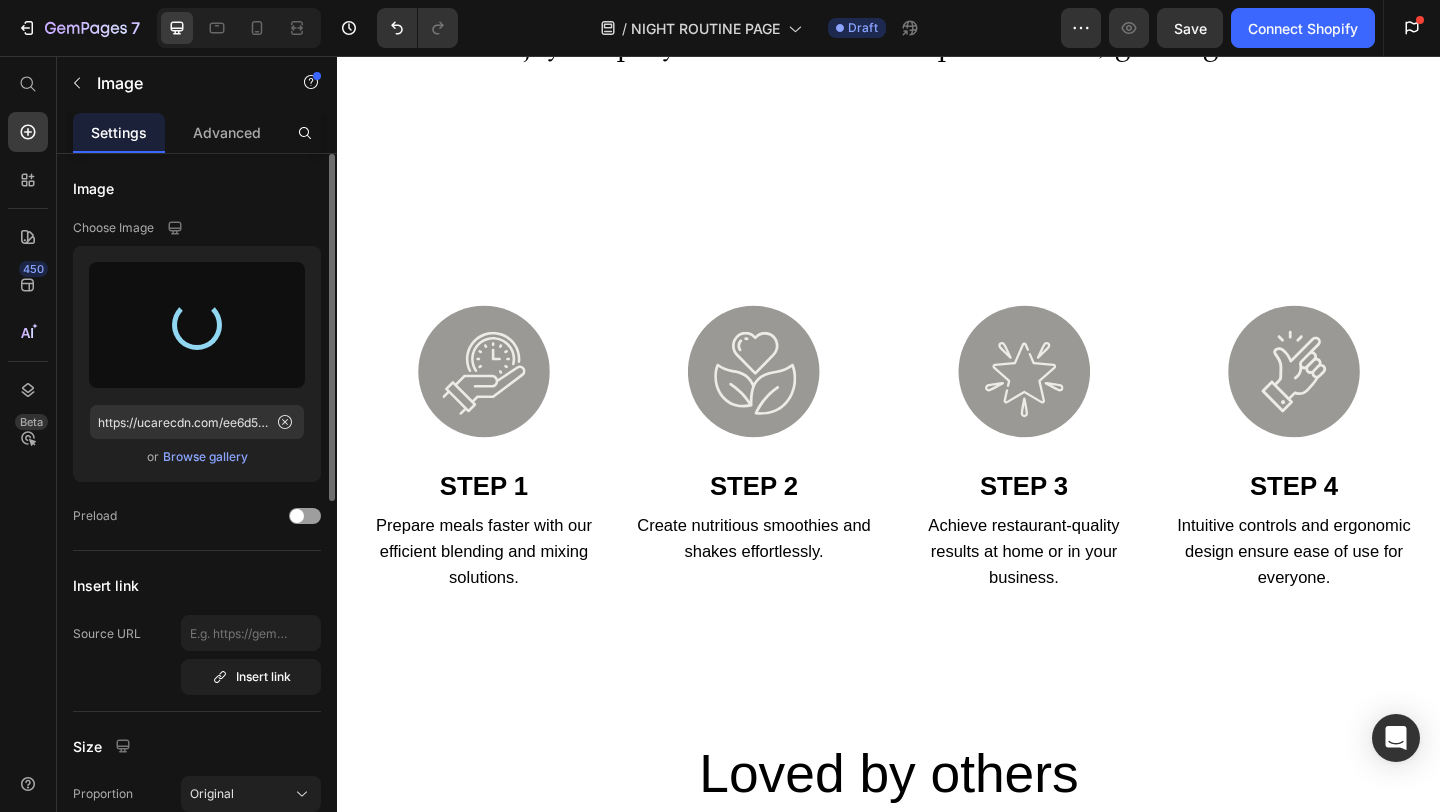 type on "https://cdn.shopify.com/s/files/1/0716/5673/4966/files/gempages_570221152178275200-91442729-7d12-4af3-9910-c3ca3330dc46.png" 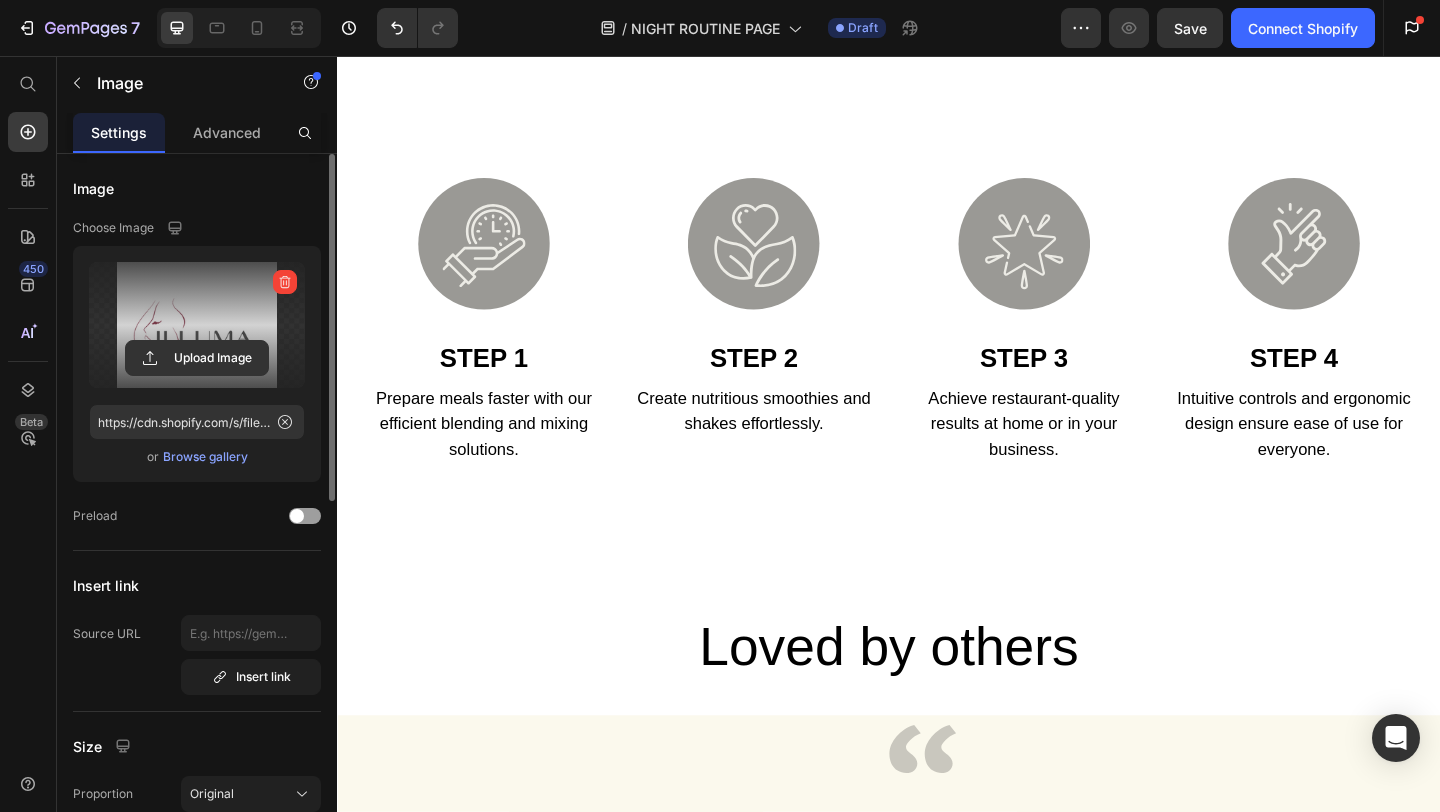 scroll, scrollTop: 1191, scrollLeft: 0, axis: vertical 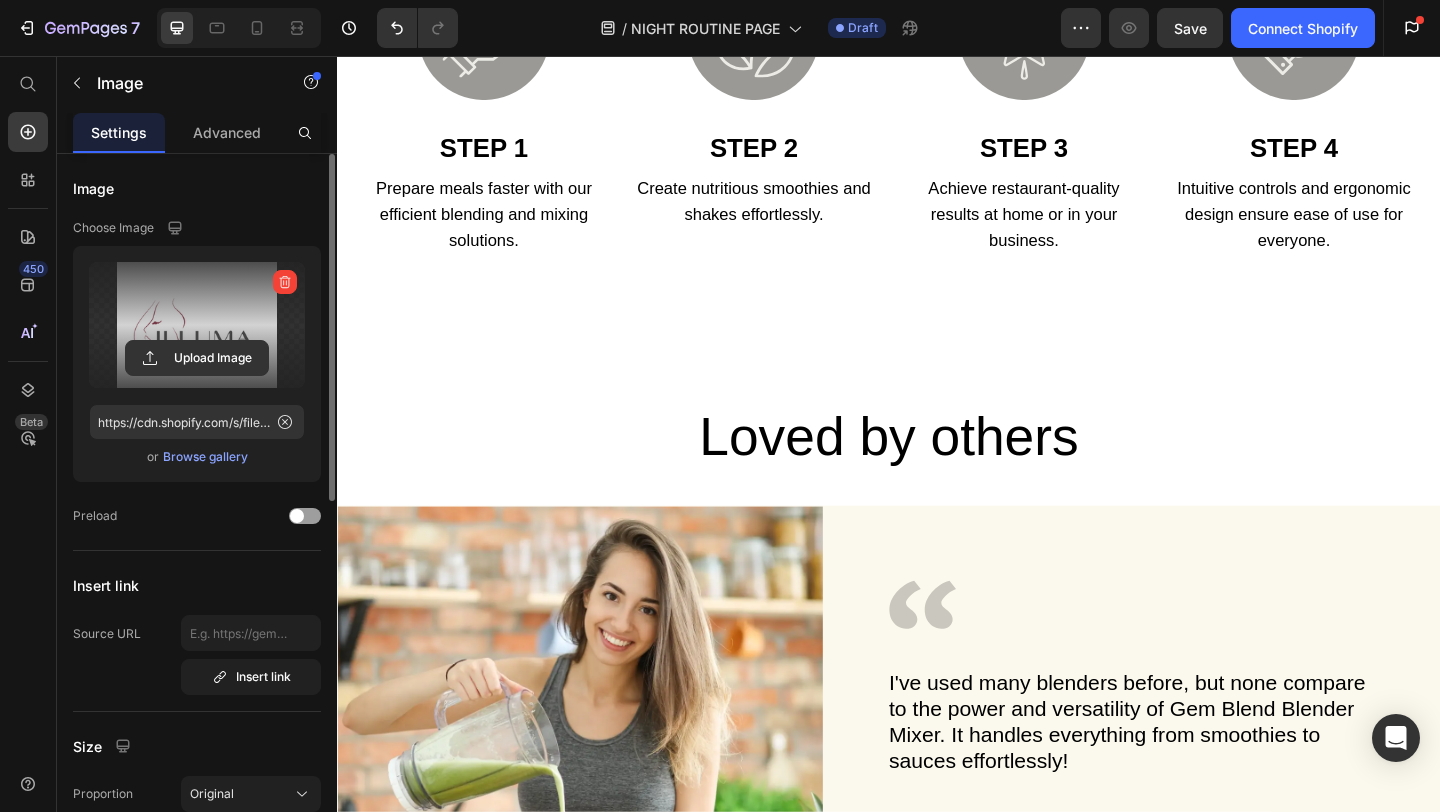 click at bounding box center [937, -404] 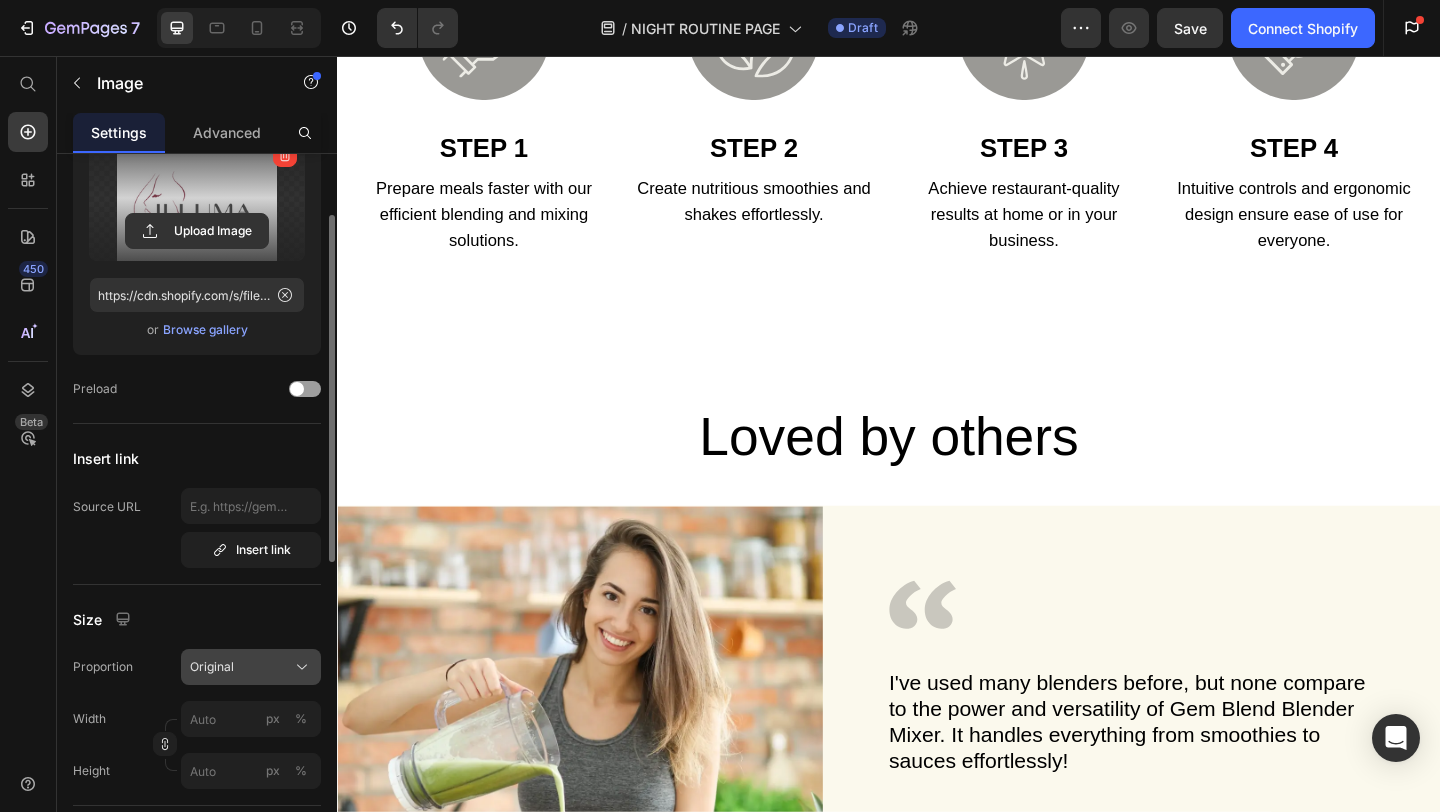 click on "Original" at bounding box center (212, 667) 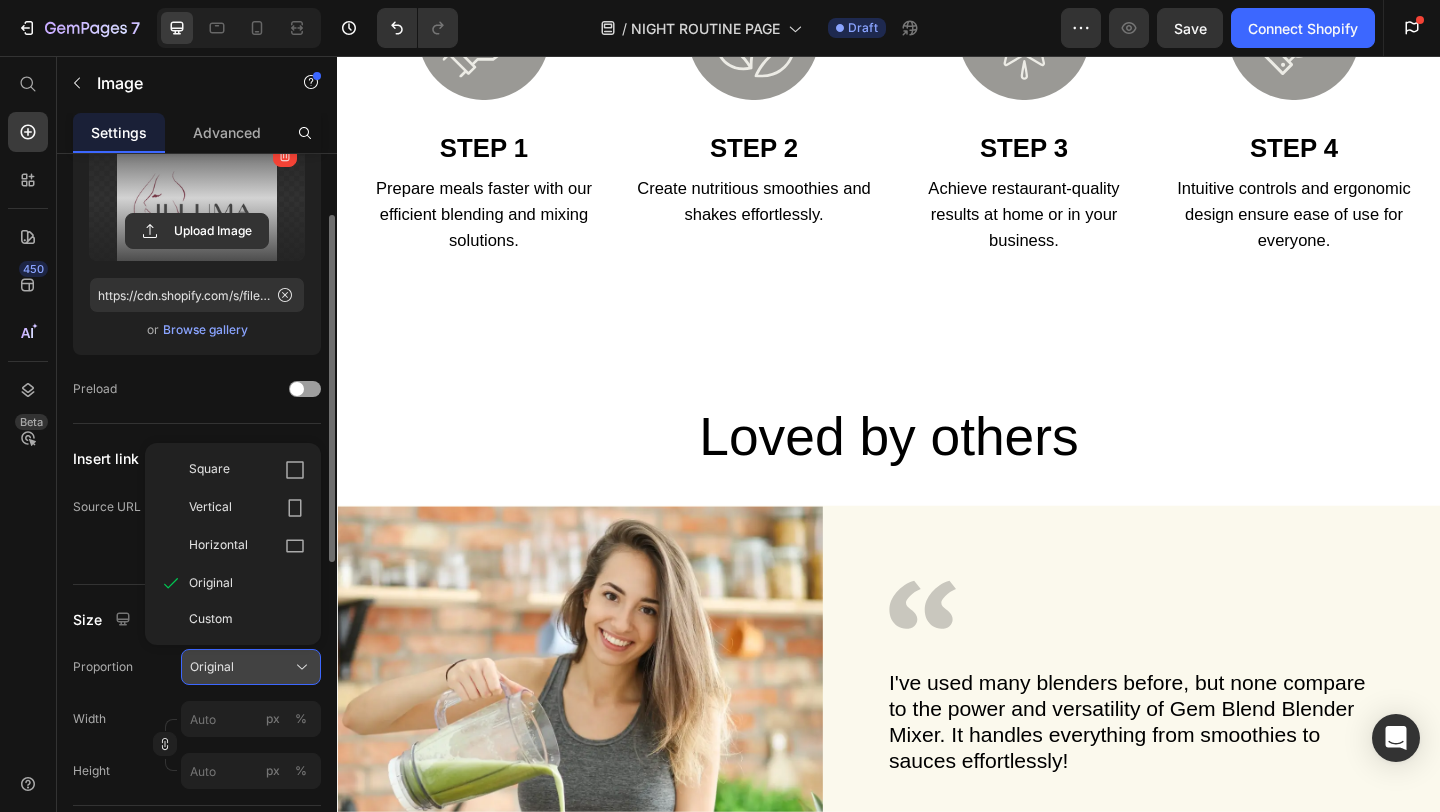 scroll, scrollTop: 231, scrollLeft: 0, axis: vertical 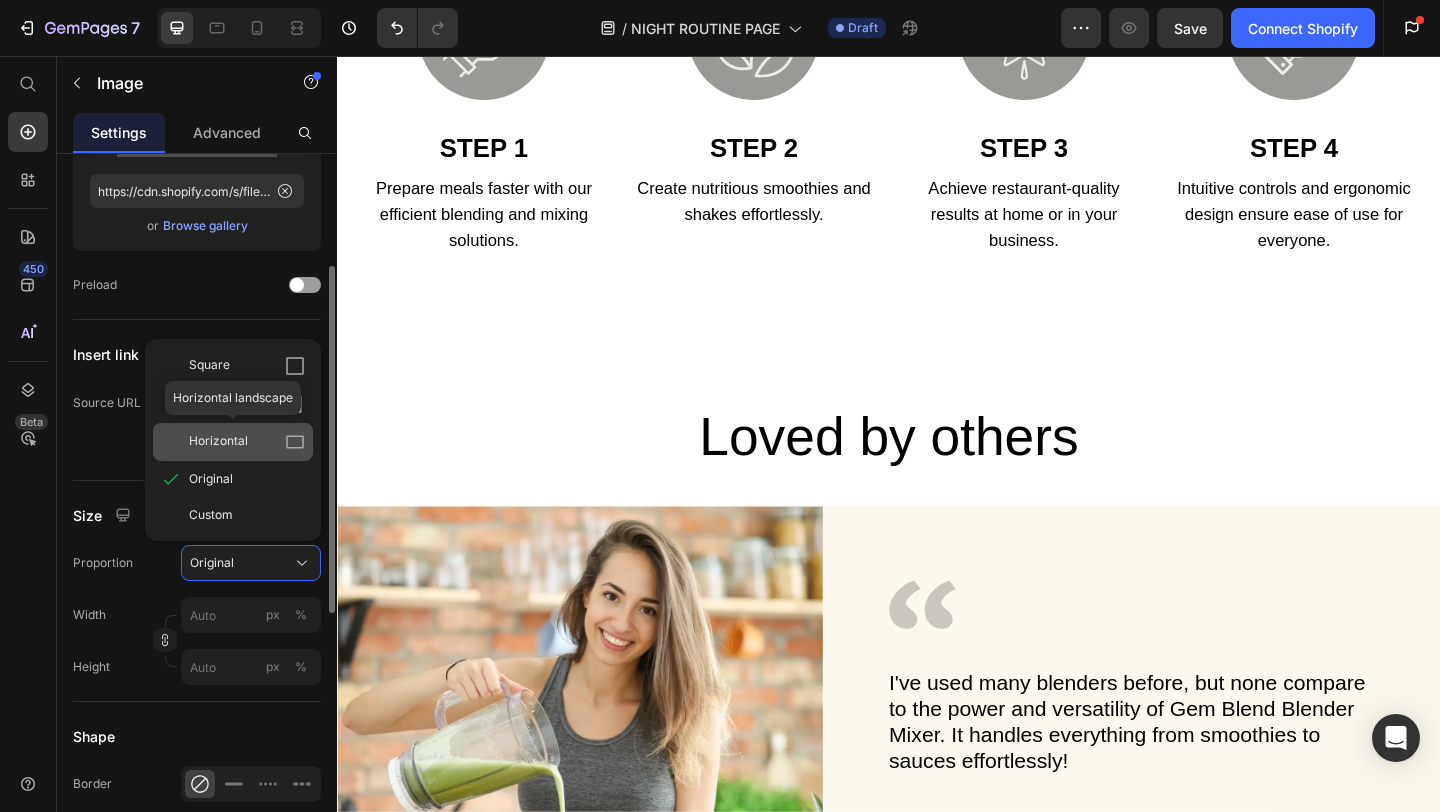 click on "Horizontal" at bounding box center (218, 442) 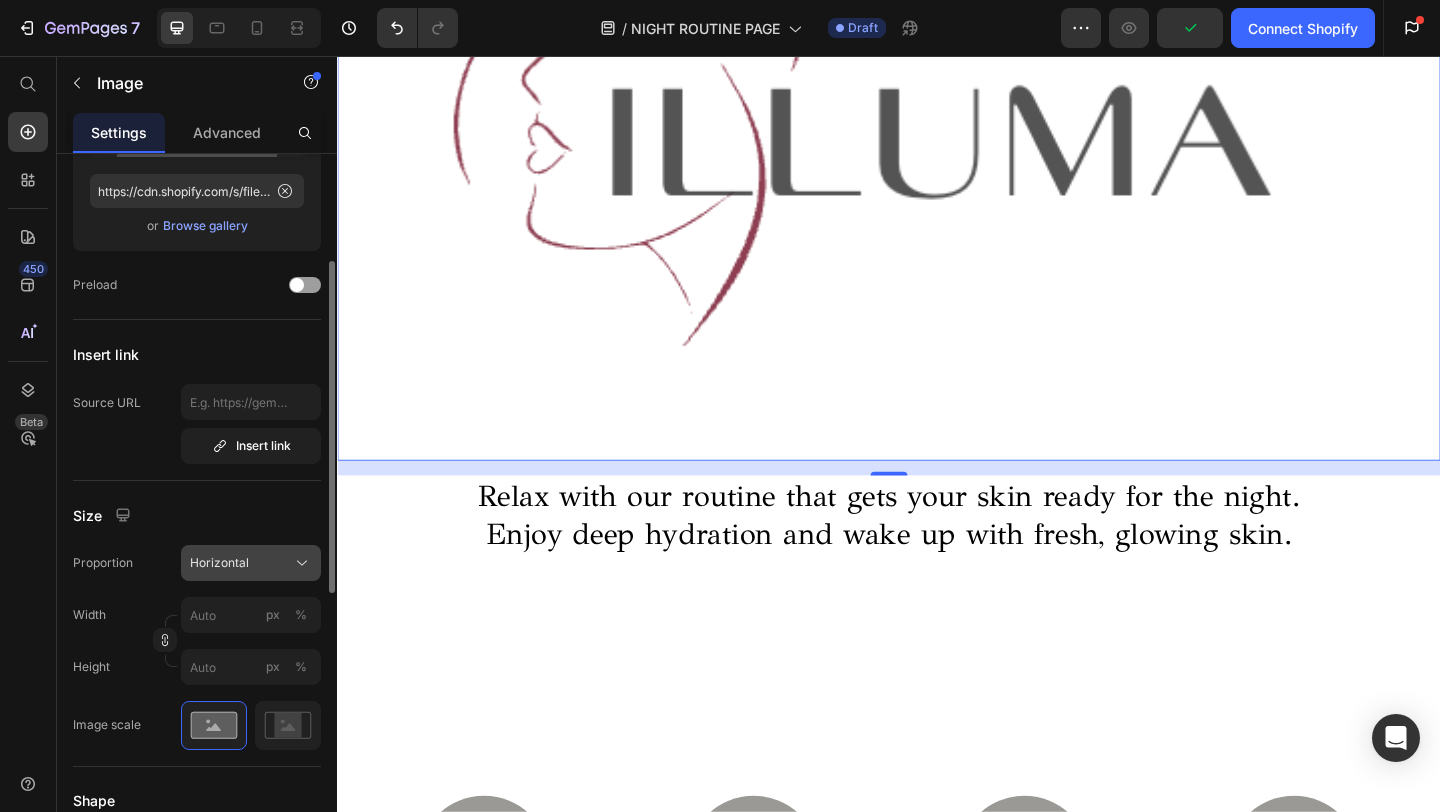 click on "Horizontal" at bounding box center (219, 563) 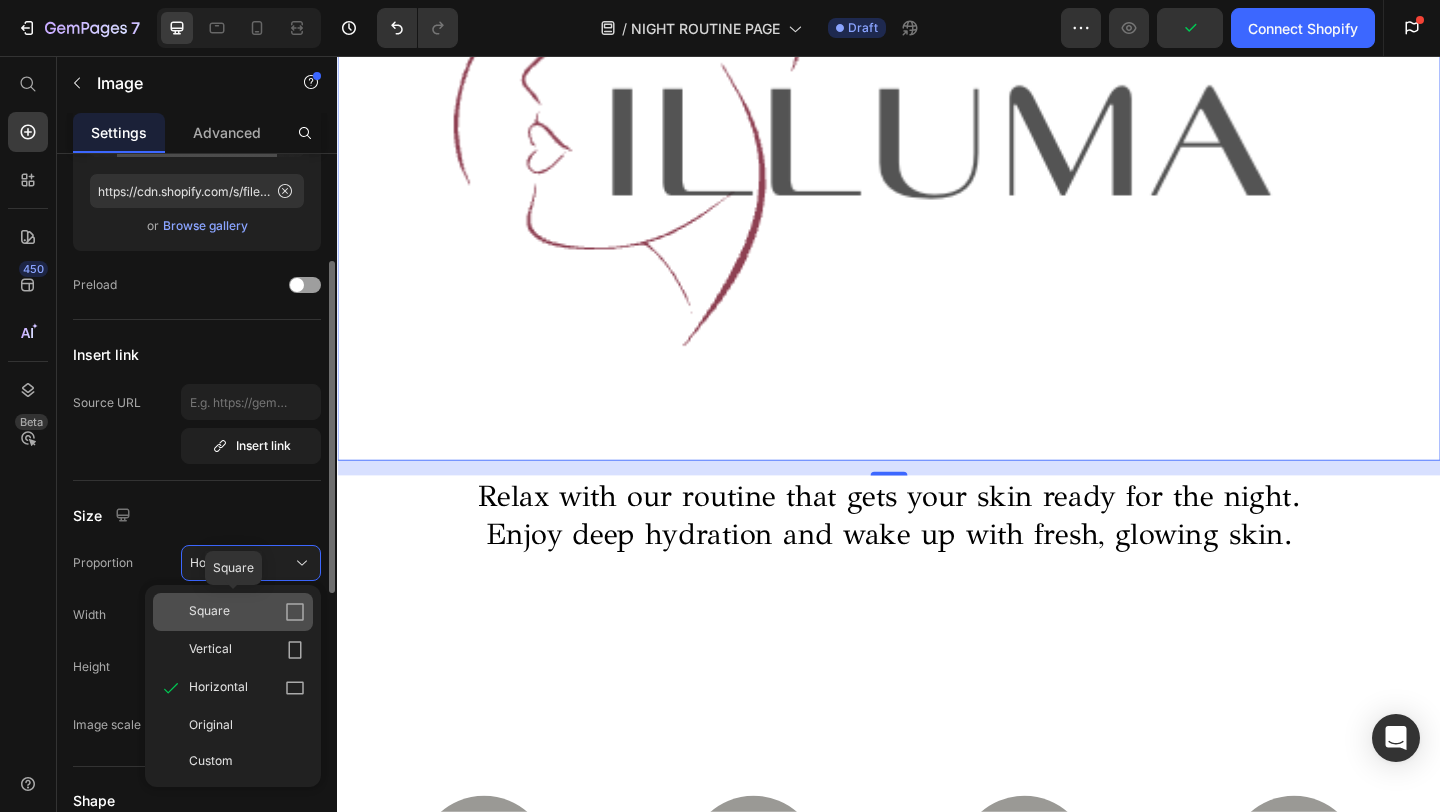 click on "Square" at bounding box center (209, 612) 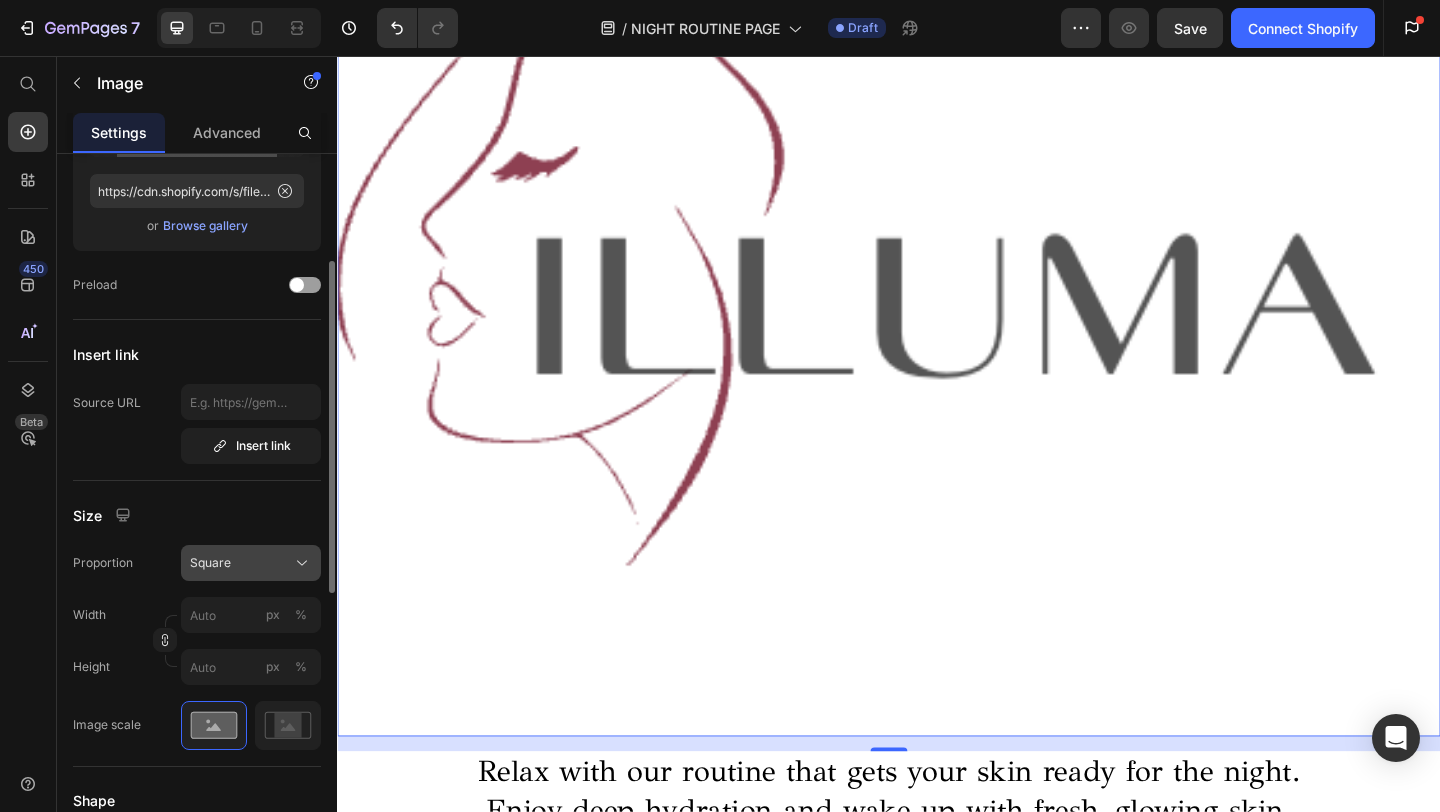 click on "Square" at bounding box center (251, 563) 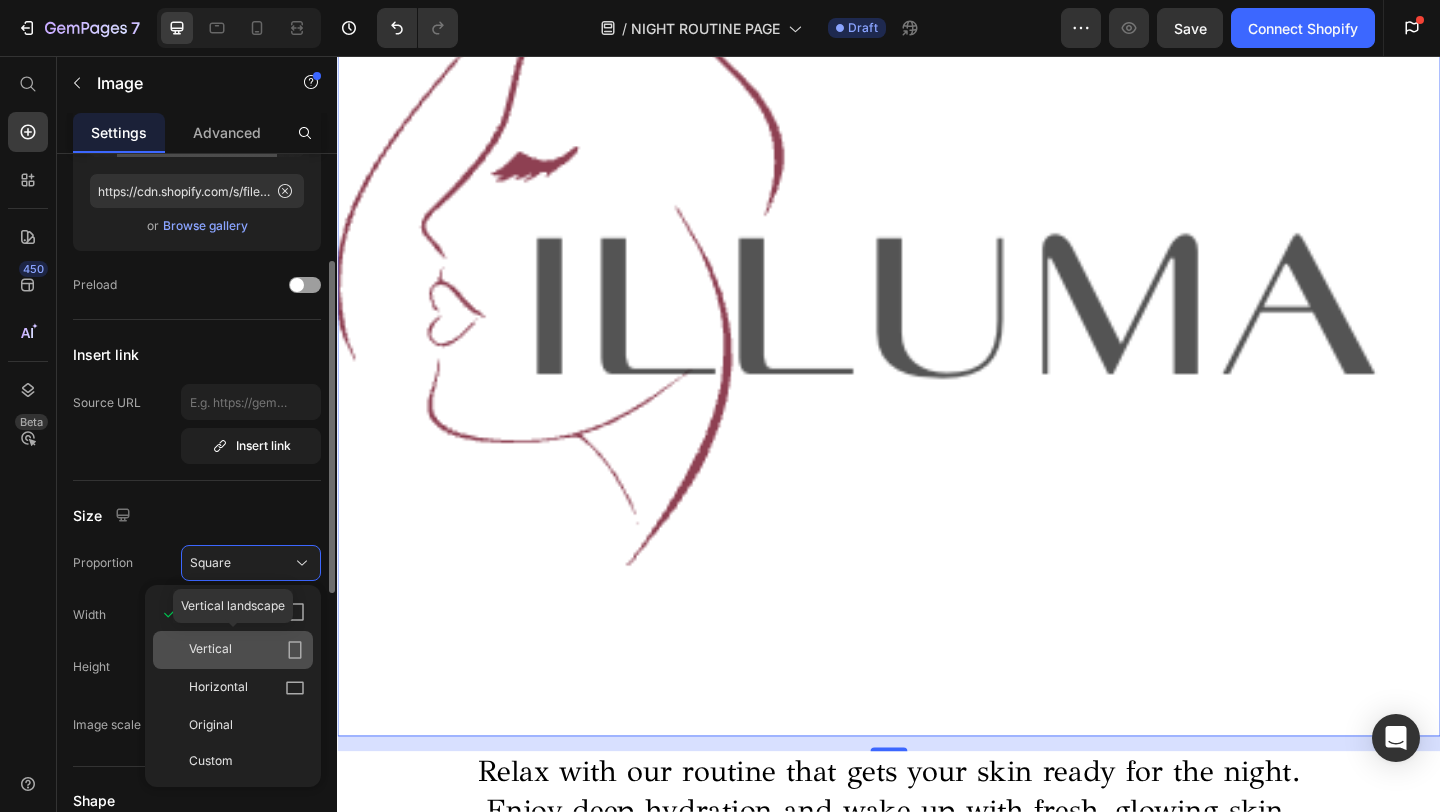 click on "Vertical" at bounding box center (247, 650) 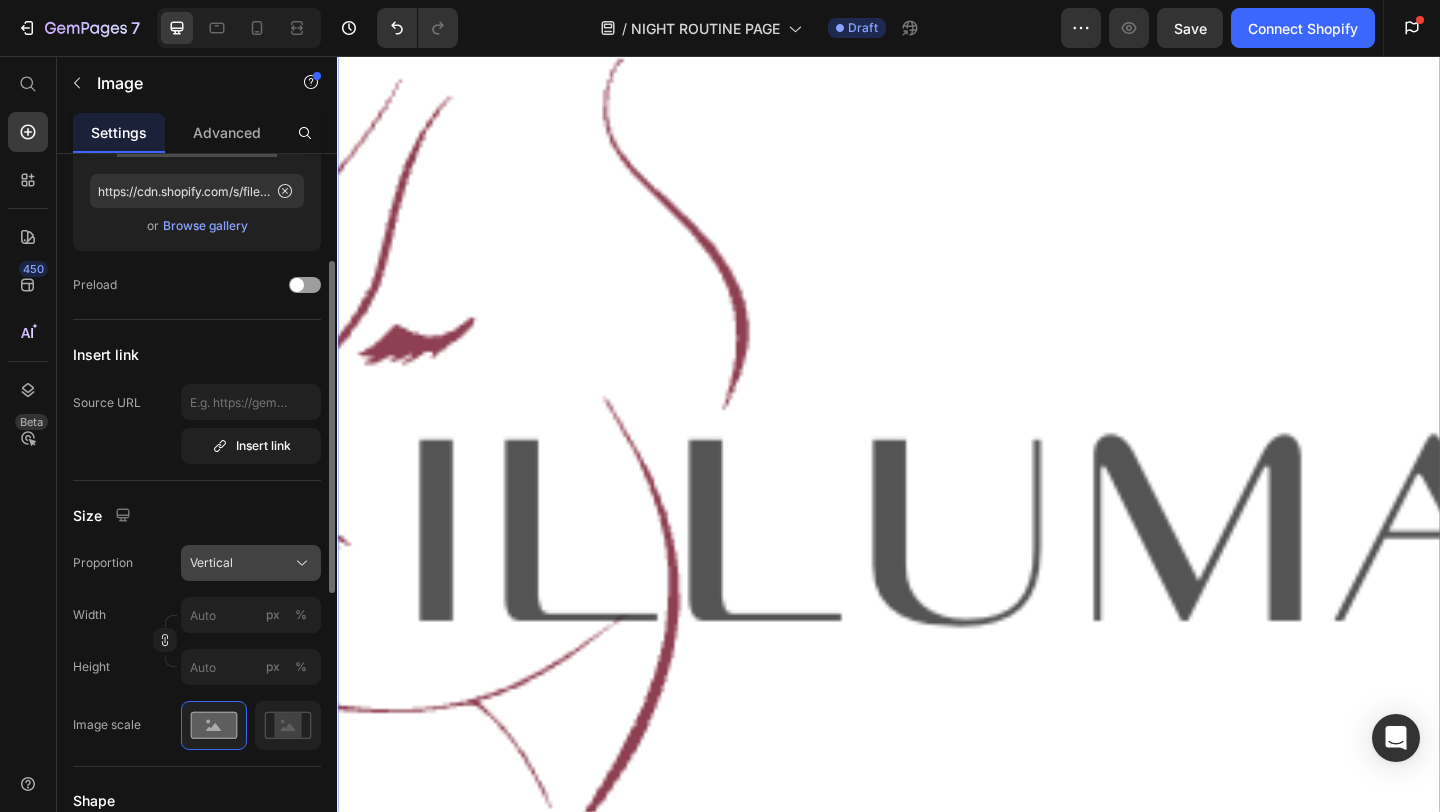 click on "Vertical" at bounding box center (251, 563) 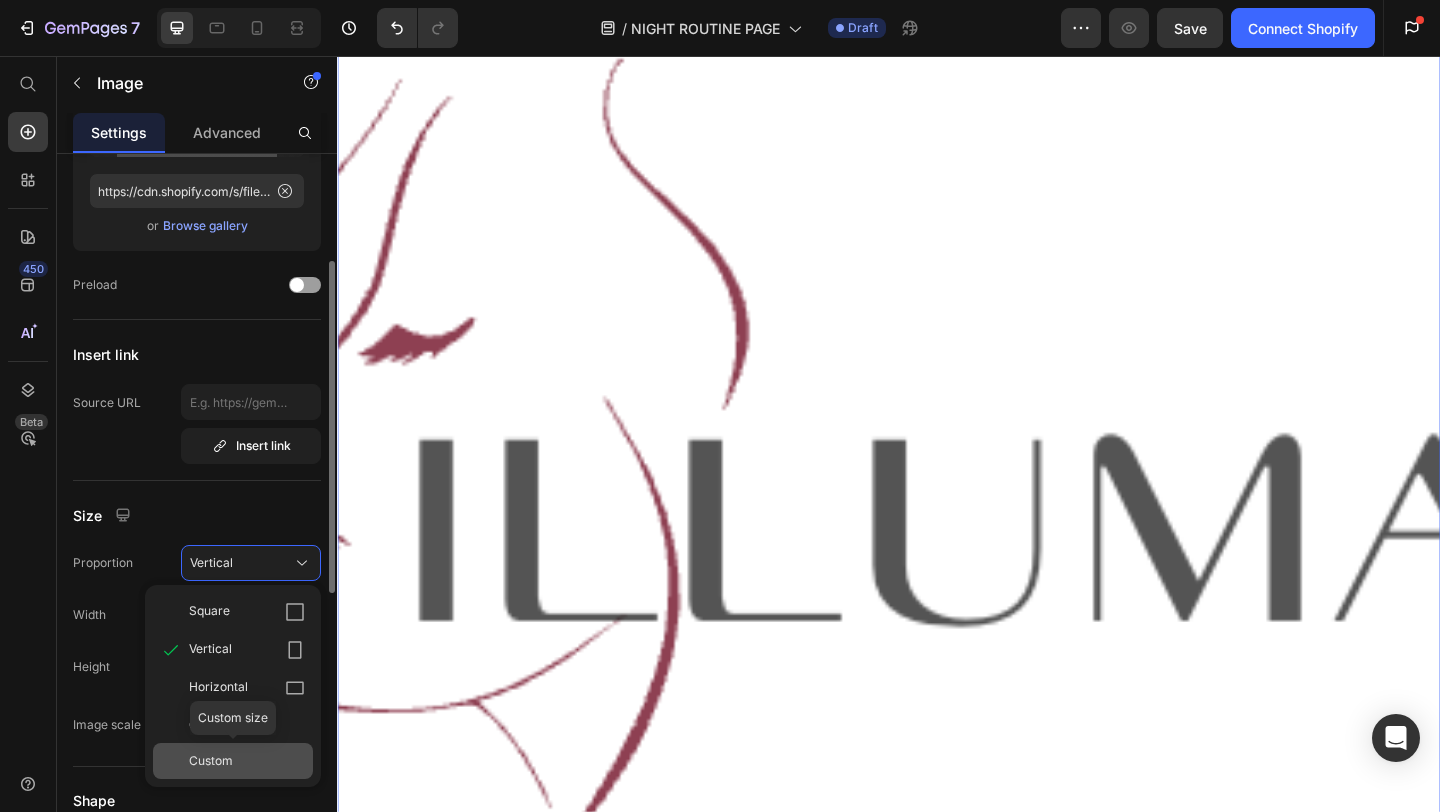 click on "Custom" at bounding box center [211, 761] 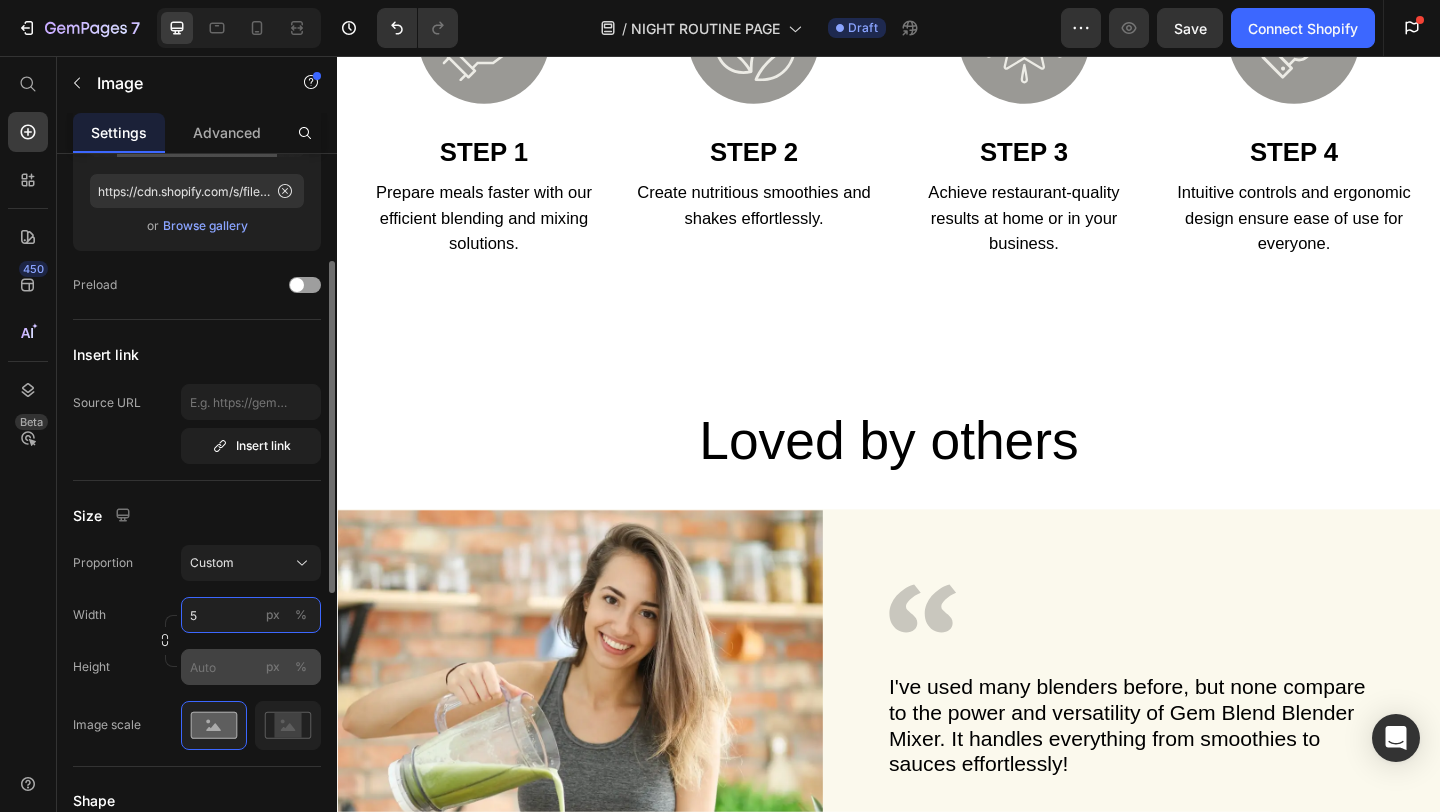 type on "56" 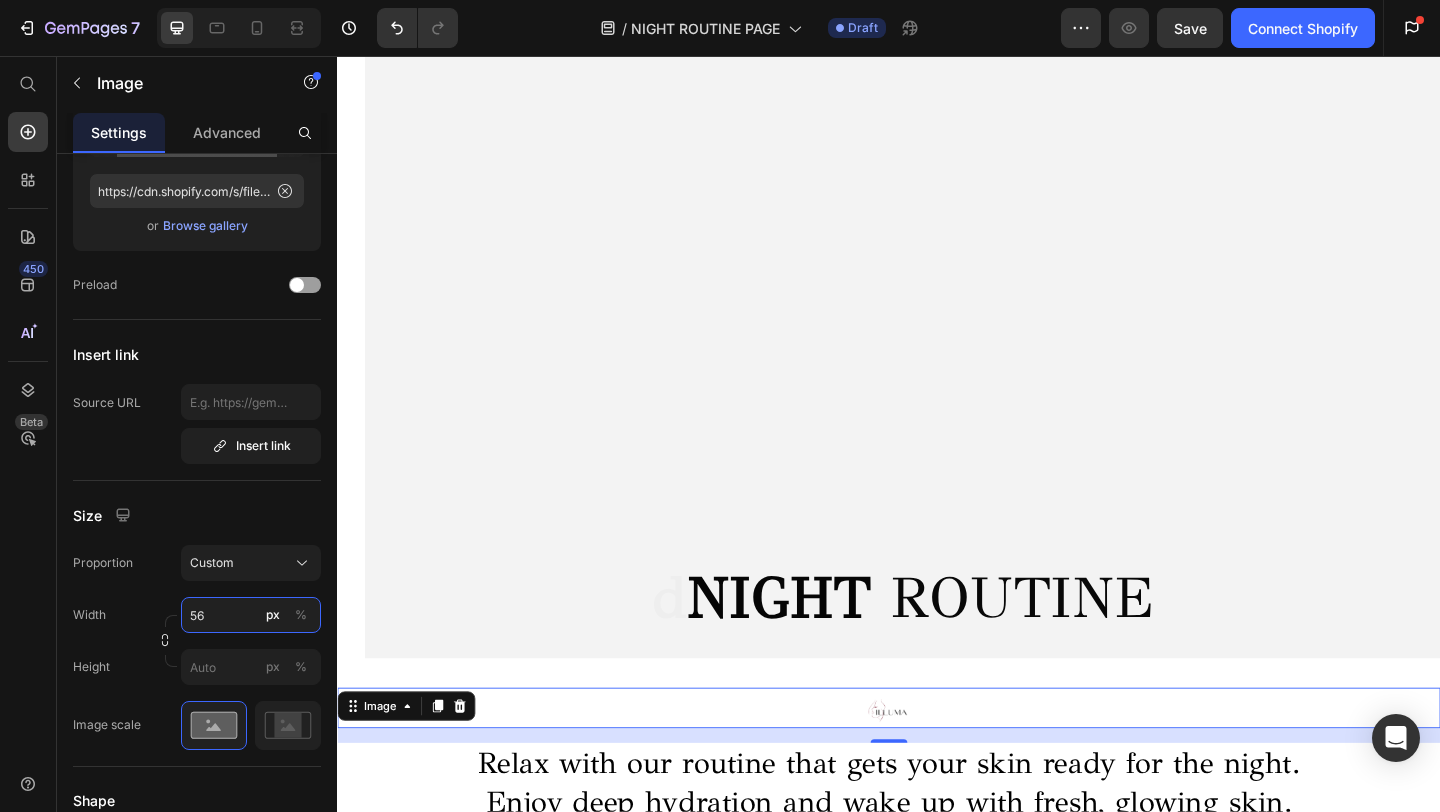 scroll, scrollTop: 82, scrollLeft: 0, axis: vertical 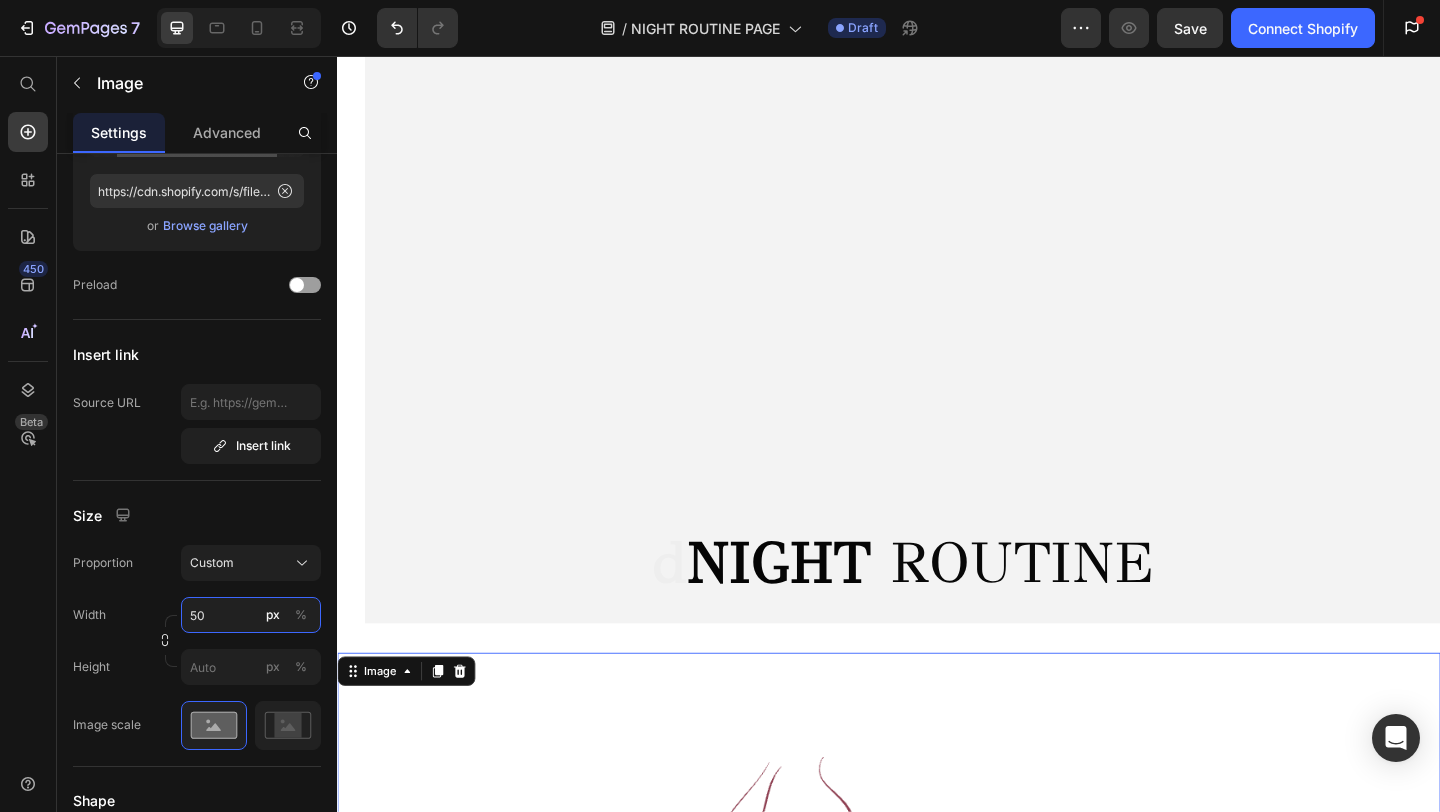 type on "500" 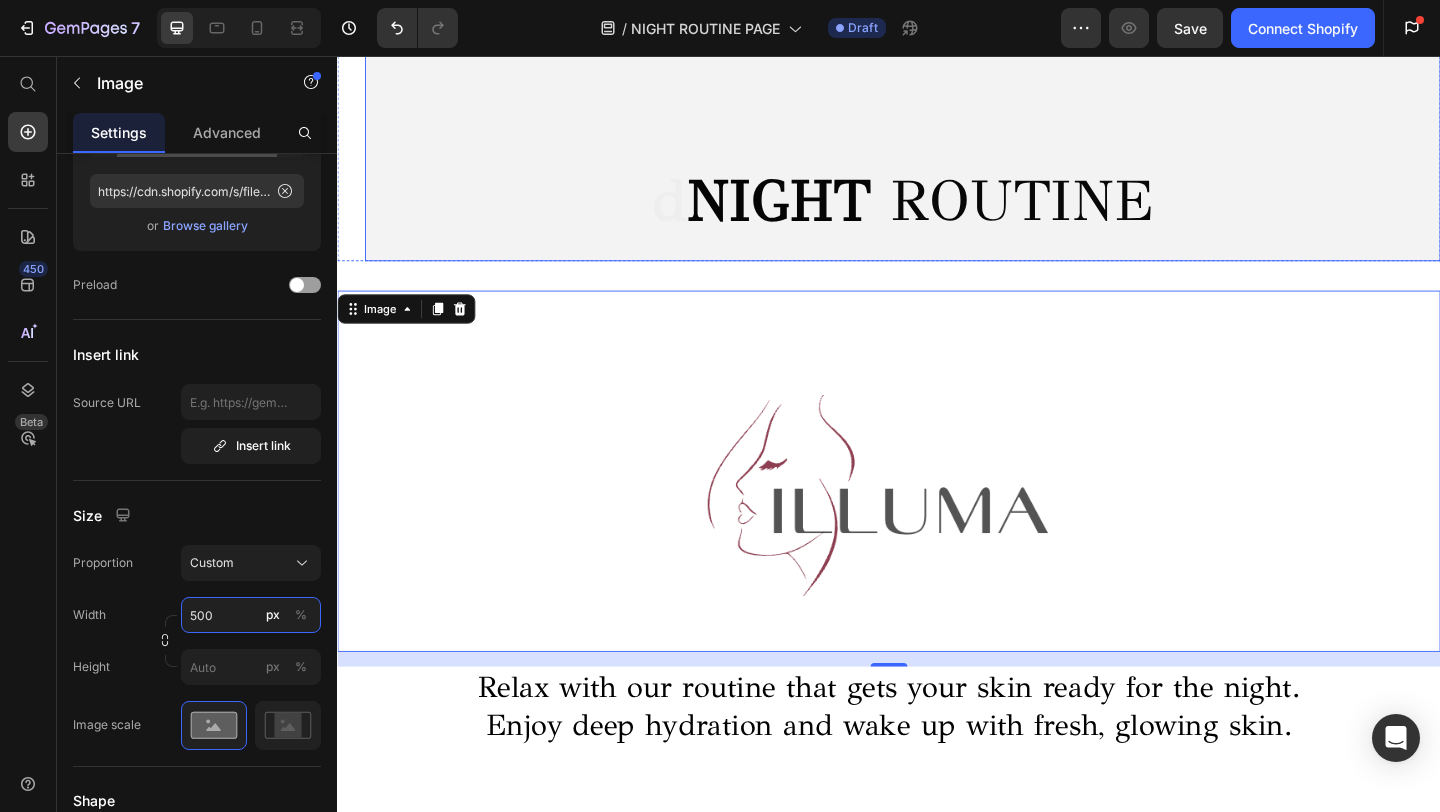 scroll, scrollTop: 484, scrollLeft: 0, axis: vertical 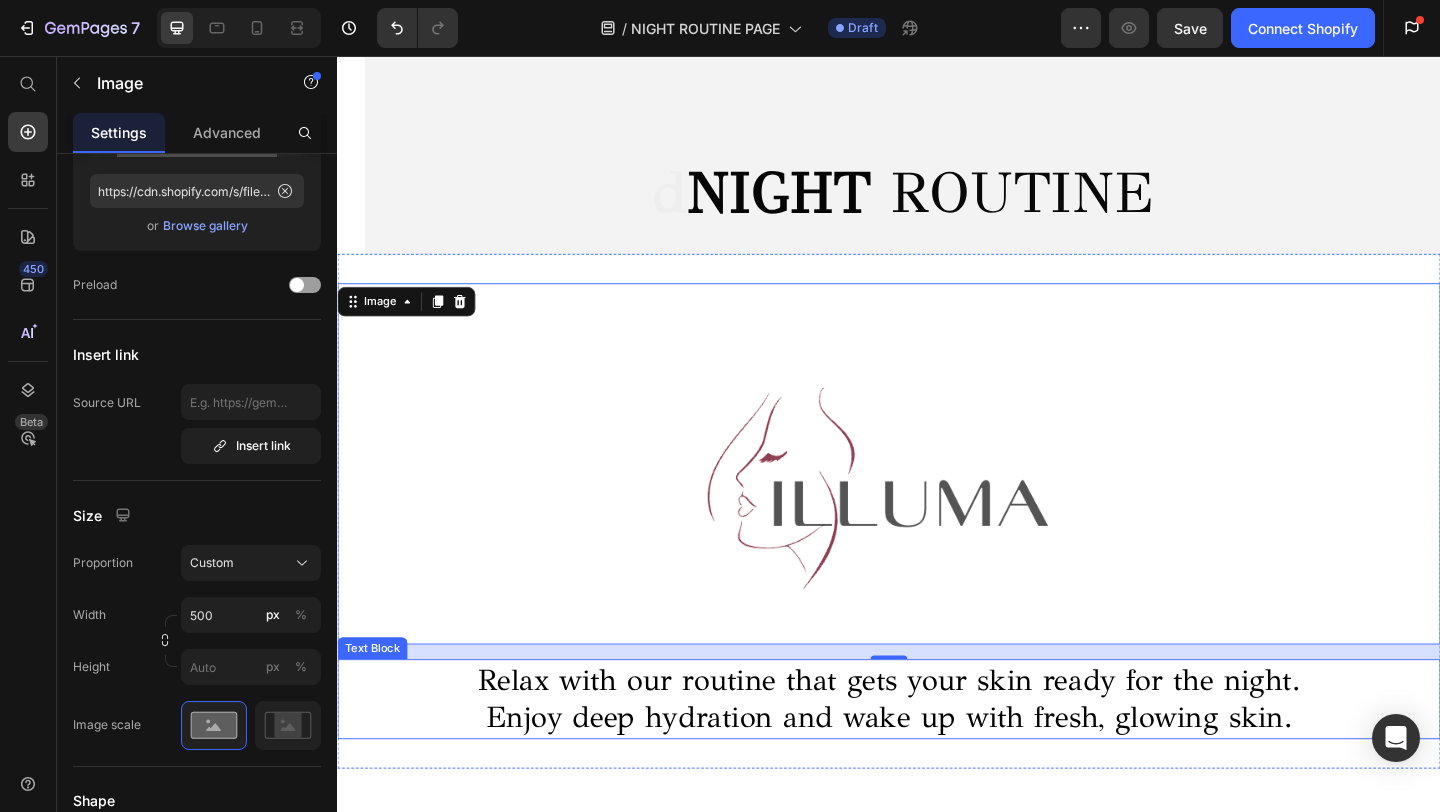 click on "Enjoy deep hydration and wake up with fresh, glowing skin." at bounding box center [937, 776] 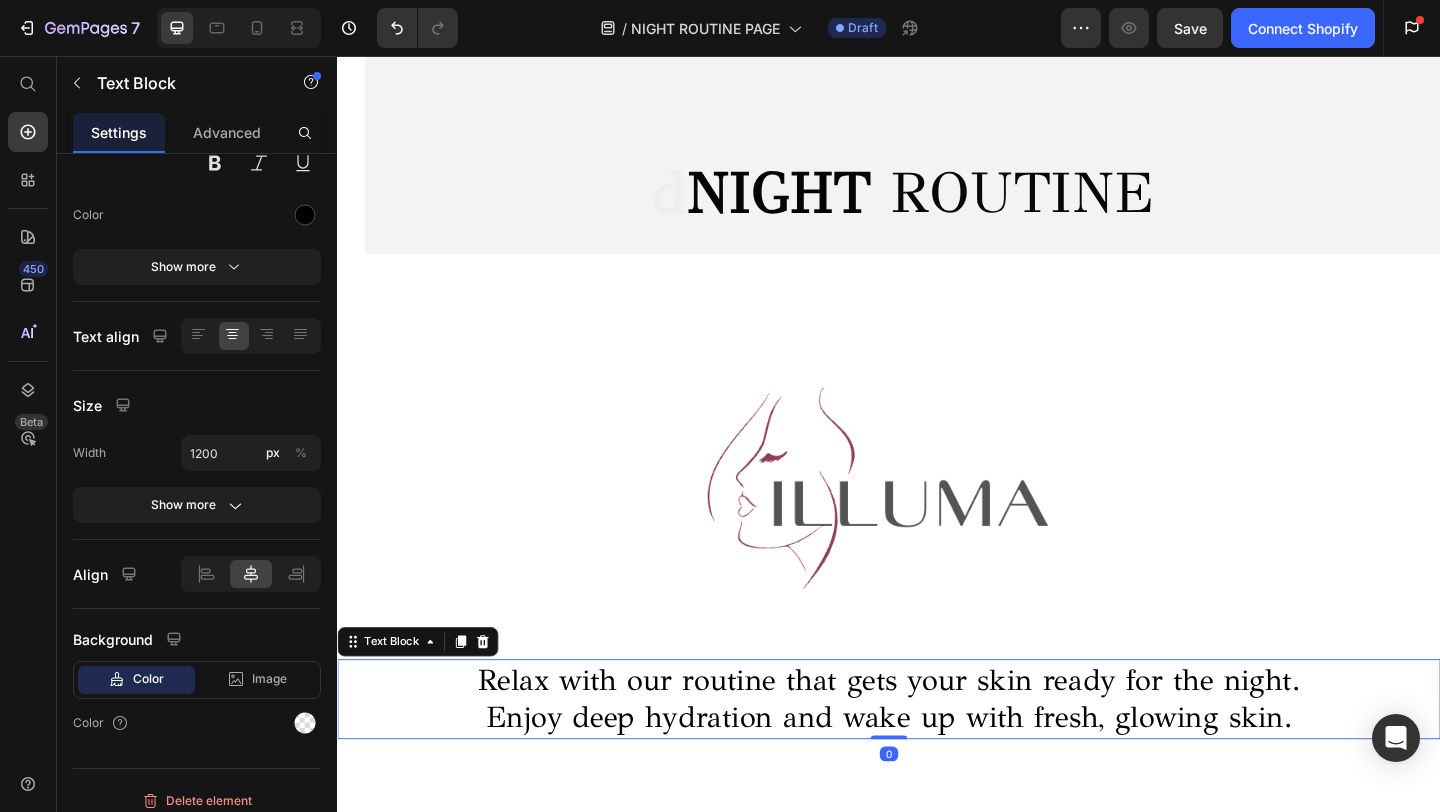 scroll, scrollTop: 0, scrollLeft: 0, axis: both 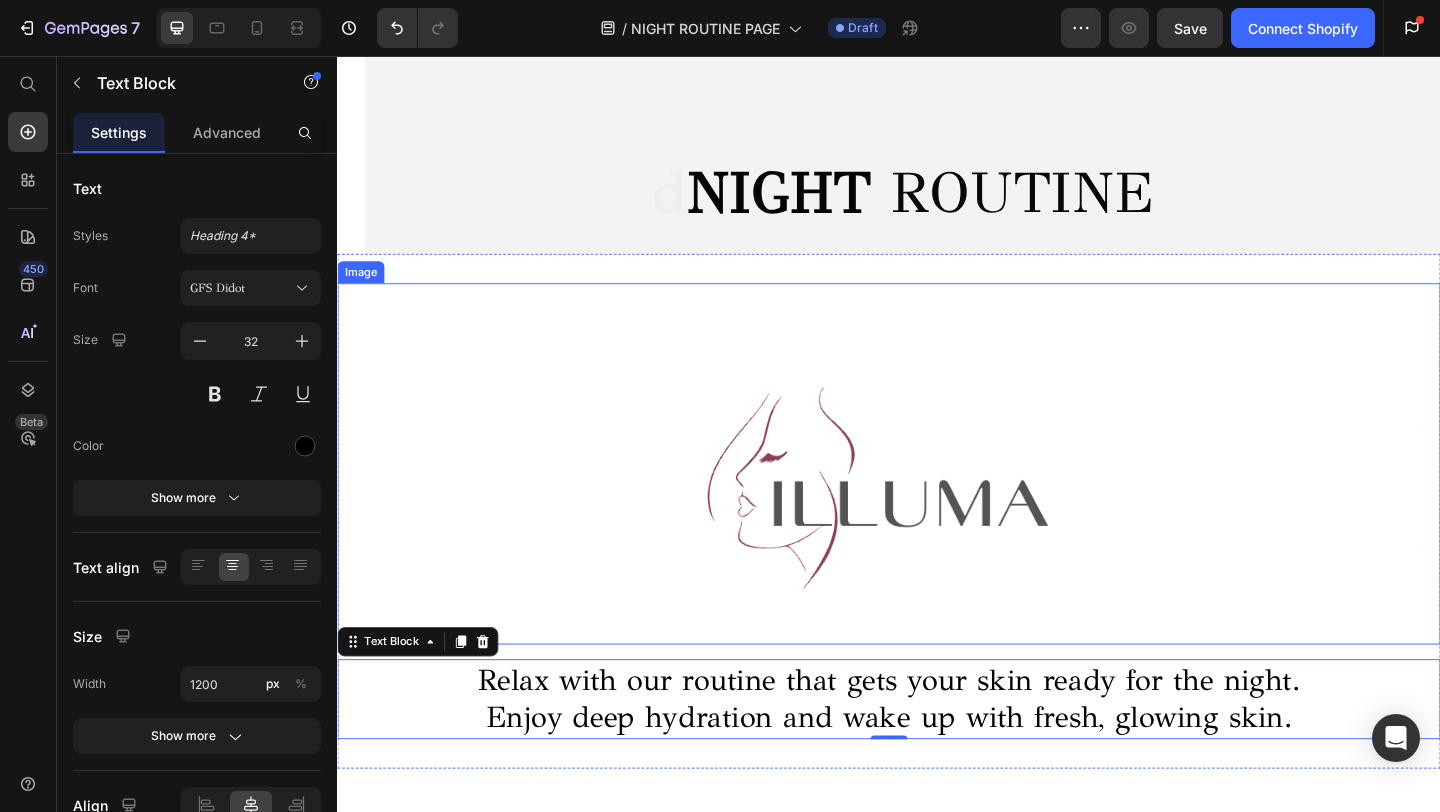 click at bounding box center [937, 499] 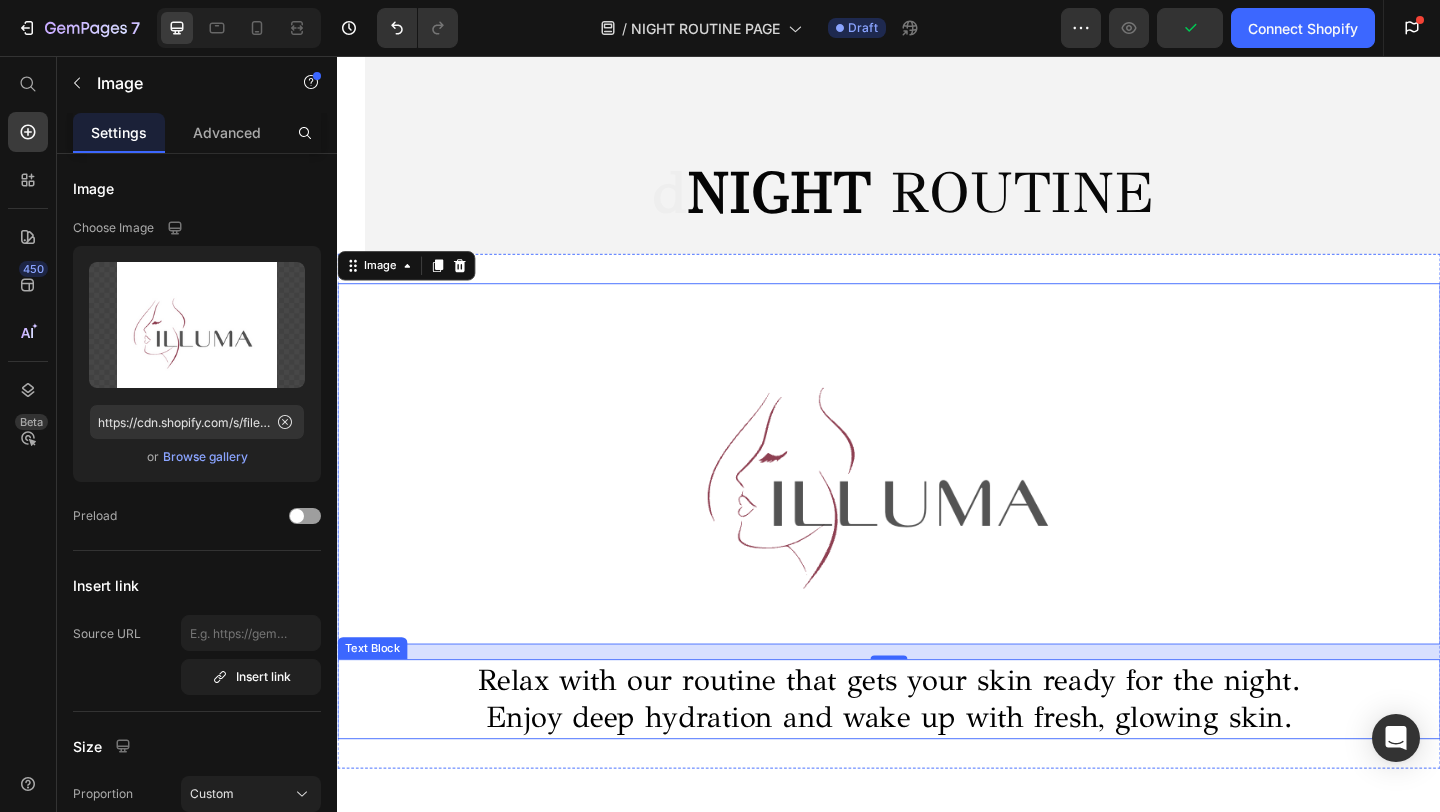 click on "Enjoy deep hydration and wake up with fresh, glowing skin." at bounding box center [937, 776] 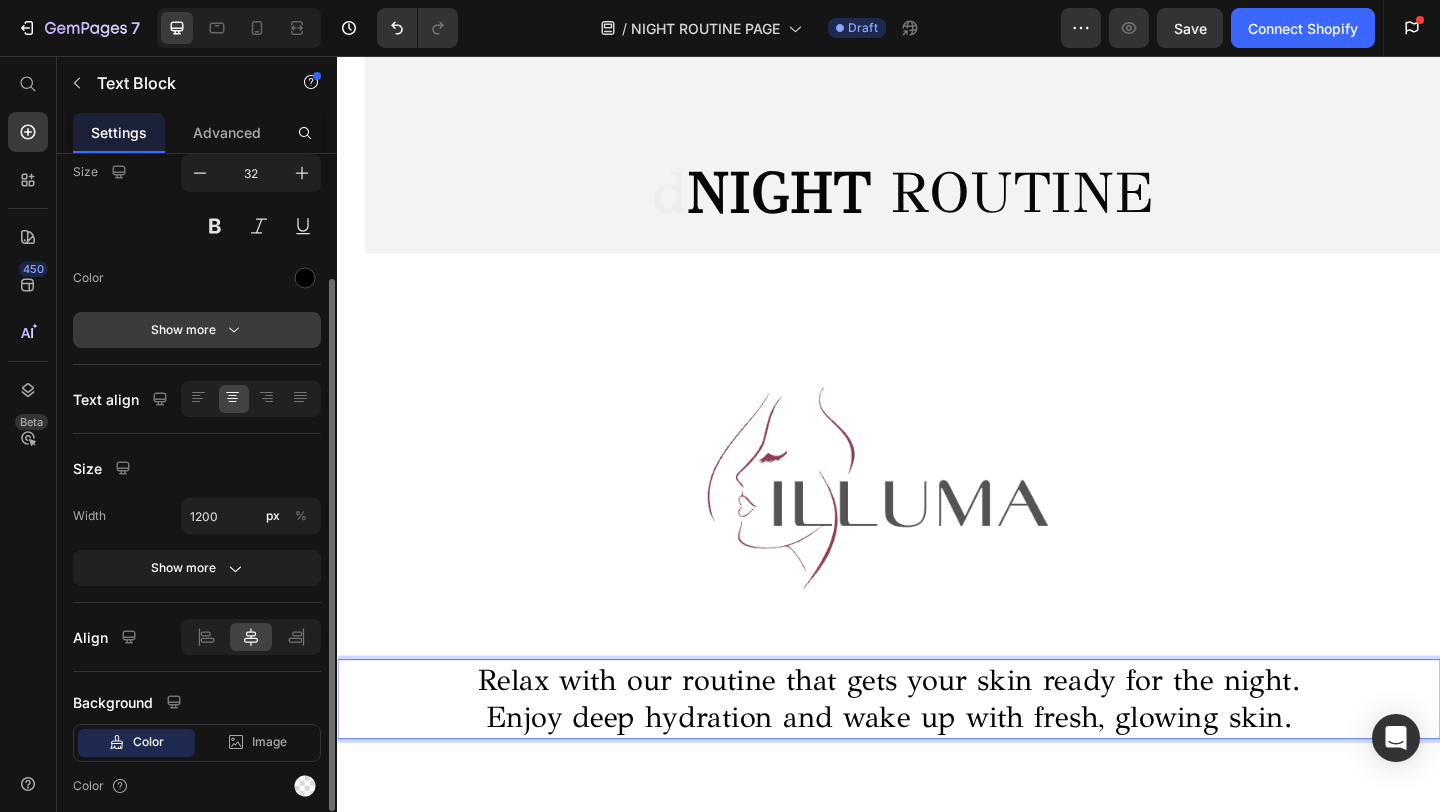 scroll, scrollTop: 245, scrollLeft: 0, axis: vertical 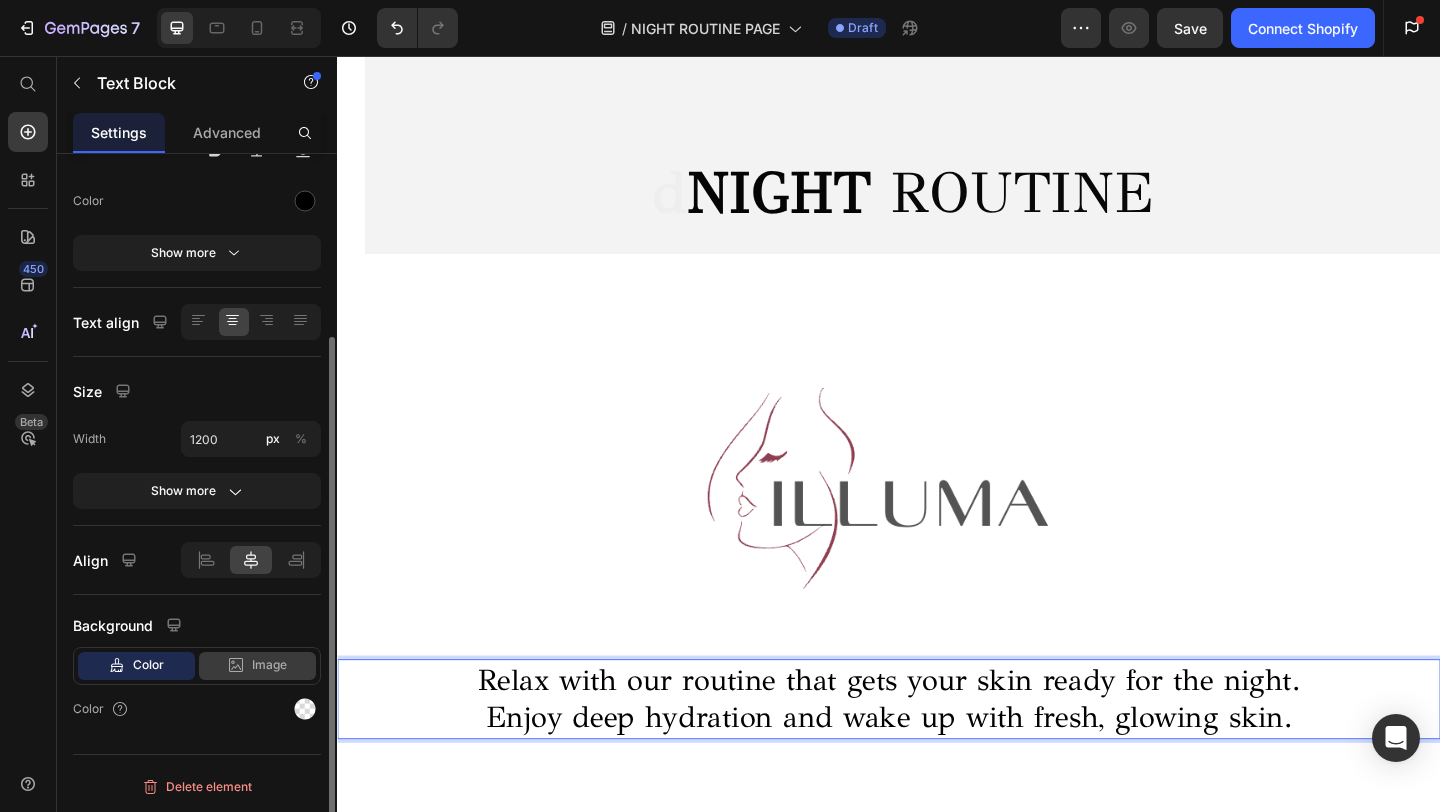 click on "Image" at bounding box center [269, 665] 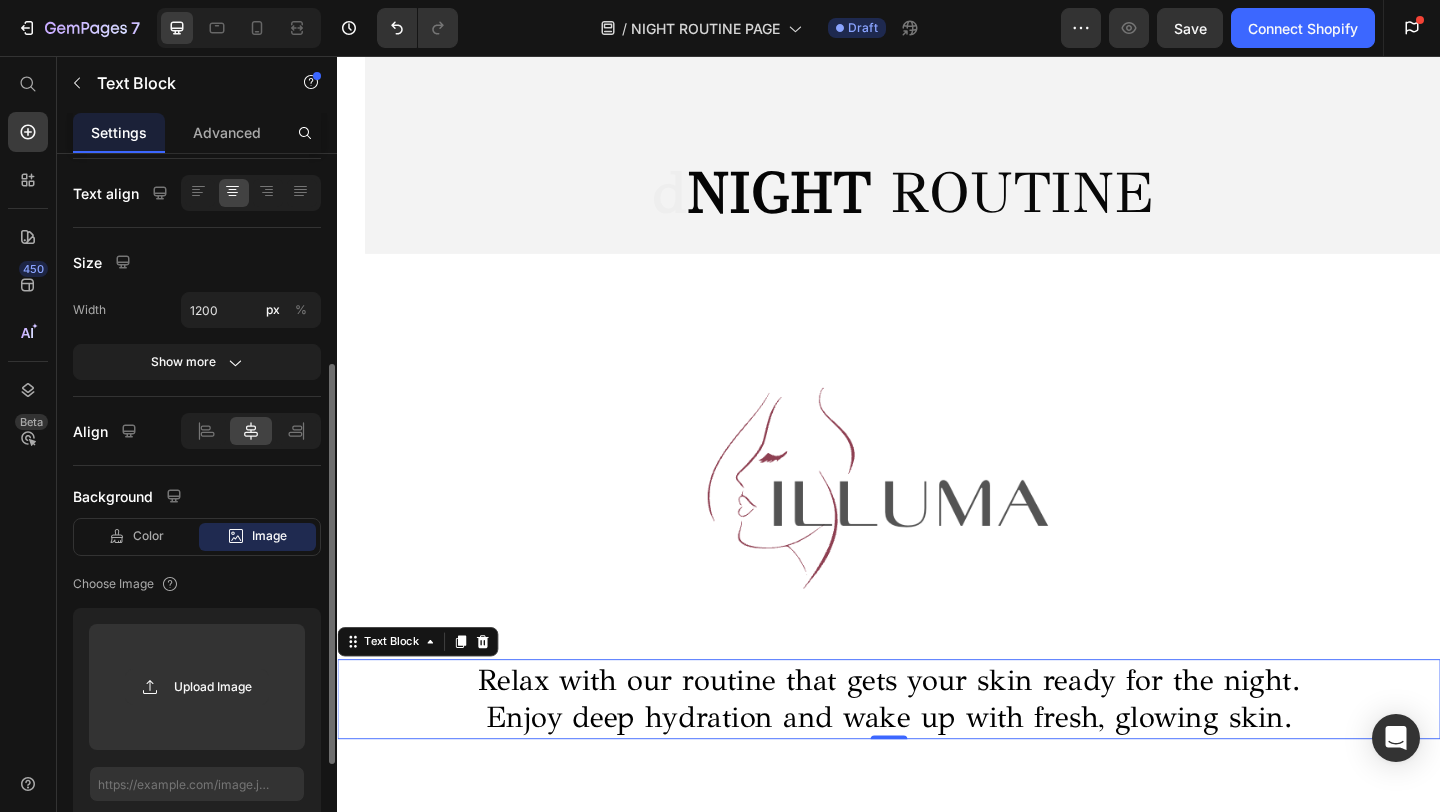 scroll, scrollTop: 430, scrollLeft: 0, axis: vertical 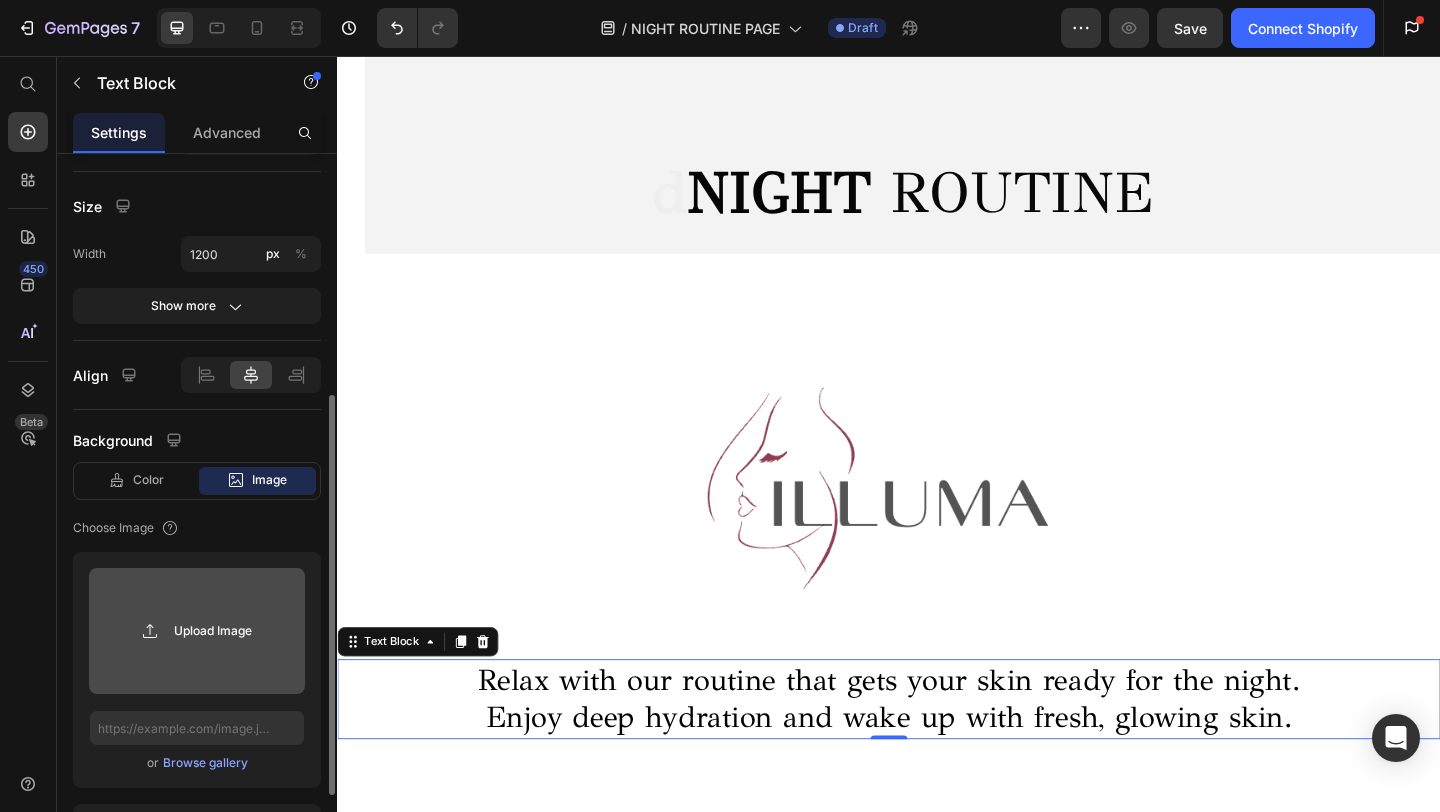 click 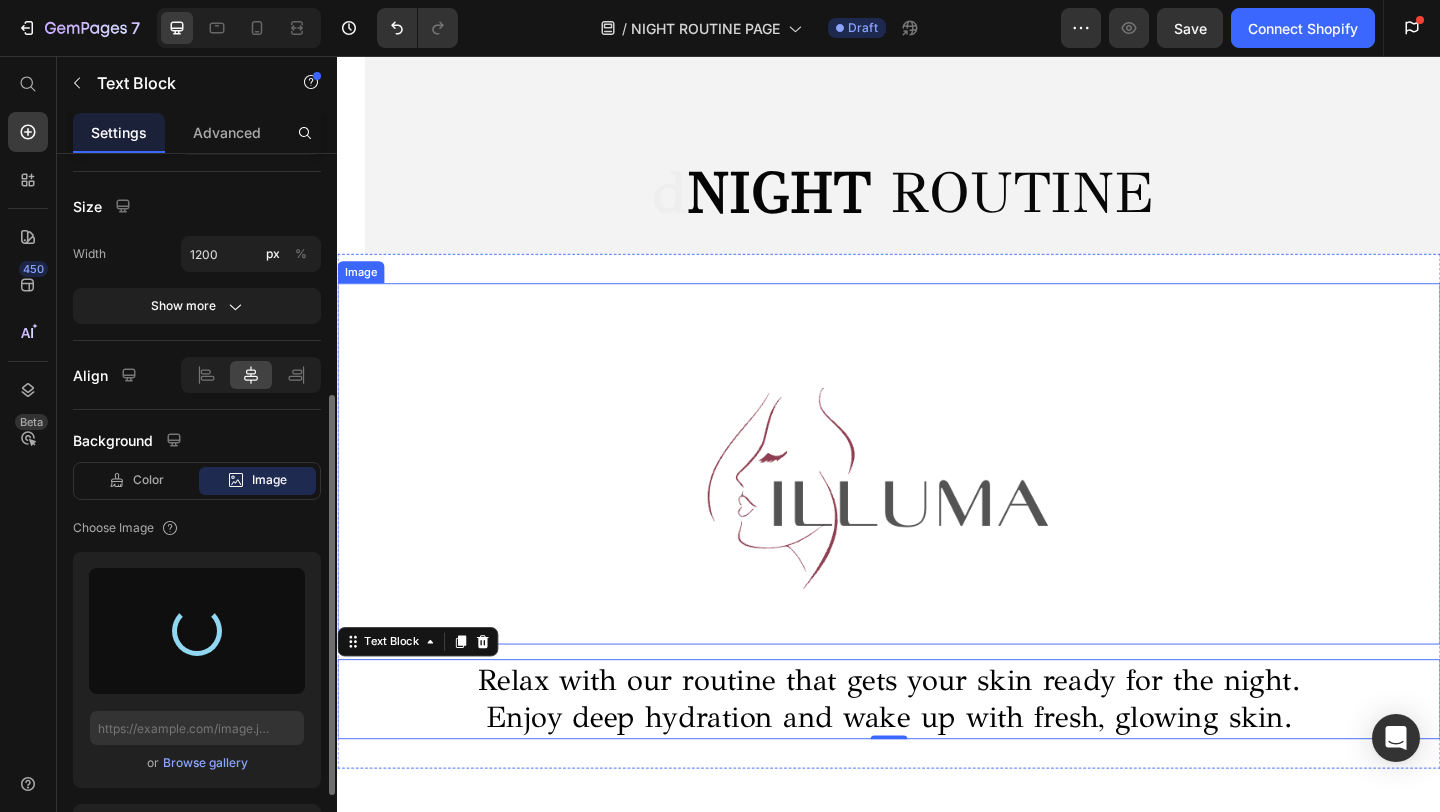 type on "https://cdn.shopify.com/s/files/1/0716/5673/4966/files/gempages_570221152178275200-15779cfd-9a98-473a-a2e2-8309b8a62990.png" 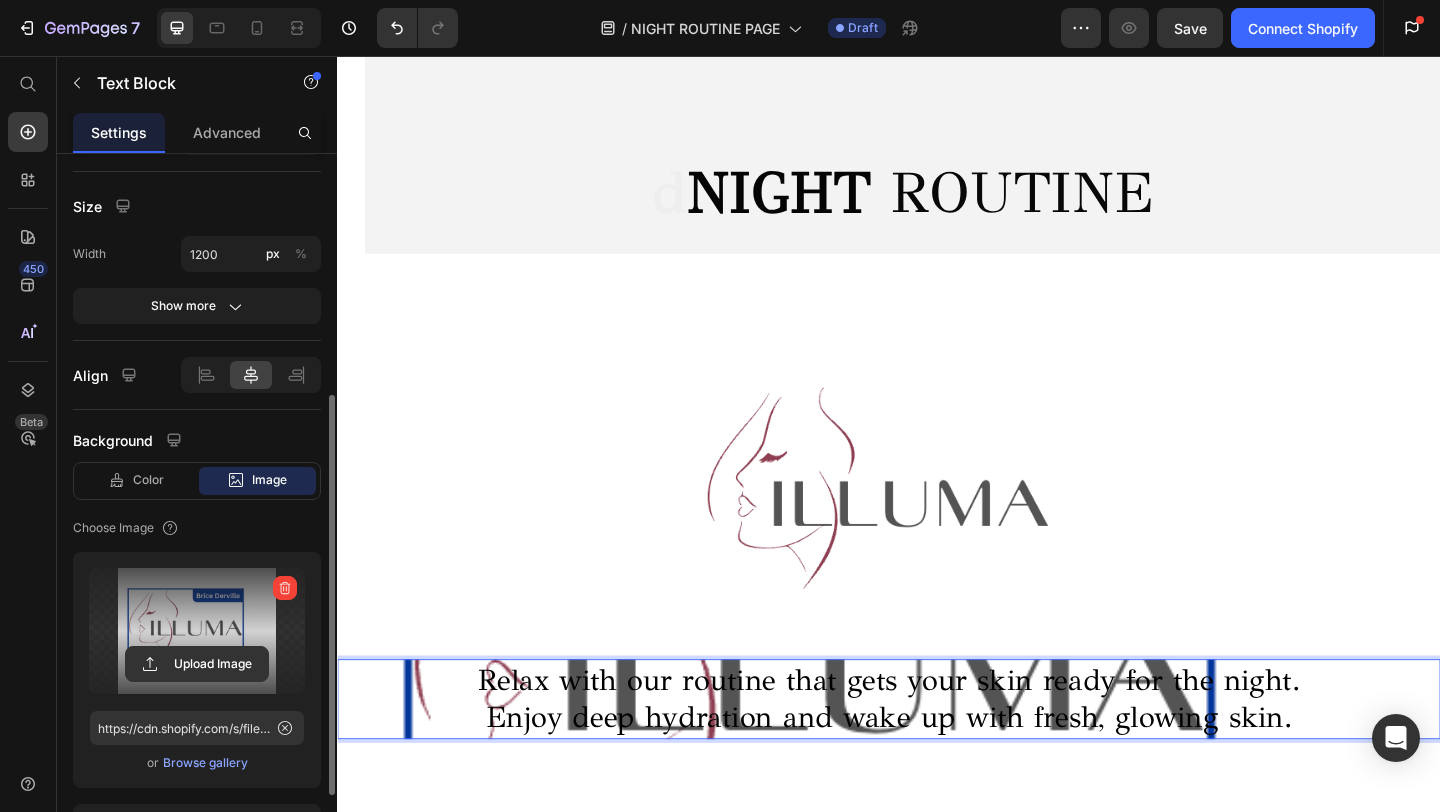 click on "Enjoy deep hydration and wake up with fresh, glowing skin." at bounding box center (937, 776) 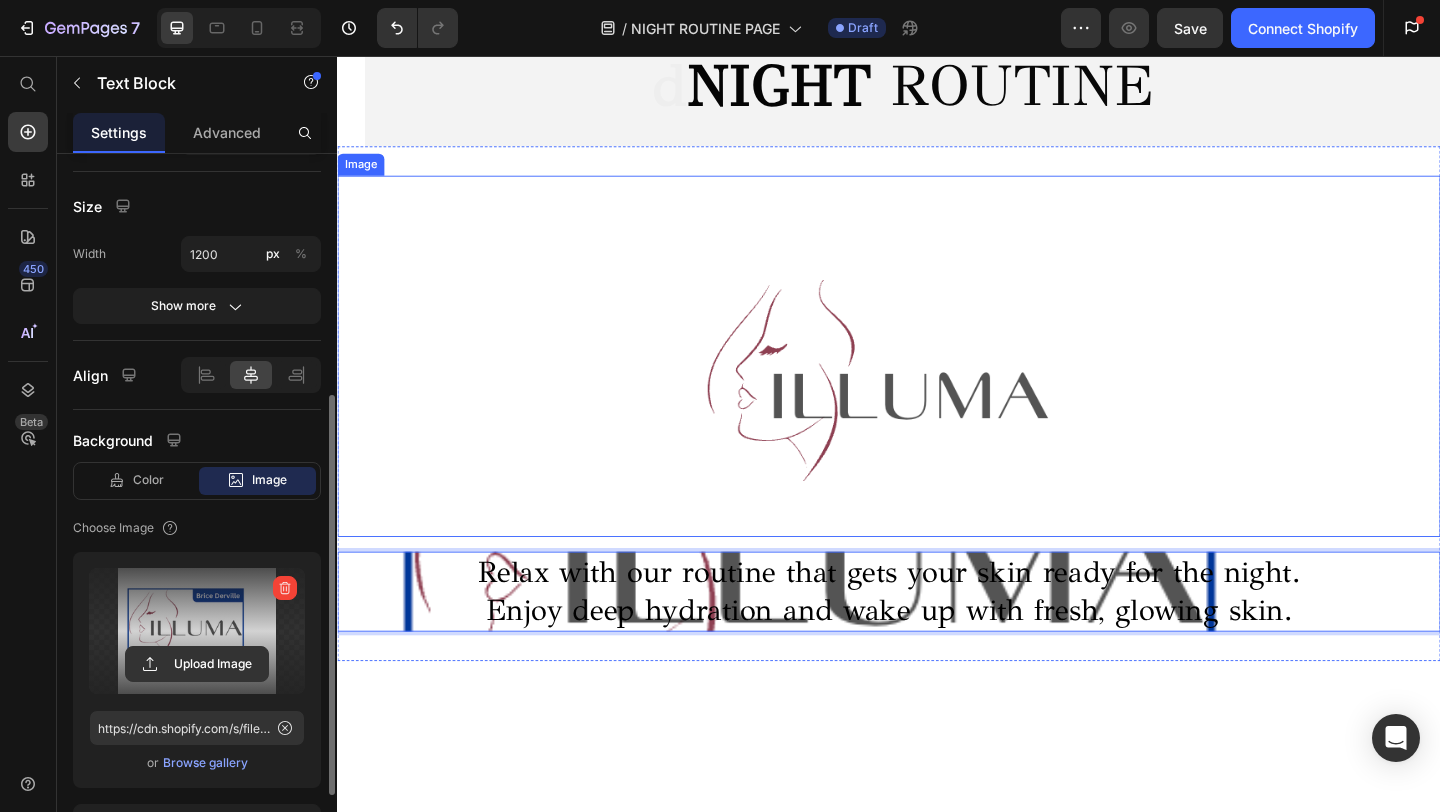 scroll, scrollTop: 610, scrollLeft: 0, axis: vertical 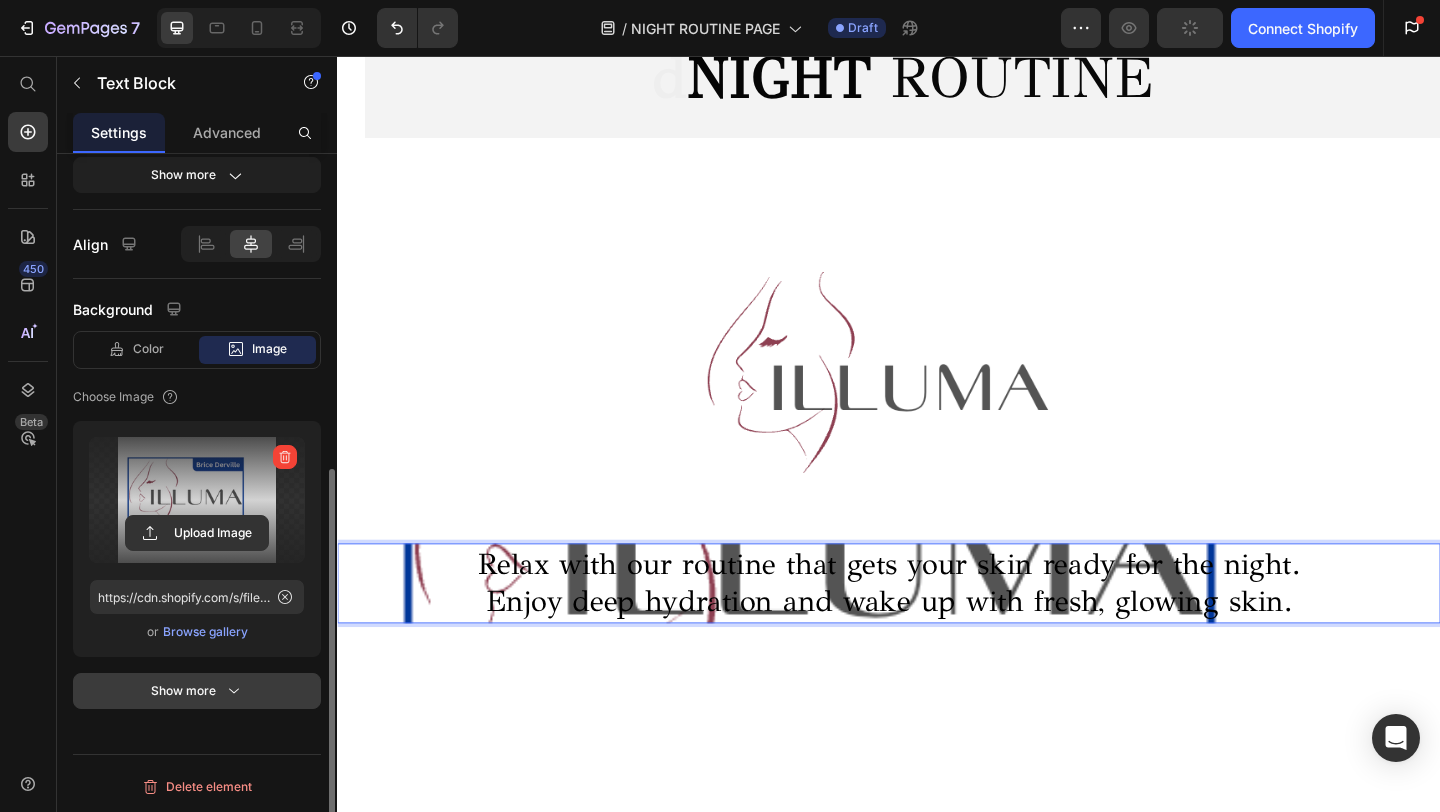 click on "Show more" at bounding box center [197, 691] 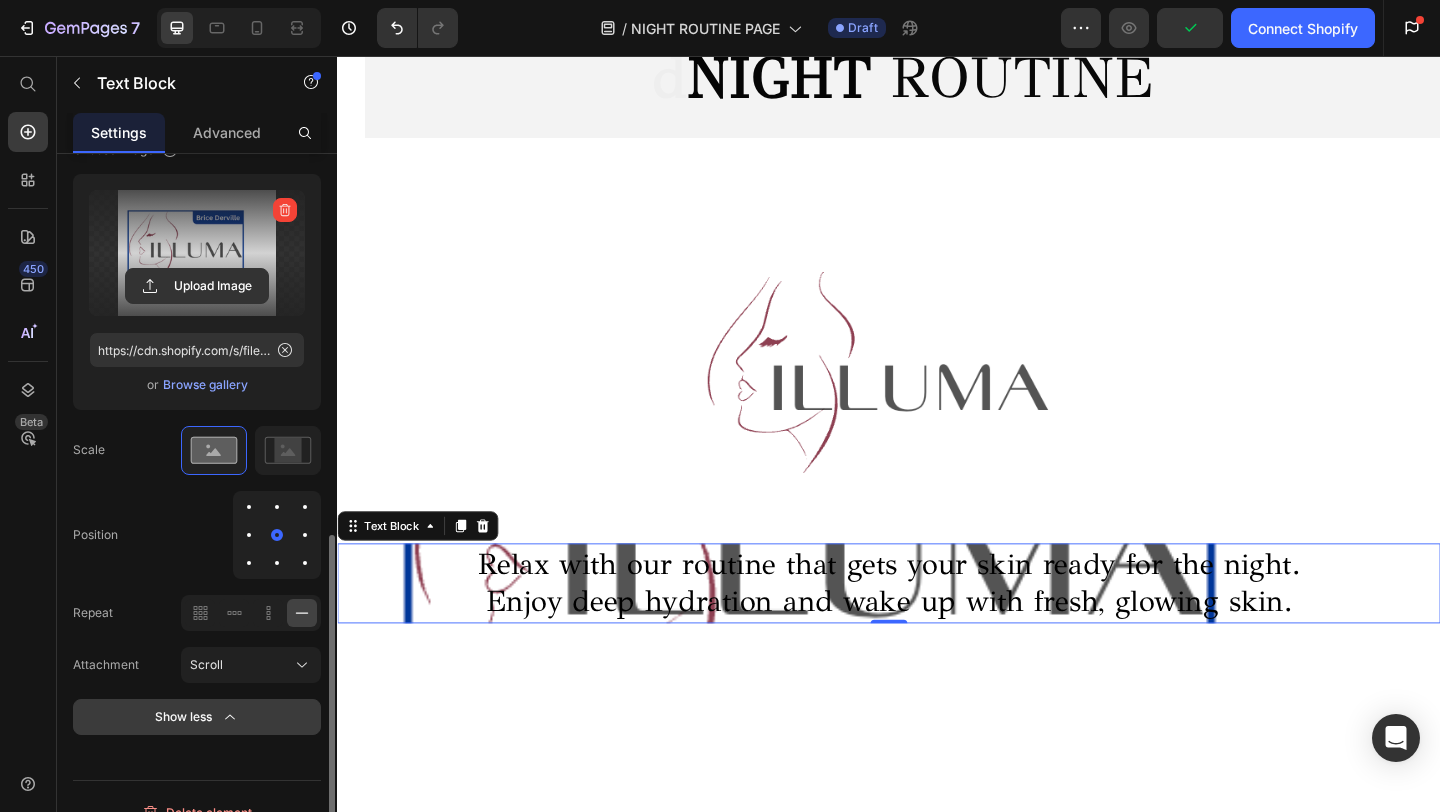 scroll, scrollTop: 833, scrollLeft: 0, axis: vertical 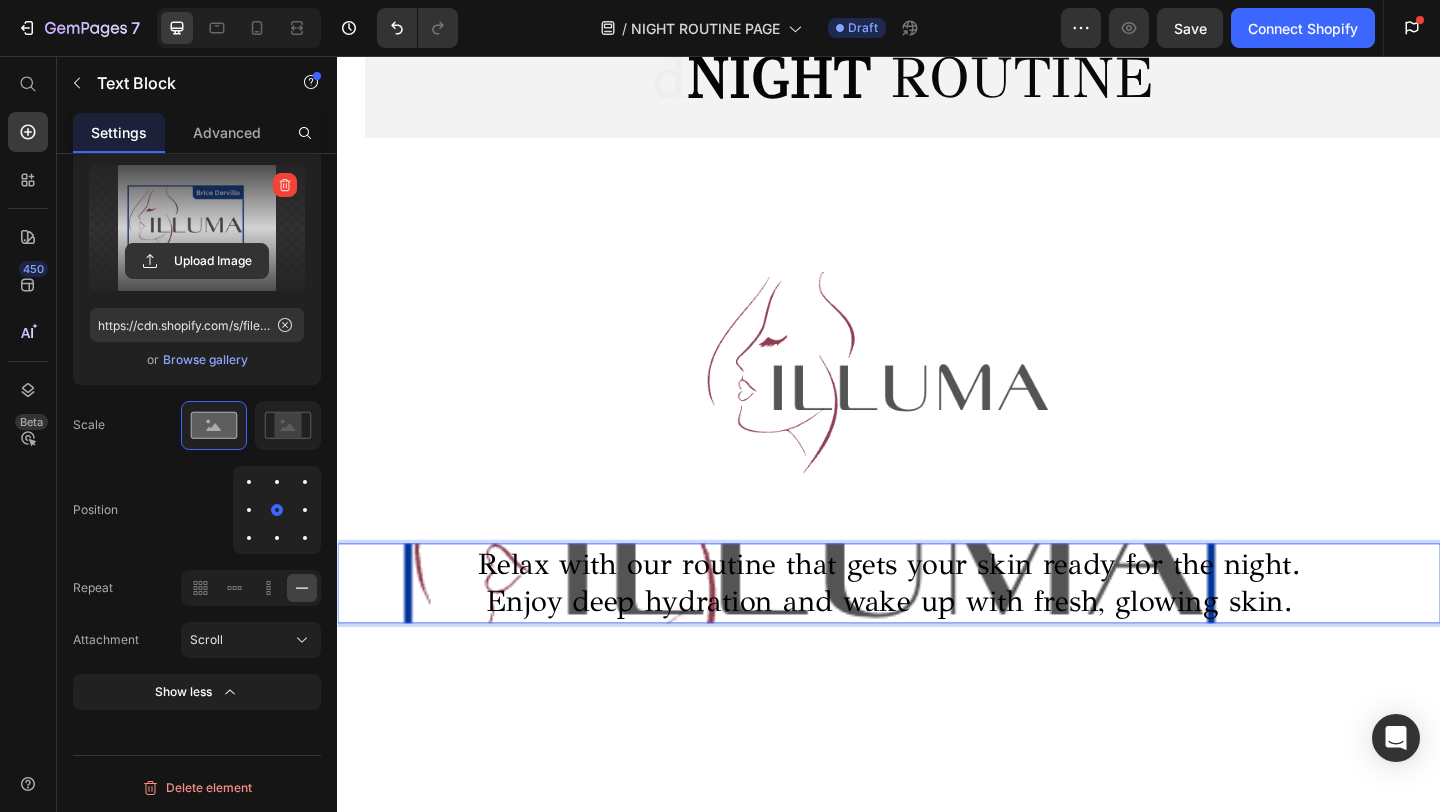 click on "Relax with our routine that gets your skin ready for the night." at bounding box center [937, 609] 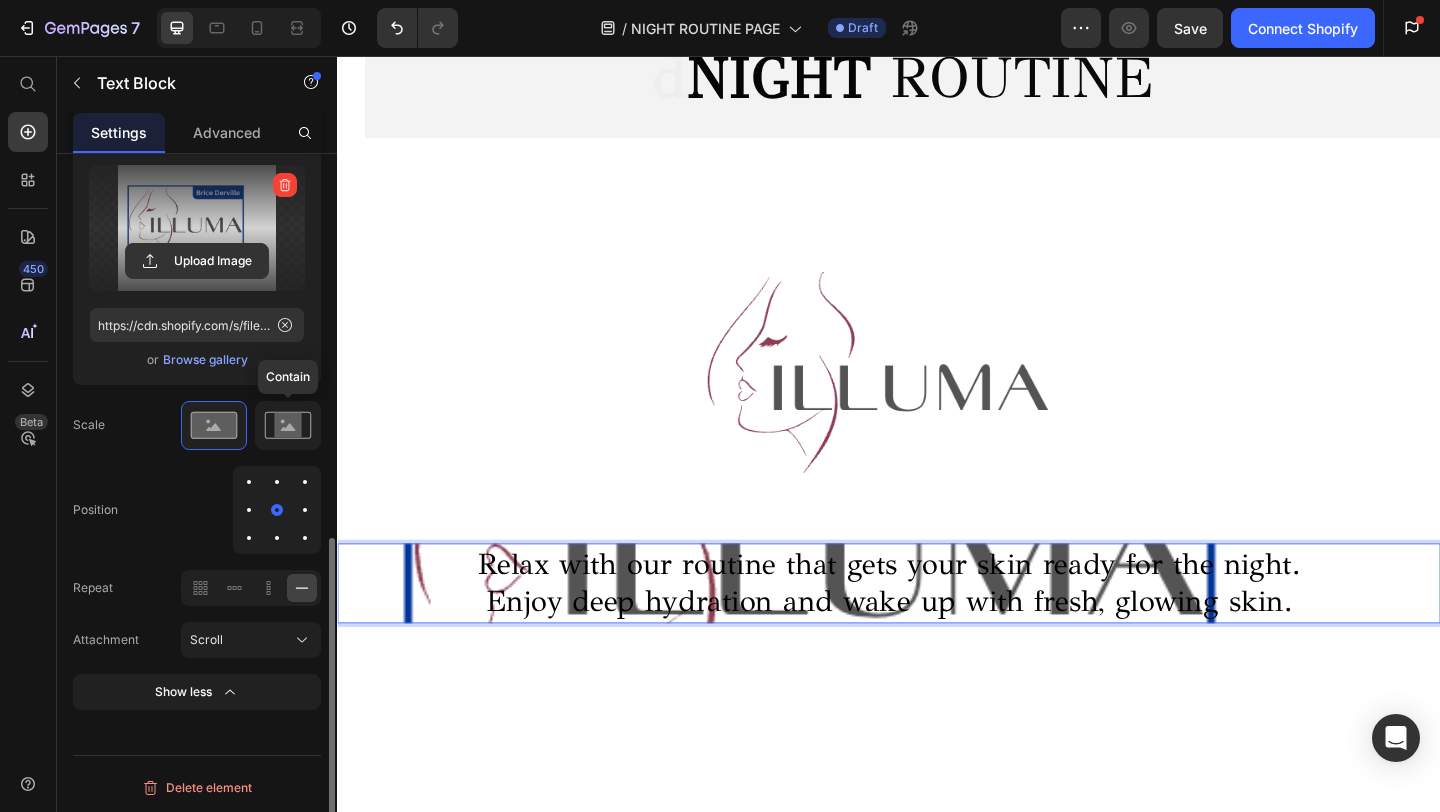 click 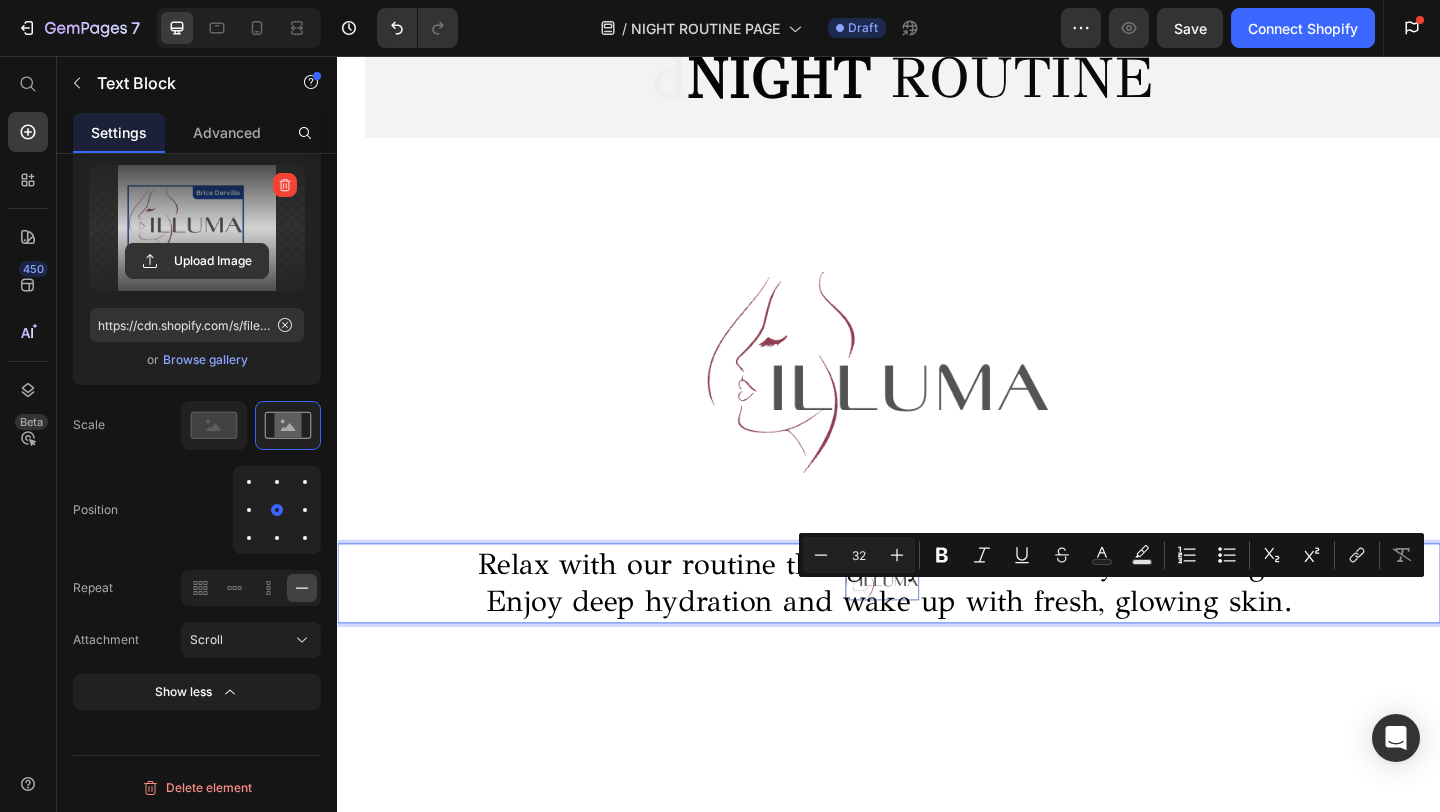 drag, startPoint x: 958, startPoint y: 640, endPoint x: 1005, endPoint y: 666, distance: 53.712196 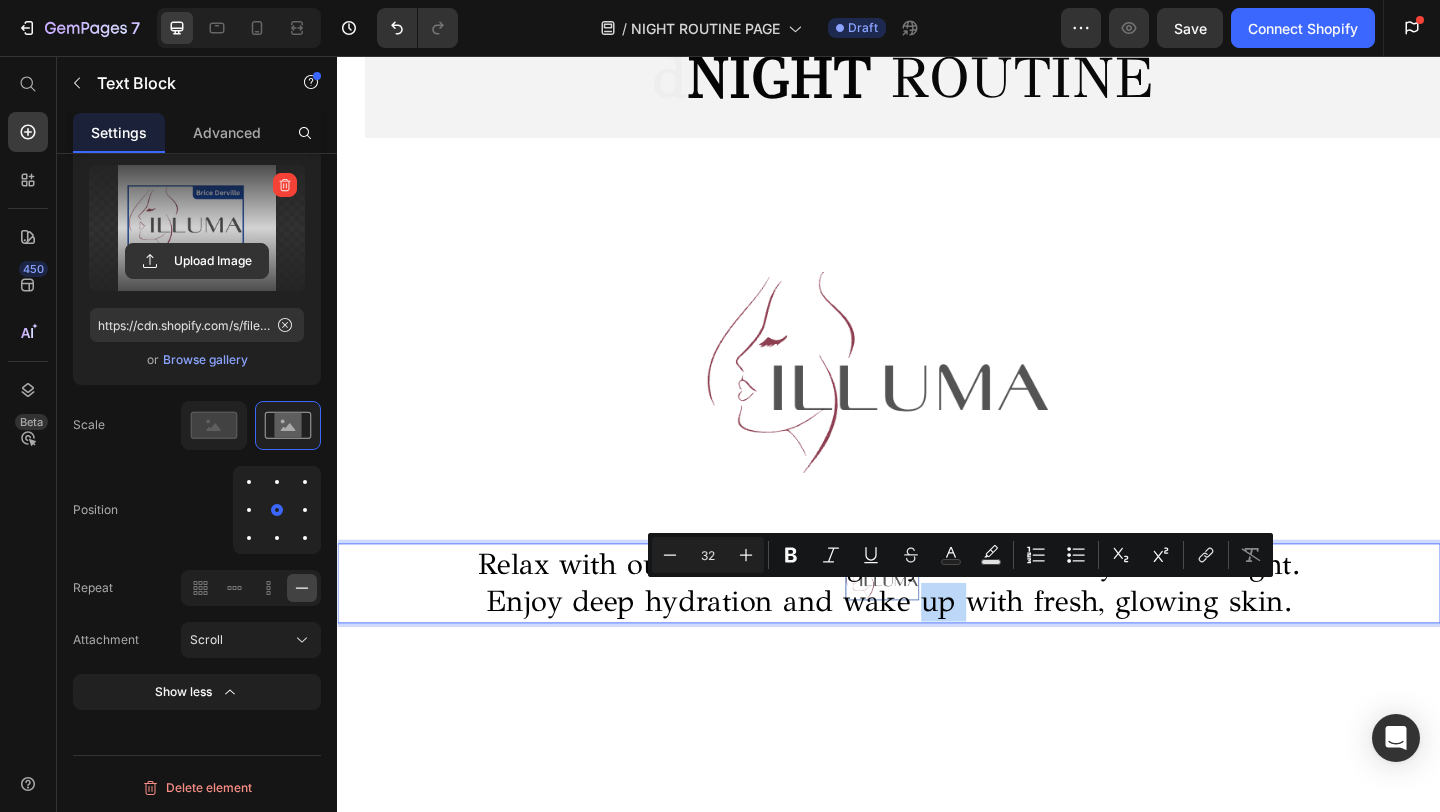 click on "Minus 32 Plus Bold Italic Underline       Strikethrough
Text Color
Text Background Color Numbered List Bulleted List Subscript Superscript       link Remove Format" at bounding box center [960, 555] 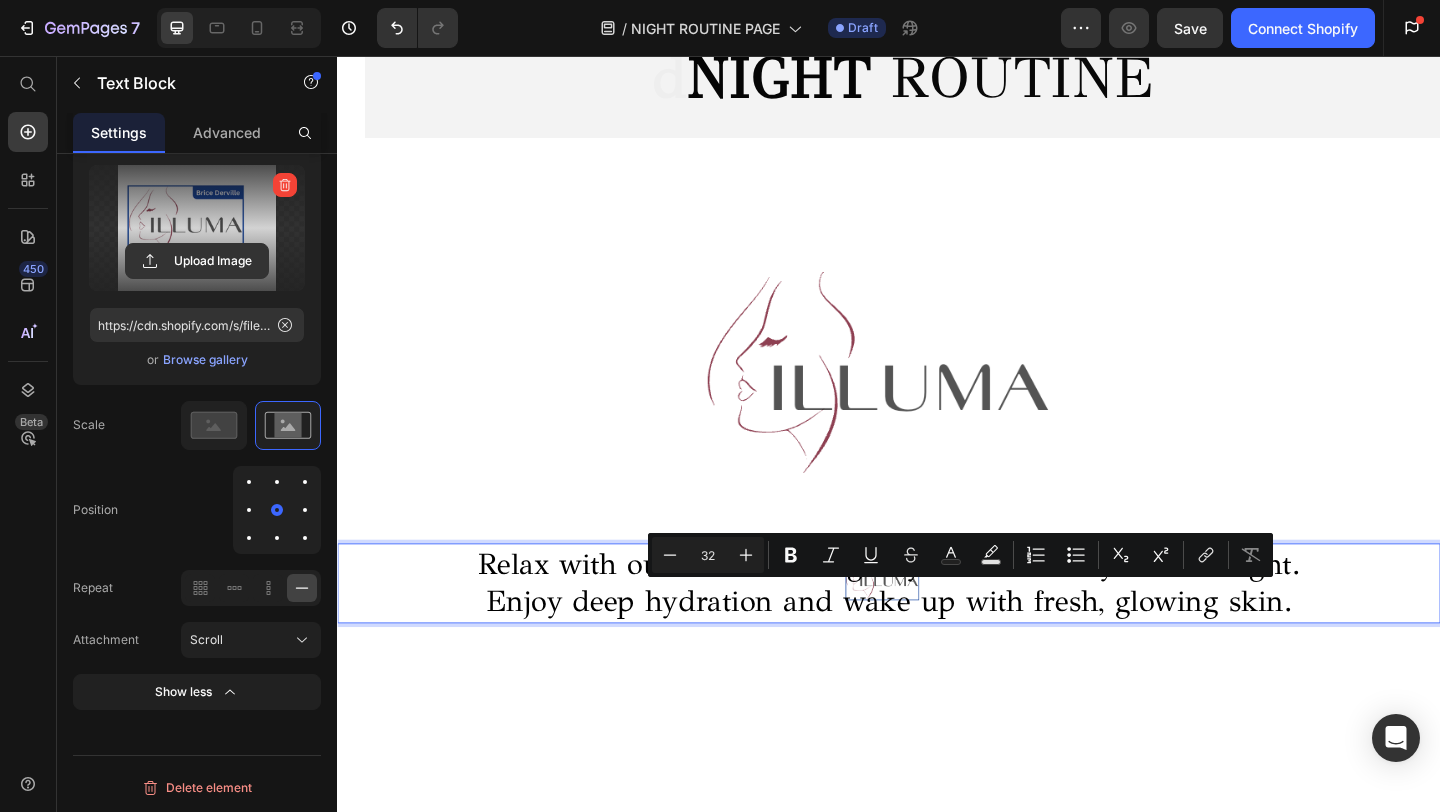 click on "Enjoy deep hydration and wake up with fresh, glowing skin." at bounding box center (937, 650) 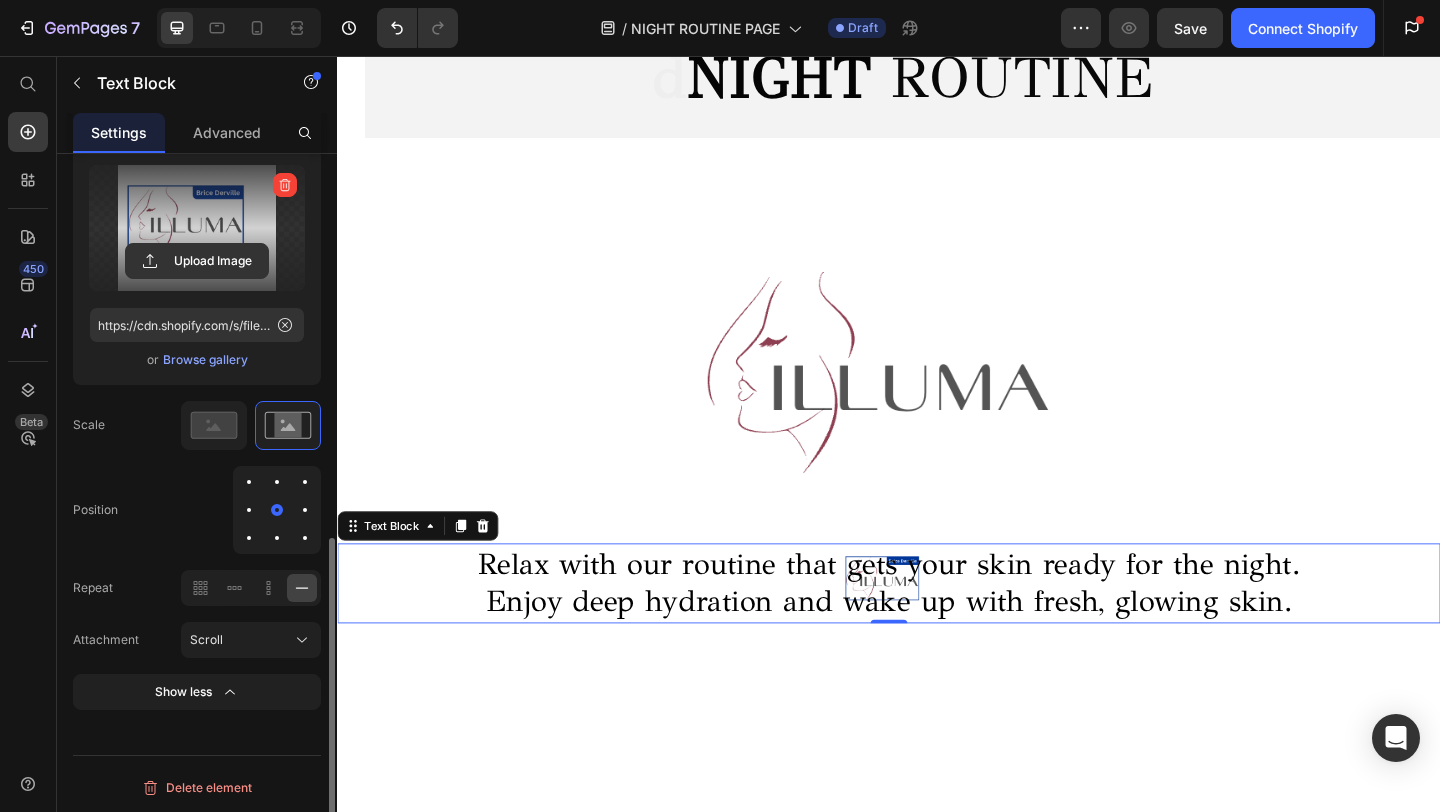 drag, startPoint x: 279, startPoint y: 513, endPoint x: 302, endPoint y: 538, distance: 33.970577 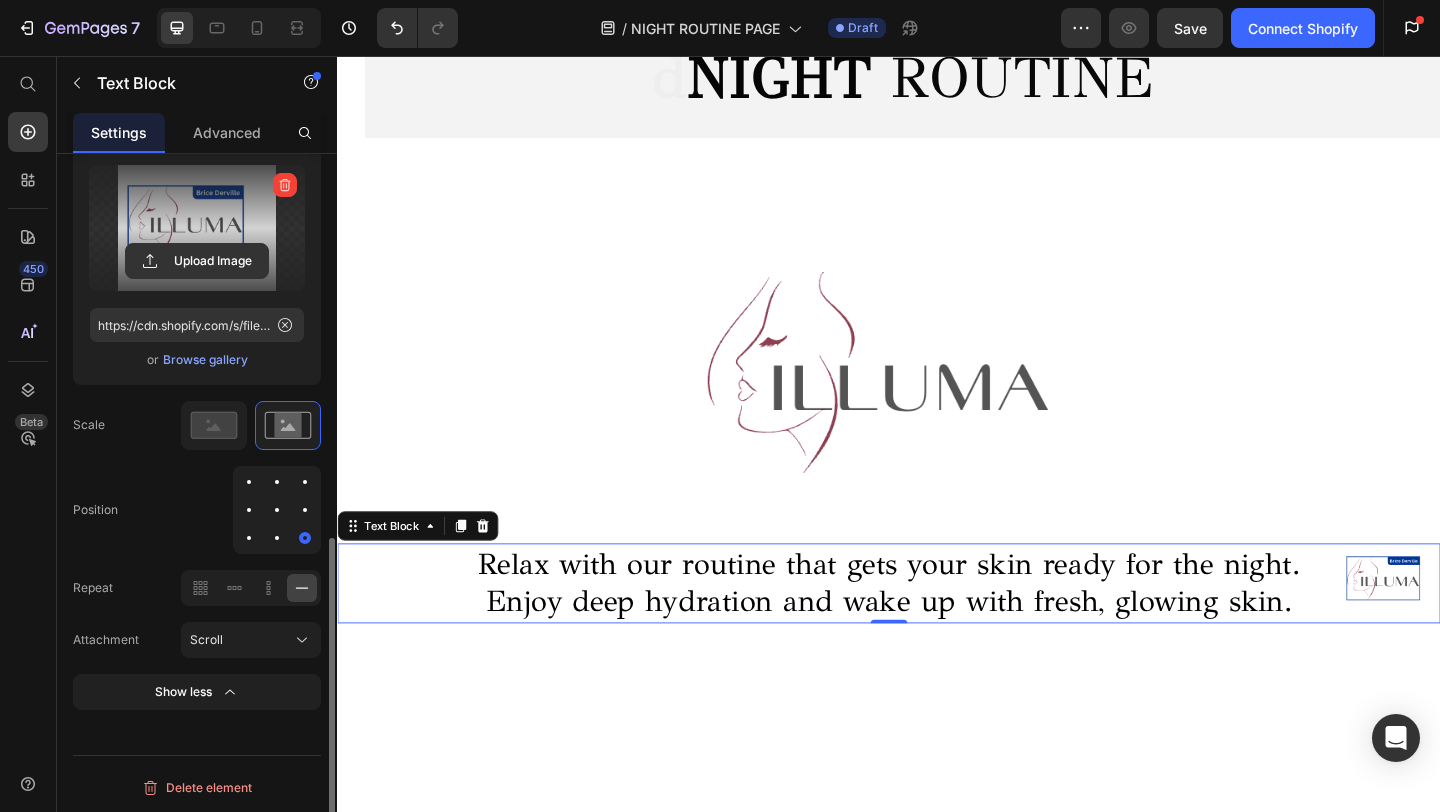 click at bounding box center [305, 538] 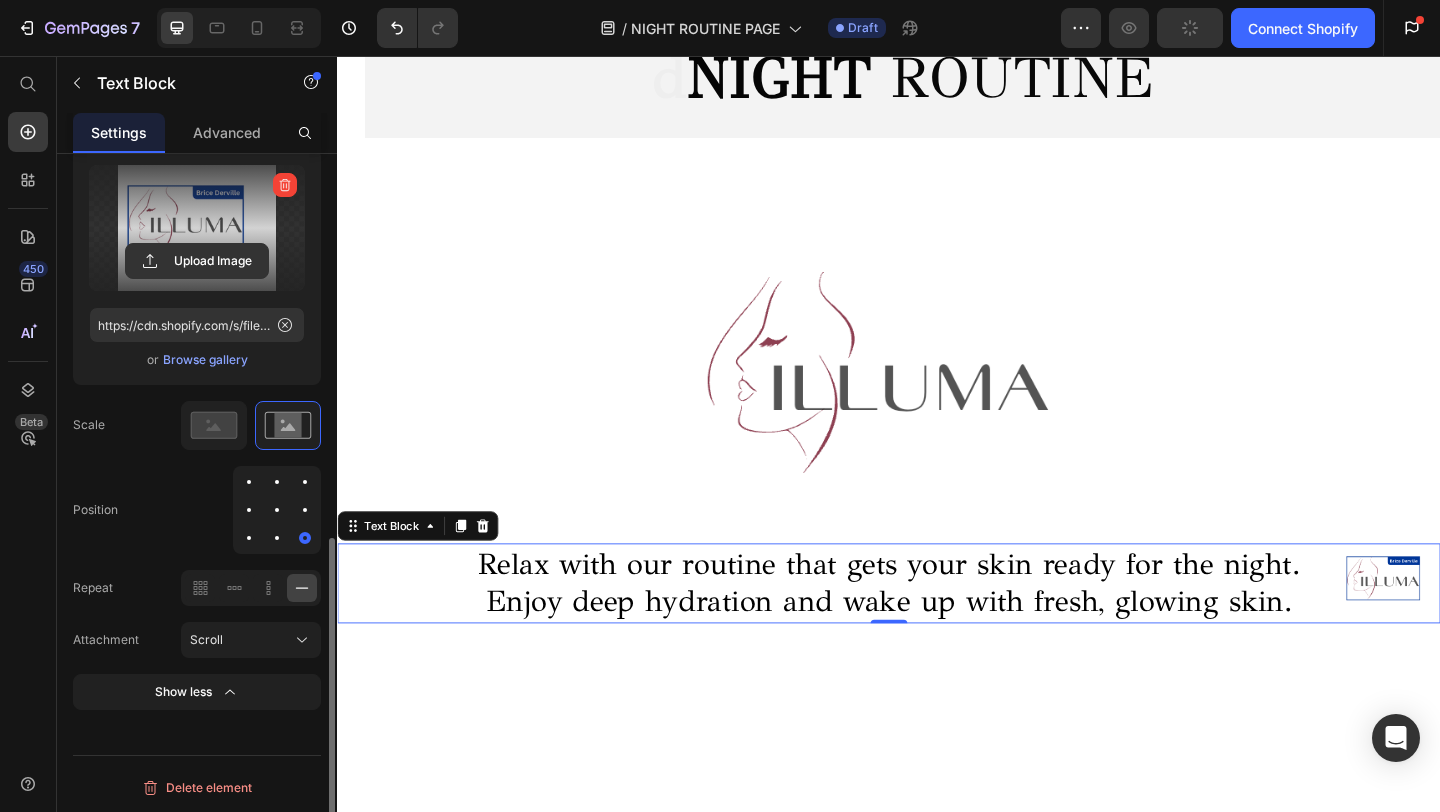 click at bounding box center [277, 538] 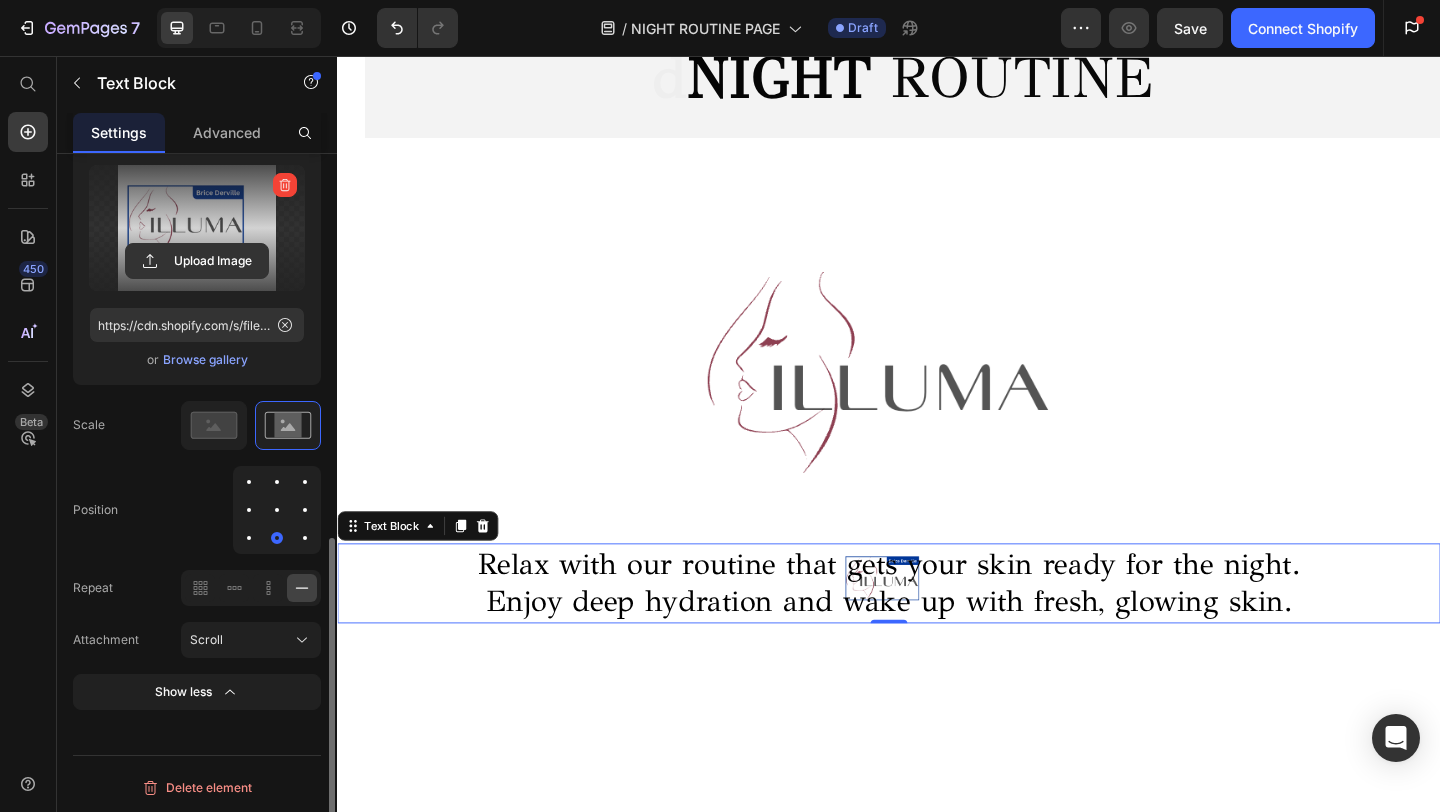 click at bounding box center (305, 538) 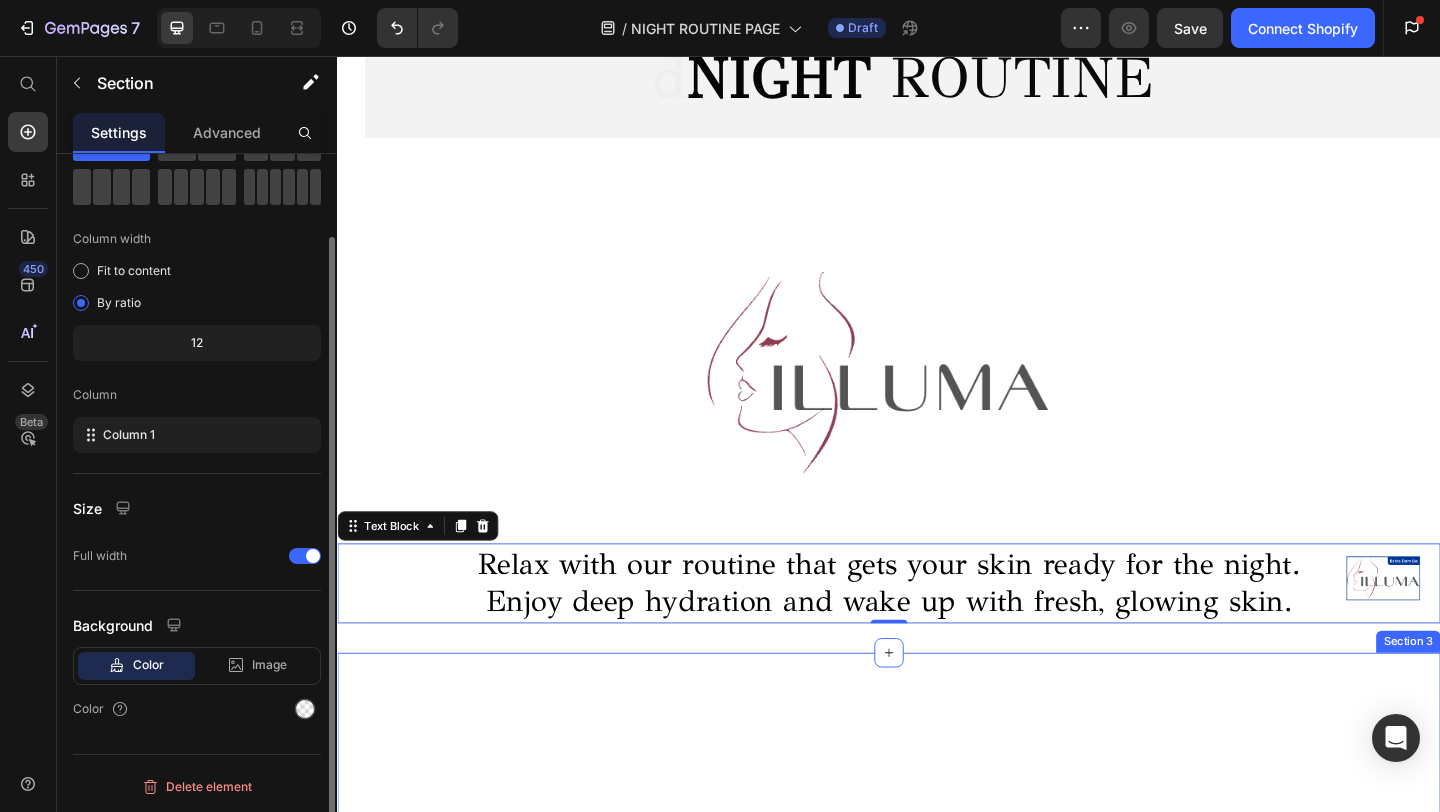 click on "Heading Image STEP 1  Heading Prepare meals faster with our efficient blending and mixing solutions. Text Block Image STEP 2 Heading Create nutritious smoothies and shakes effortlessly. Text Block Image STEP 3 Heading Achieve restaurant-quality results at home or in your business. Text Block Image STEP 4 Heading Intuitive controls and ergonomic design ensure ease of use for everyone. Text Block Row Row Loved by others Heading Image
Icon I've used many blenders before, but none compare to the power and versatility of Gem Blend Blender Mixer. It handles everything from smoothies to sauces effortlessly! Text Block Image Marrira Heading Row Row Row Row Section 3" at bounding box center [937, 1362] 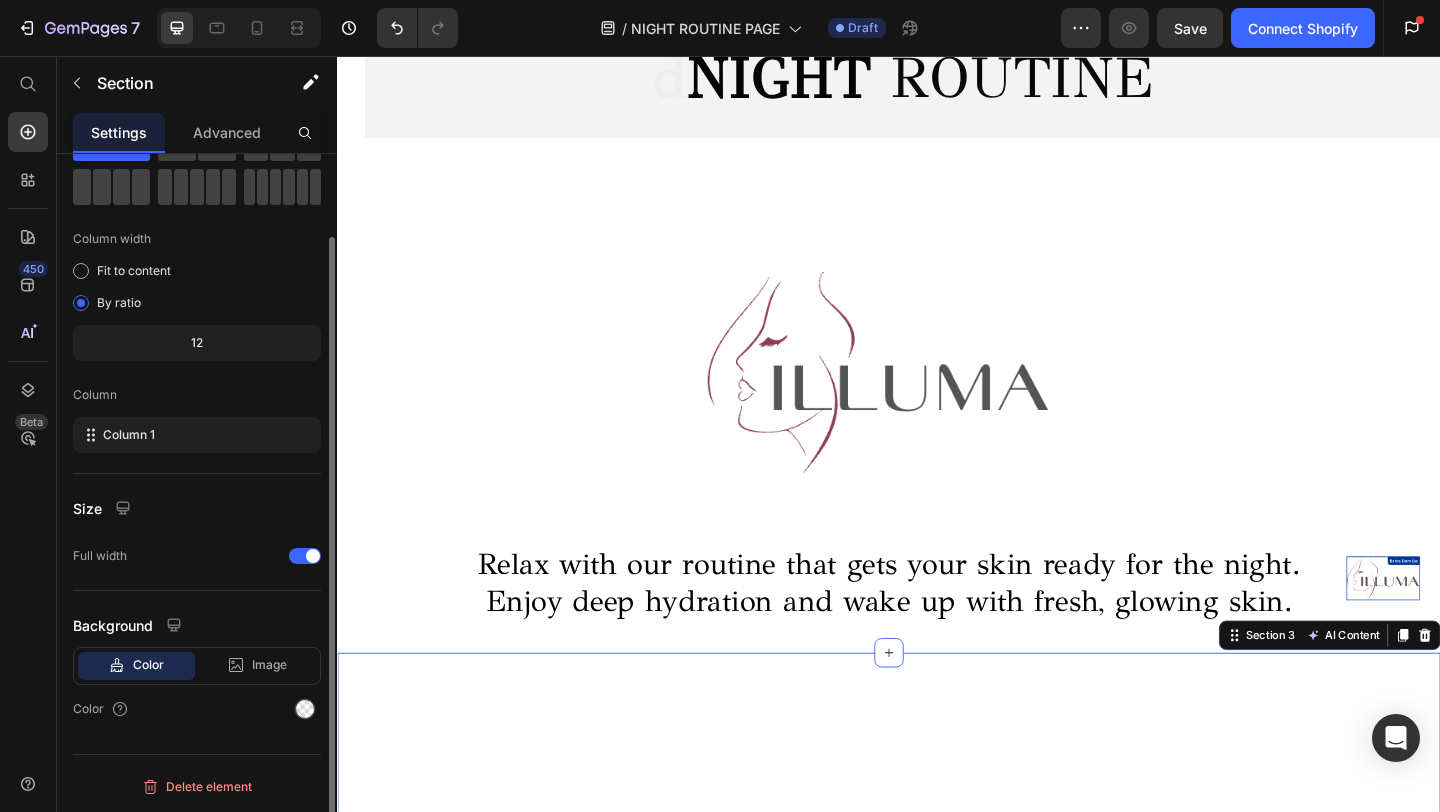 scroll, scrollTop: 0, scrollLeft: 0, axis: both 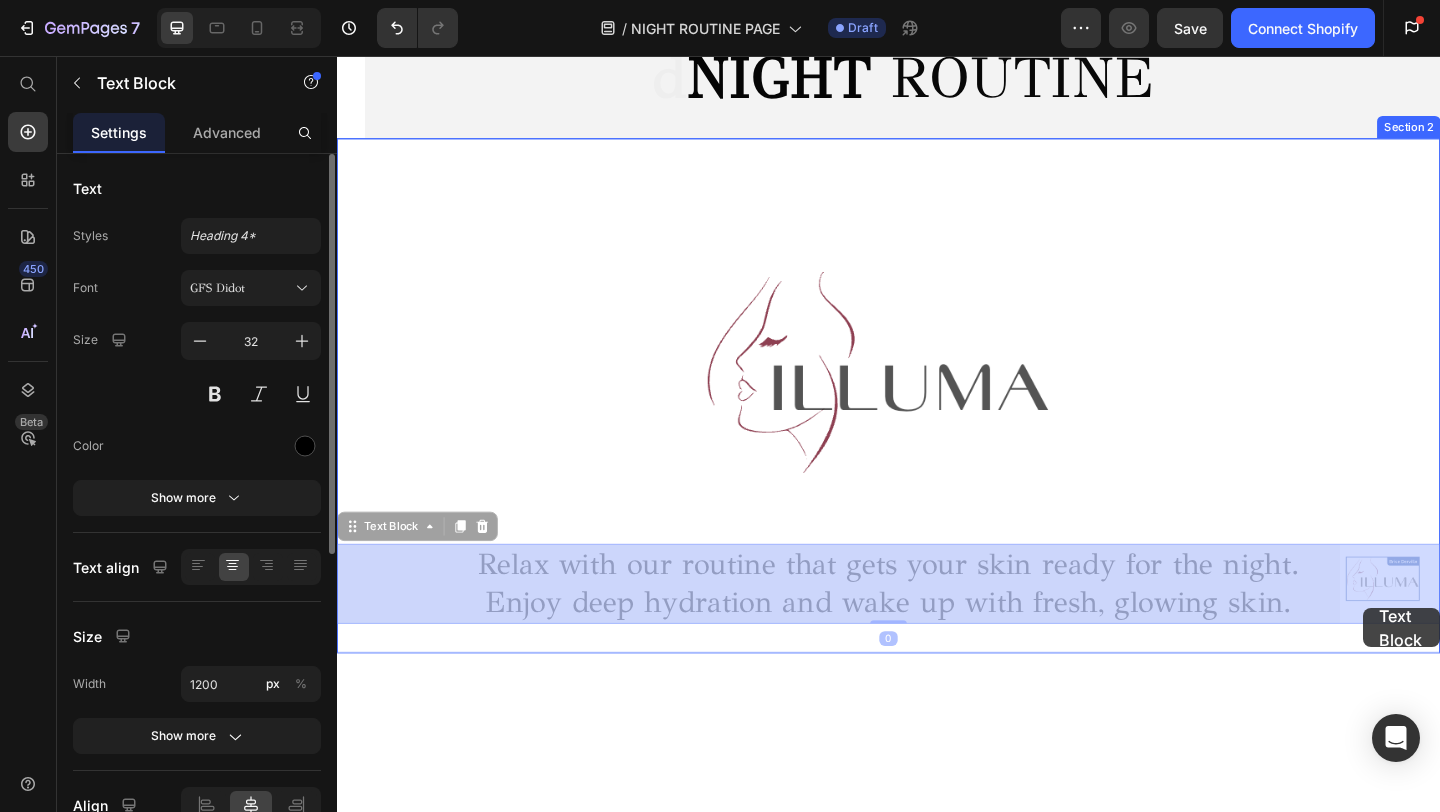drag, startPoint x: 1472, startPoint y: 630, endPoint x: 1451, endPoint y: 658, distance: 35 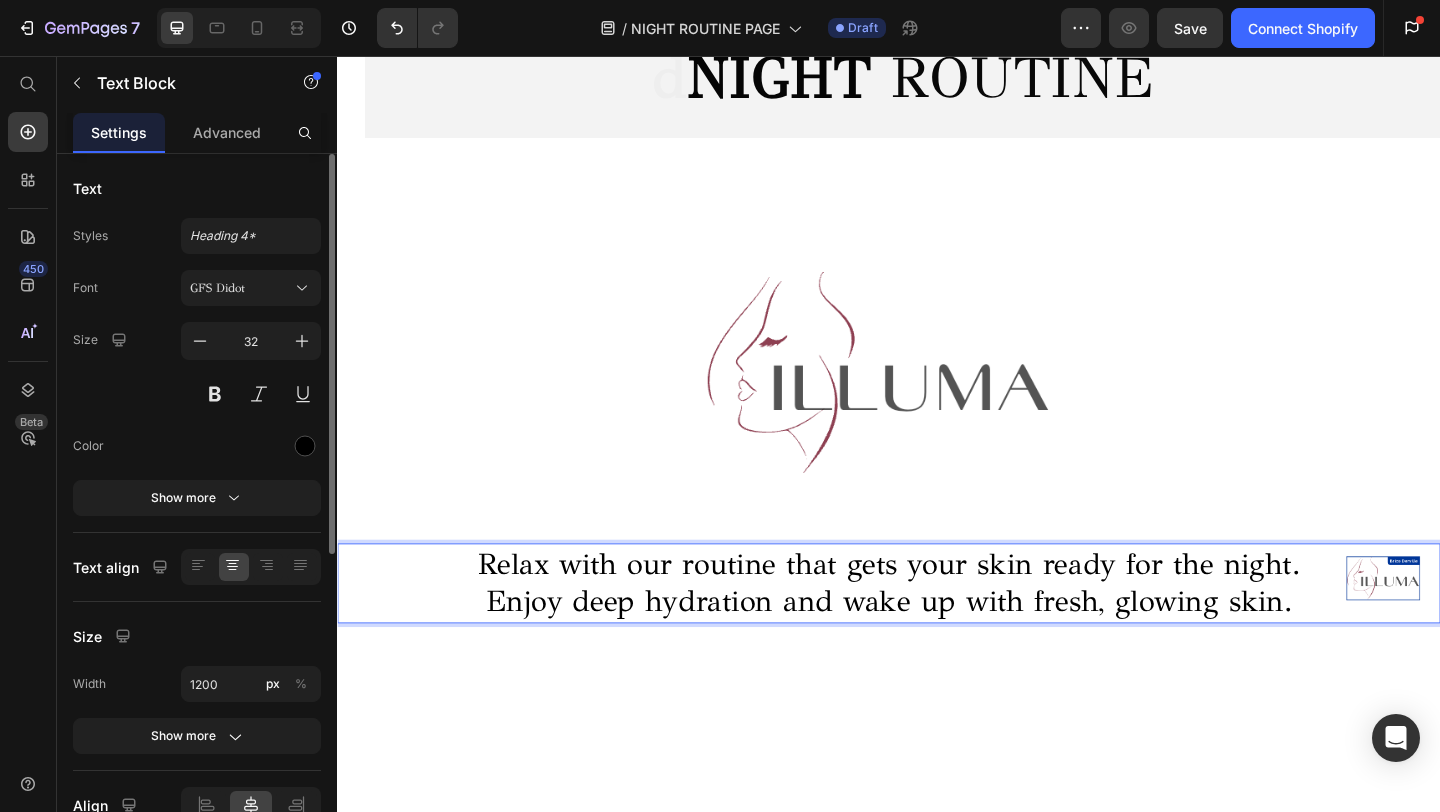 click on "Relax with our routine that gets your skin ready for the night." at bounding box center (937, 609) 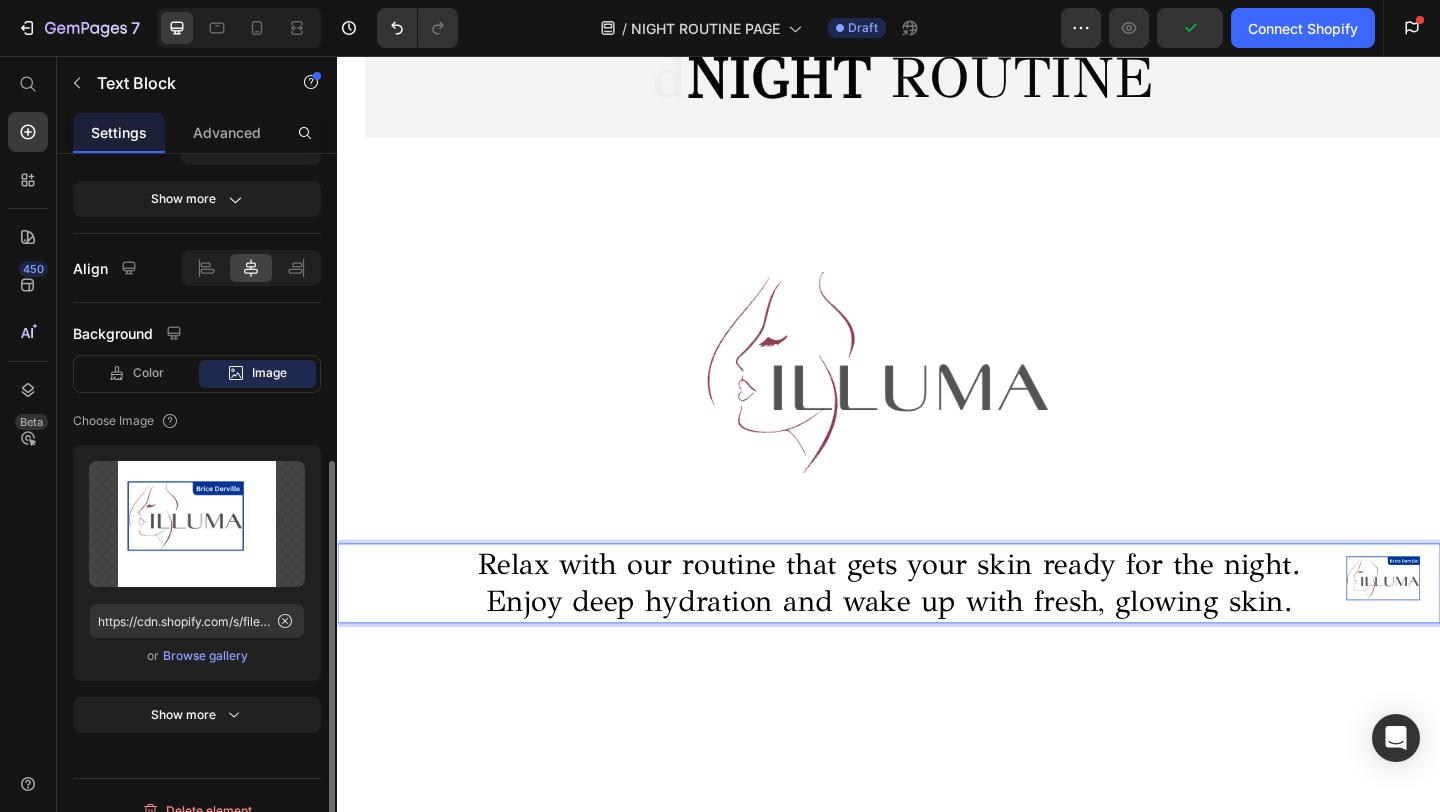 scroll, scrollTop: 538, scrollLeft: 0, axis: vertical 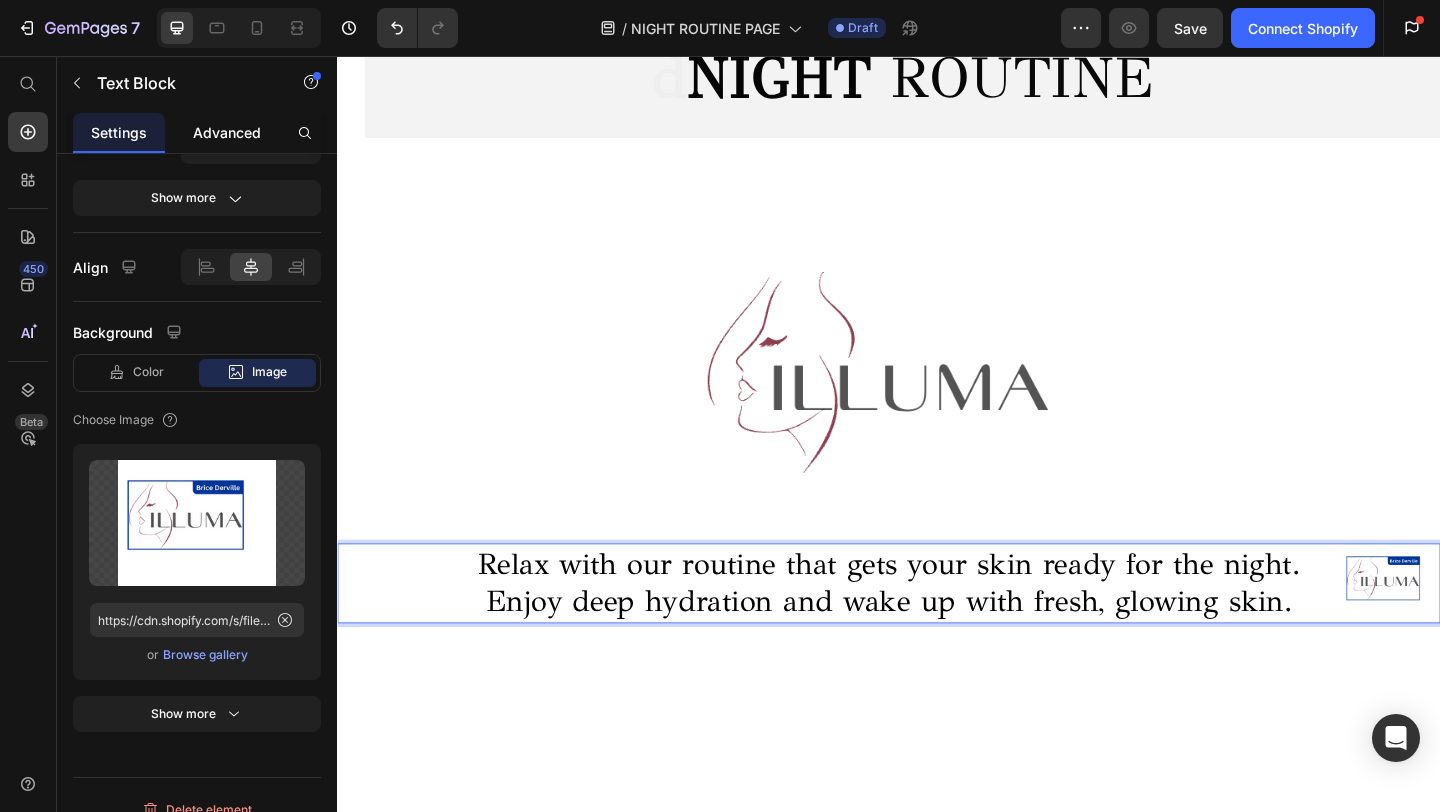 click on "Advanced" 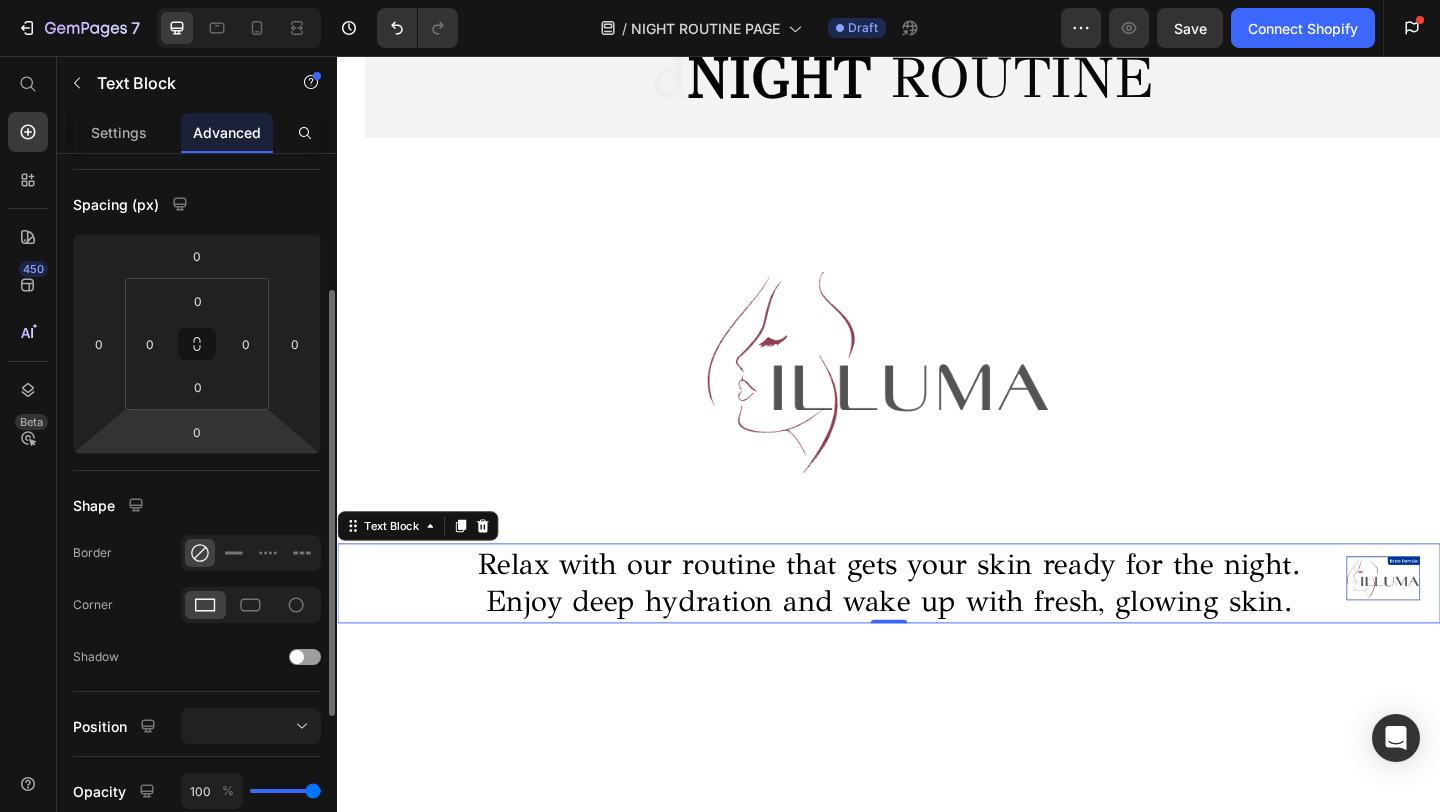 scroll, scrollTop: 182, scrollLeft: 0, axis: vertical 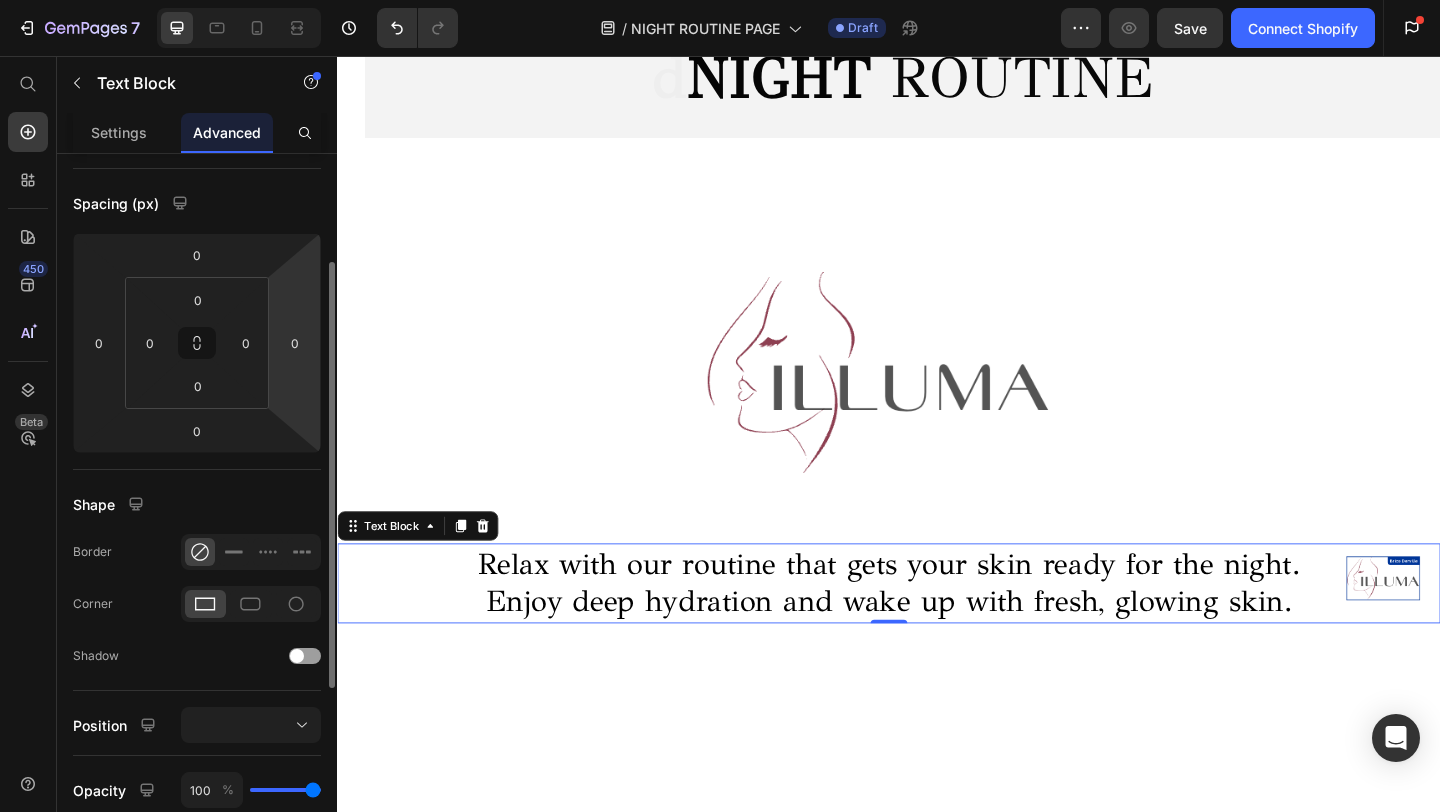 click on "7  Version history  /  NIGHT ROUTINE PAGE Draft Preview  Save   Connect Shopify  Get started 2 of 3 complete Insert template from library Import products from Shopify Design with blank page 450 Beta Start with Sections Elements Hero Section Product Detail Brands Trusted Badges Guarantee Product Breakdown How to use Testimonials Compare Bundle FAQs Social Proof Brand Story Product List Collection Blog List Contact Sticky Add to Cart Custom Footer Browse Library 450 Layout
Row
Row
Row
Row Text
Heading
Text Block Button
Button
Button" at bounding box center [720, 0] 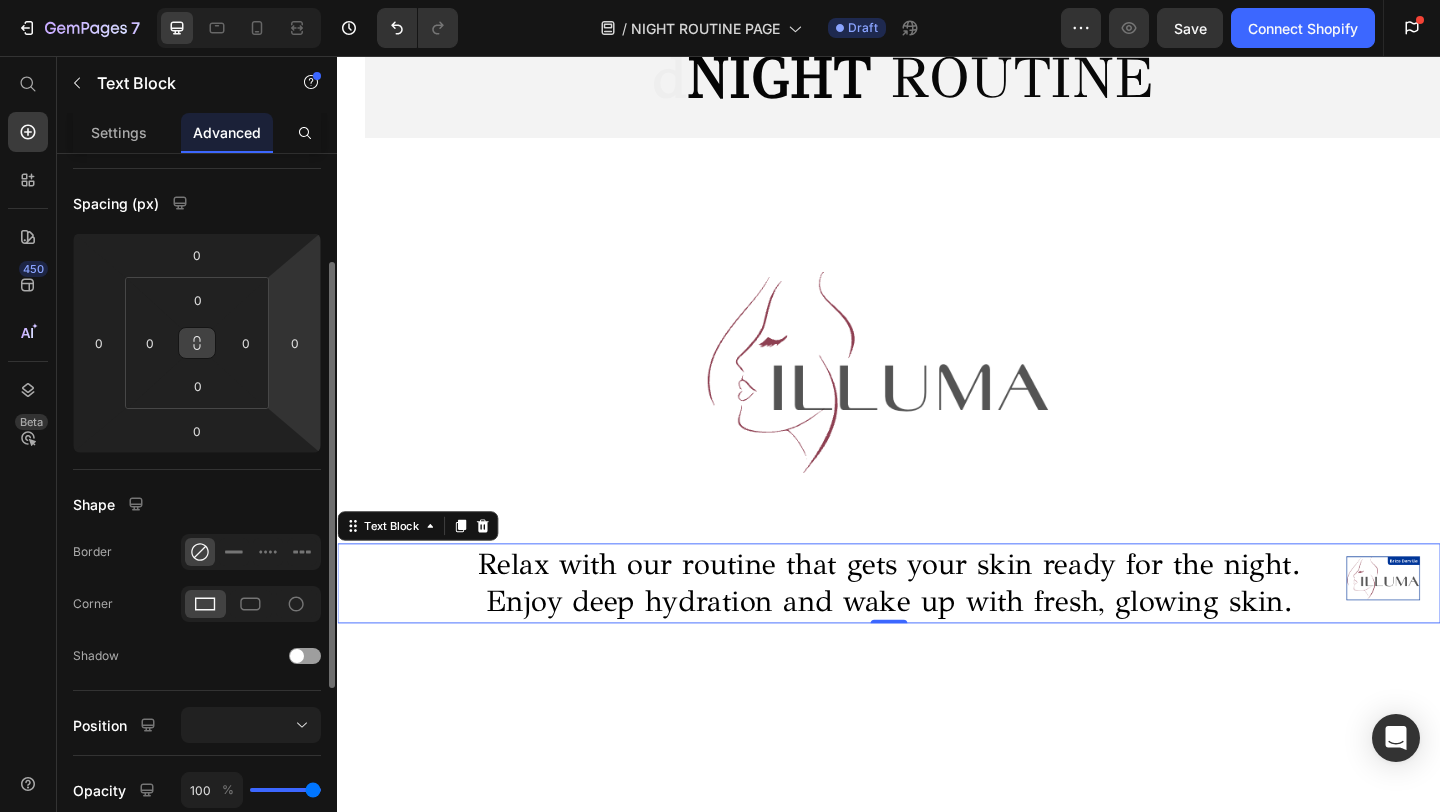 click at bounding box center [197, 343] 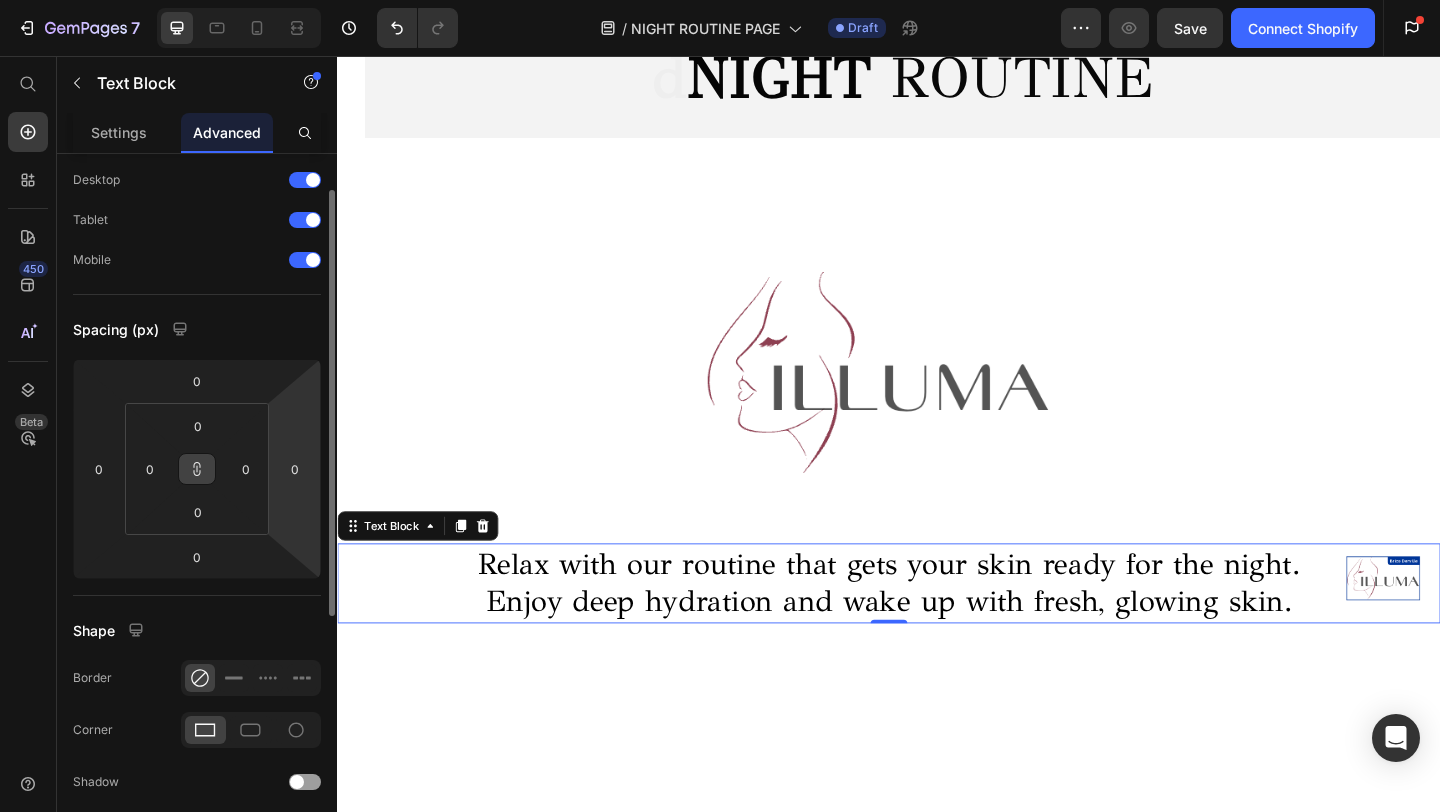 scroll, scrollTop: 54, scrollLeft: 0, axis: vertical 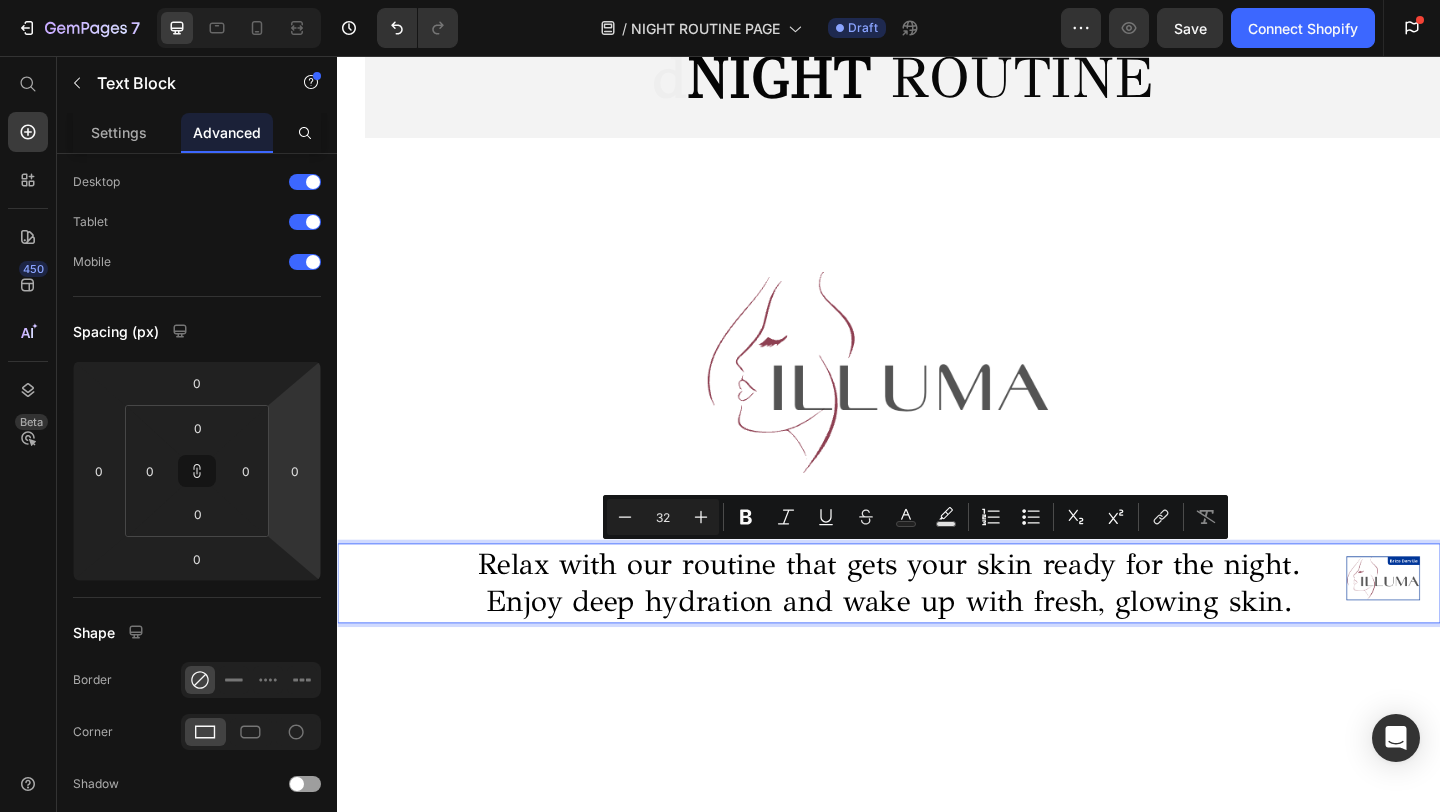 drag, startPoint x: 1464, startPoint y: 628, endPoint x: 1457, endPoint y: 654, distance: 26.925823 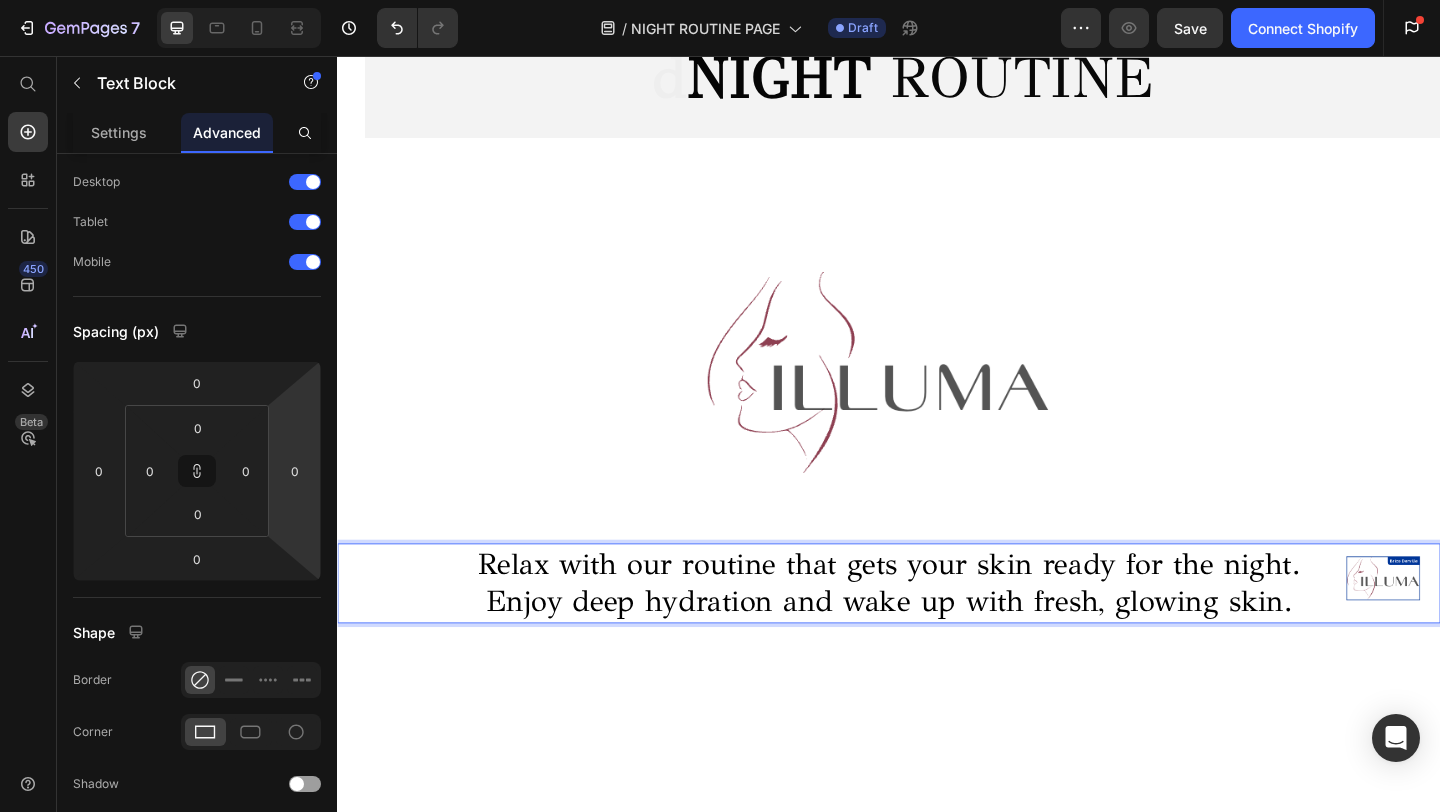 click on "Enjoy deep hydration and wake up with fresh, glowing skin." at bounding box center (937, 650) 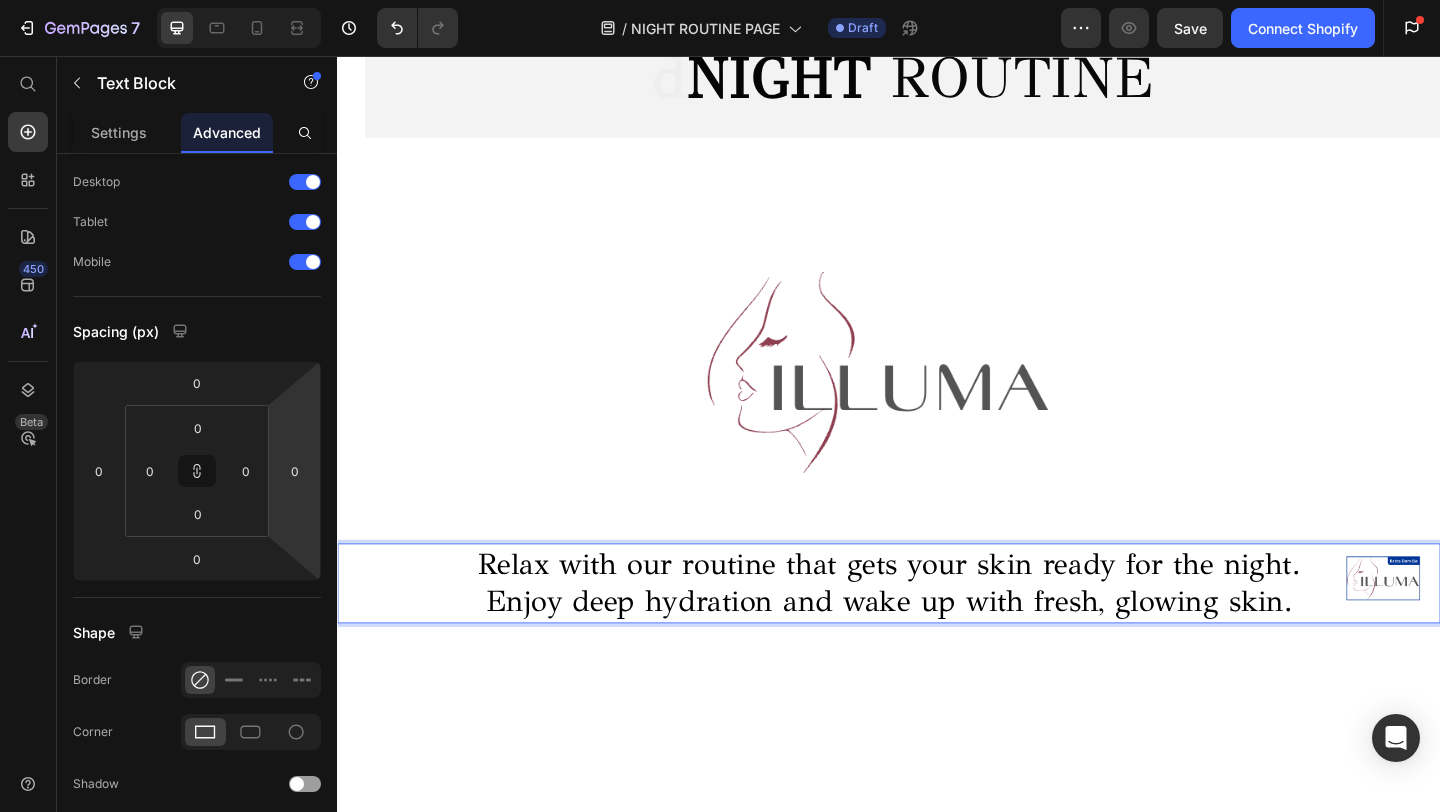 click on "Relax with our routine that gets your skin ready for the night." at bounding box center (937, 609) 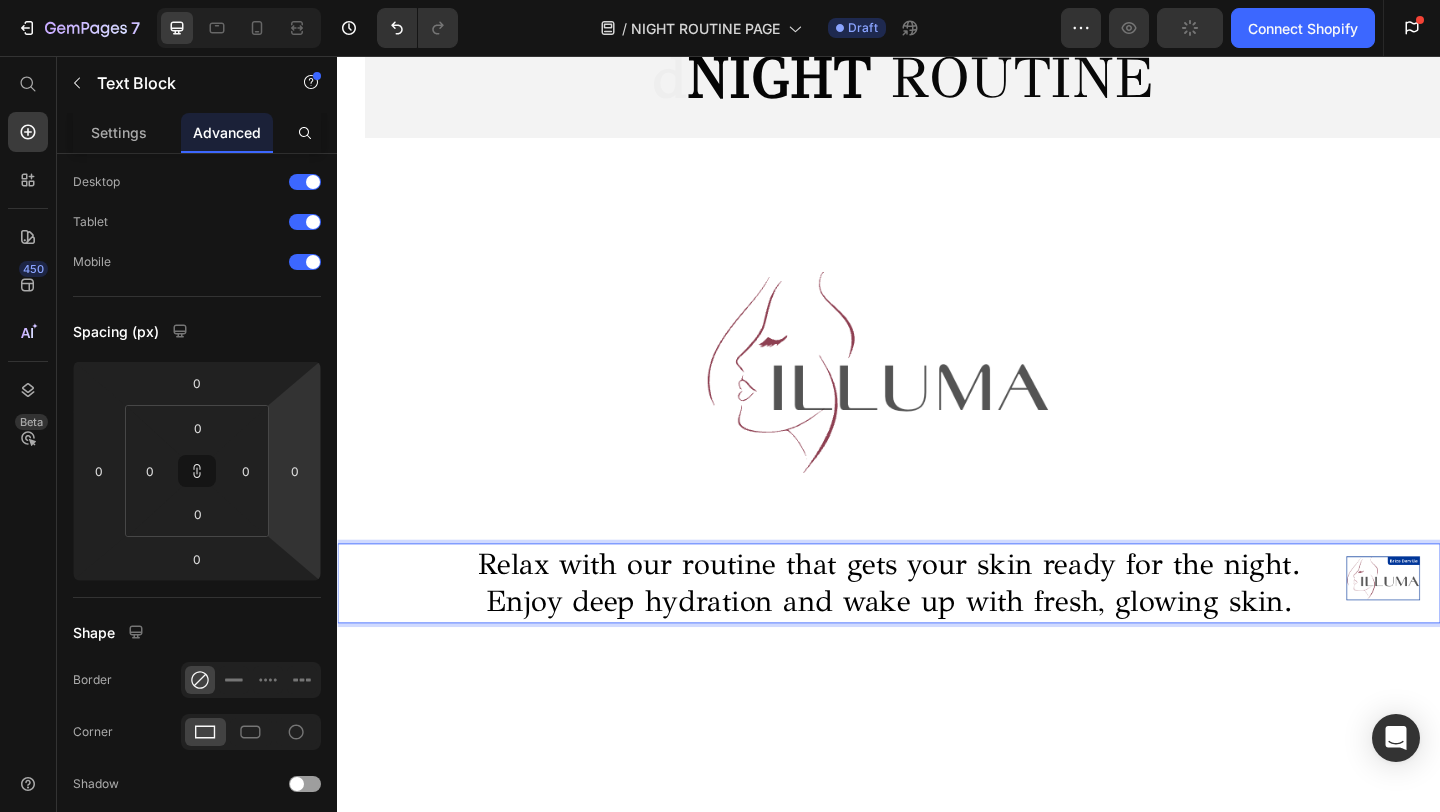 click on "Relax with our routine that gets your skin ready for the night." at bounding box center (937, 609) 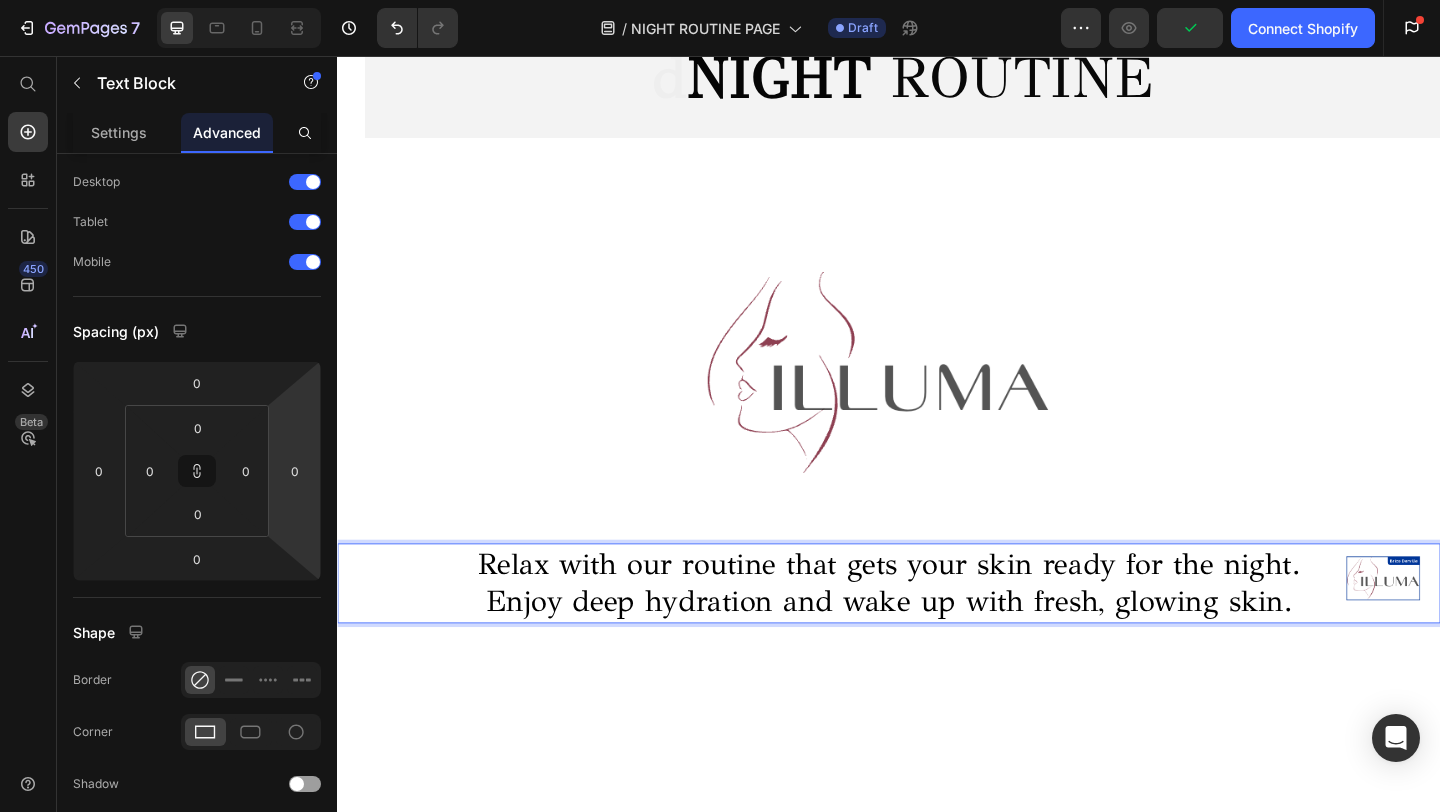 click on "Relax with our routine that gets your skin ready for the night." at bounding box center [937, 609] 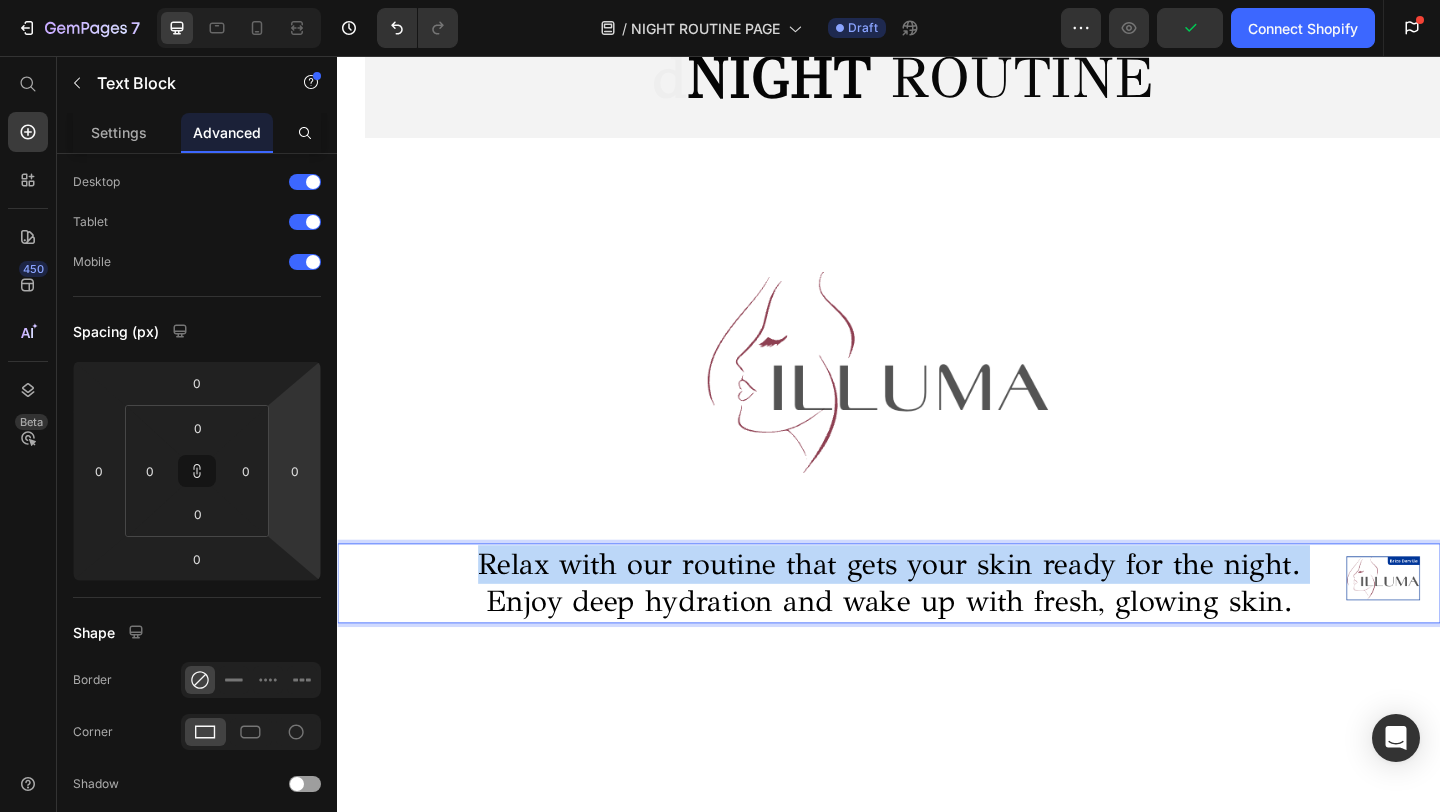 click on "Relax with our routine that gets your skin ready for the night." at bounding box center [937, 609] 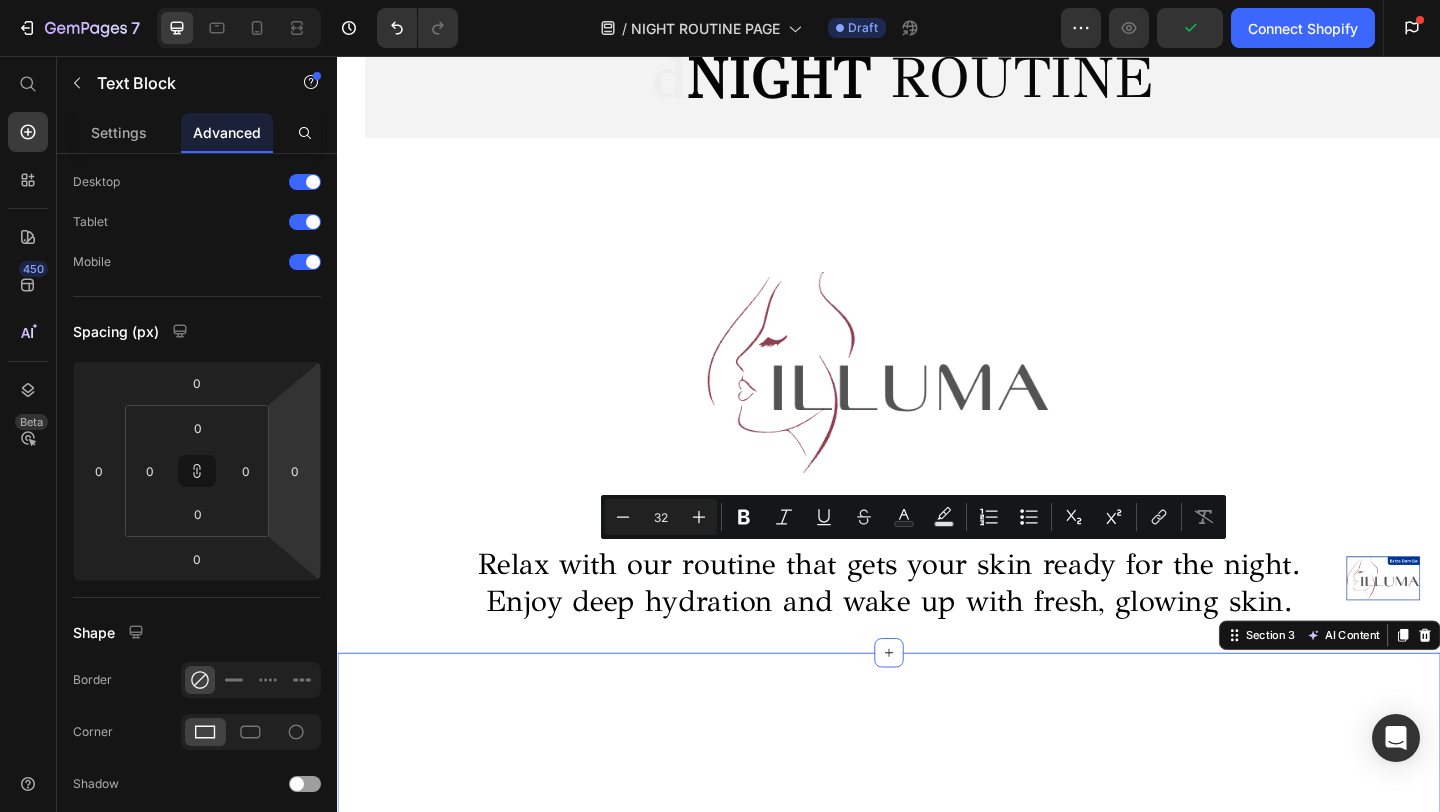 click on "Heading Image STEP 1  Heading Prepare meals faster with our efficient blending and mixing solutions. Text Block Image STEP 2 Heading Create nutritious smoothies and shakes effortlessly. Text Block Image STEP 3 Heading Achieve restaurant-quality results at home or in your business. Text Block Image STEP 4 Heading Intuitive controls and ergonomic design ensure ease of use for everyone. Text Block Row Row Loved by others Heading Image
Icon I've used many blenders before, but none compare to the power and versatility of Gem Blend Blender Mixer. It handles everything from smoothies to sauces effortlessly! Text Block Image Marrira Heading Row Row Row Row Section 3   AI Content Write with GemAI What would you like to describe here? Tone and Voice Persuasive Product ROSEWATER TONER Show more Generate" at bounding box center [937, 1362] 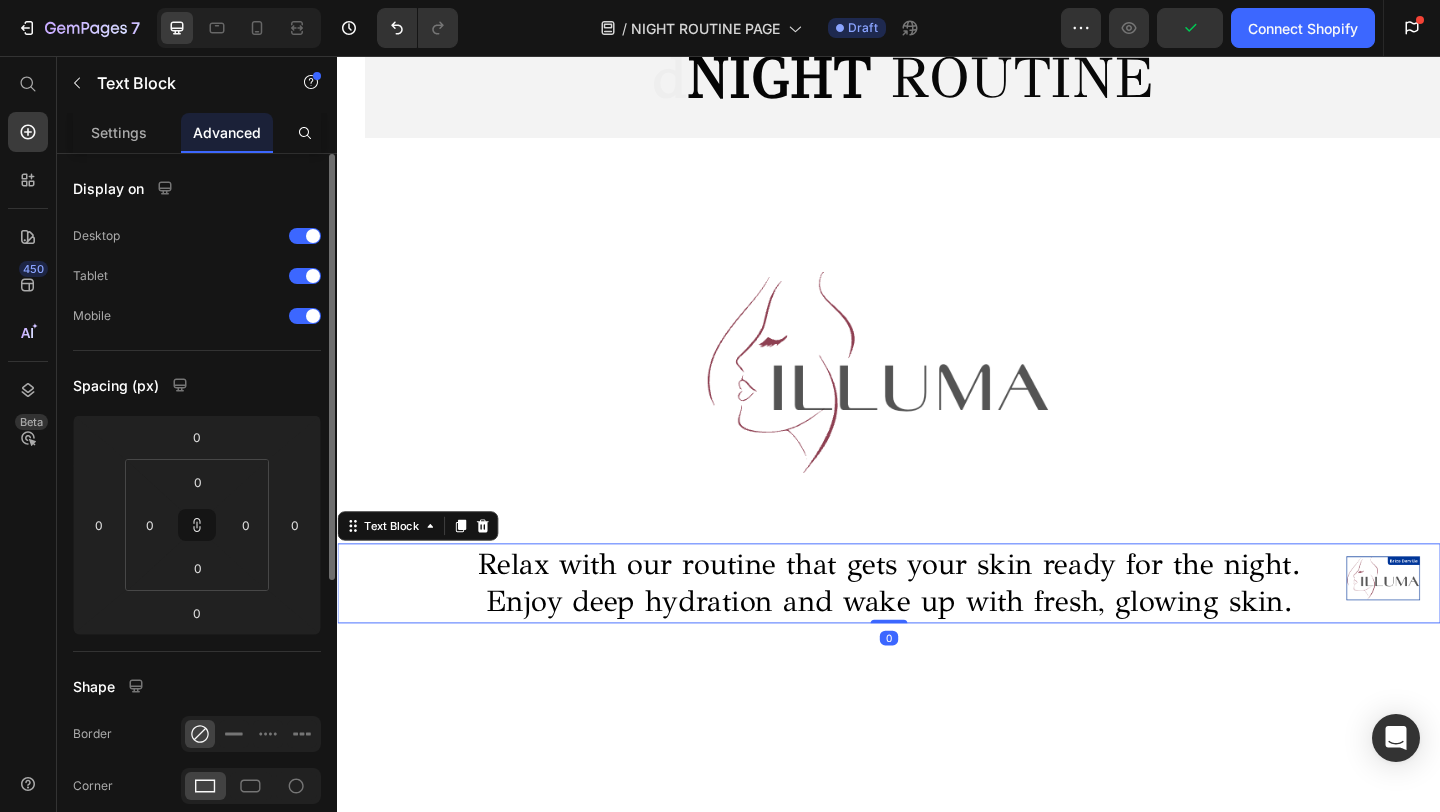 click on "Relax with our routine that gets your skin ready for the night." at bounding box center (937, 609) 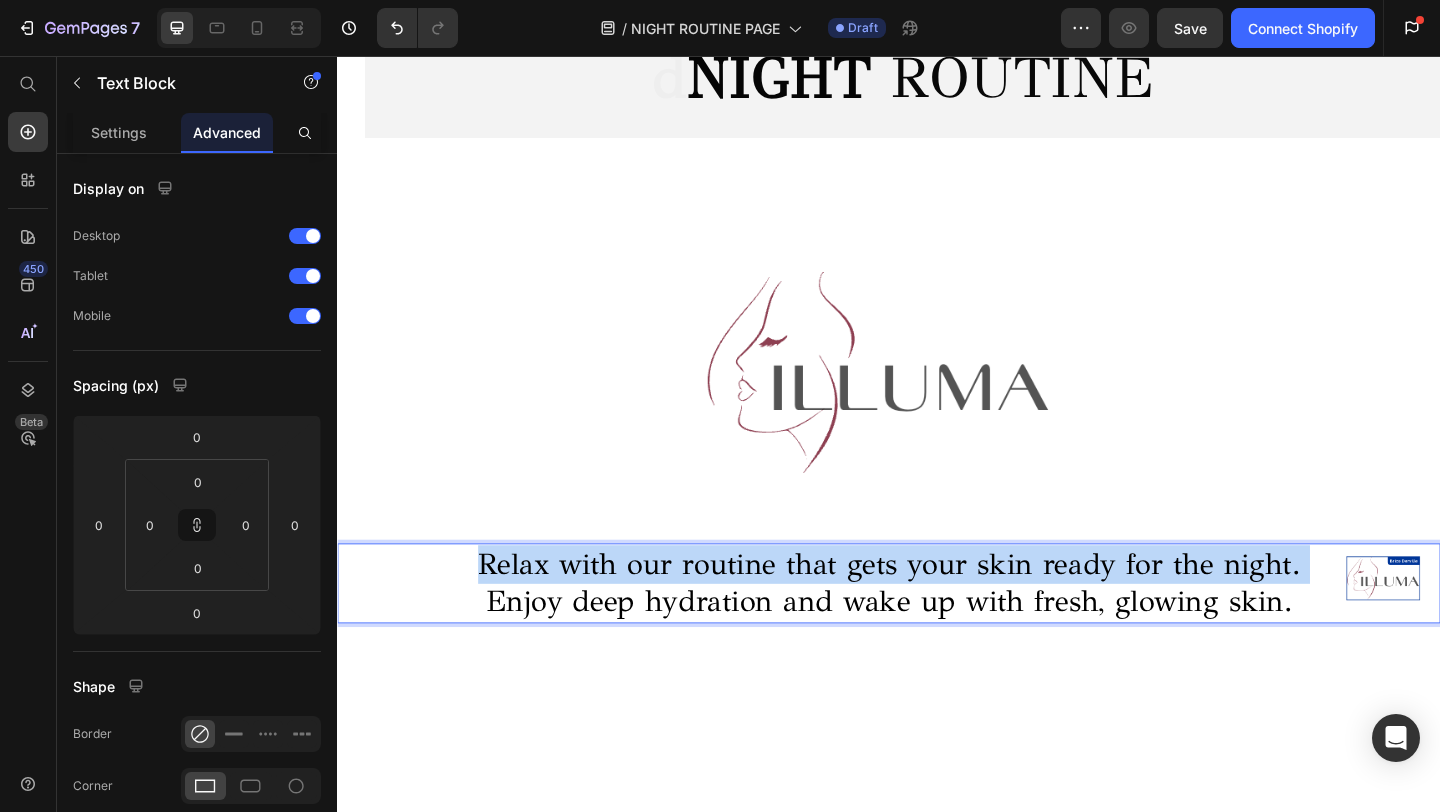 click on "Relax with our routine that gets your skin ready for the night." at bounding box center [937, 609] 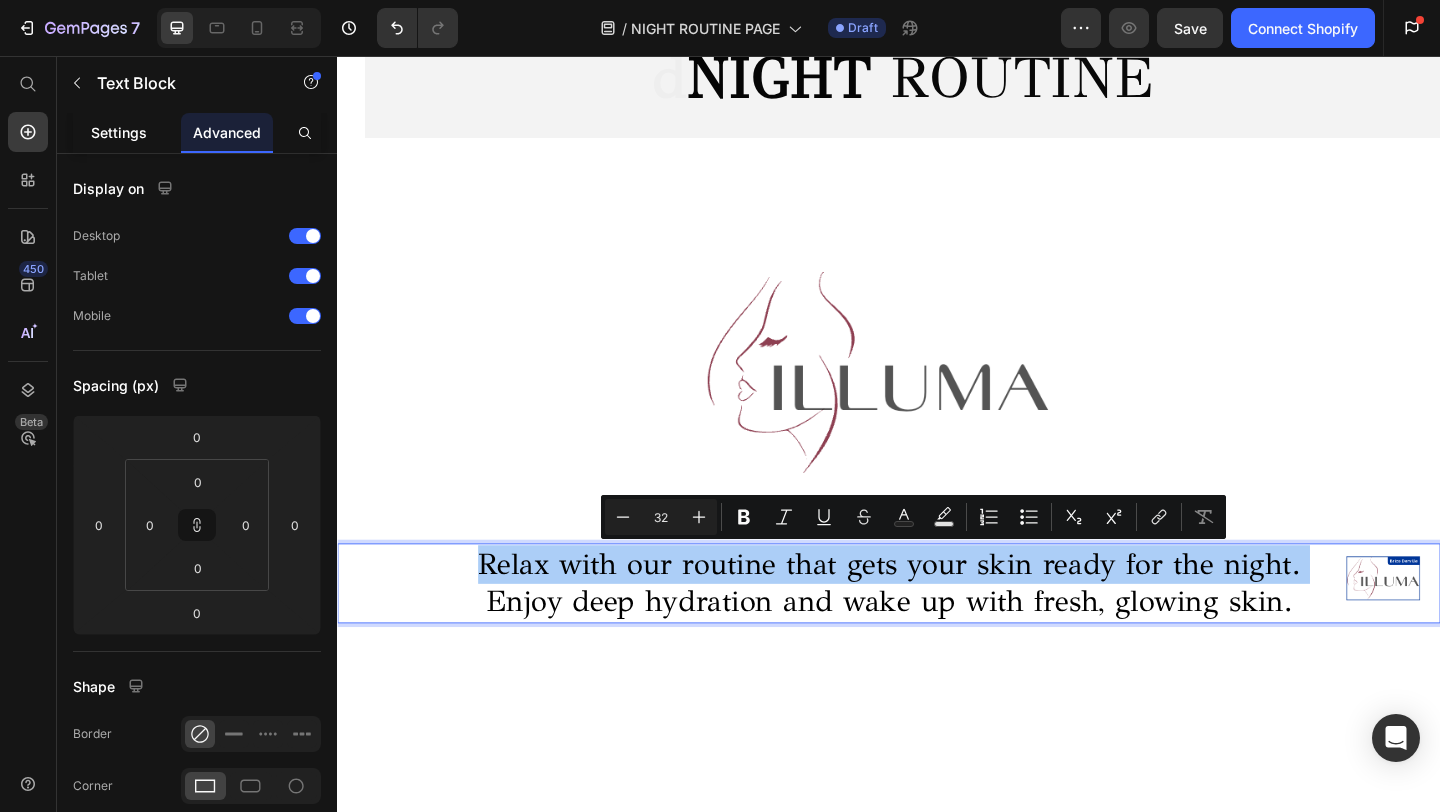 click on "Settings" at bounding box center (119, 132) 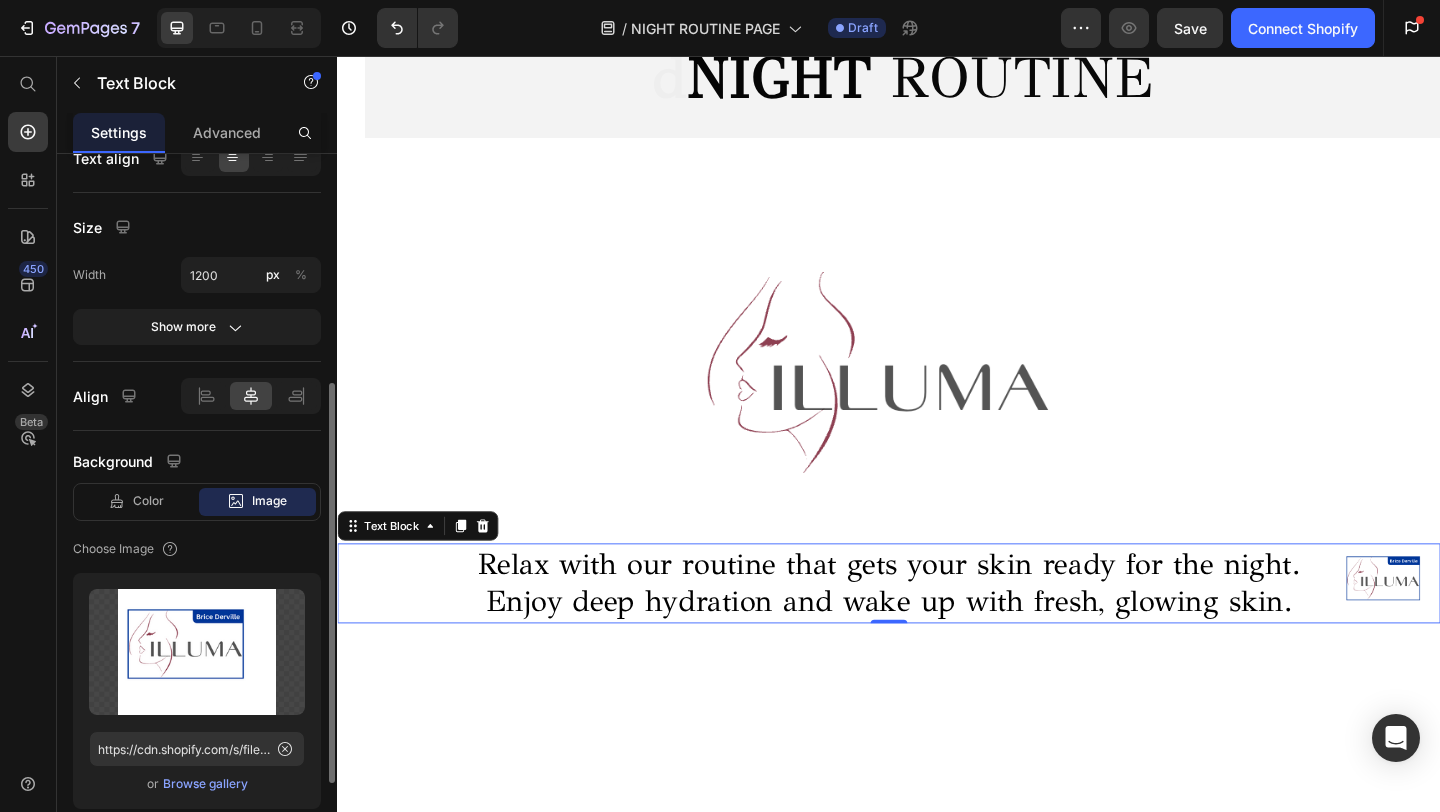 scroll, scrollTop: 561, scrollLeft: 0, axis: vertical 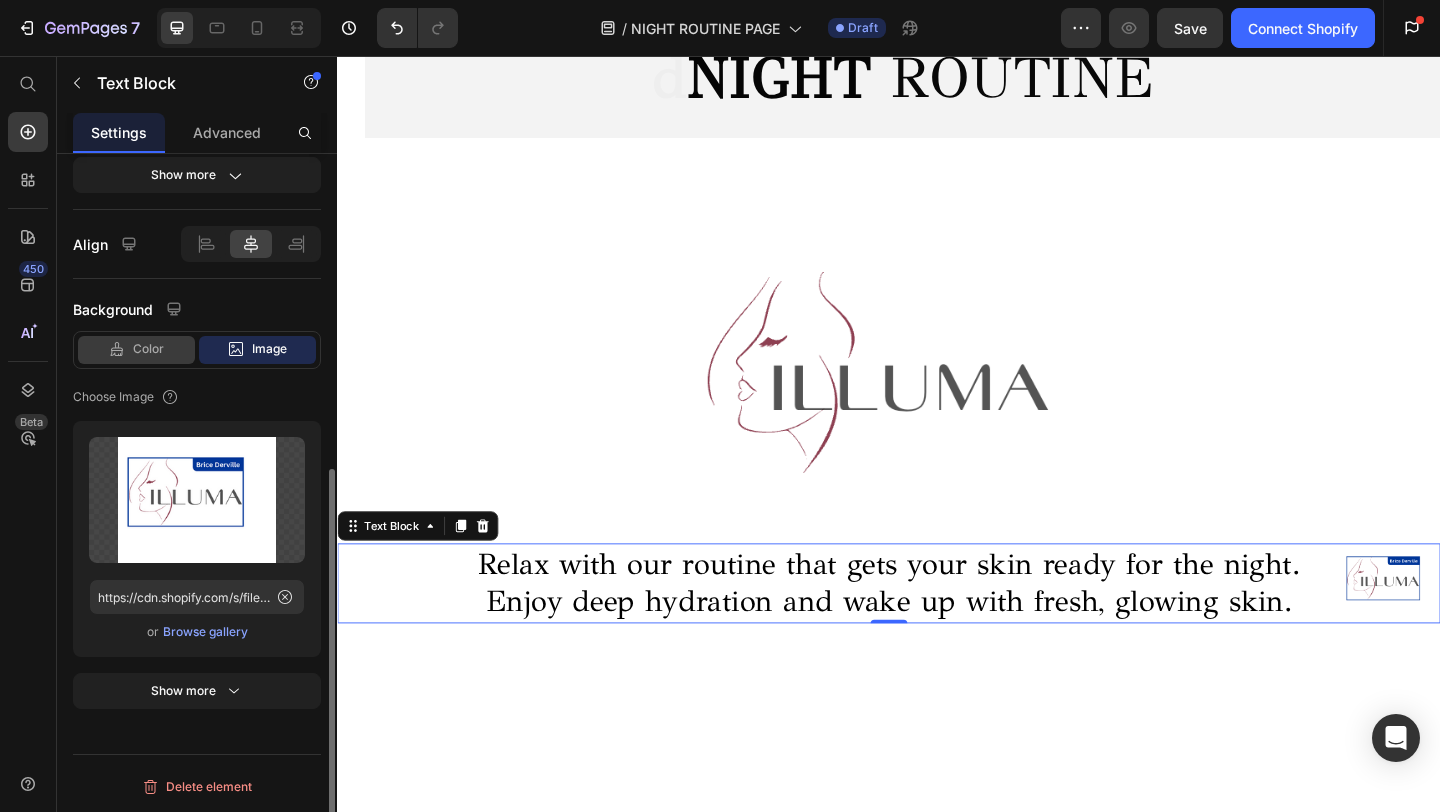 click on "Color" 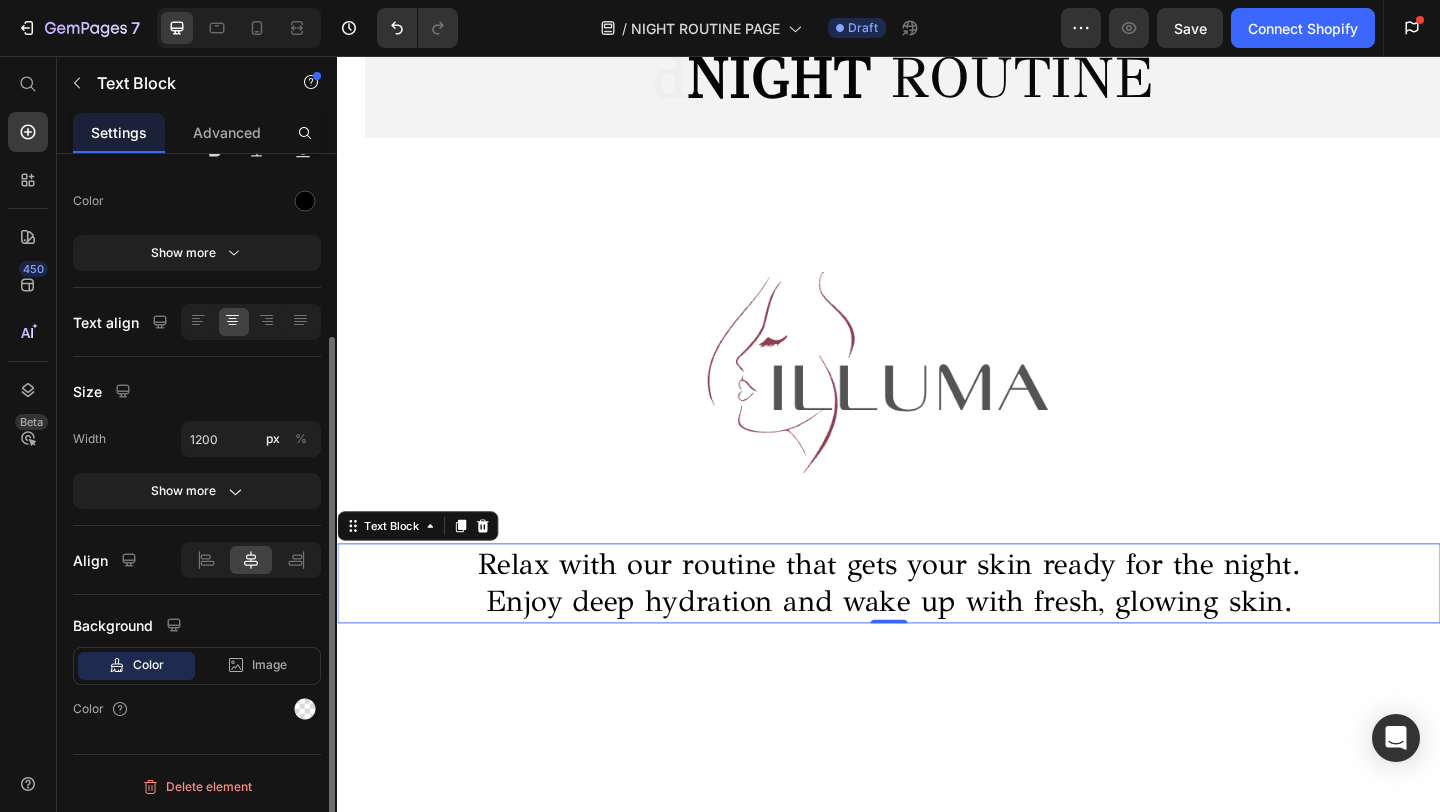 scroll, scrollTop: 245, scrollLeft: 0, axis: vertical 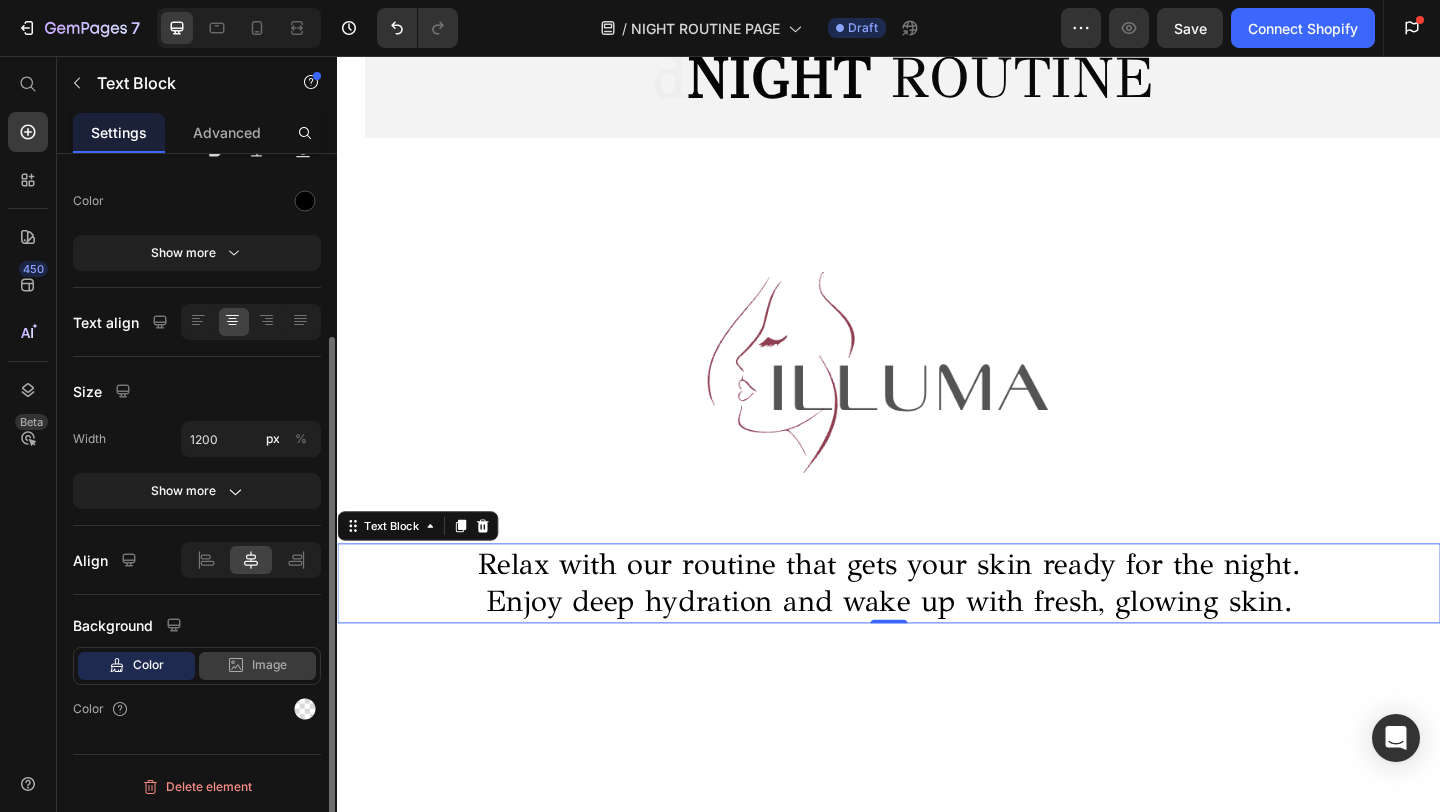 click on "Image" at bounding box center (269, 665) 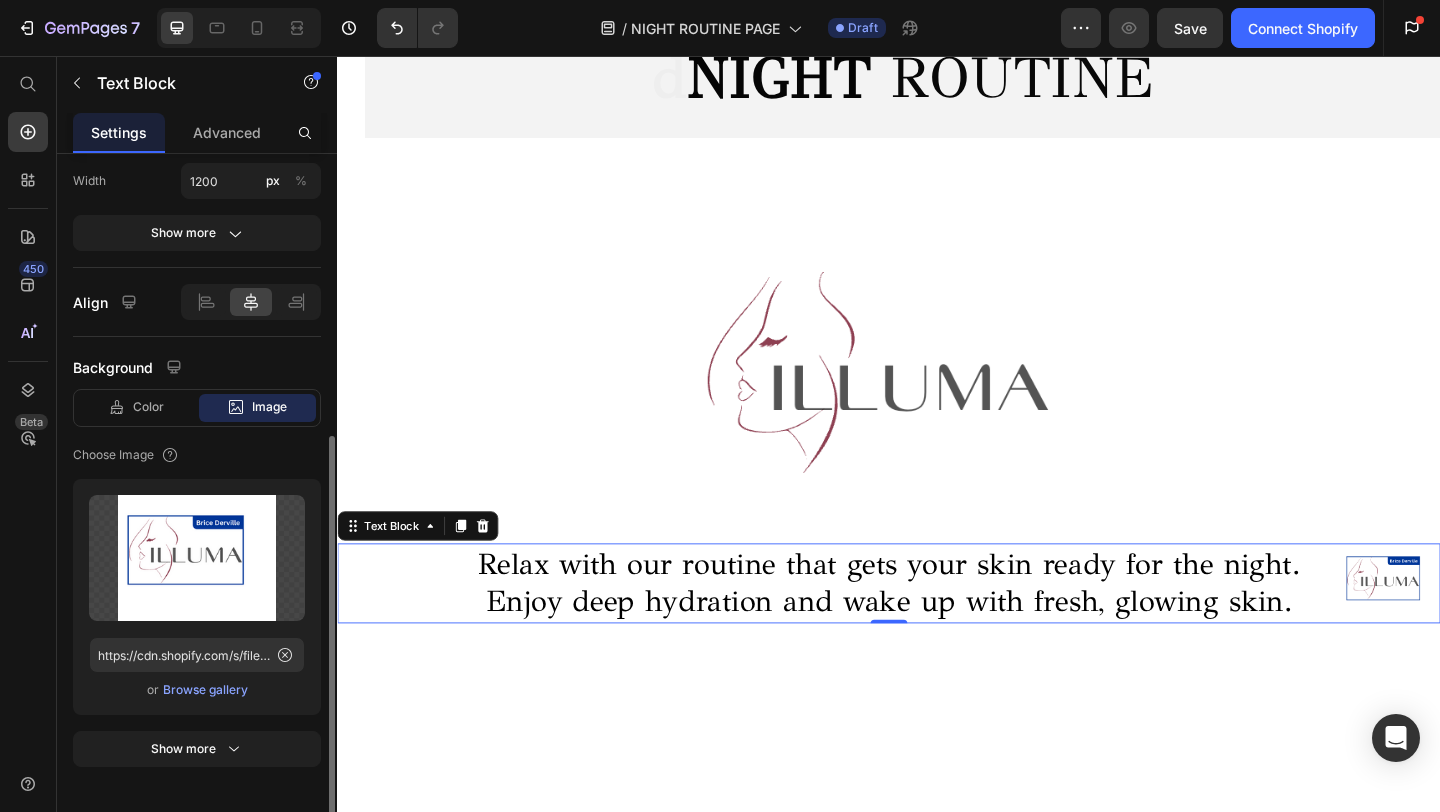 scroll, scrollTop: 561, scrollLeft: 0, axis: vertical 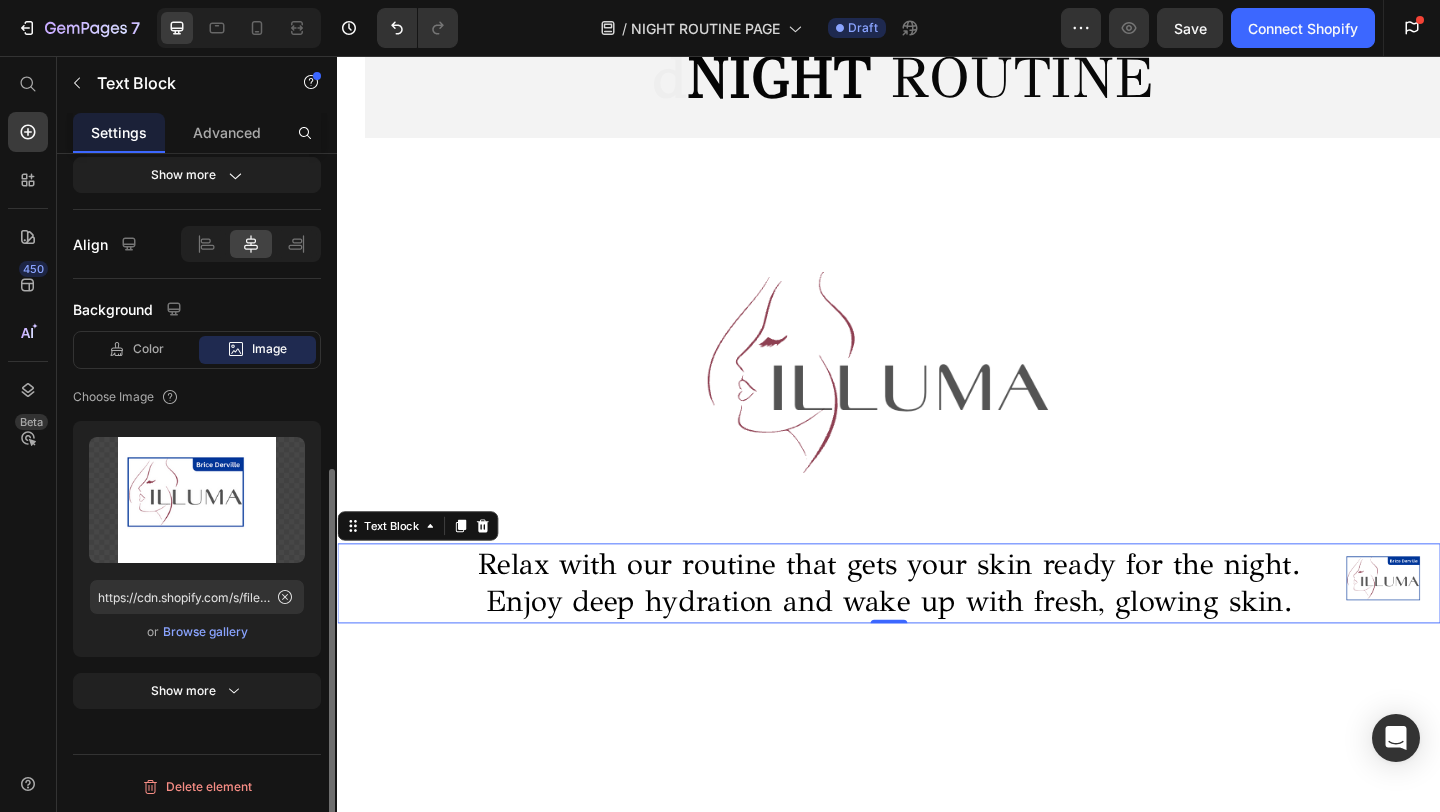 click on "Background Color Image Video  Choose Image  Upload Image https://cdn.shopify.com/s/files/1/0716/5673/4966/files/gempages_570221152178275200-[ID].png  or   Browse gallery  Show more" 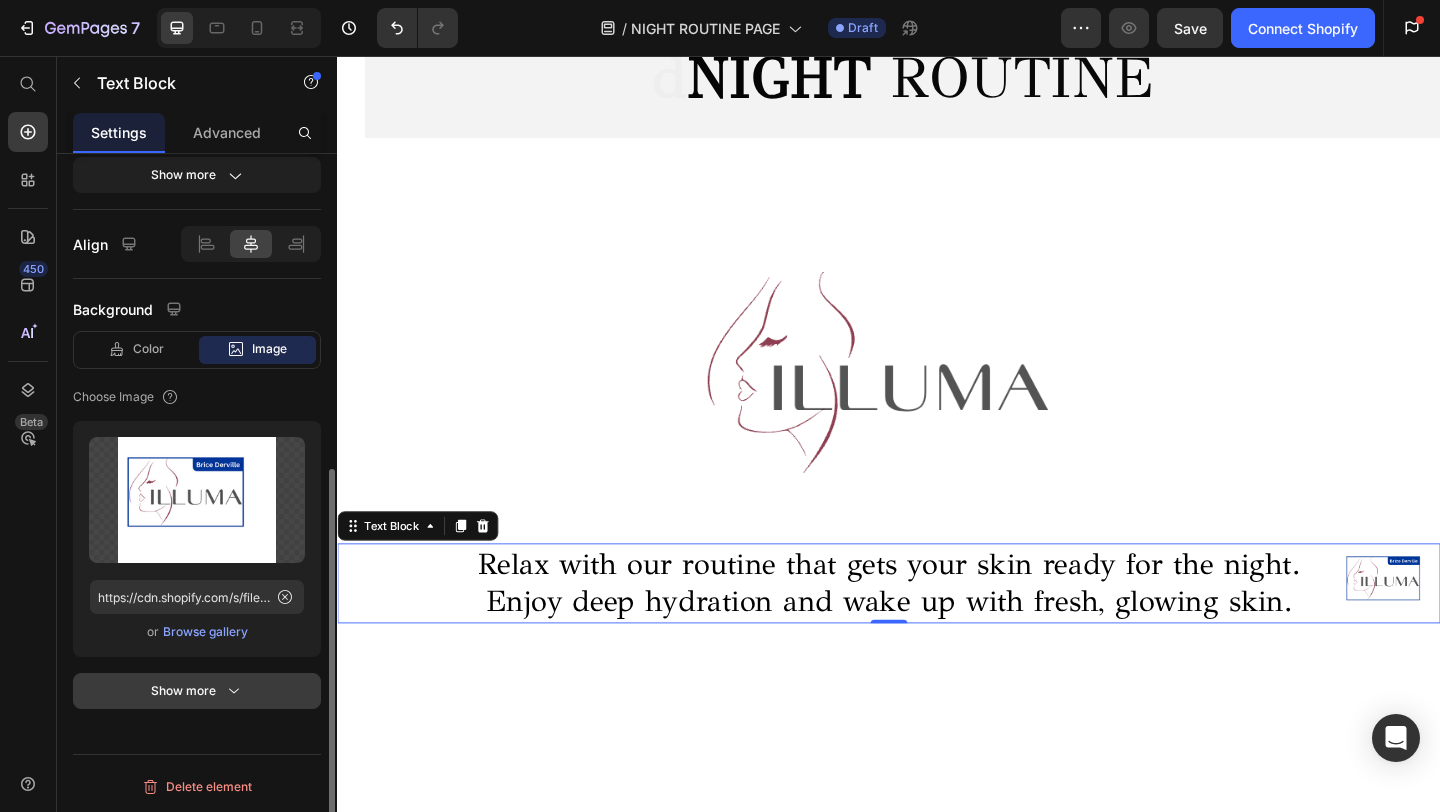 click on "Show more" at bounding box center (197, 691) 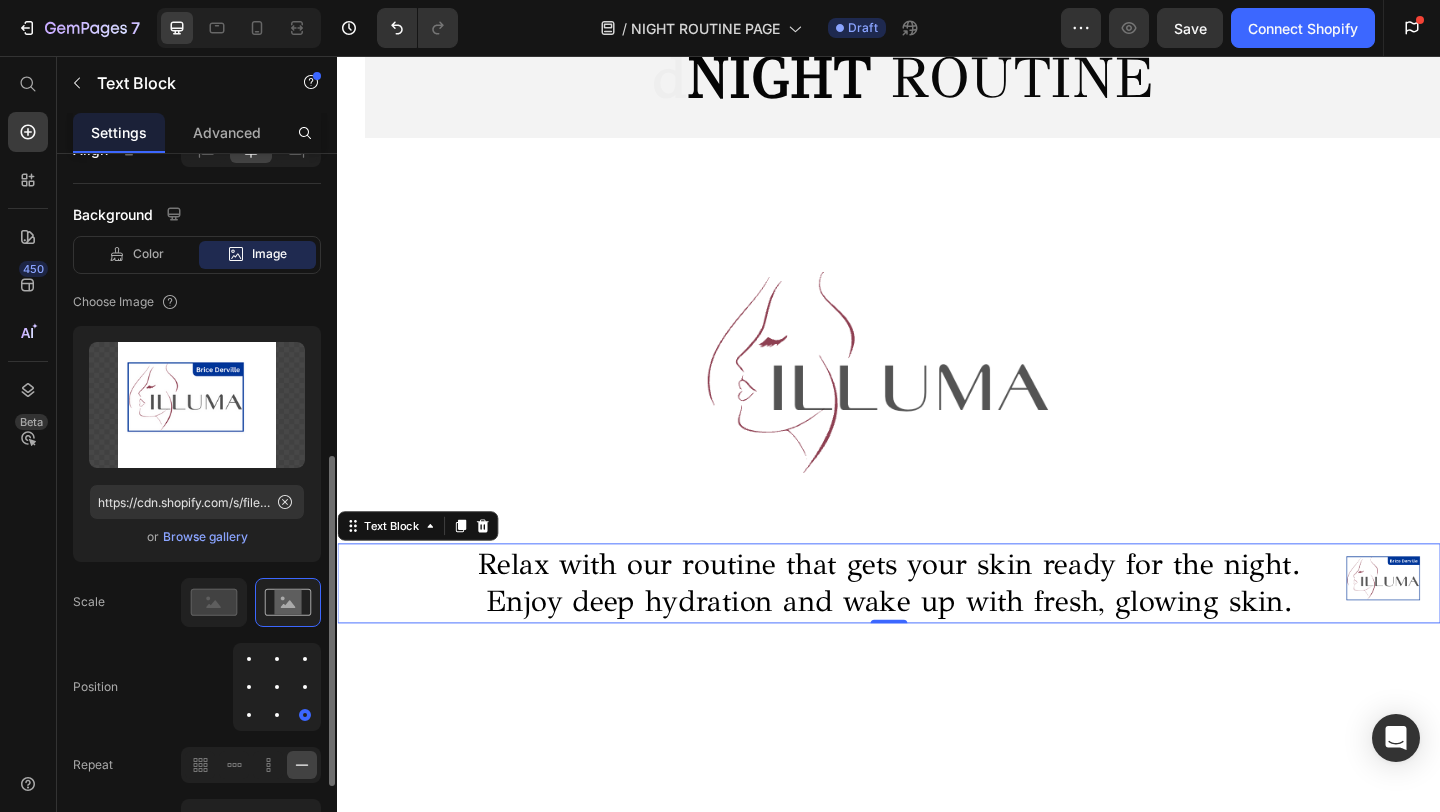 scroll, scrollTop: 677, scrollLeft: 0, axis: vertical 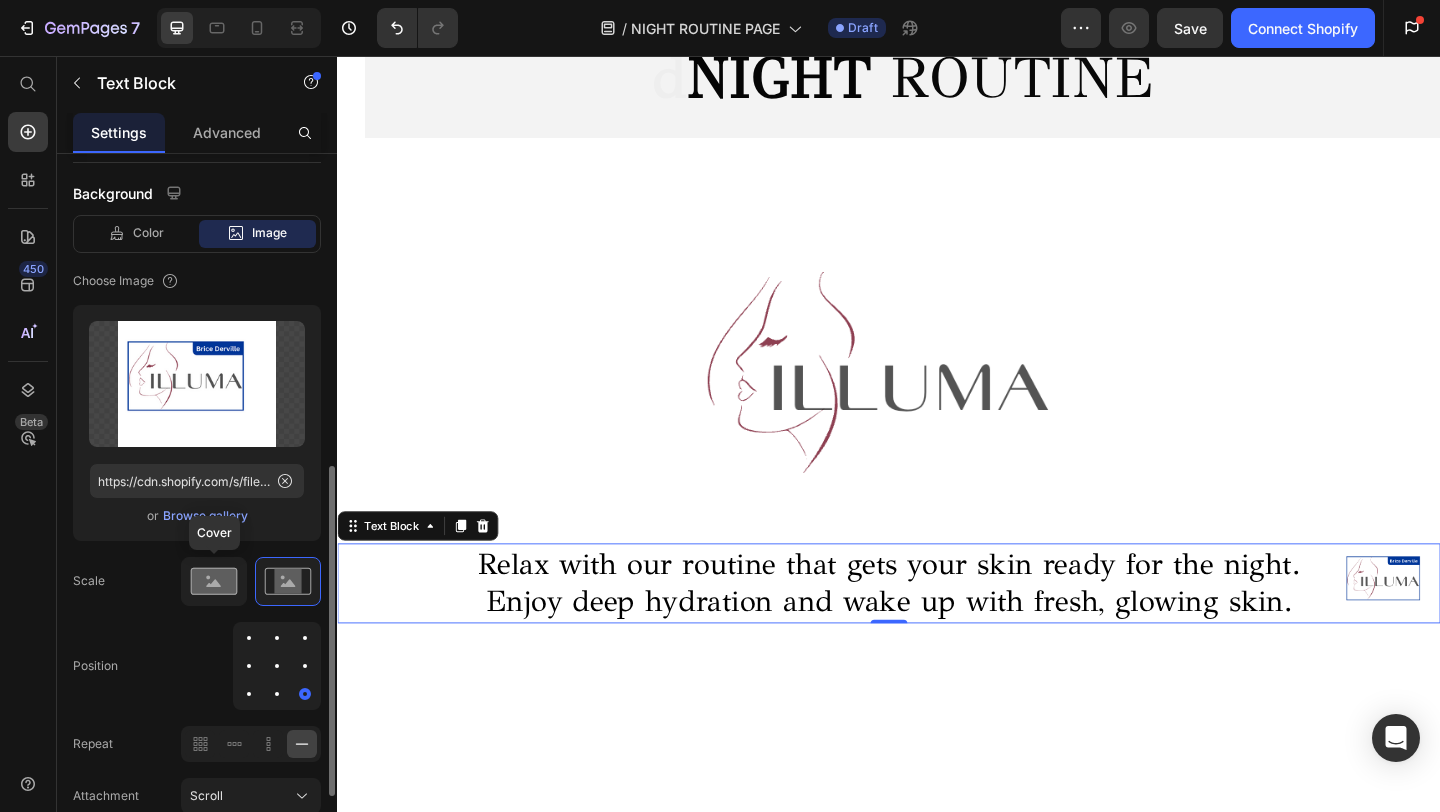 click 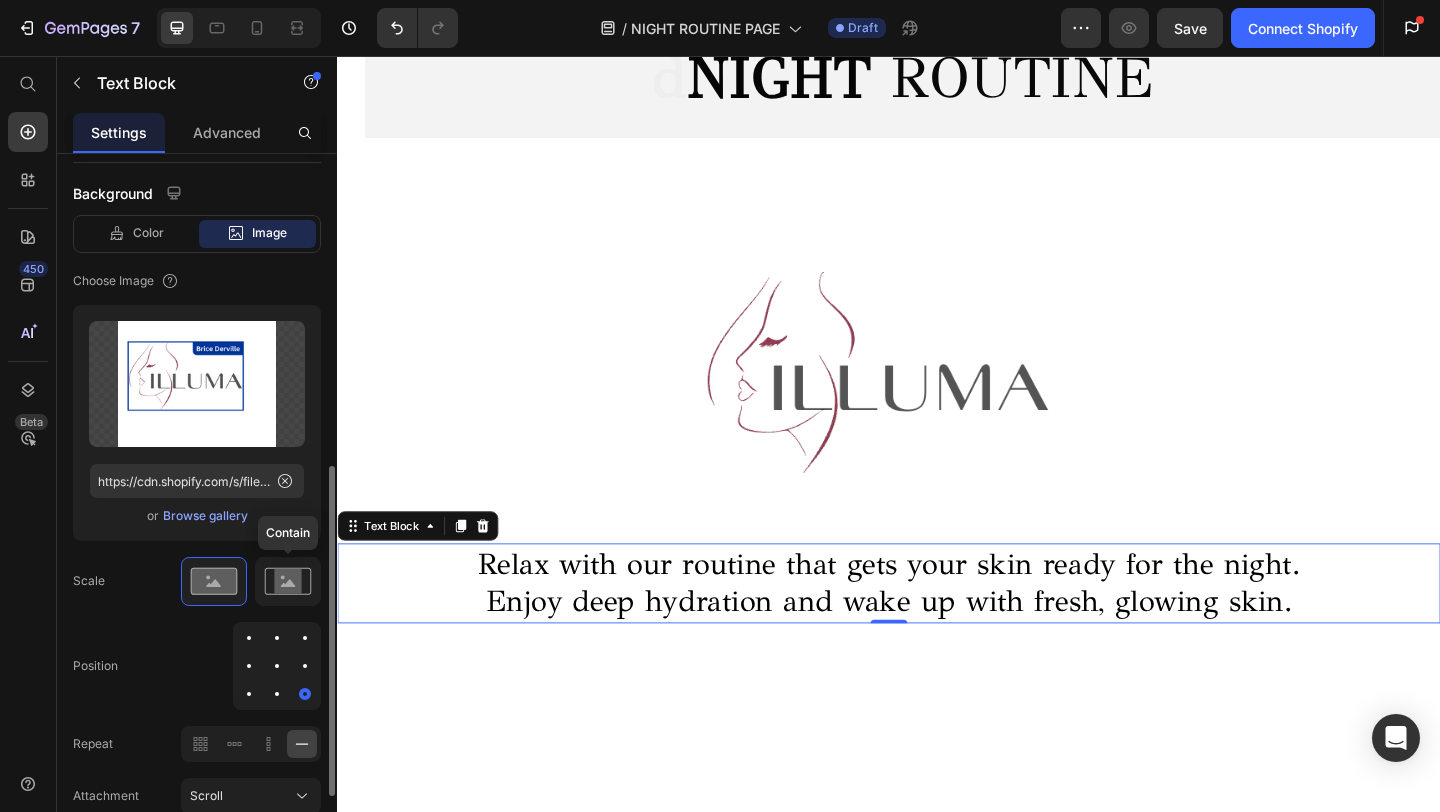 click 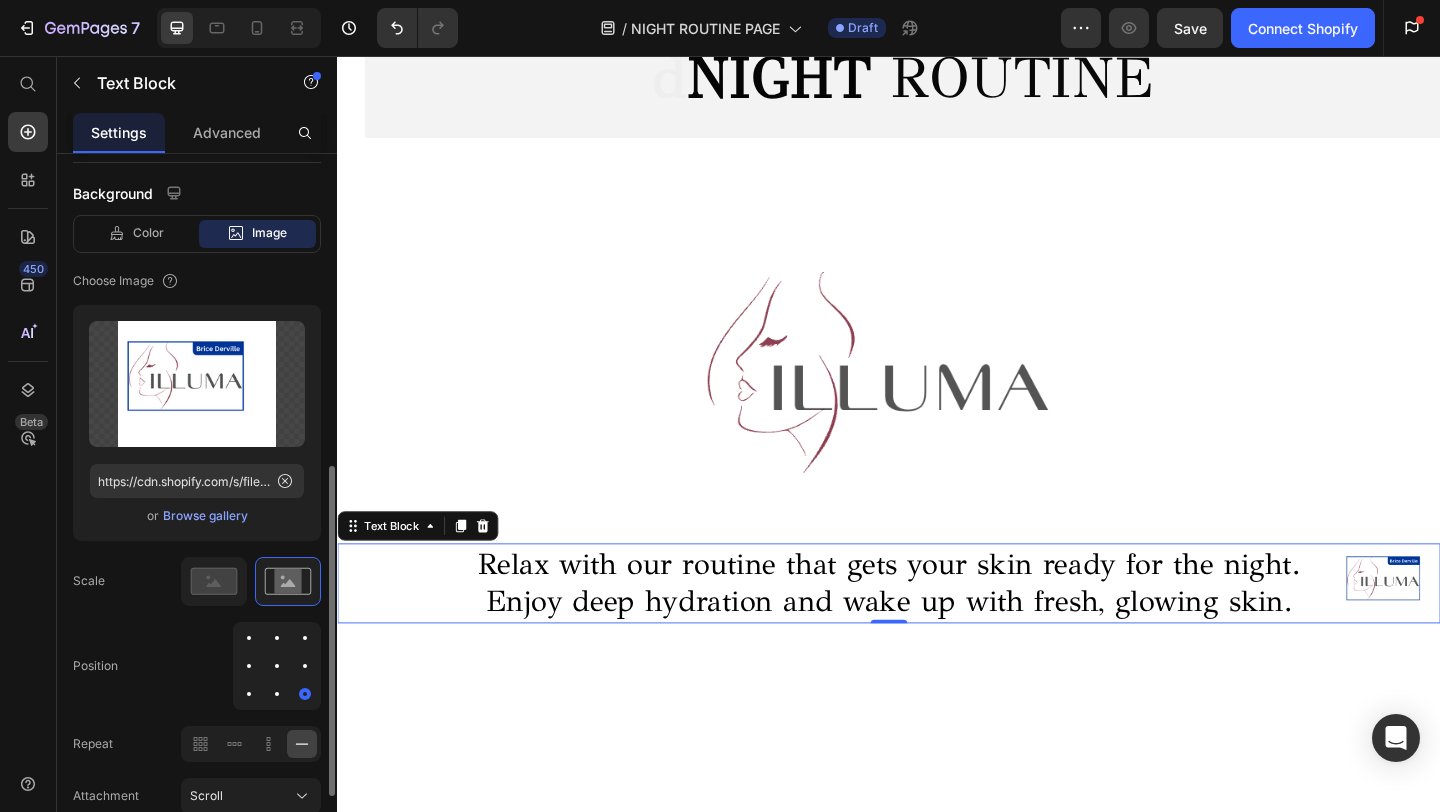 scroll, scrollTop: 744, scrollLeft: 0, axis: vertical 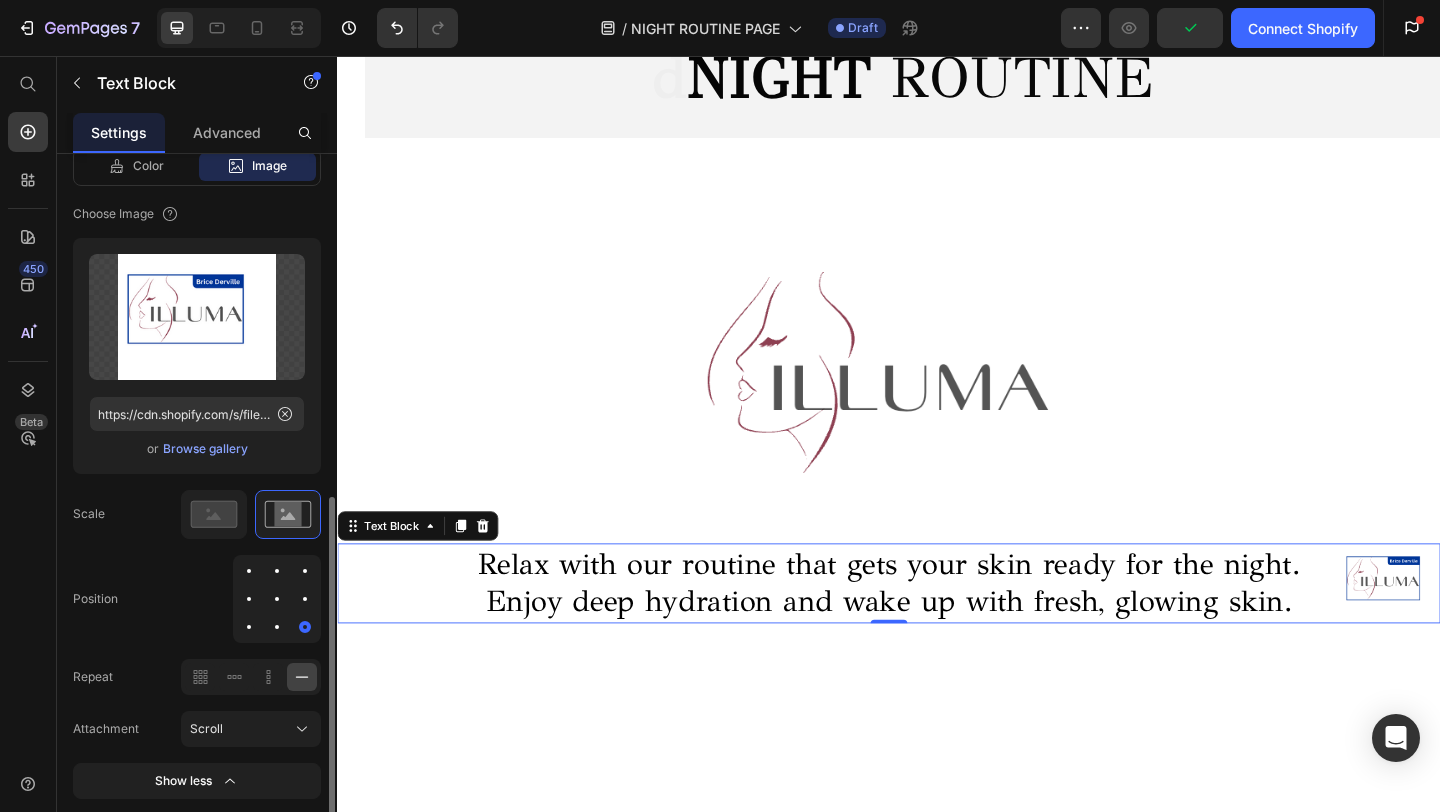 click 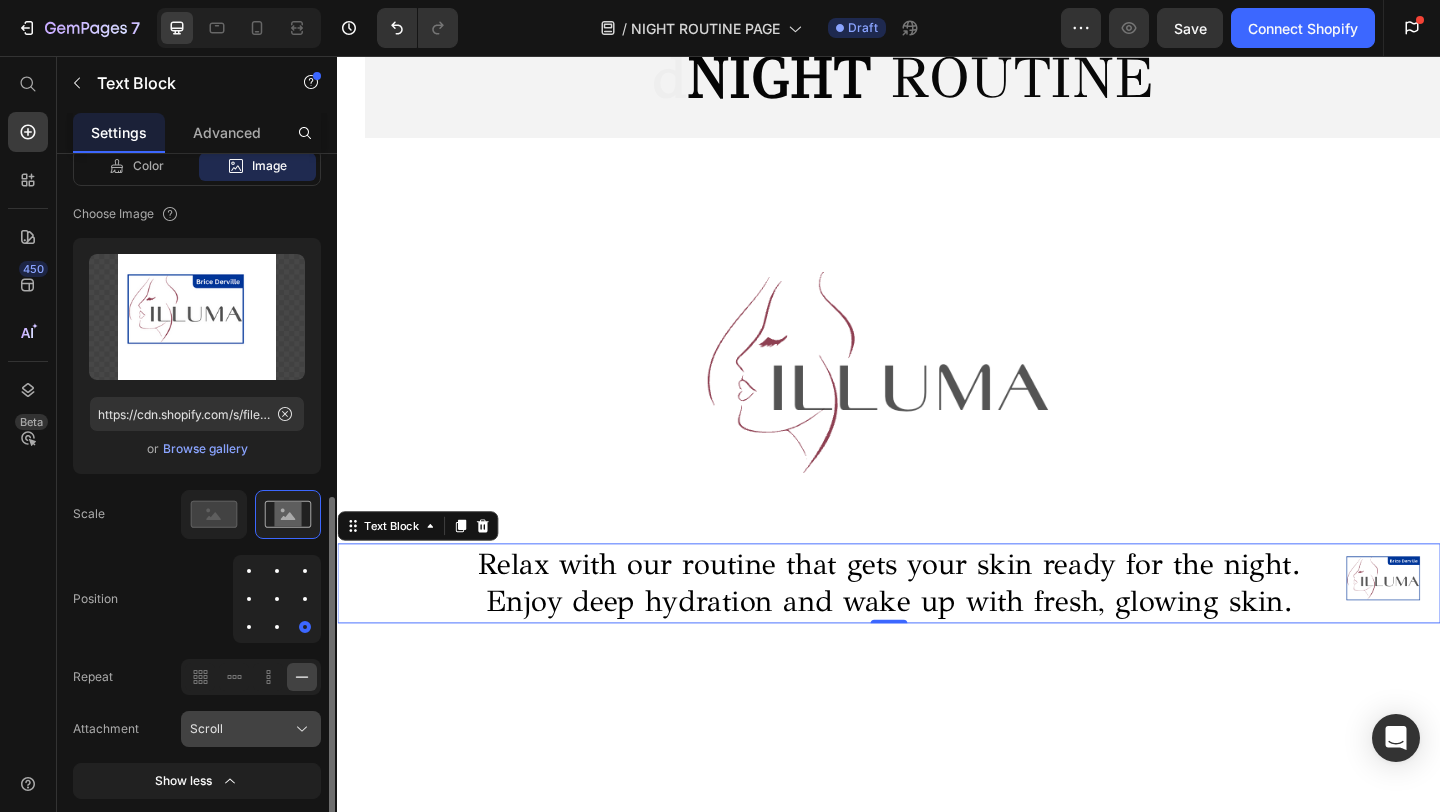 click 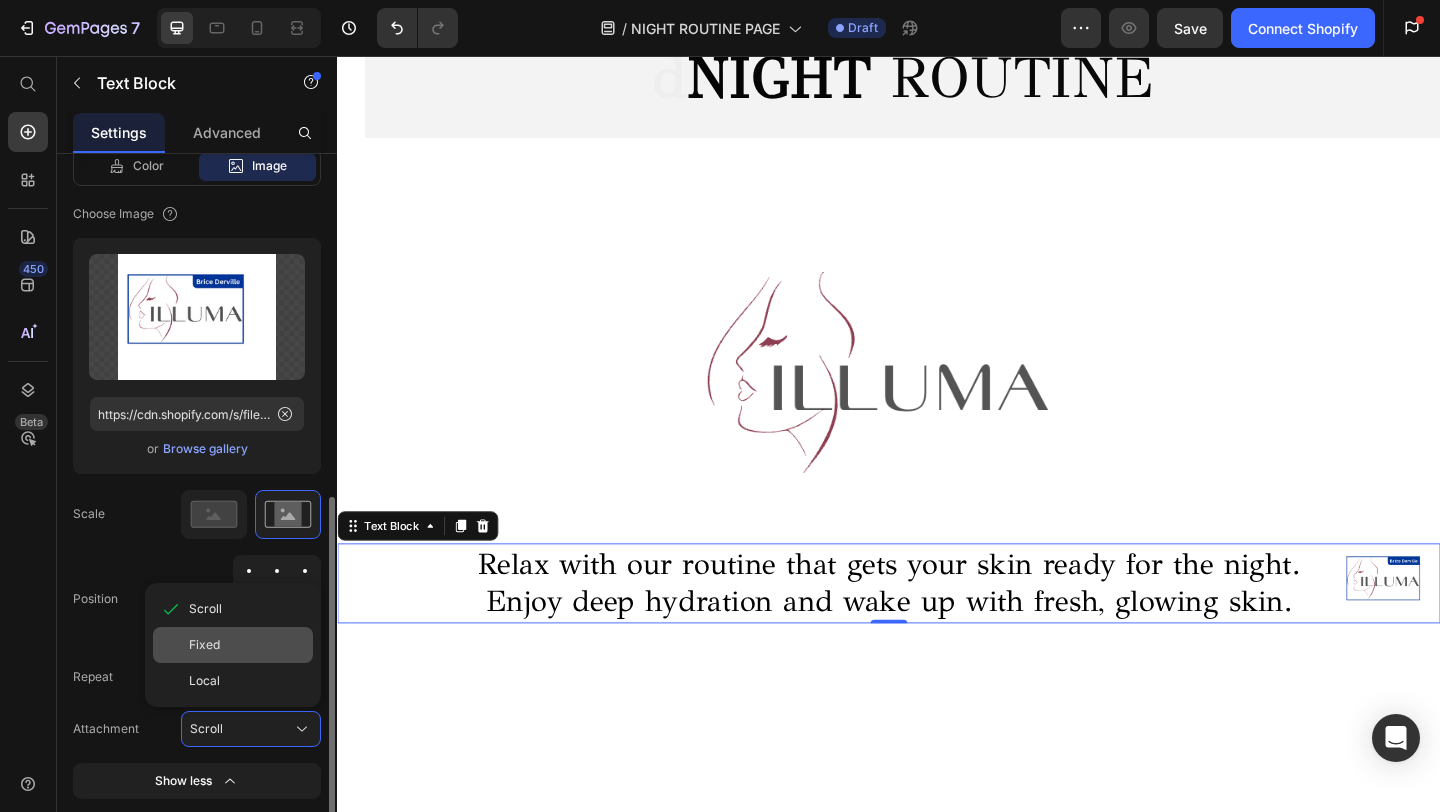 click on "Fixed" 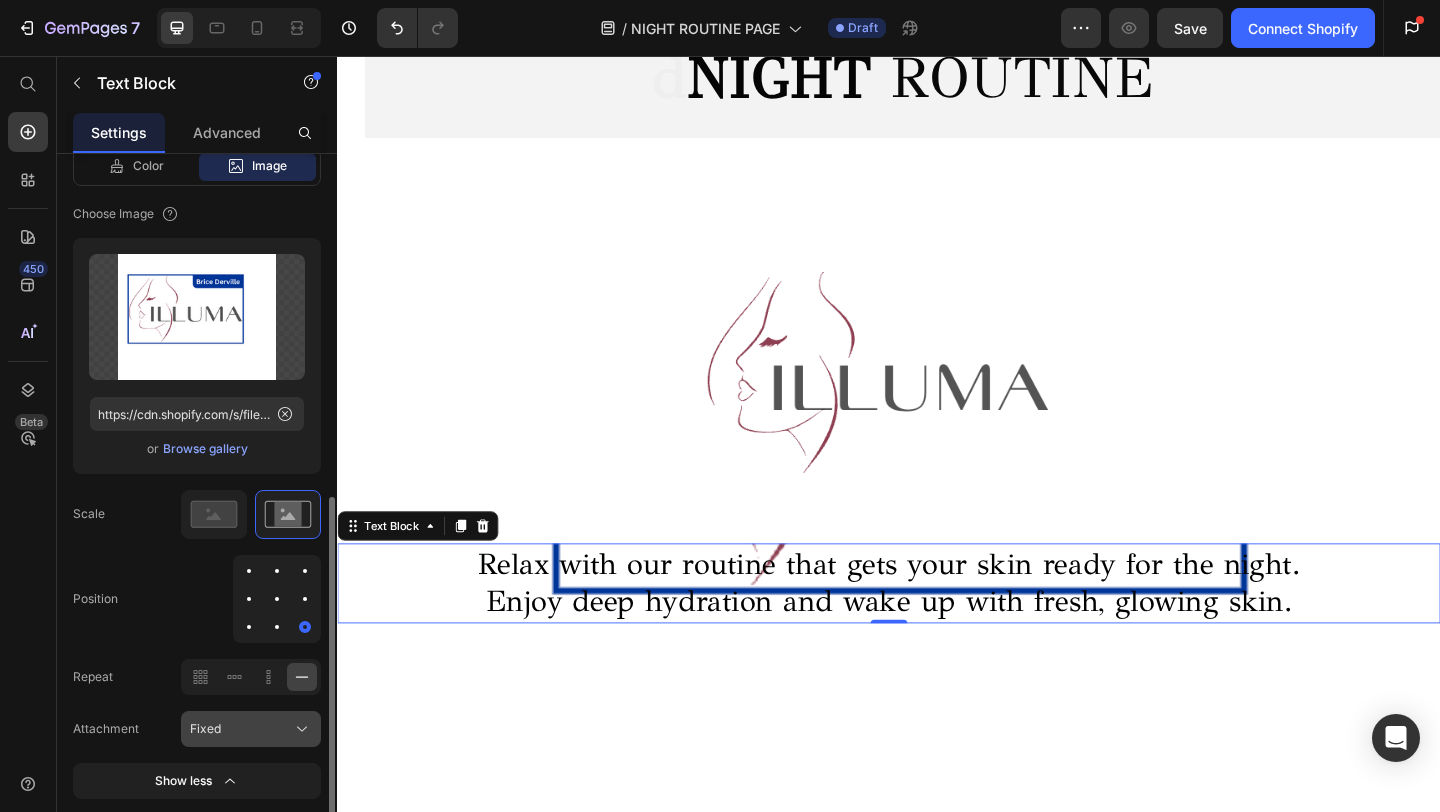 click 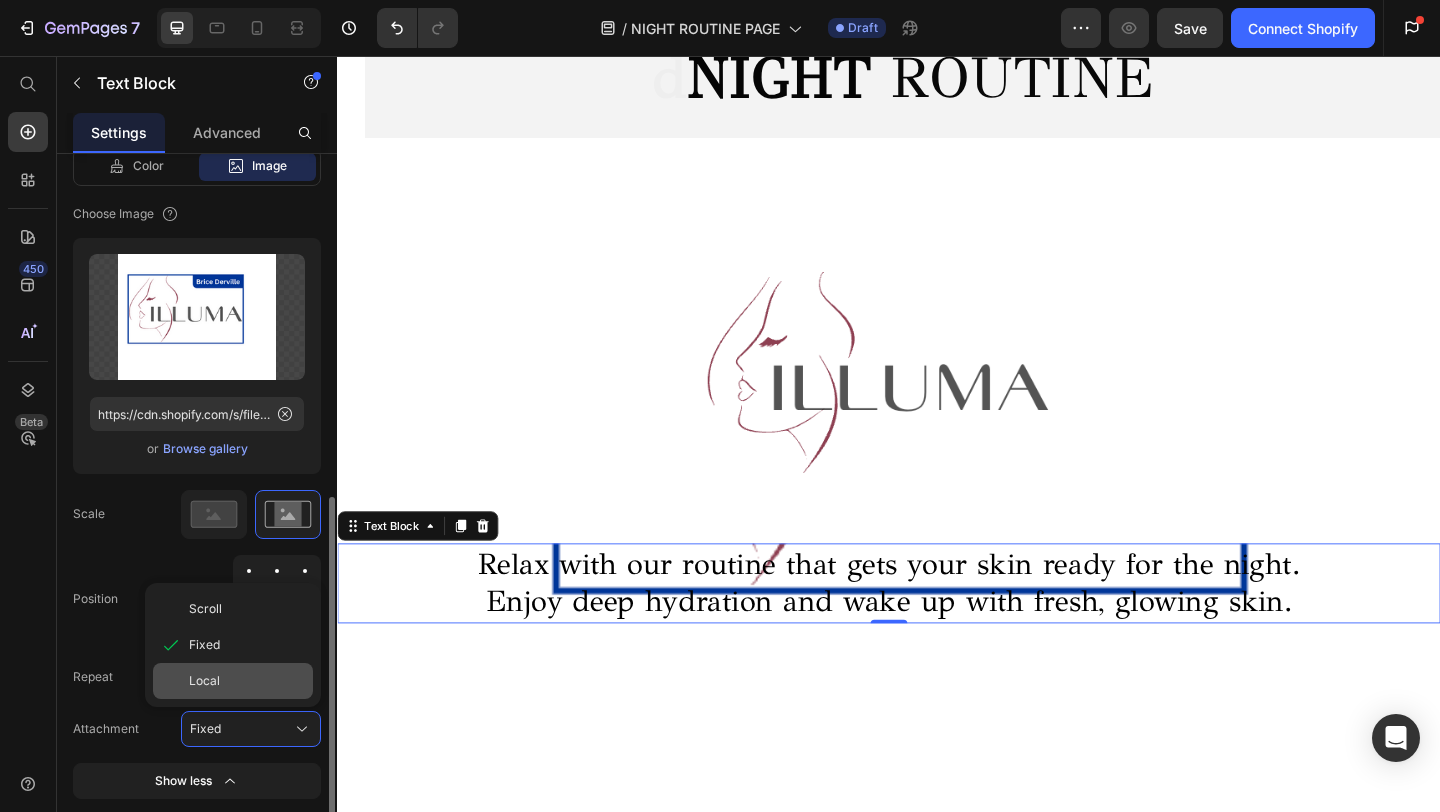 click on "Local" at bounding box center [247, 681] 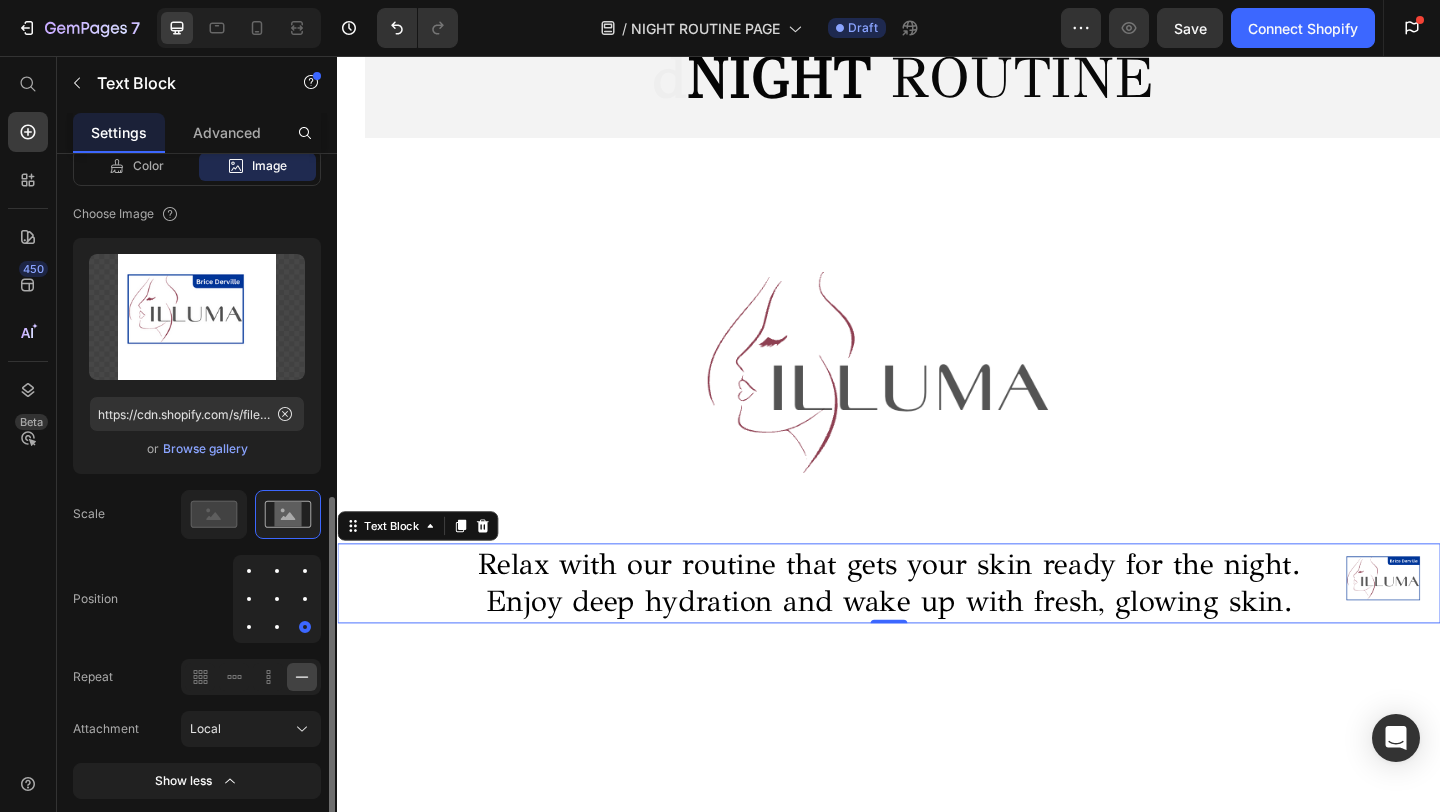 scroll, scrollTop: 833, scrollLeft: 0, axis: vertical 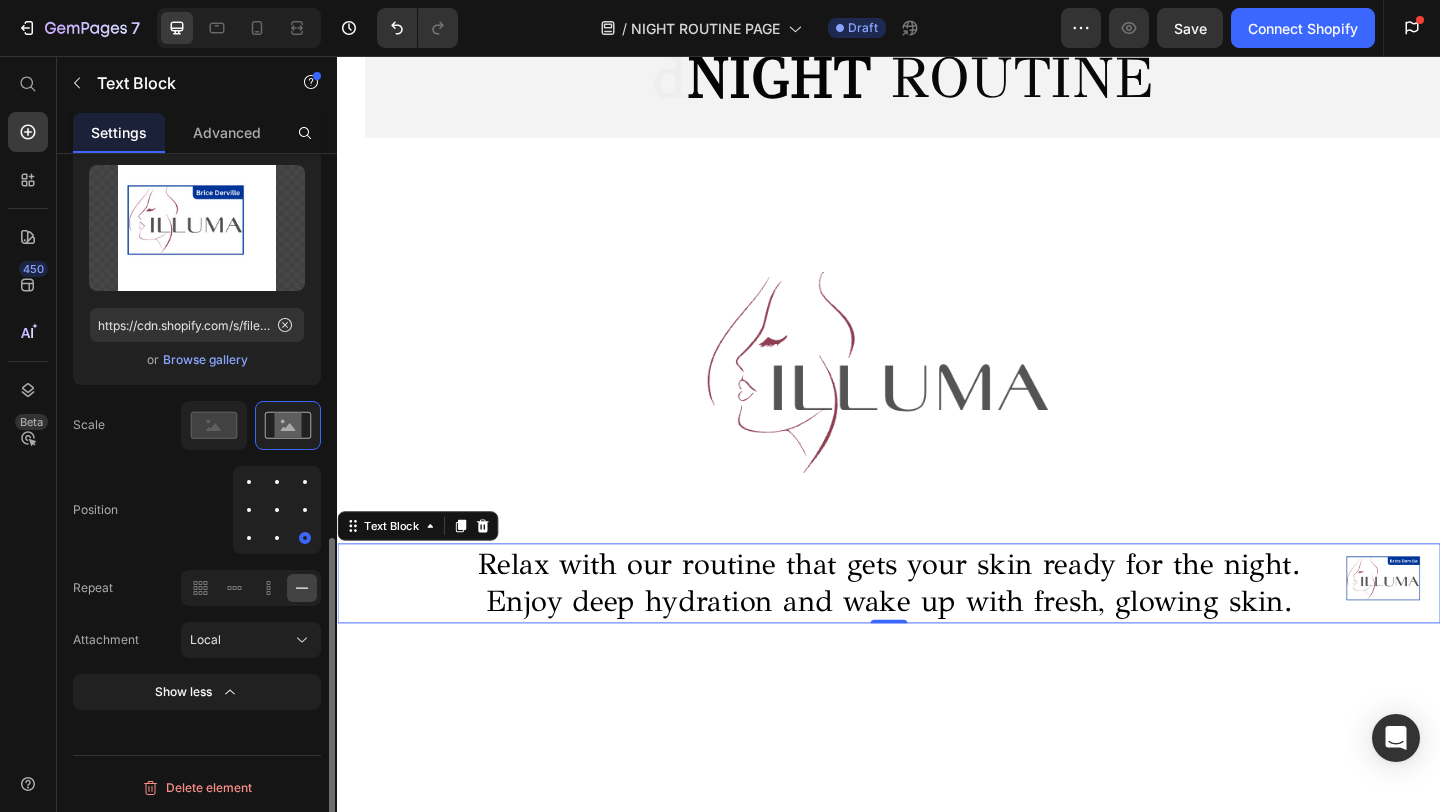 click on "Text Styles Heading 4* Font GFS Didot Size 32 Color Show more Text align Size Width 1200 px % Show more Align Background Color Image Video  Choose Image  Upload Image https://cdn.shopify.com/s/files/1/0716/5673/4966/files/gempages_570221152178275200-[ID].png  or   Browse gallery   Scale   Position   Repeat
Attachment  Local Show less  Delete element" at bounding box center (197, 95) 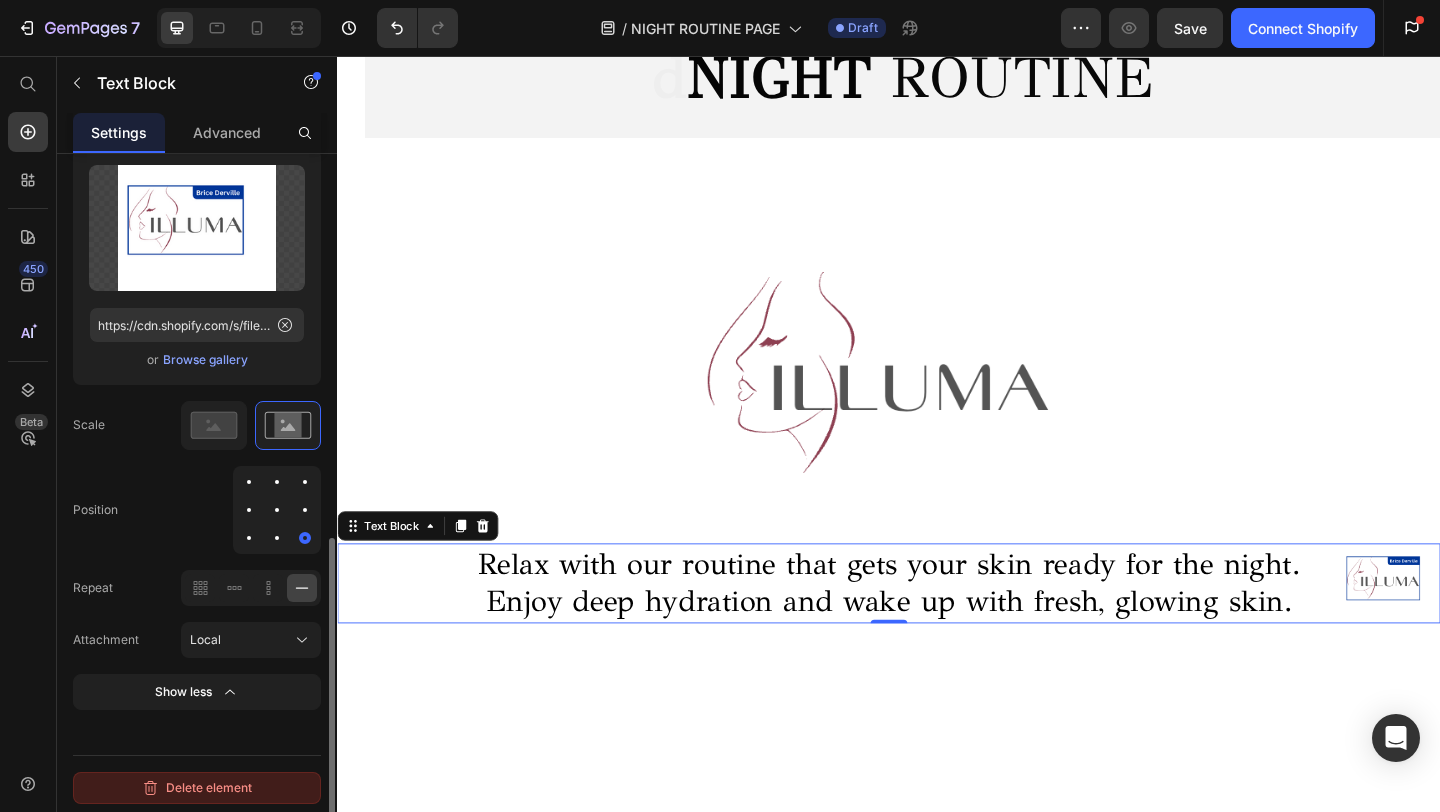 click on "Delete element" at bounding box center [197, 788] 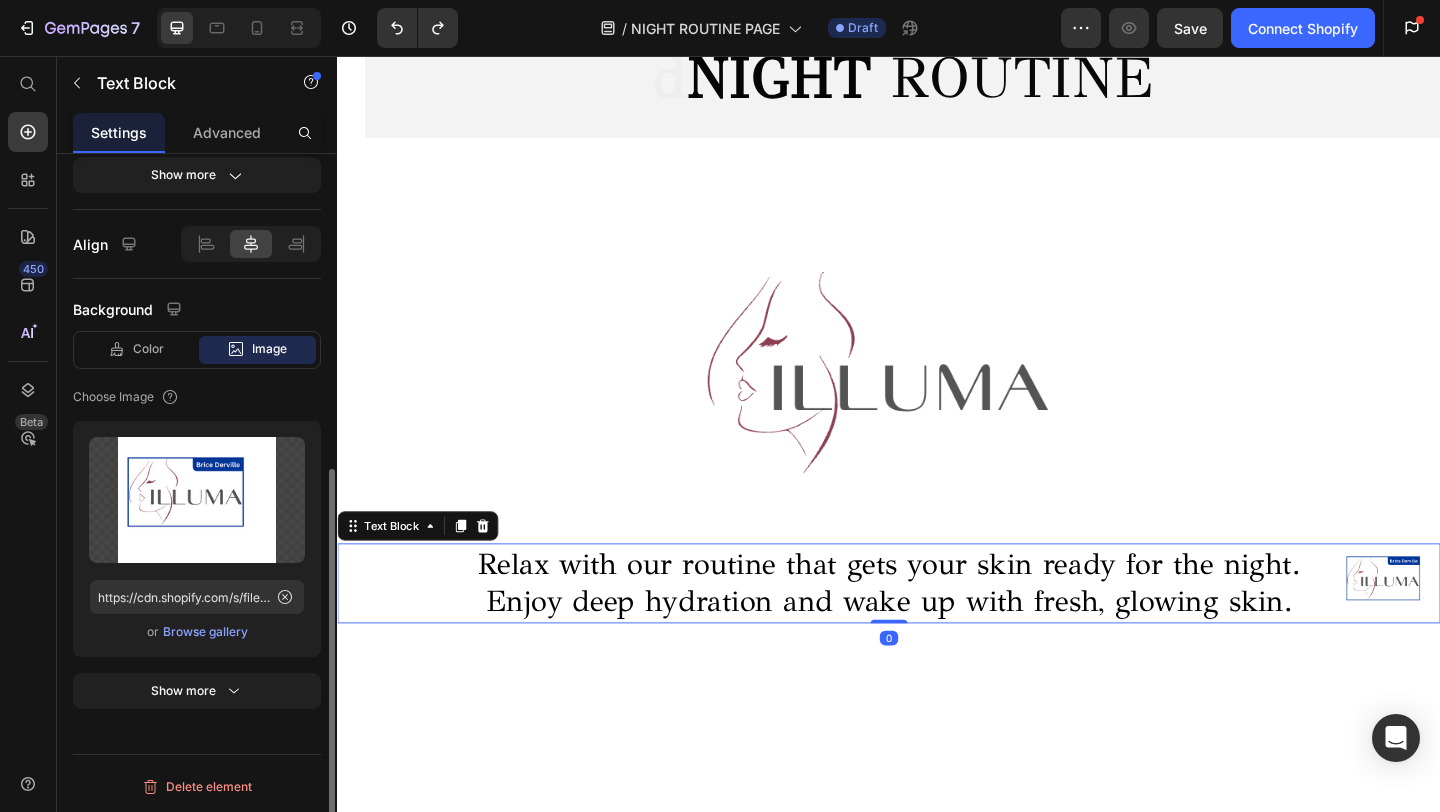 click on "Enjoy deep hydration and wake up with fresh, glowing skin." at bounding box center (937, 650) 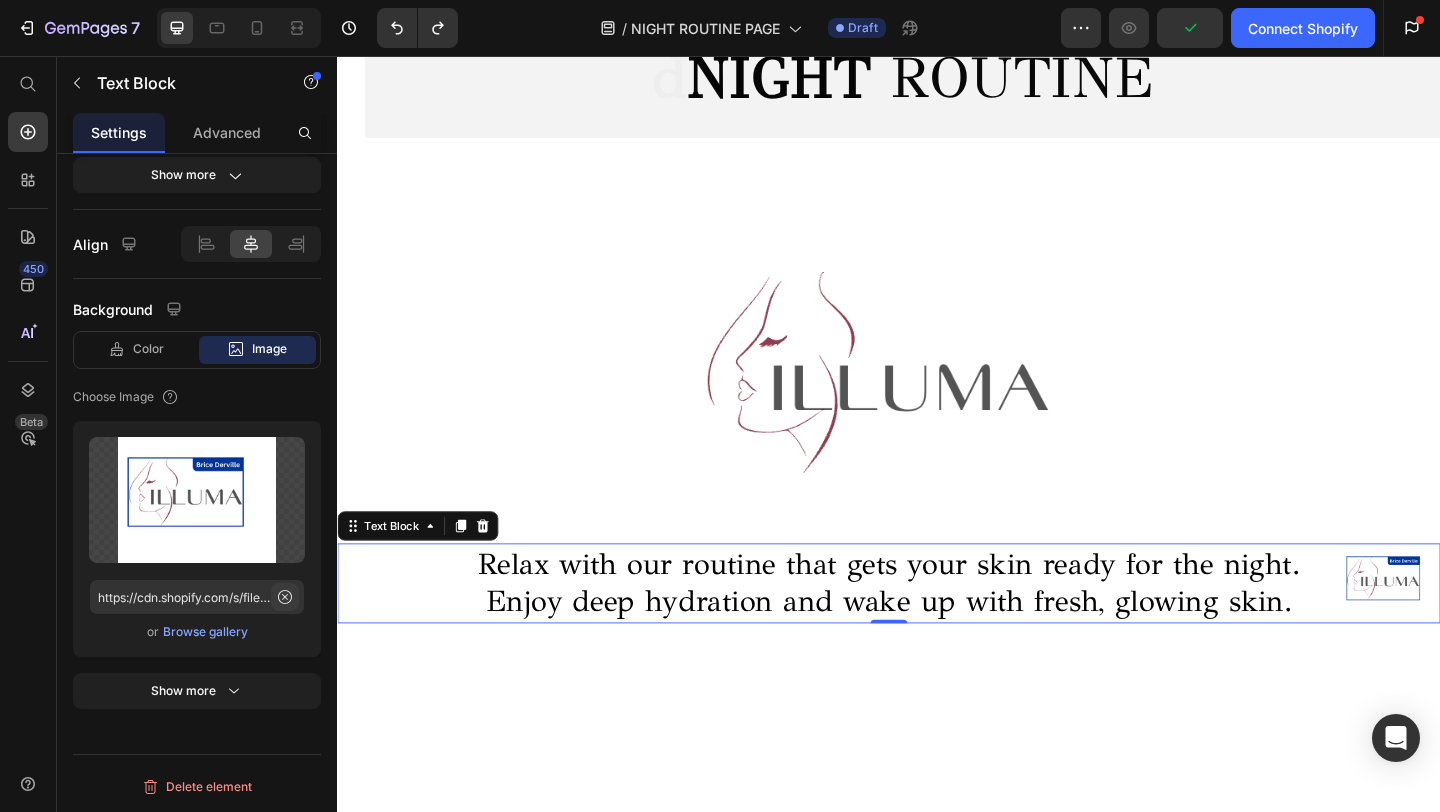 click 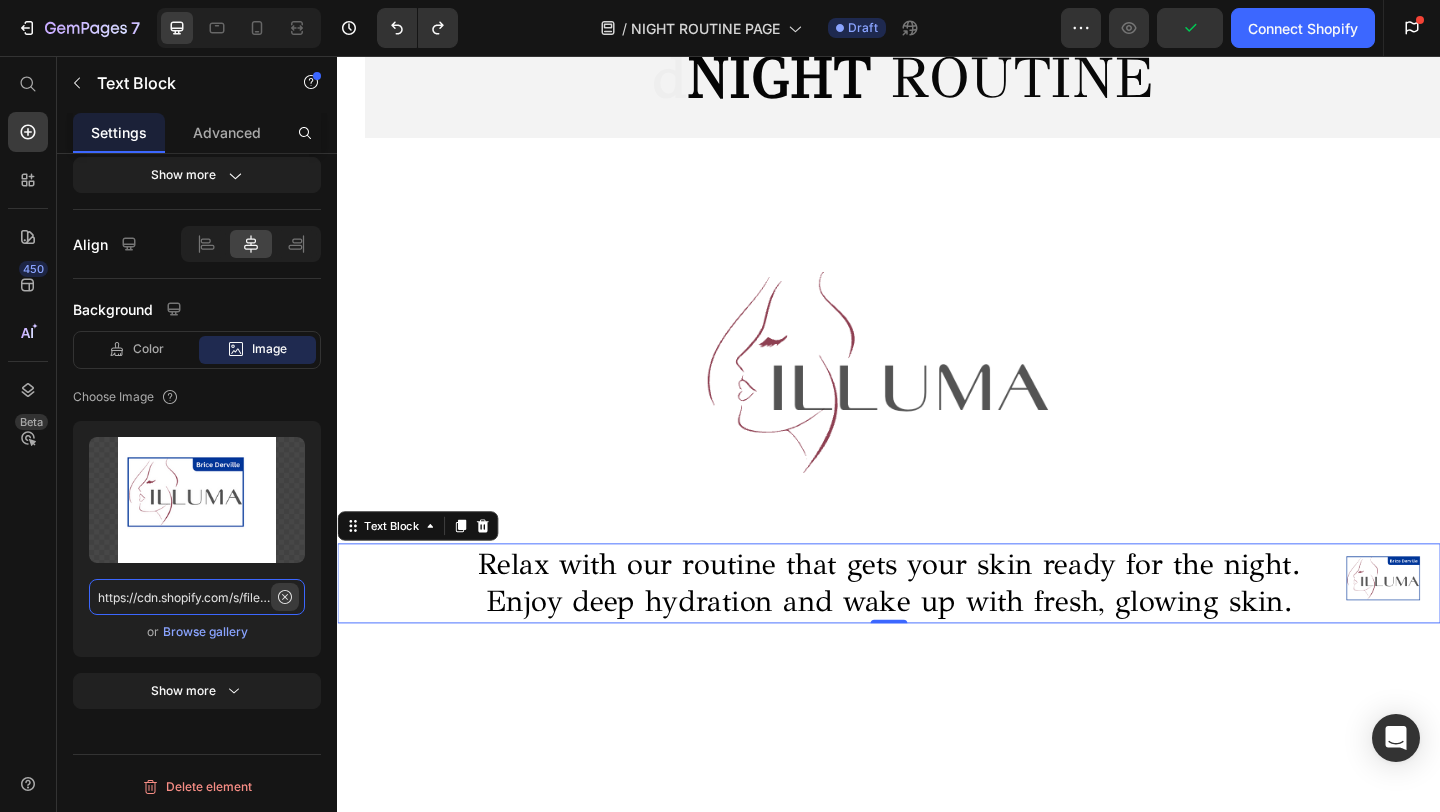 type 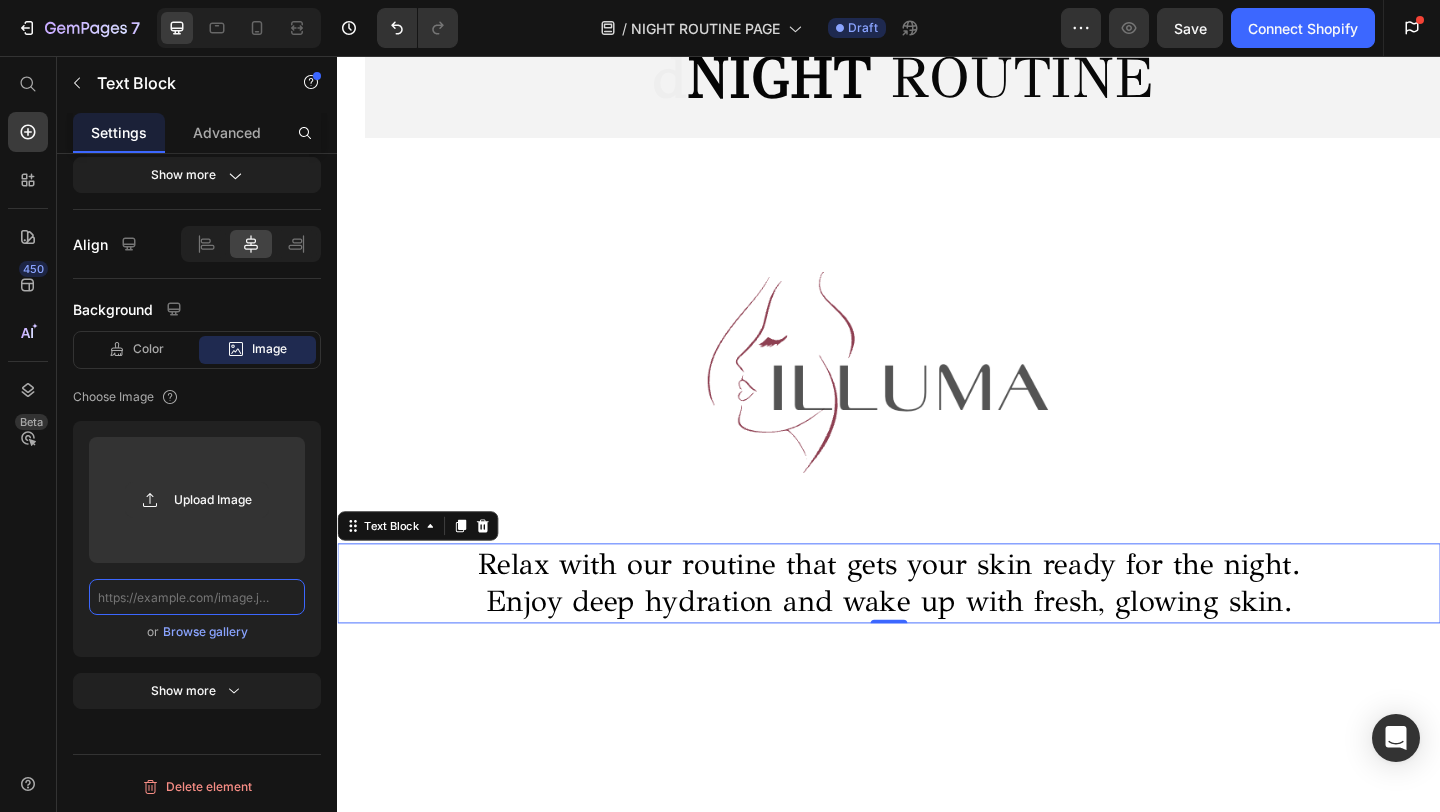 scroll, scrollTop: 0, scrollLeft: 0, axis: both 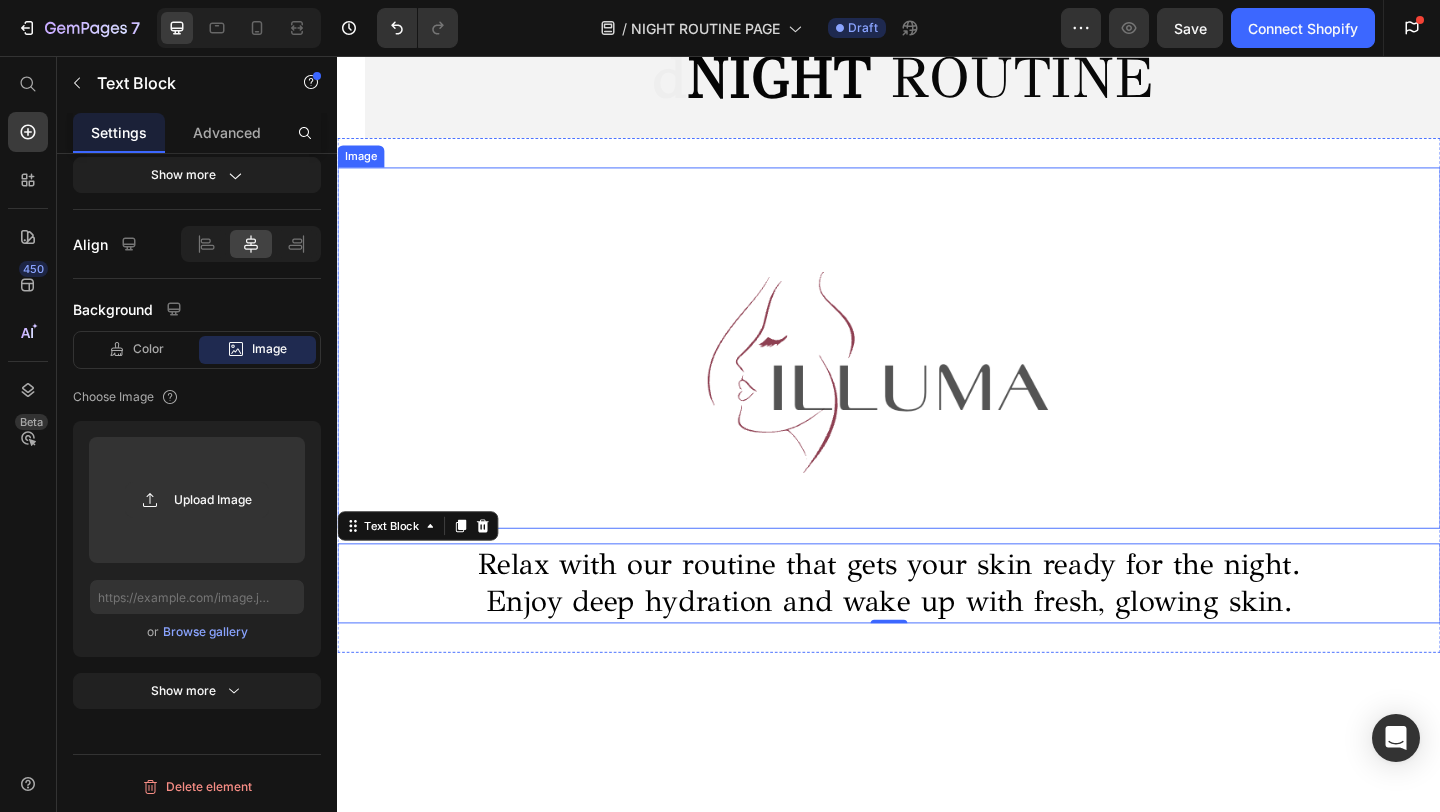 click at bounding box center [937, 373] 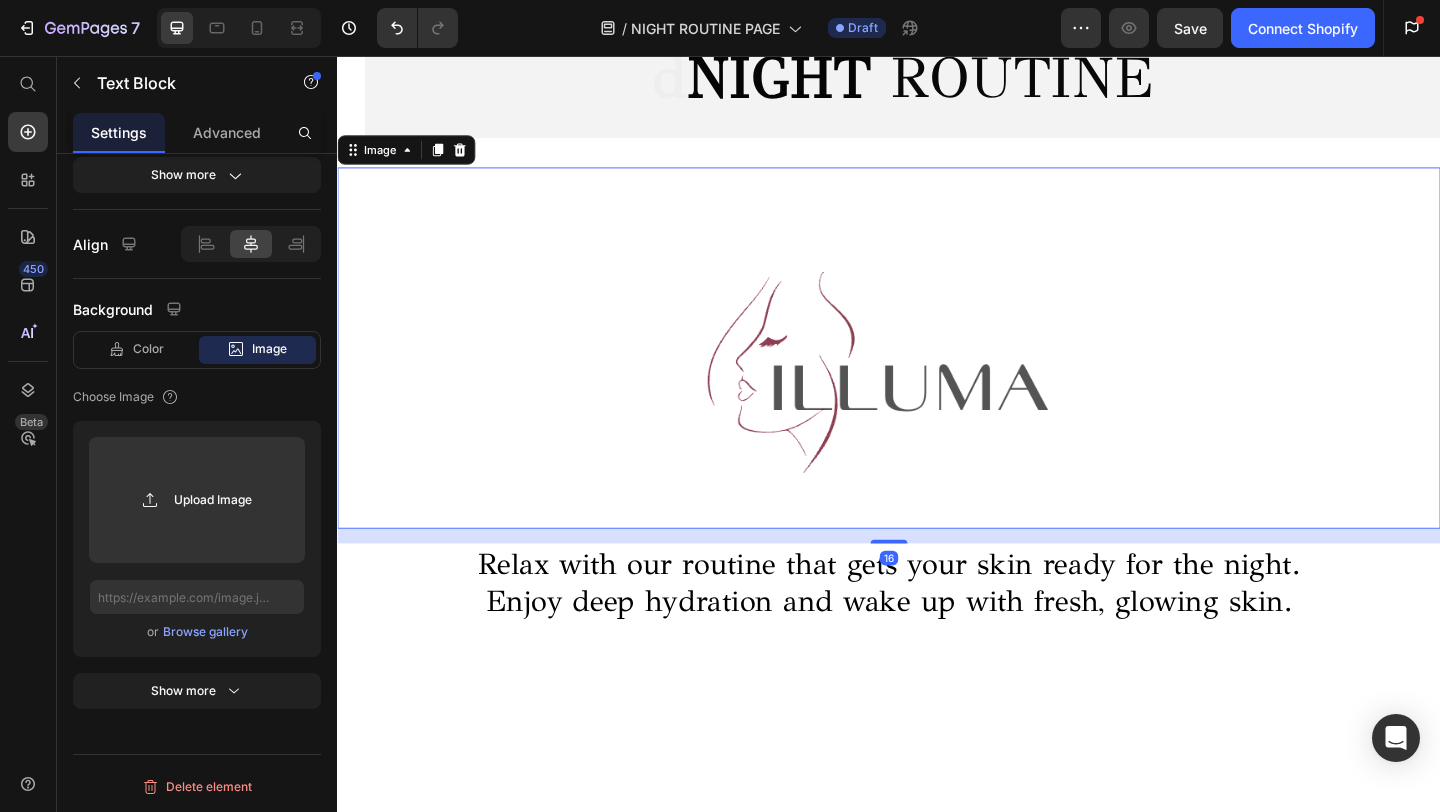 scroll, scrollTop: 0, scrollLeft: 0, axis: both 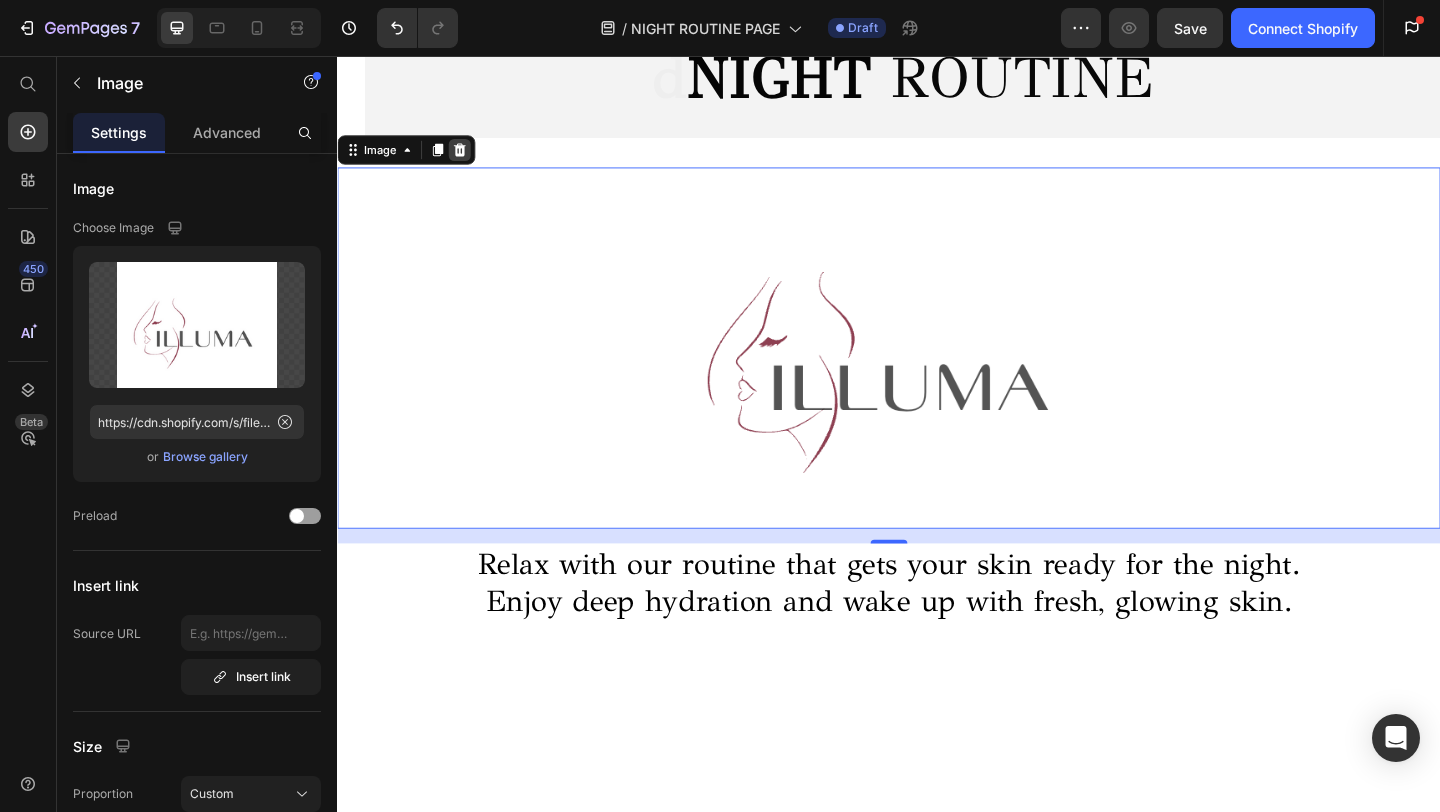 click 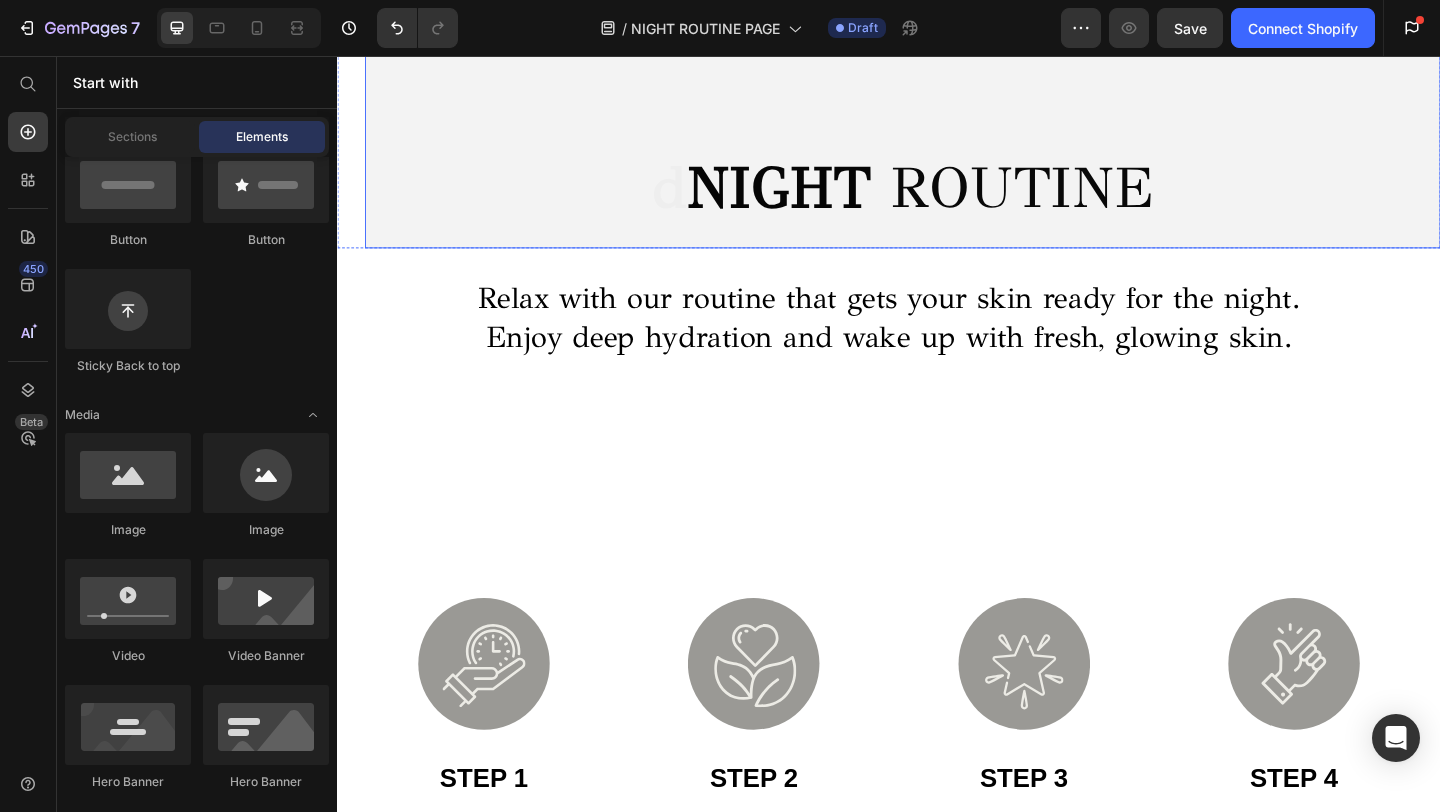 scroll, scrollTop: 577, scrollLeft: 0, axis: vertical 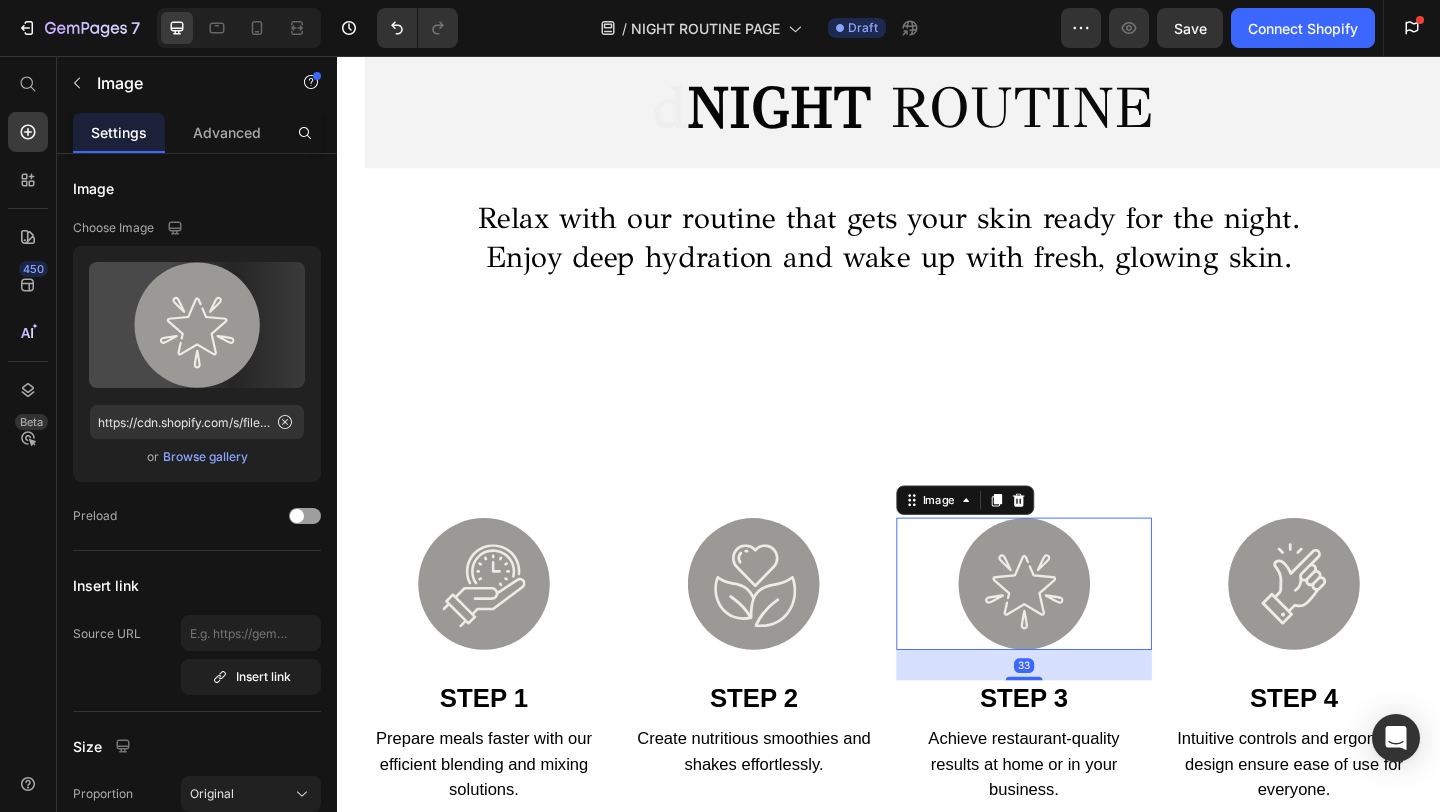 click at bounding box center [1084, 630] 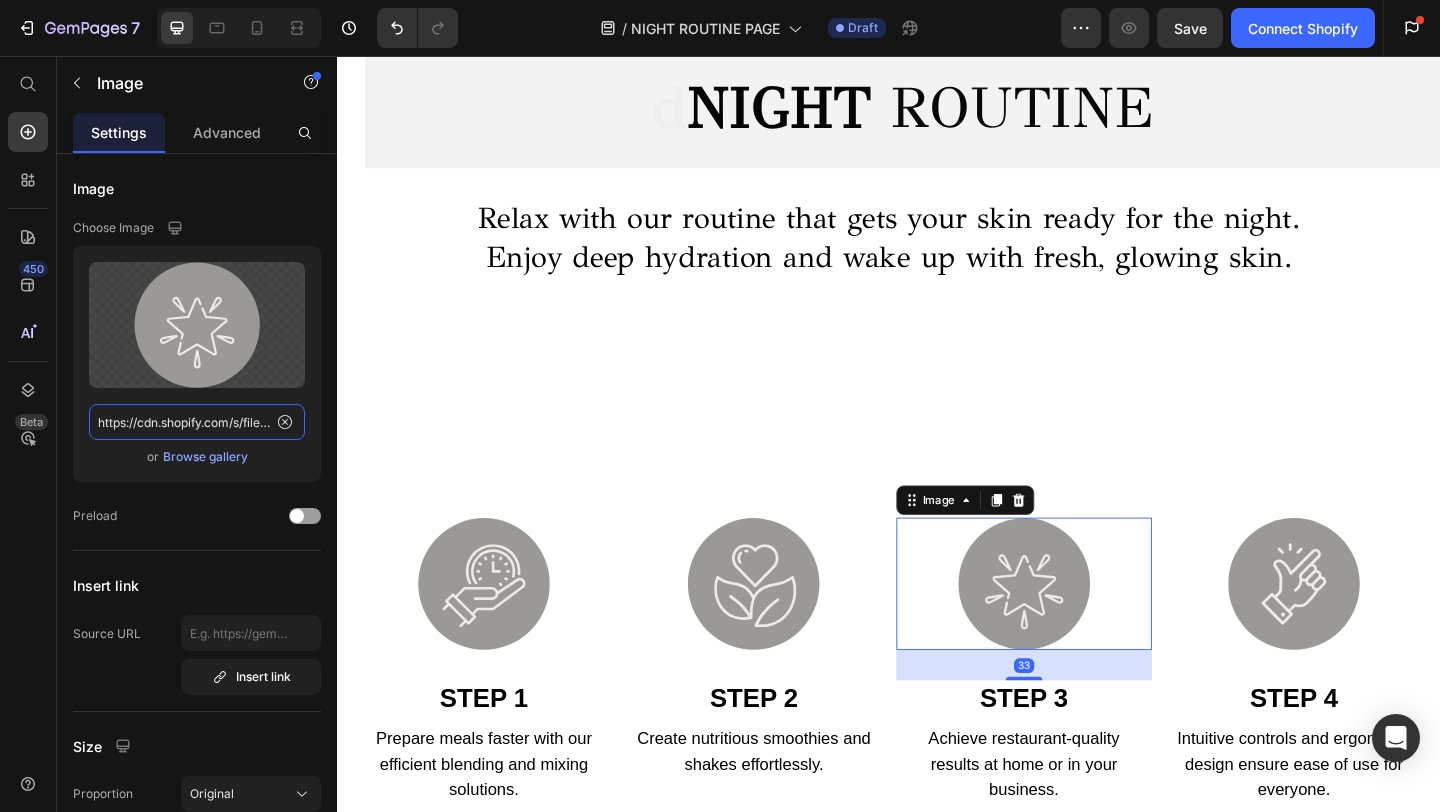 click on "https://cdn.shopify.com/s/files/1/2005/9307/files/gempages_432750572815254551-c7bcca87-87b3-4b1f-bcaf-d26cb043c628.svg?v=1721234076" 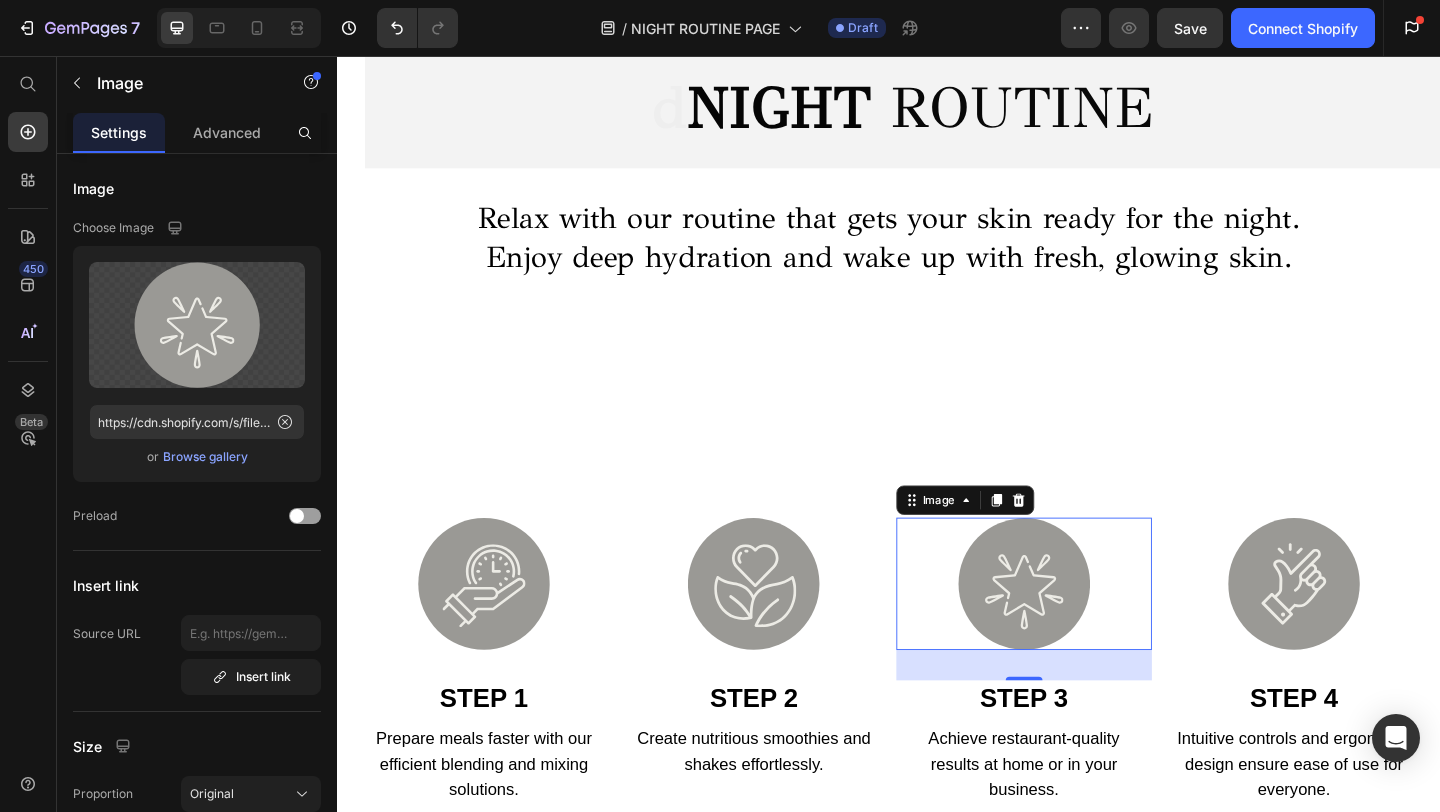 click on "Upload Image https://cdn.shopify.com/s/files/1/2005/9307/files/gempages_432750572815254551-c7bcca87-87b3-4b1f-bcaf-d26cb043c628.svg?v=1721234076  or   Browse gallery" at bounding box center [197, 364] 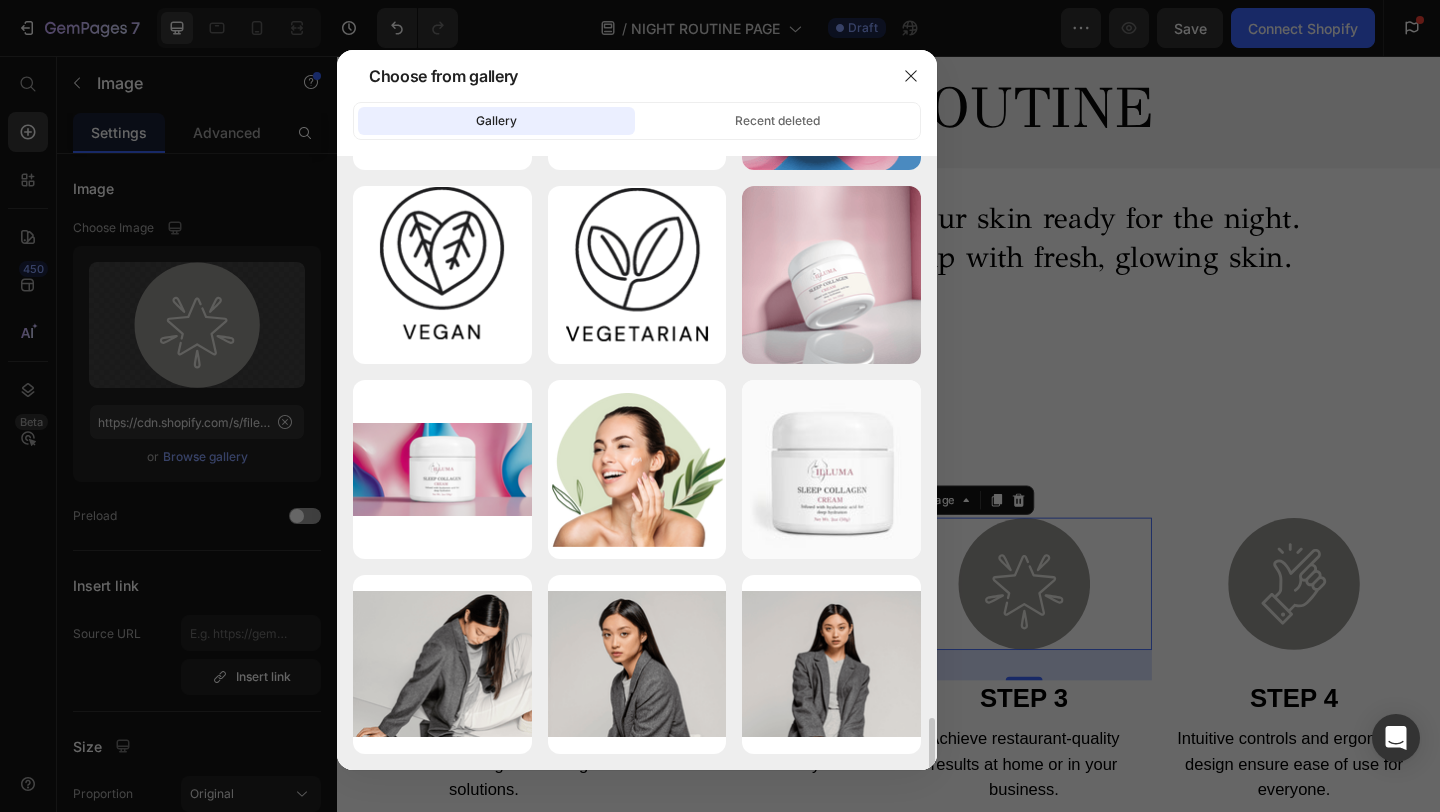scroll, scrollTop: 3337, scrollLeft: 0, axis: vertical 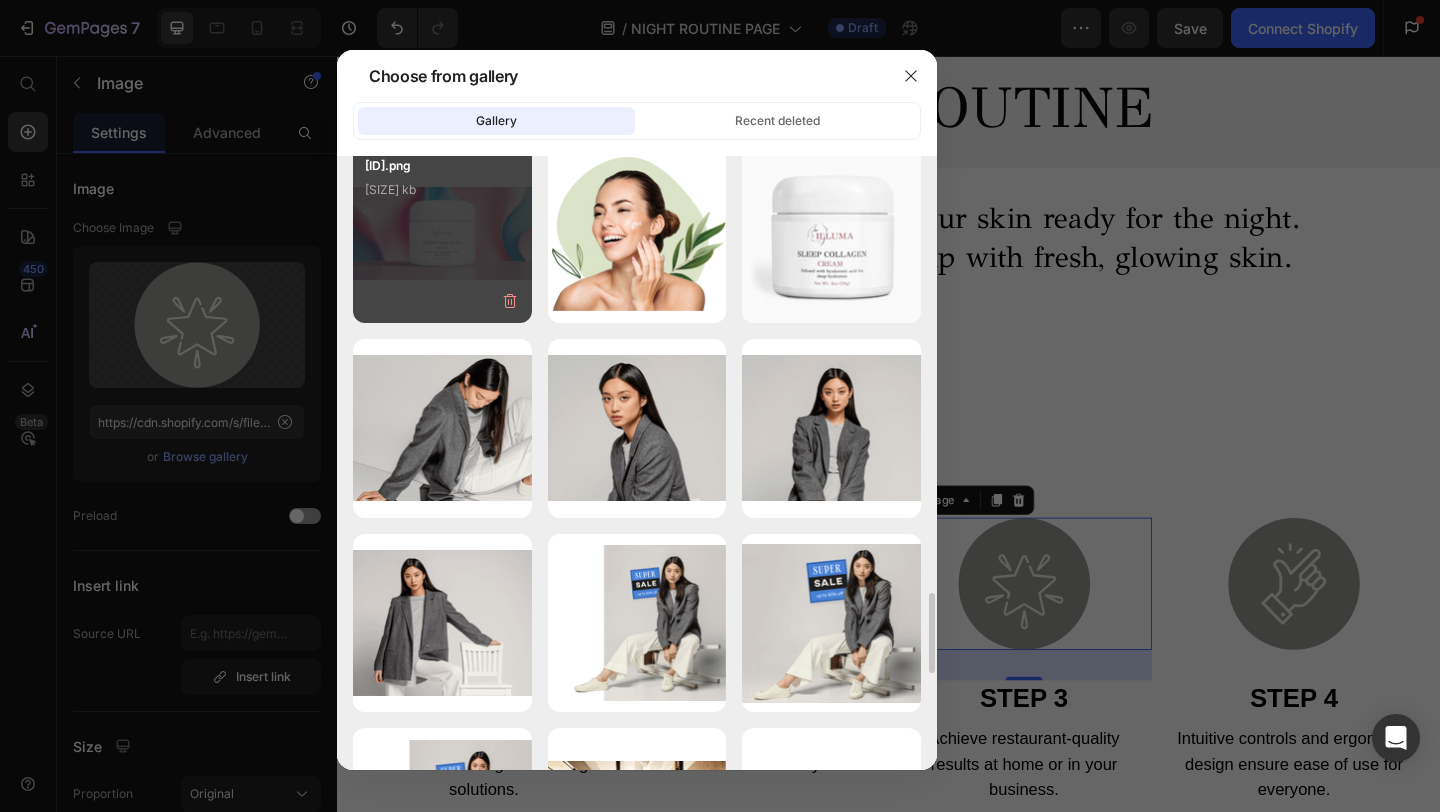 click on "[ID].png [SIZE] kb" at bounding box center [442, 196] 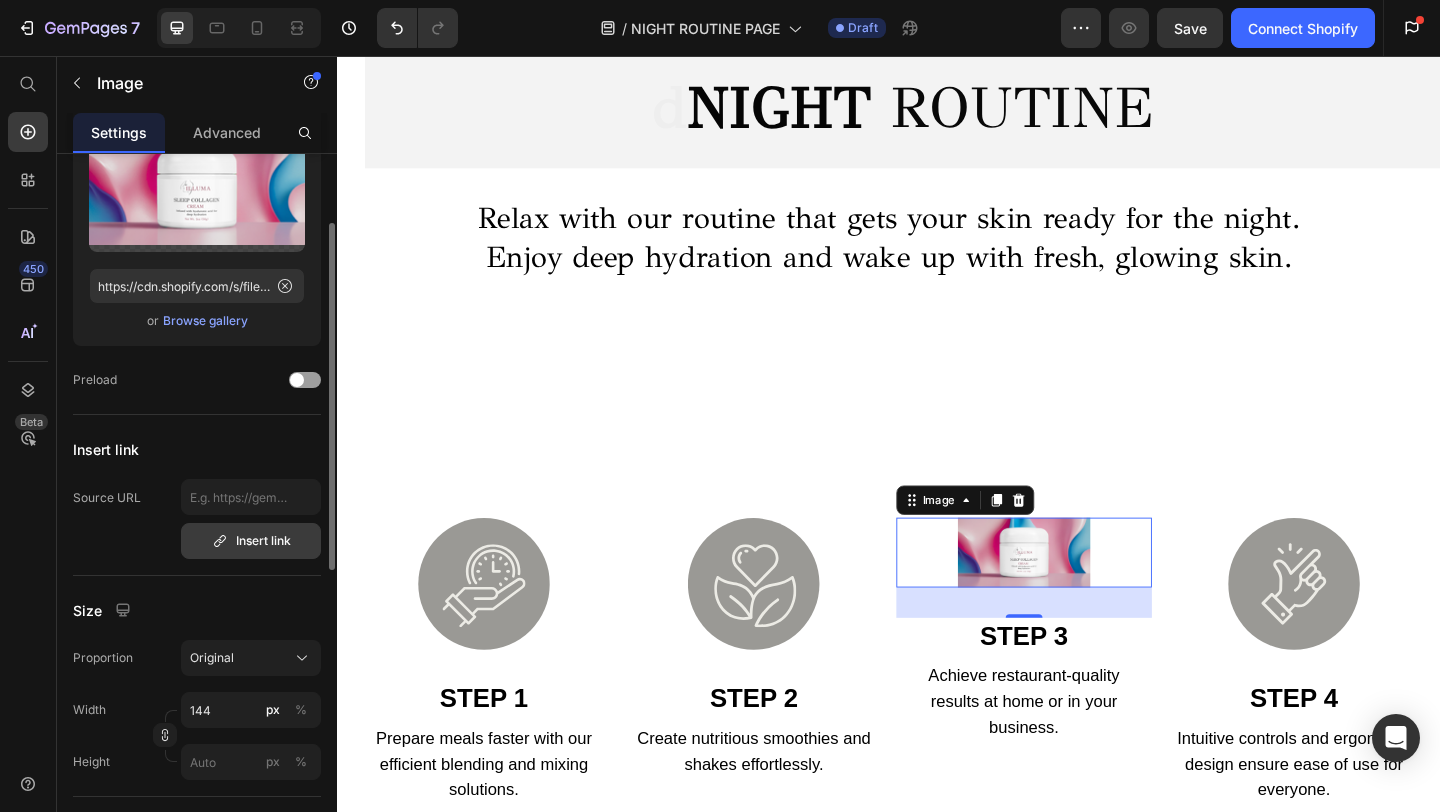 scroll, scrollTop: 138, scrollLeft: 0, axis: vertical 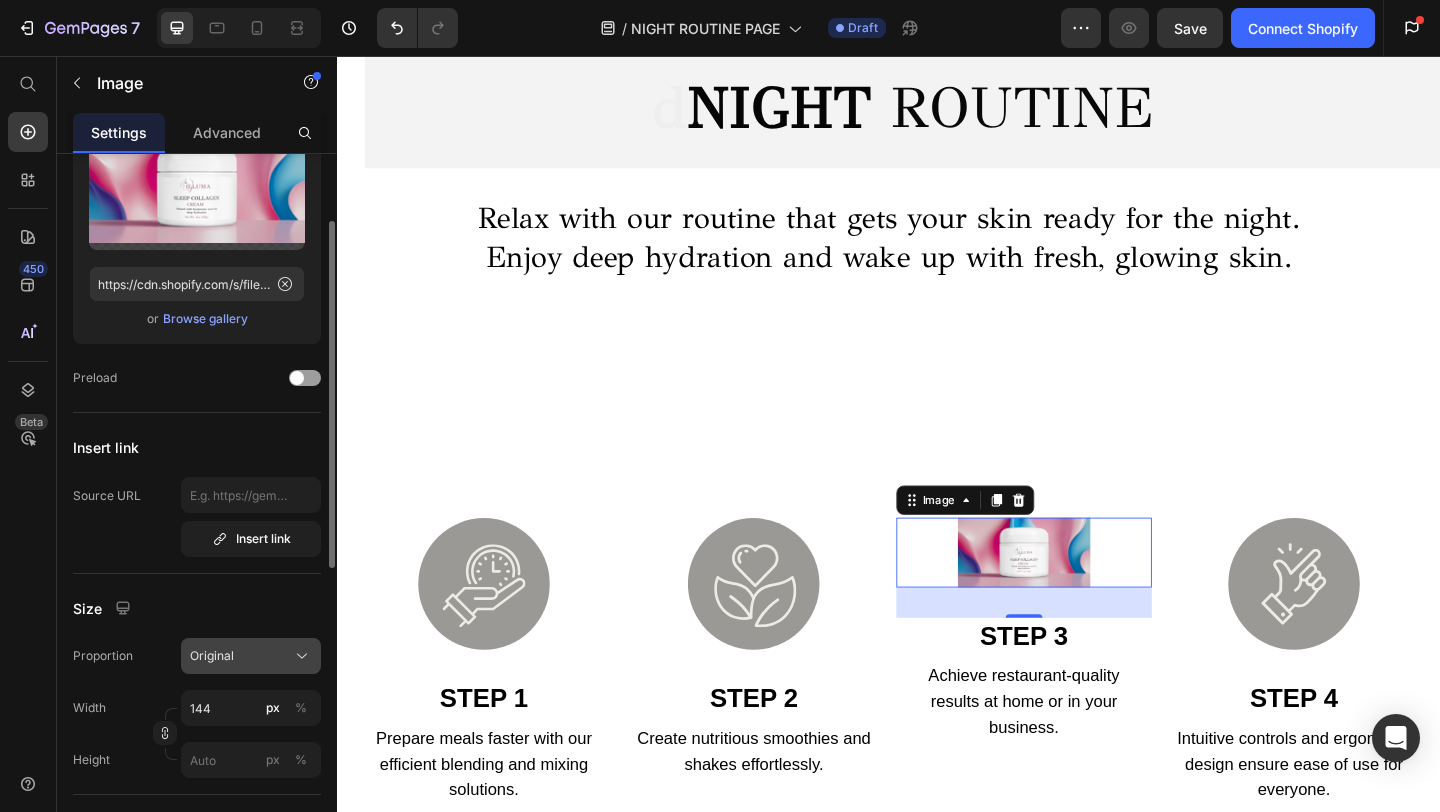click on "Original" at bounding box center [251, 656] 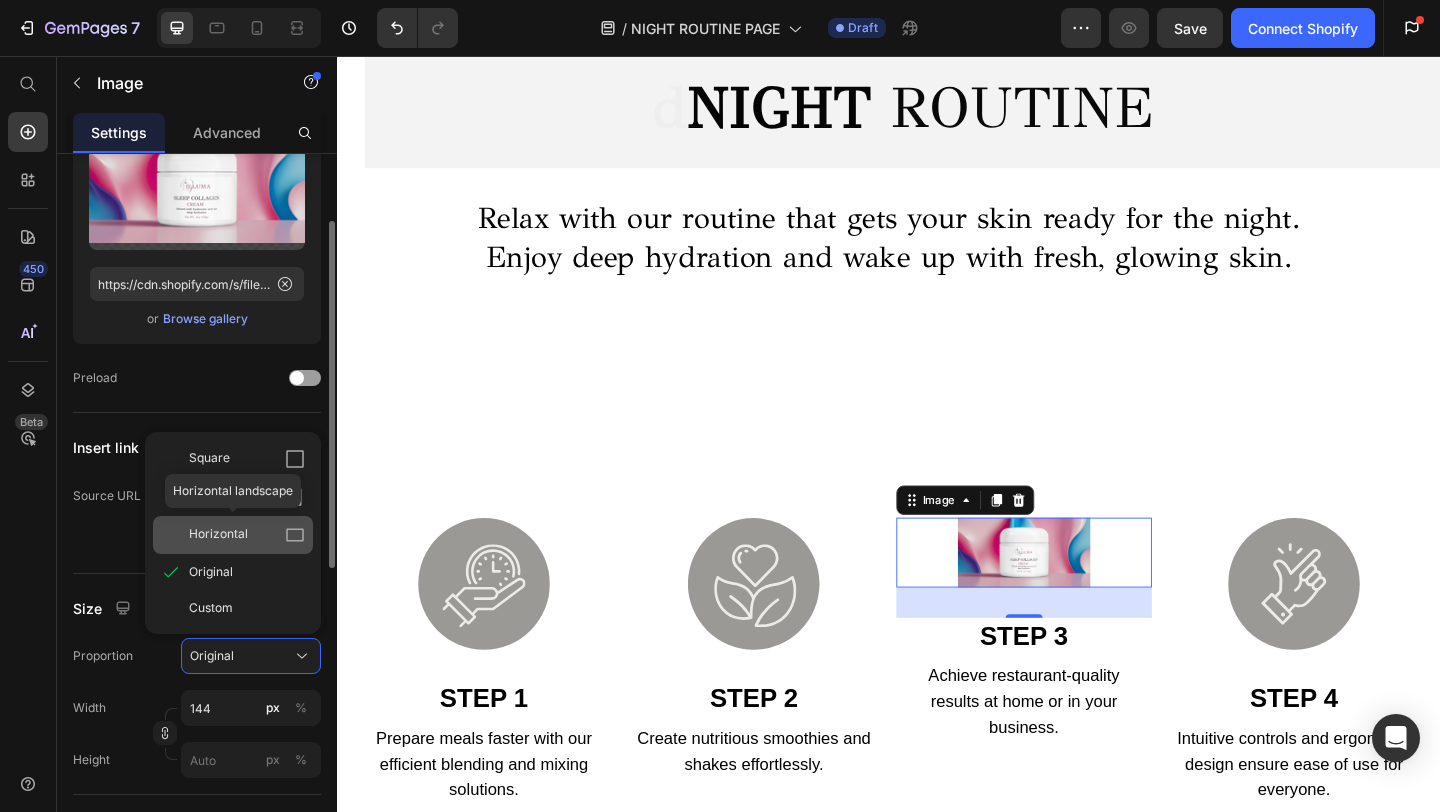 click on "Horizontal" at bounding box center [218, 535] 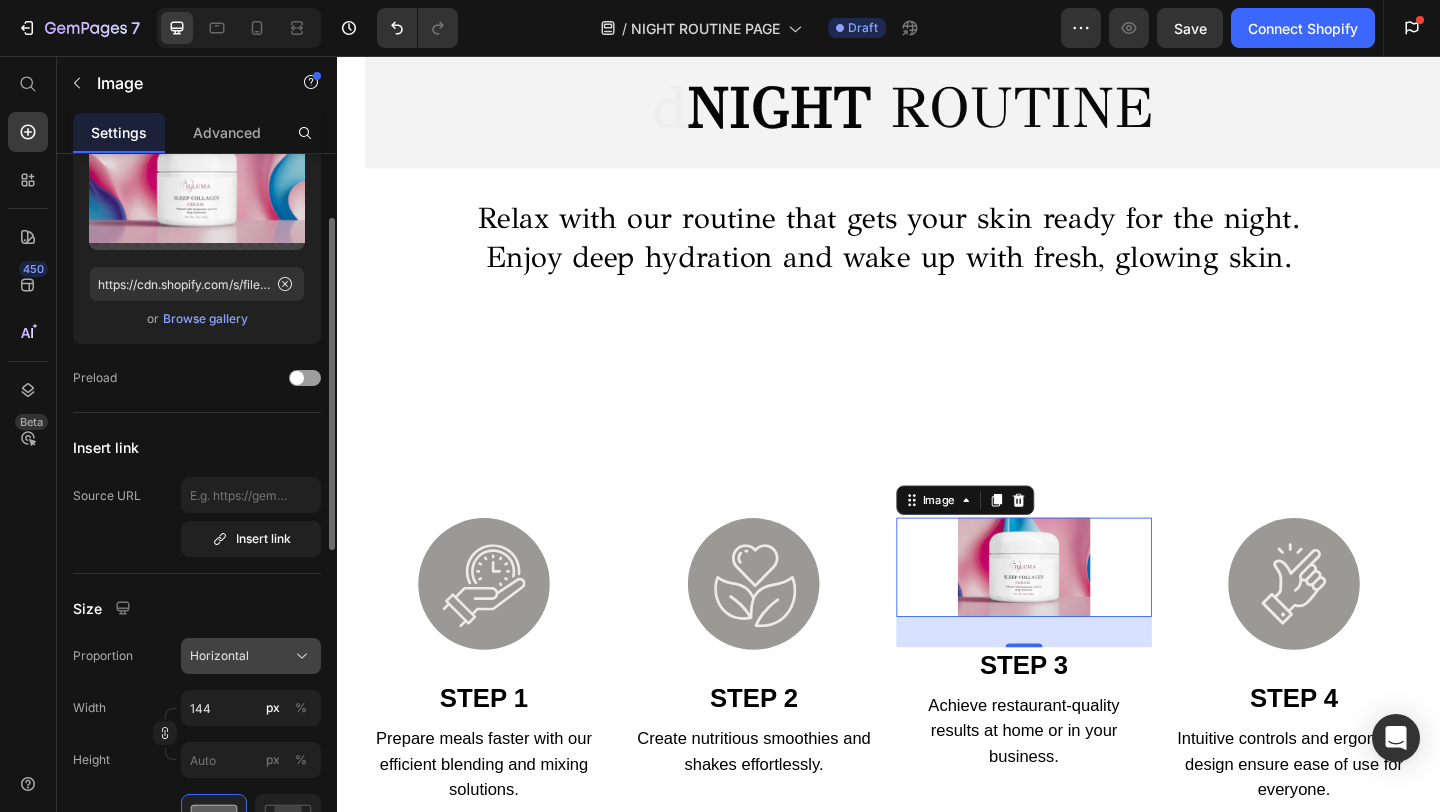 click on "Horizontal" at bounding box center [219, 656] 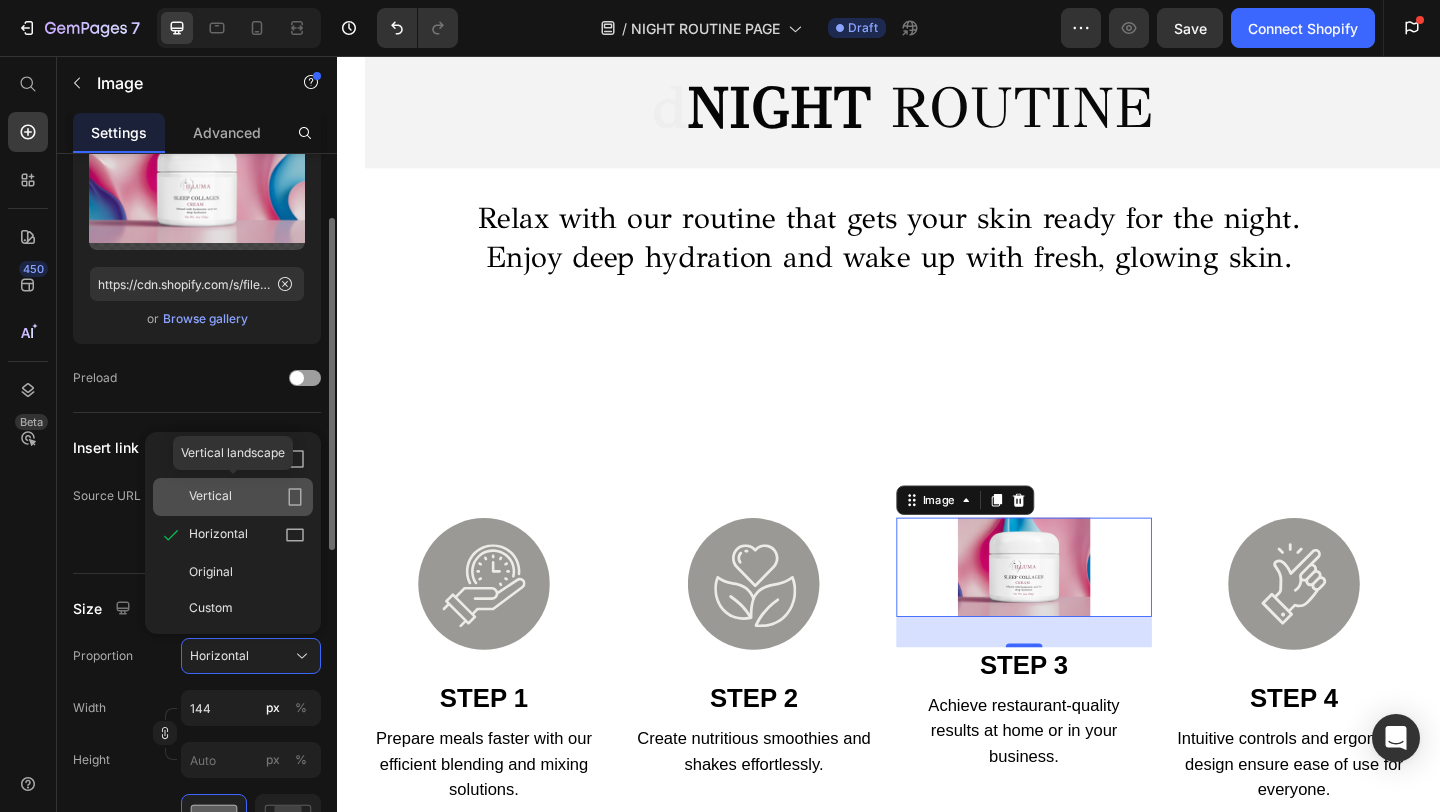 click on "Vertical" at bounding box center [247, 497] 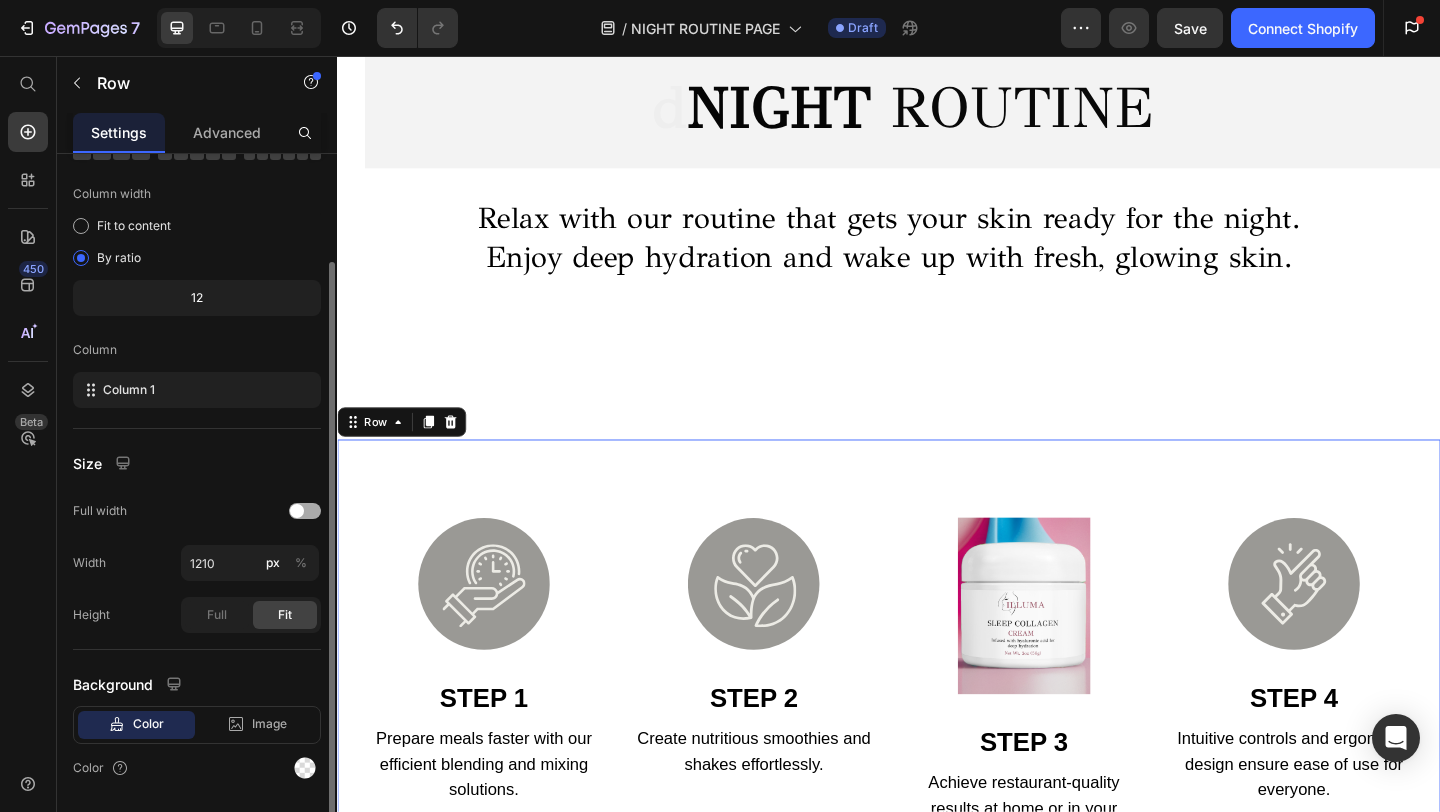 click on "Heading Image STEP 1  Heading Prepare meals faster with our efficient blending and mixing solutions. Text Block Image STEP 2 Heading Create nutritious smoothies and shakes effortlessly. Text Block Image STEP 3 Heading Achieve restaurant-quality results at home or in your business. Text Block Image STEP 4 Heading Intuitive controls and ergonomic design ensure ease of use for everyone. Text Block Row" at bounding box center [937, 695] 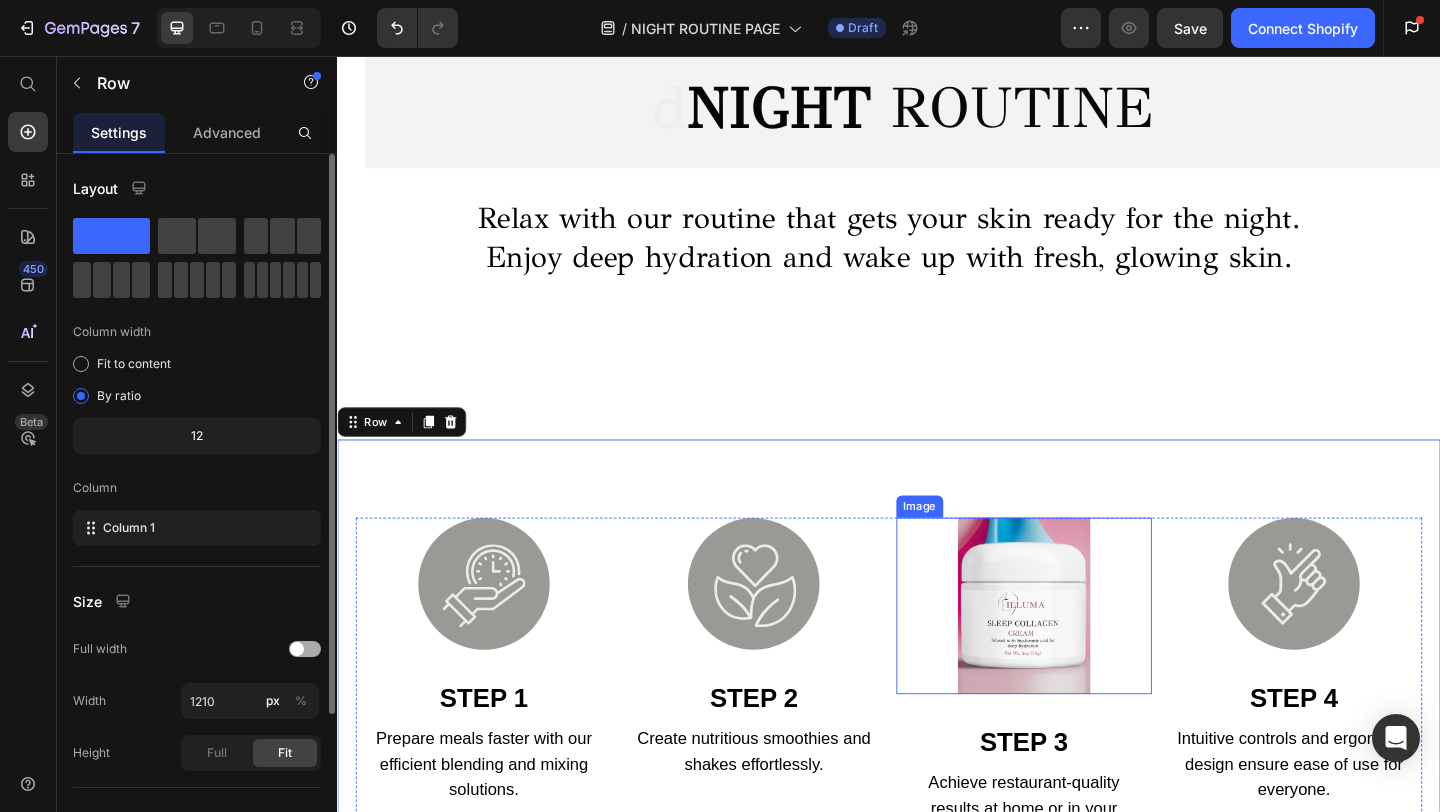 click at bounding box center [1084, 654] 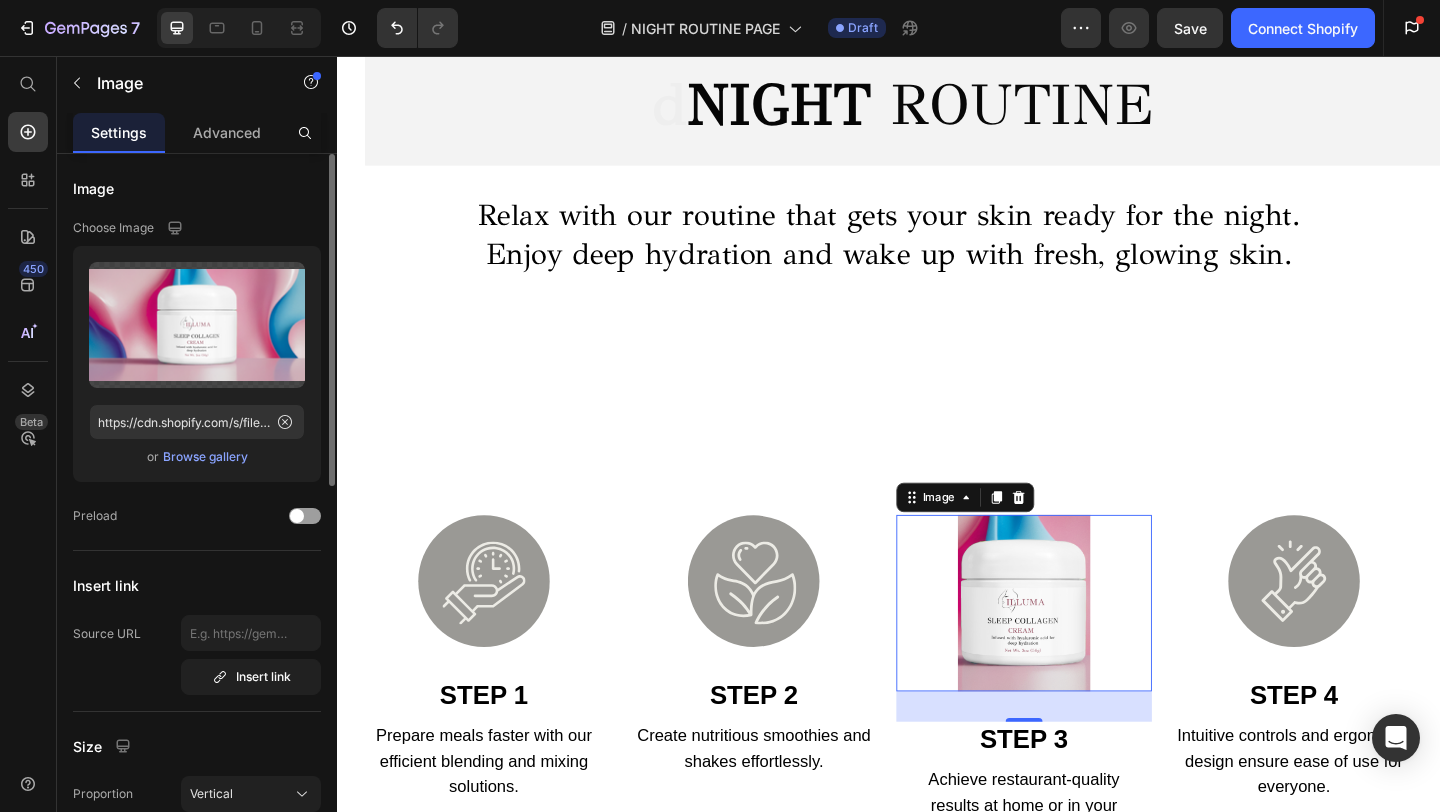 scroll, scrollTop: 581, scrollLeft: 0, axis: vertical 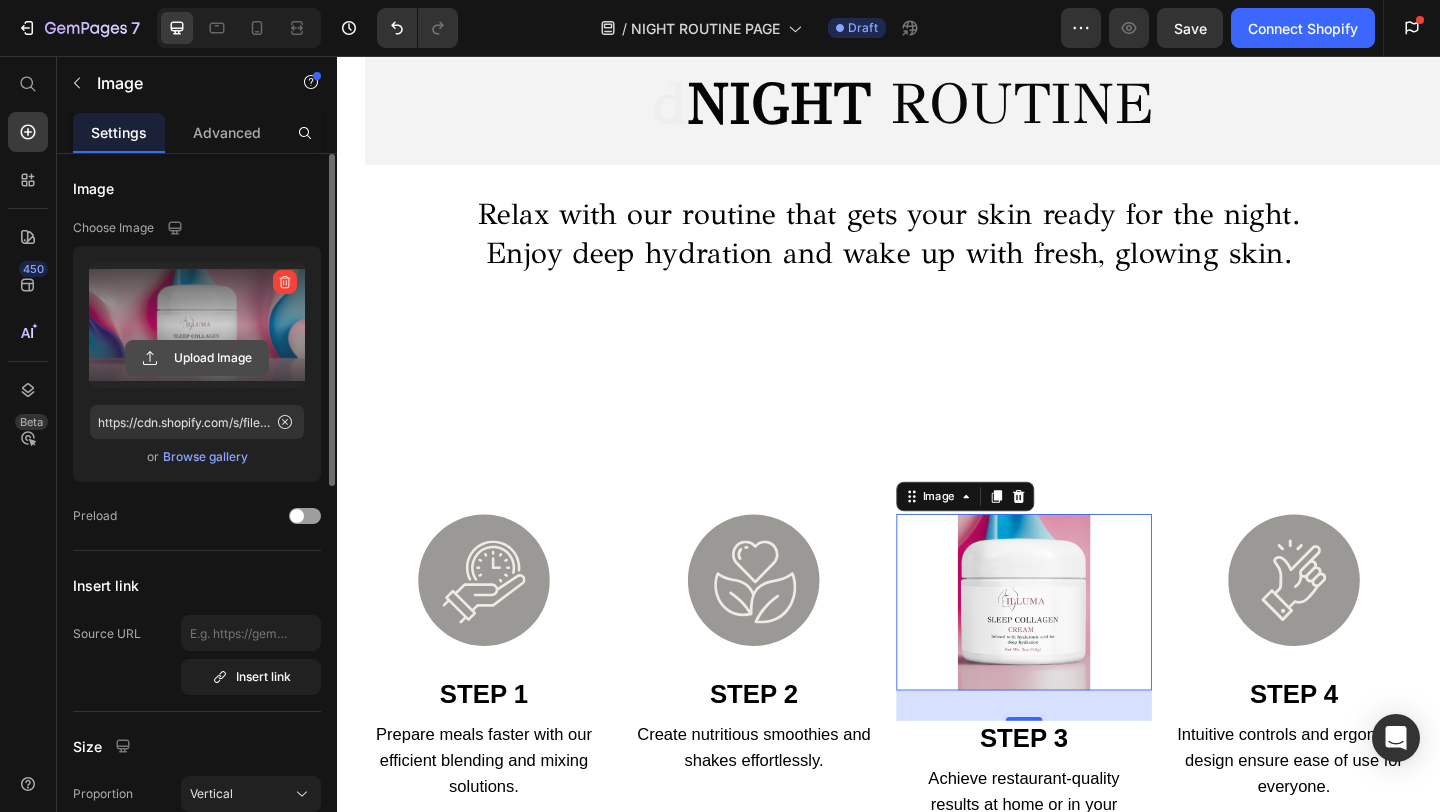 click 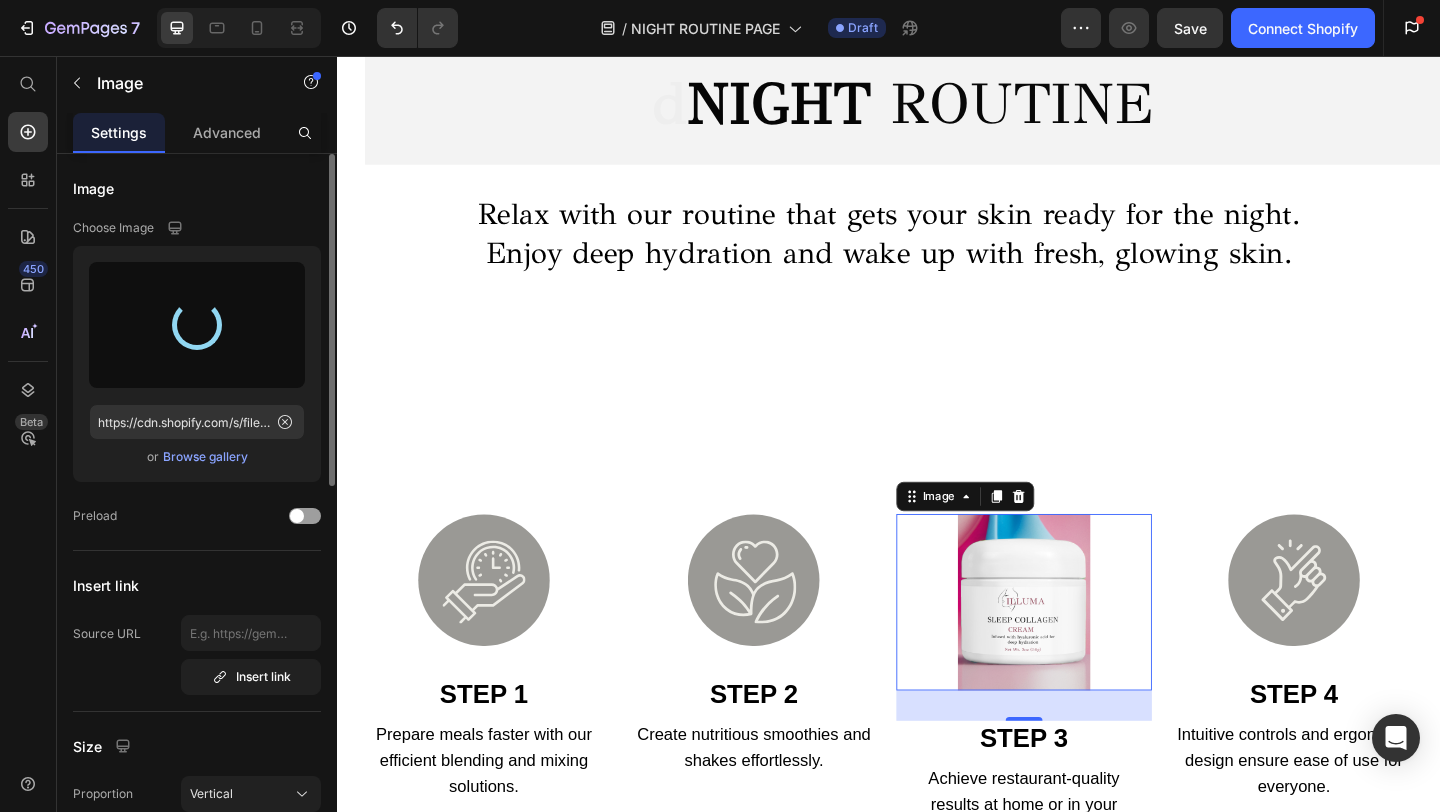 type on "https://cdn.shopify.com/s/files/1/0716/5673/4966/files/gempages_570221152178275200-d1adba1e-193e-460a-98f7-e597754e465a.jpg" 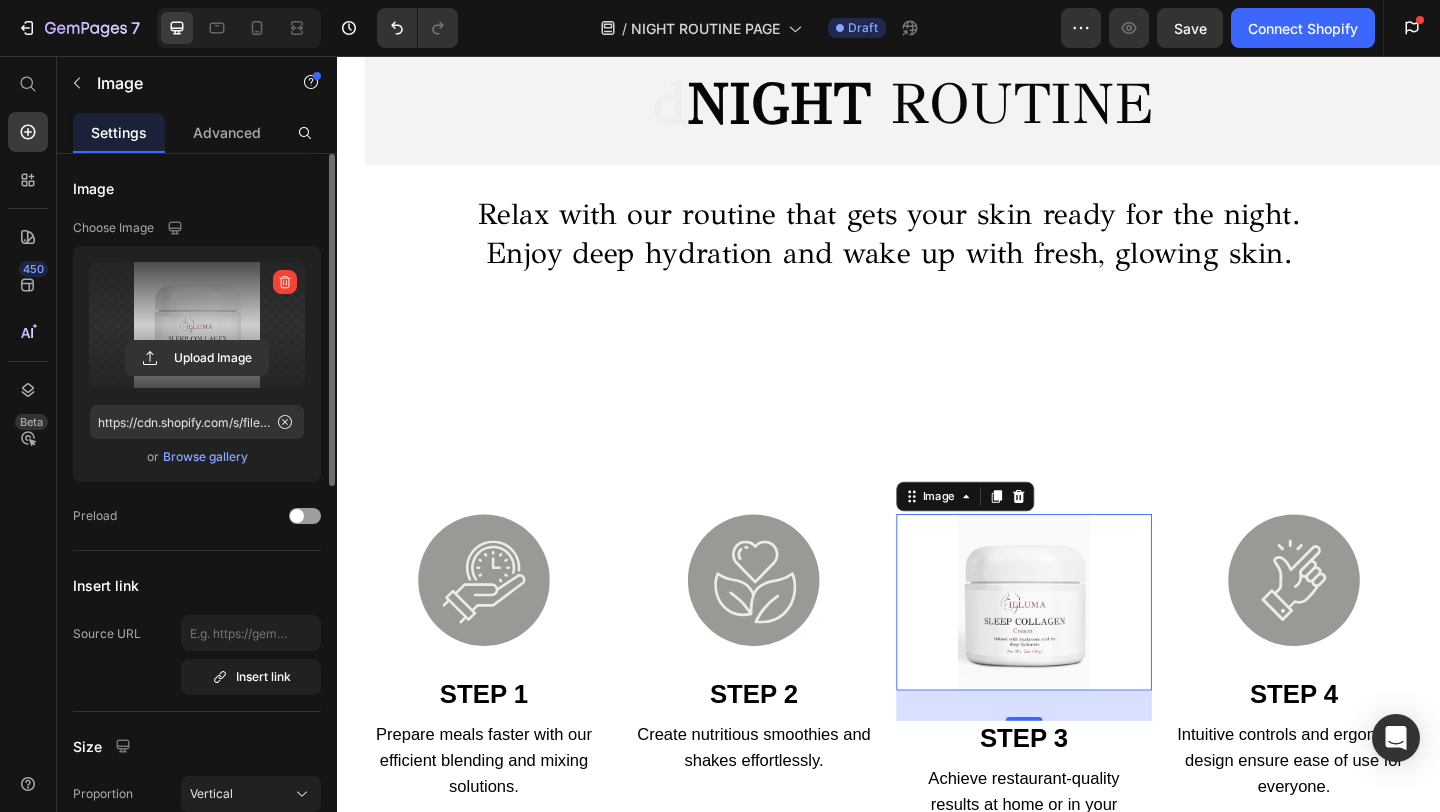 click at bounding box center (1084, 650) 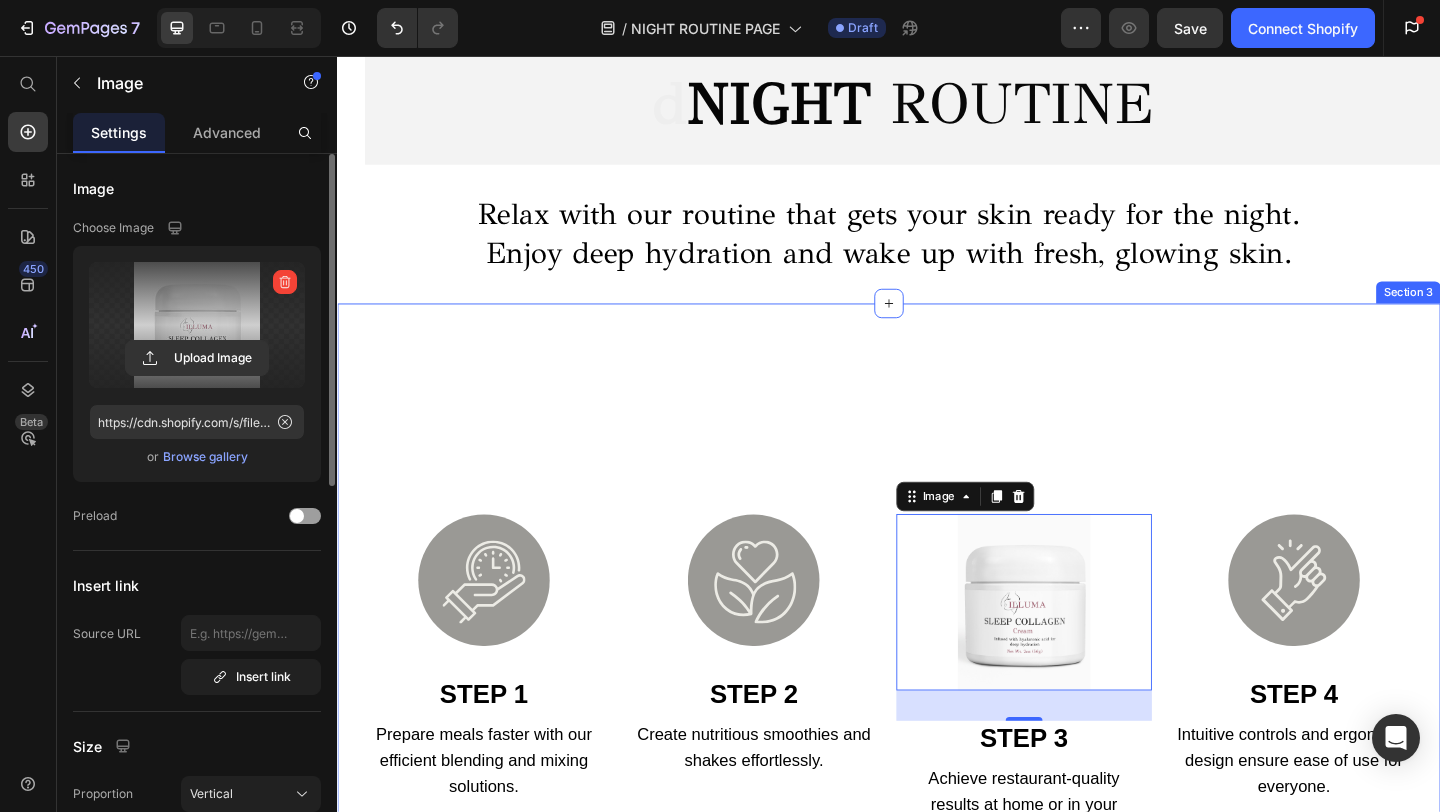 click on "Heading Image STEP 1  Heading Prepare meals faster with our efficient blending and mixing solutions. Text Block Image STEP 2 Heading Create nutritious smoothies and shakes effortlessly. Text Block Image   33 STEP 3 Heading Achieve restaurant-quality results at home or in your business. Text Block Image STEP 4 Heading Intuitive controls and ergonomic design ensure ease of use for everyone. Text Block Row Row Loved by others Heading Image
Icon I've used many blenders before, but none compare to the power and versatility of Gem Blend Blender Mixer. It handles everything from smoothies to sauces effortlessly! Text Block Image Marrira Heading Row Row Row Row Section 3" at bounding box center [937, 1006] 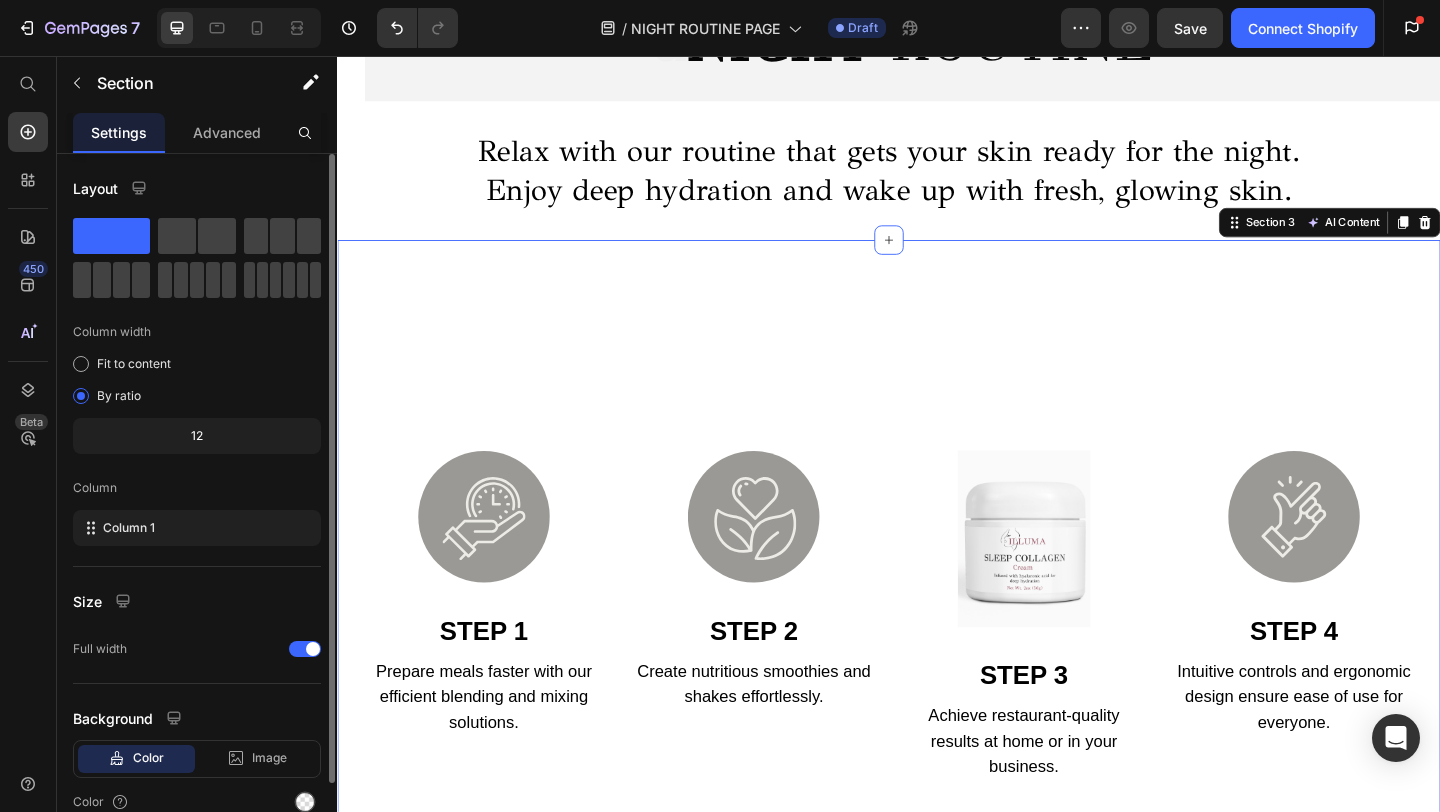 scroll, scrollTop: 687, scrollLeft: 0, axis: vertical 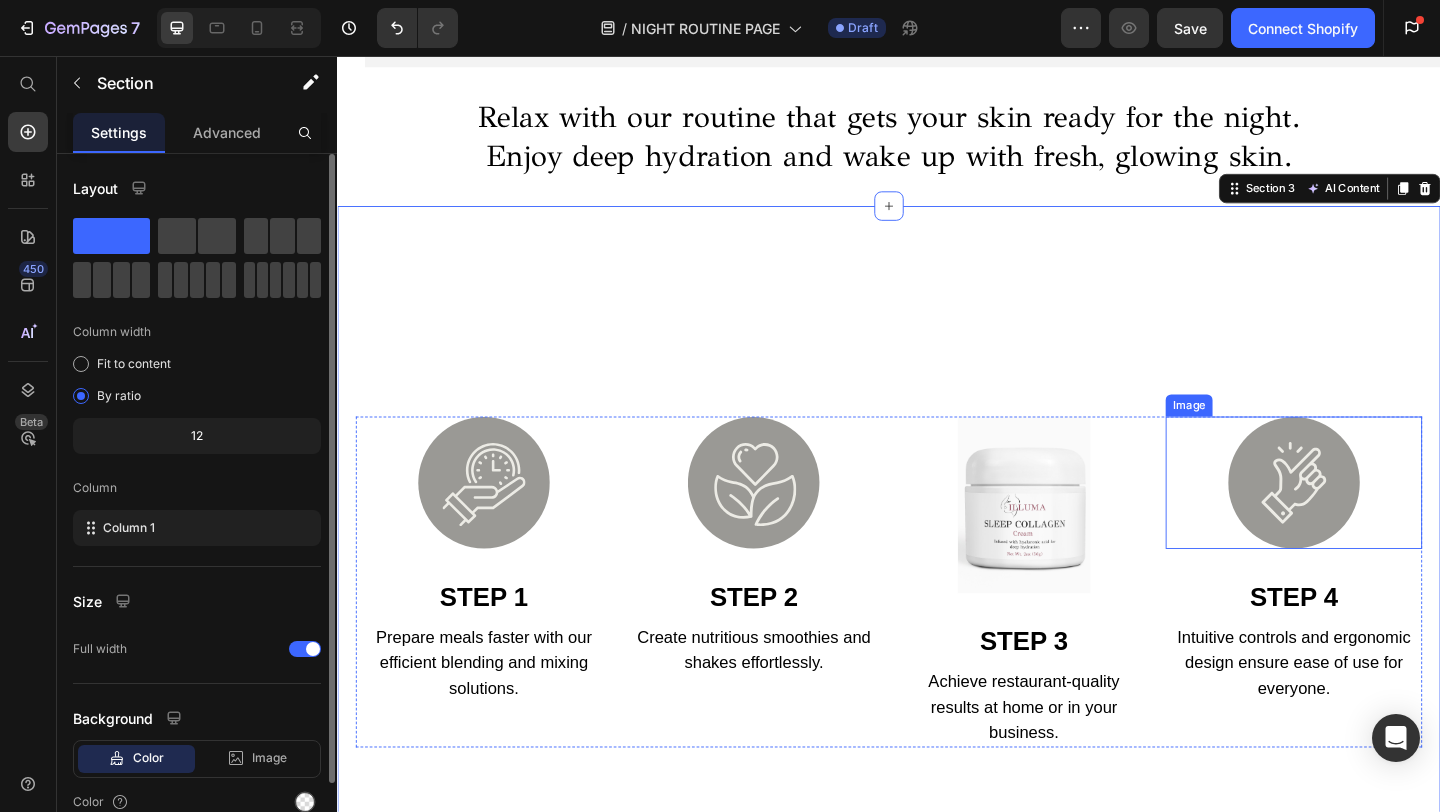 click at bounding box center [1377, 520] 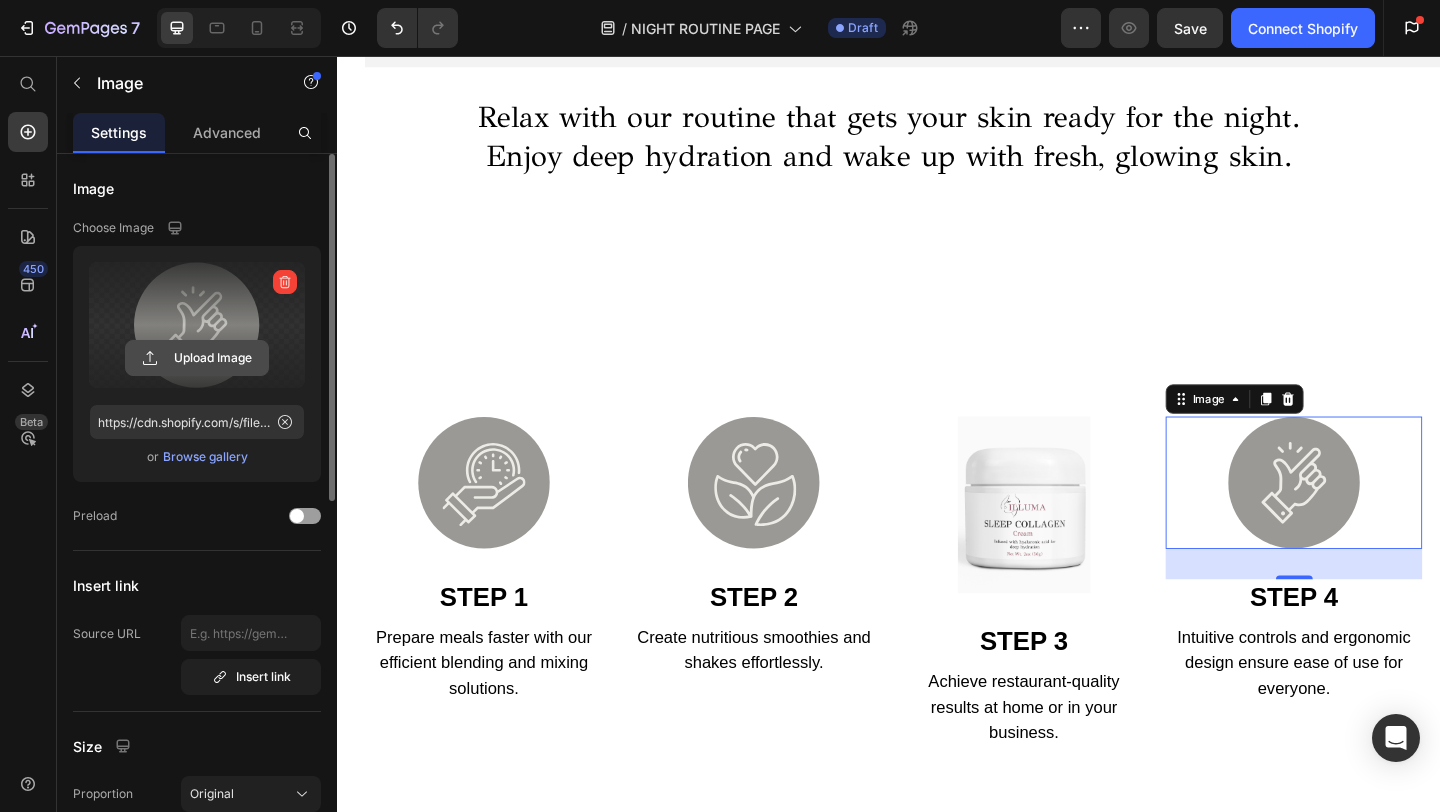 click 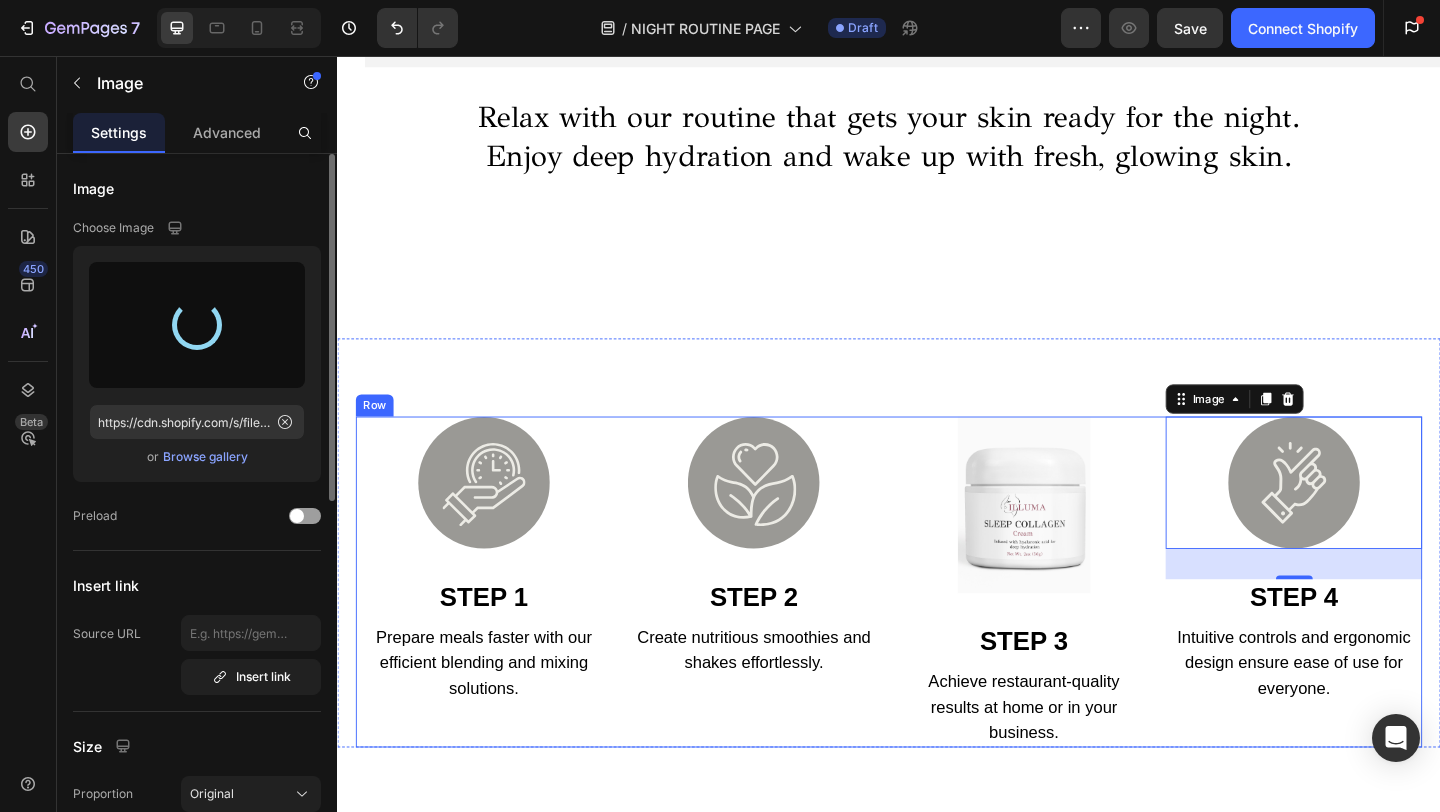 type on "https://cdn.shopify.com/s/files/1/0716/5673/4966/files/gempages_570221152178275200-b5e4fabd-f851-4a7e-9661-7227b18a4859.png" 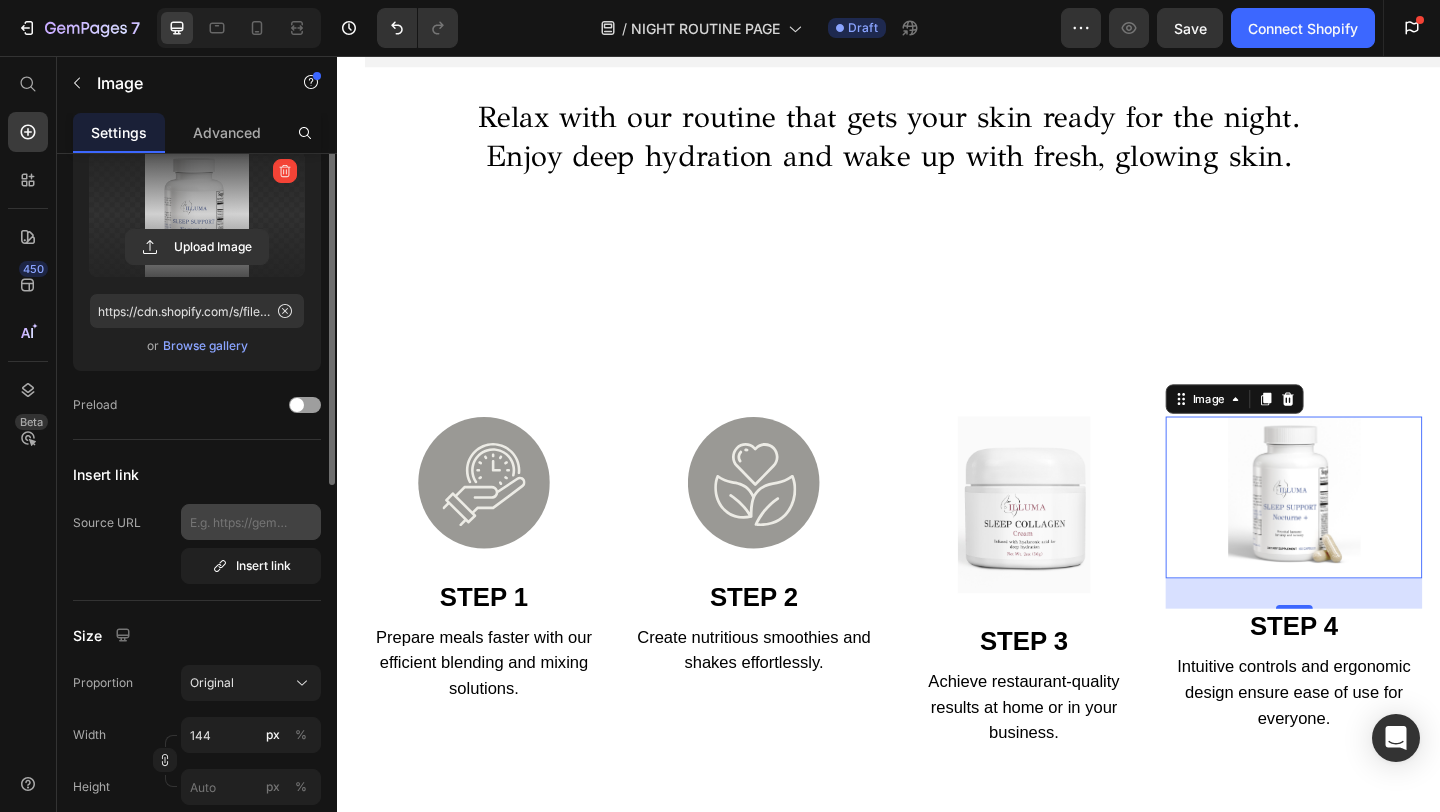 scroll, scrollTop: 113, scrollLeft: 0, axis: vertical 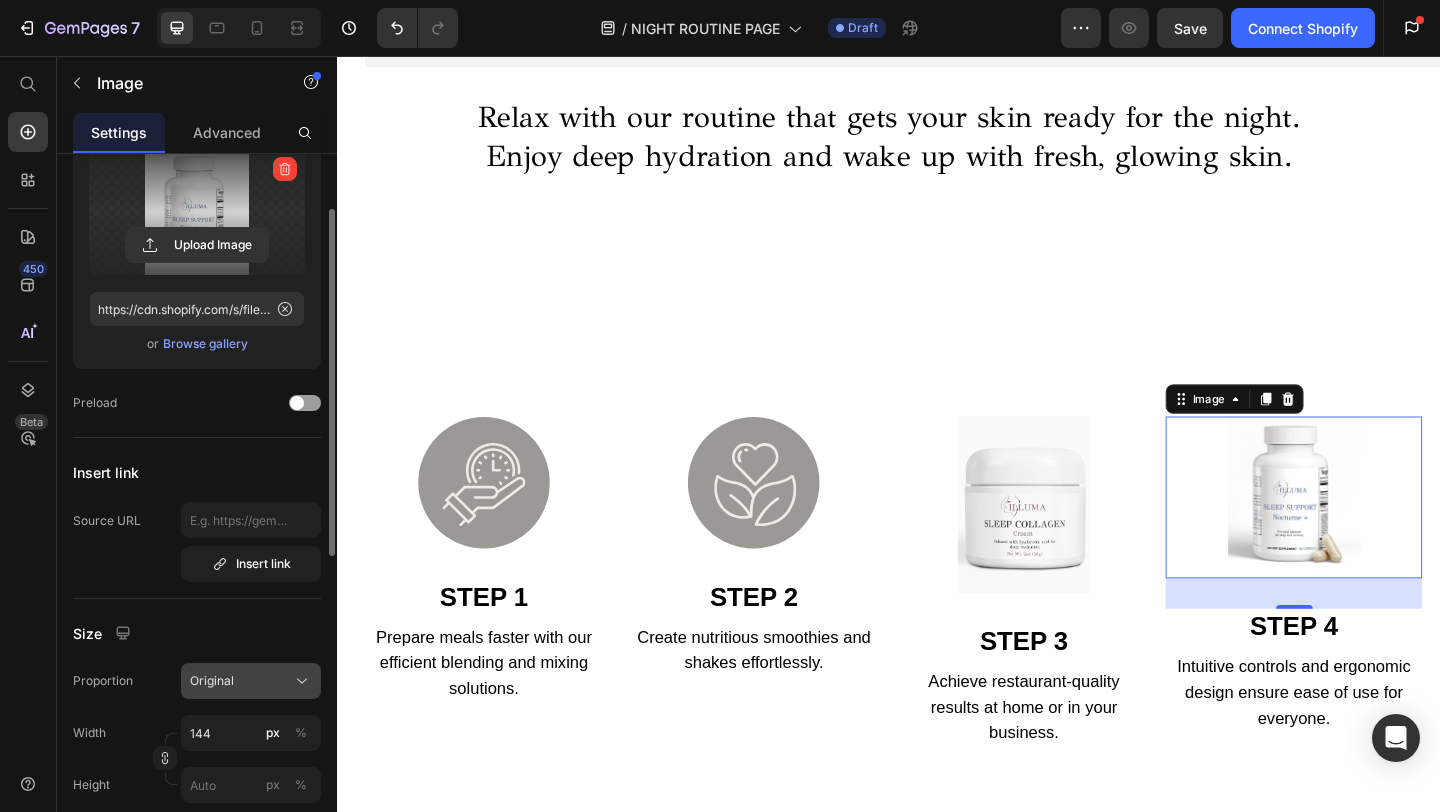 click on "Original" at bounding box center (212, 681) 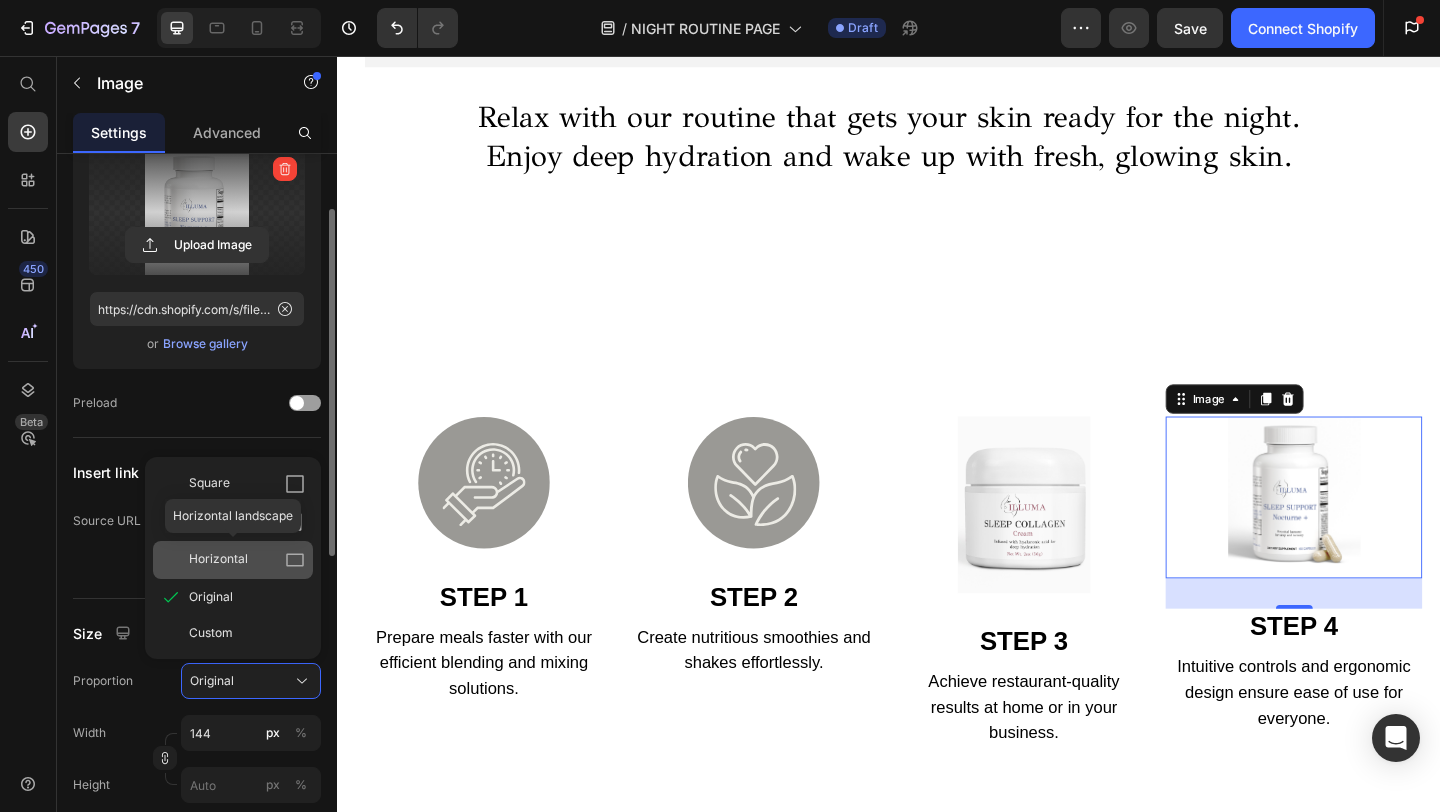 click on "Horizontal" at bounding box center (218, 560) 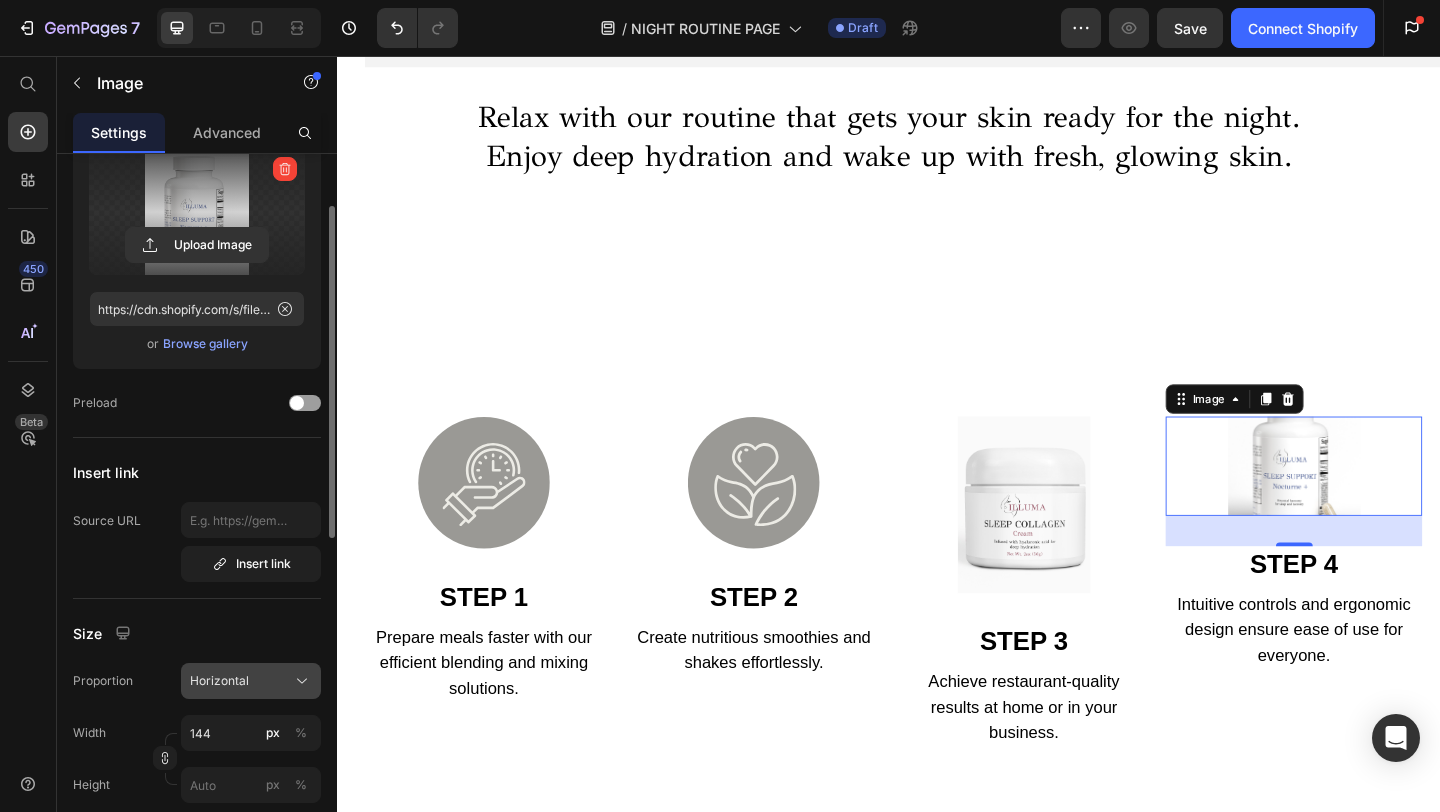click on "Horizontal" at bounding box center (219, 681) 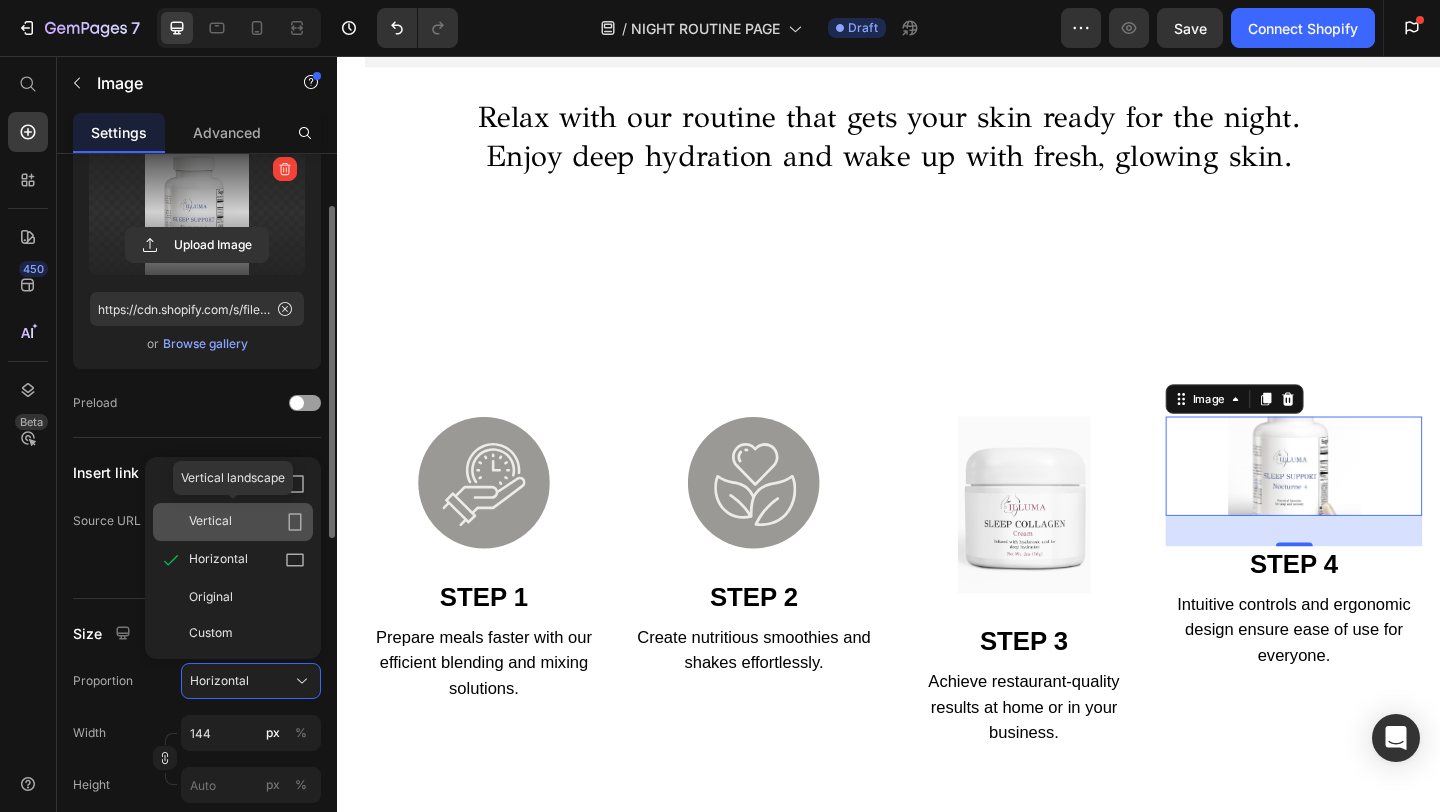 click on "Vertical" at bounding box center [247, 522] 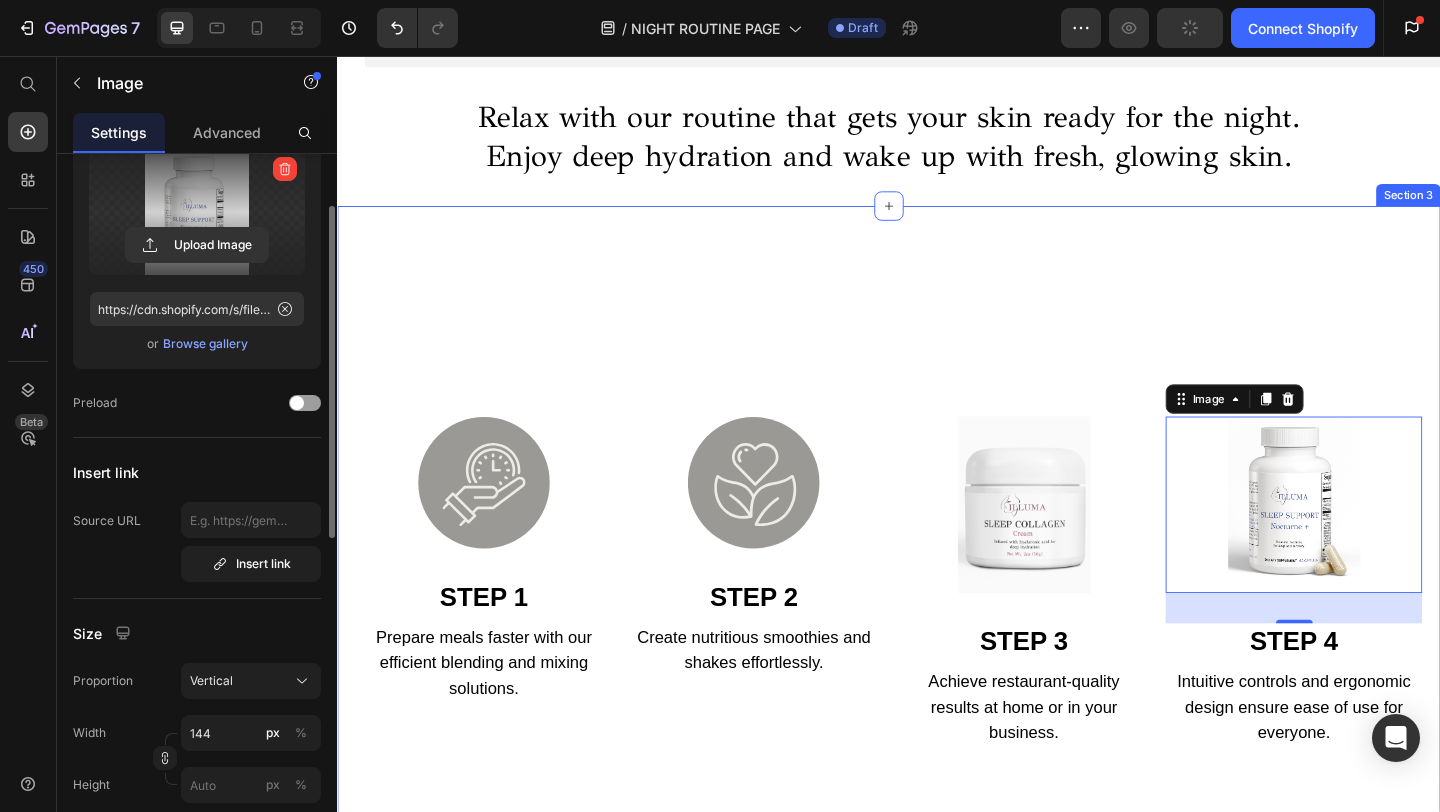 click on "Heading Image STEP 1  Heading Prepare meals faster with our efficient blending and mixing solutions. Text Block Image STEP 2 Heading Create nutritious smoothies and shakes effortlessly. Text Block Image STEP 3 Heading Achieve restaurant-quality results at home or in your business. Text Block Image   33 STEP 4 Heading Intuitive controls and ergonomic design ensure ease of use for everyone. Text Block Row Row Loved by others Heading Image
Icon I've used many blenders before, but none compare to the power and versatility of Gem Blend Blender Mixer. It handles everything from smoothies to sauces effortlessly! Text Block Image Marrira Heading Row Row Row Row Section 3" at bounding box center (937, 900) 